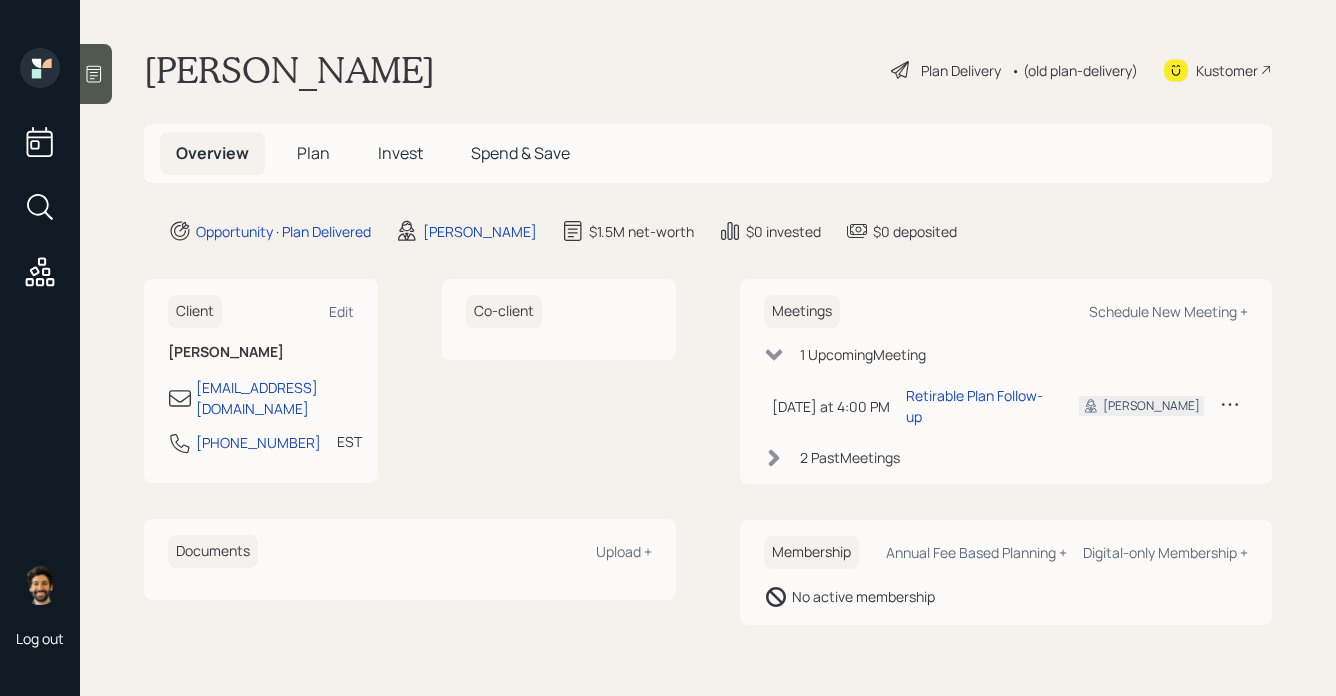 scroll, scrollTop: 0, scrollLeft: 0, axis: both 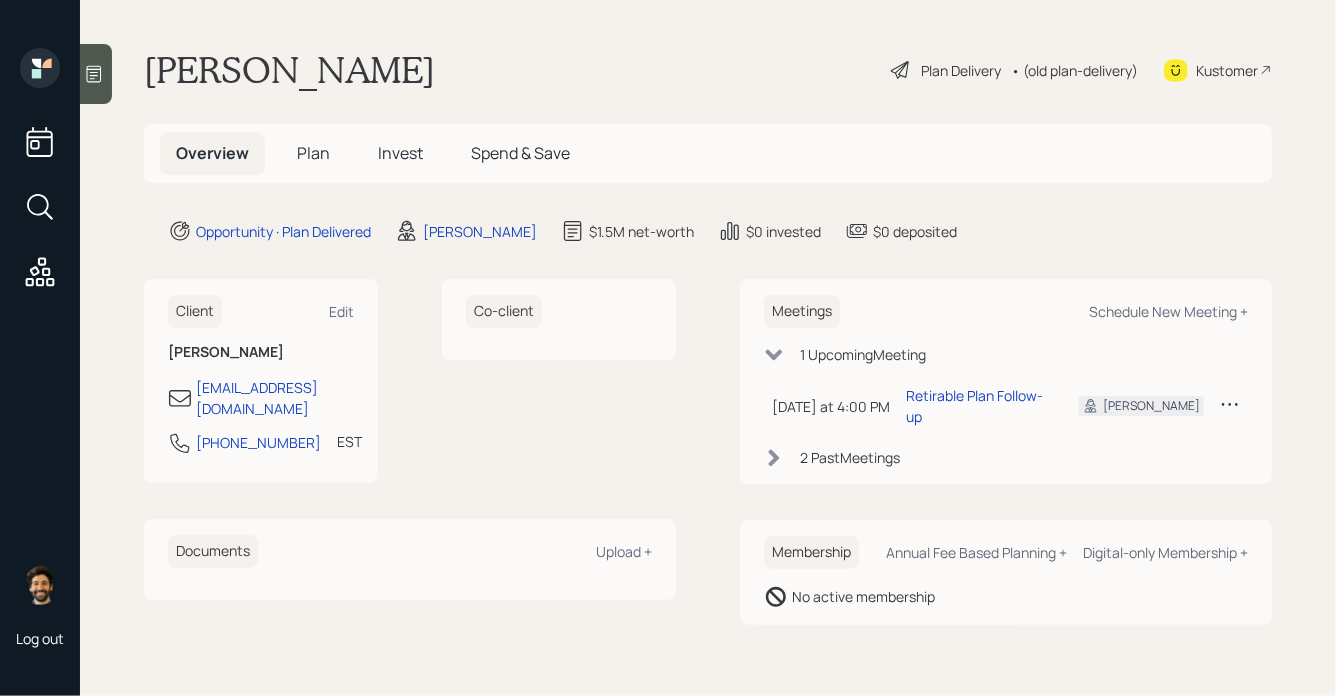 click on "Invest" at bounding box center [400, 153] 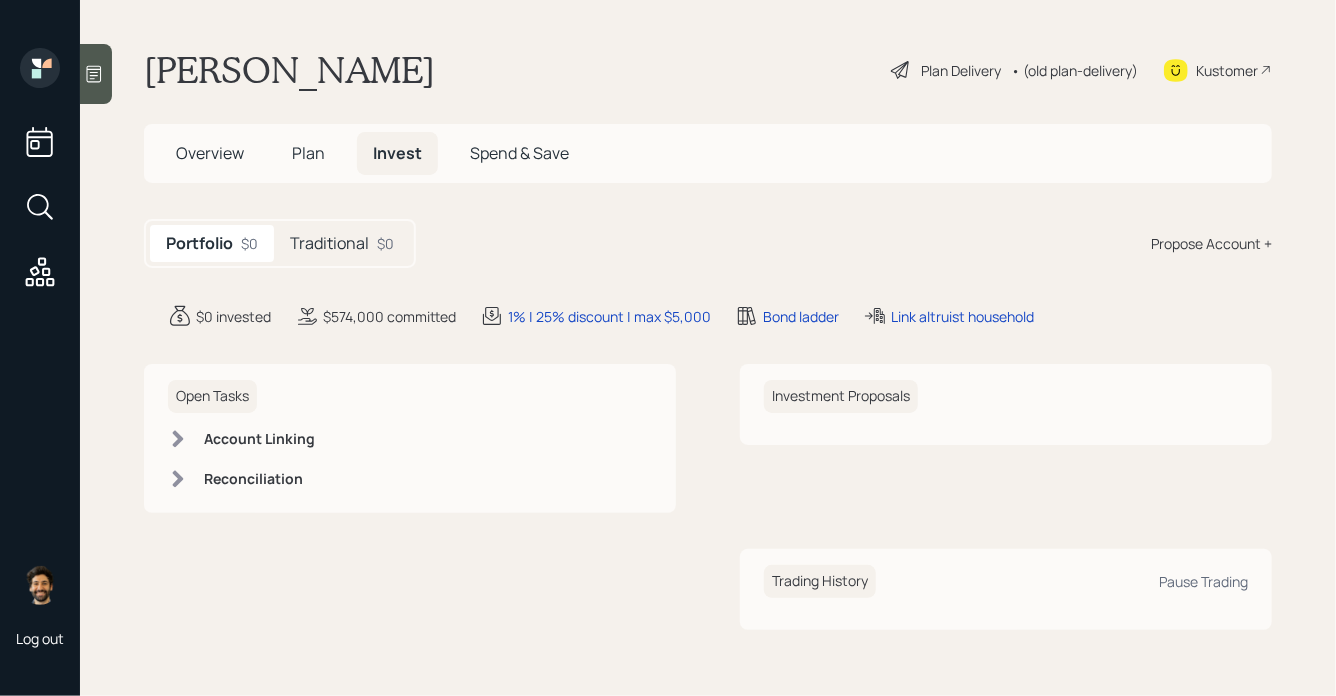 click on "Traditional $0" at bounding box center (342, 243) 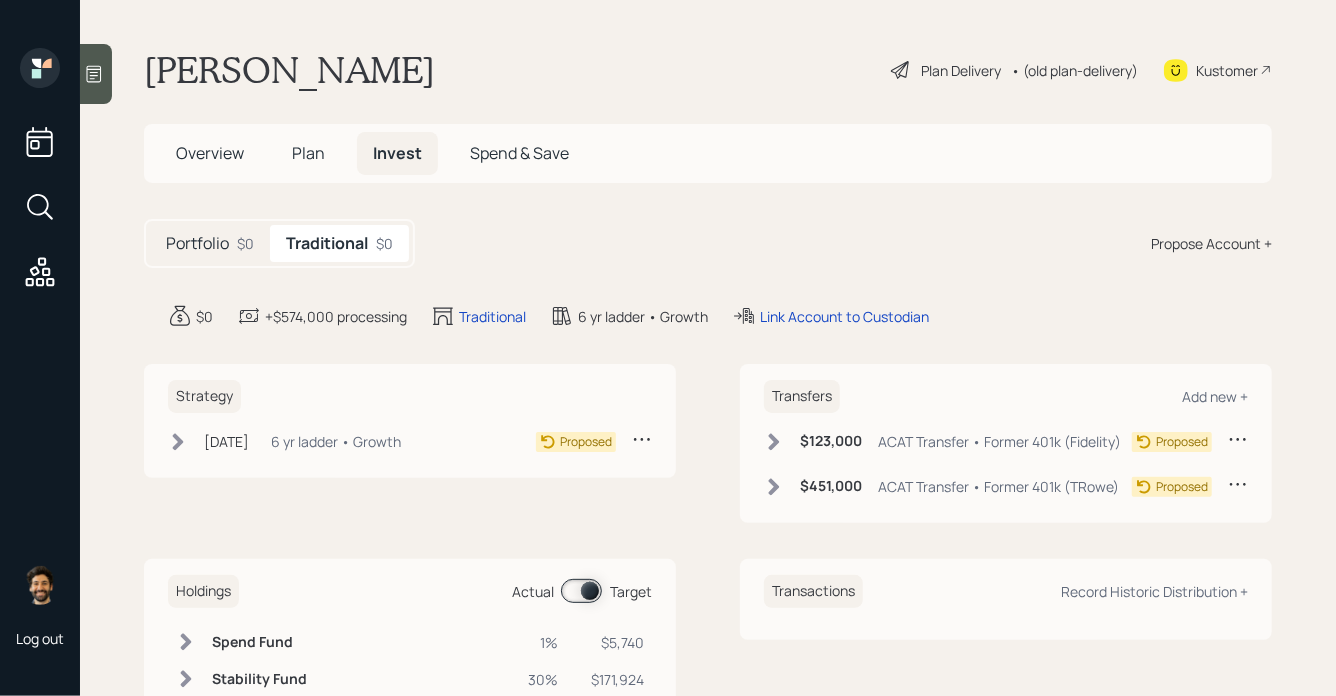 click on "Plan" at bounding box center (308, 153) 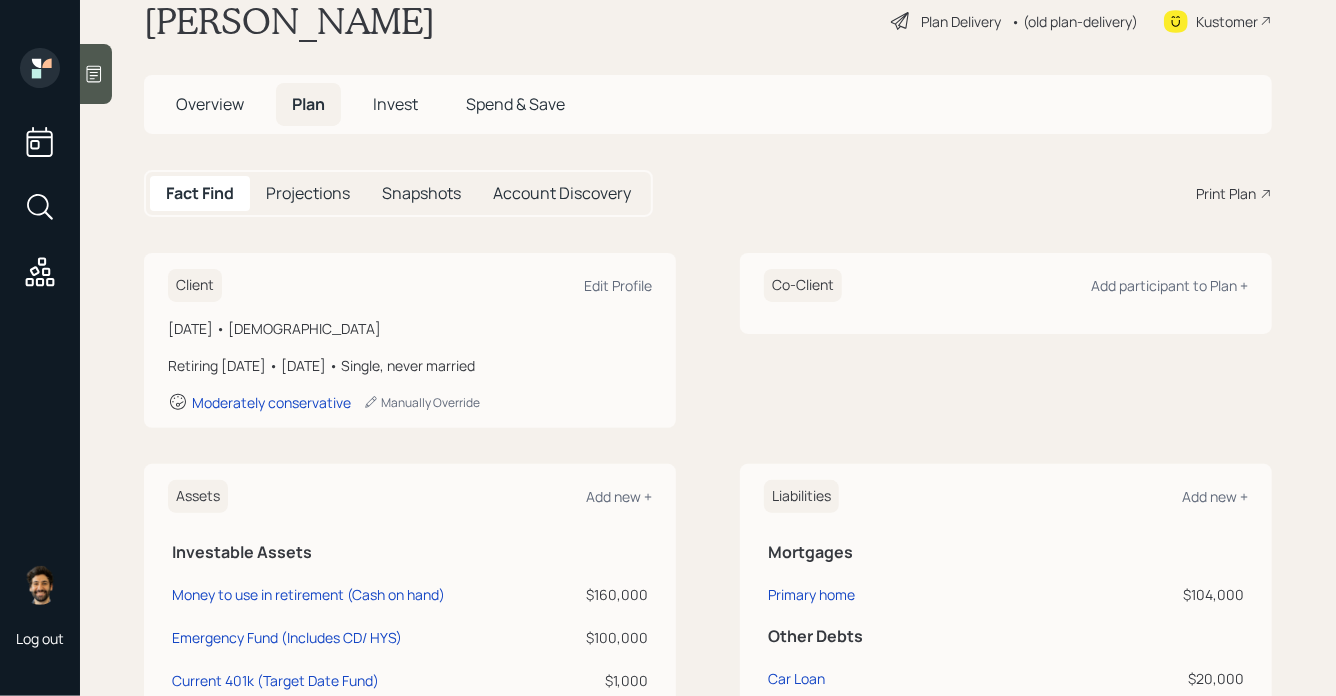 scroll, scrollTop: 0, scrollLeft: 0, axis: both 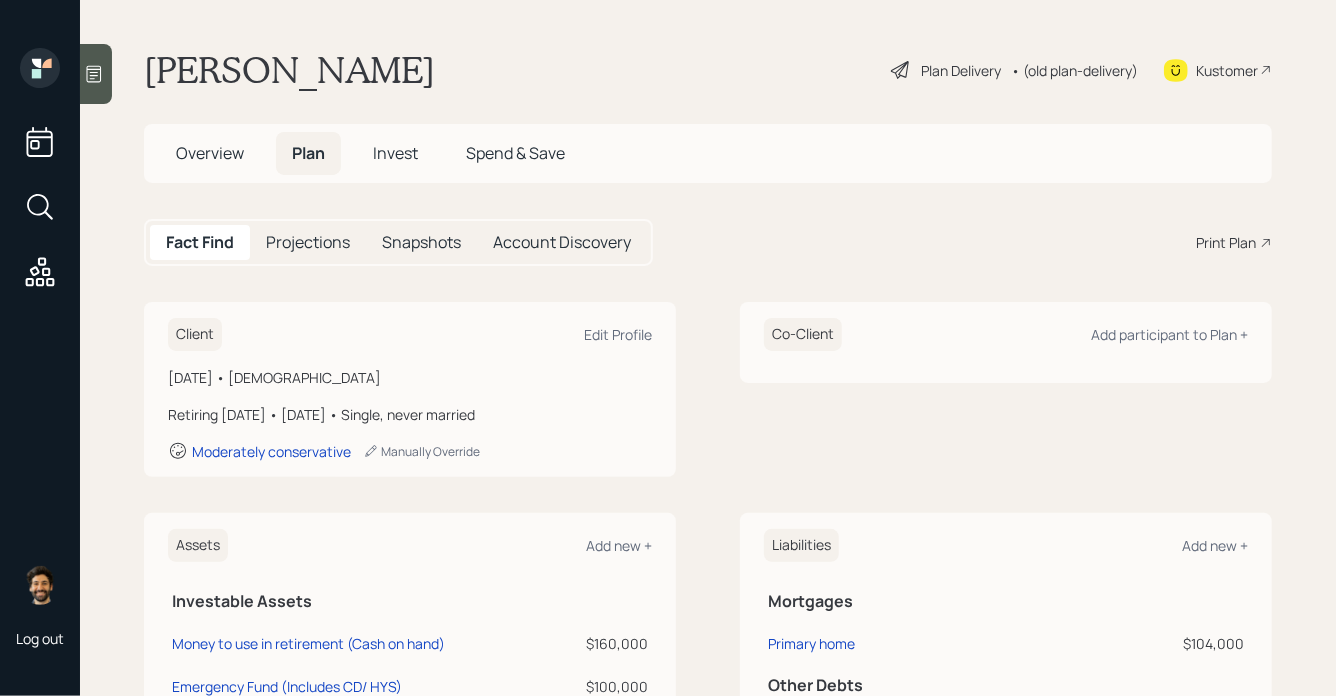 click on "• (old plan-delivery)" at bounding box center [1074, 70] 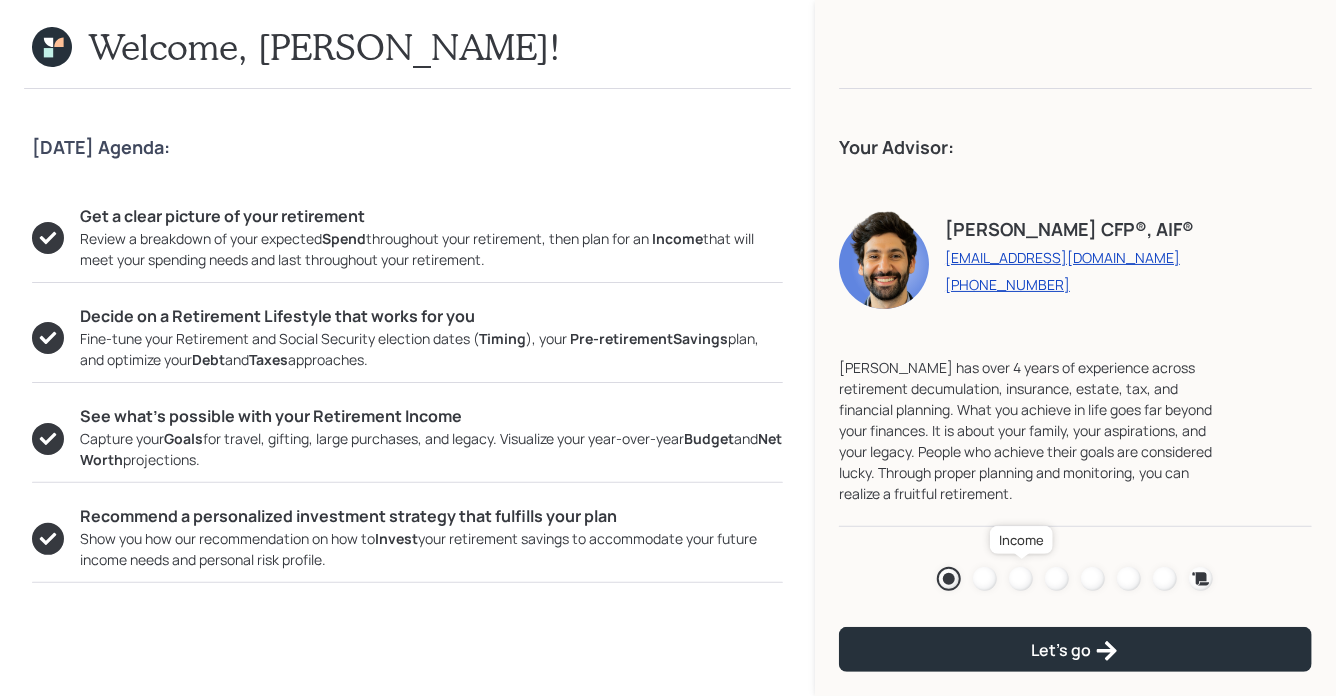 click at bounding box center (1021, 579) 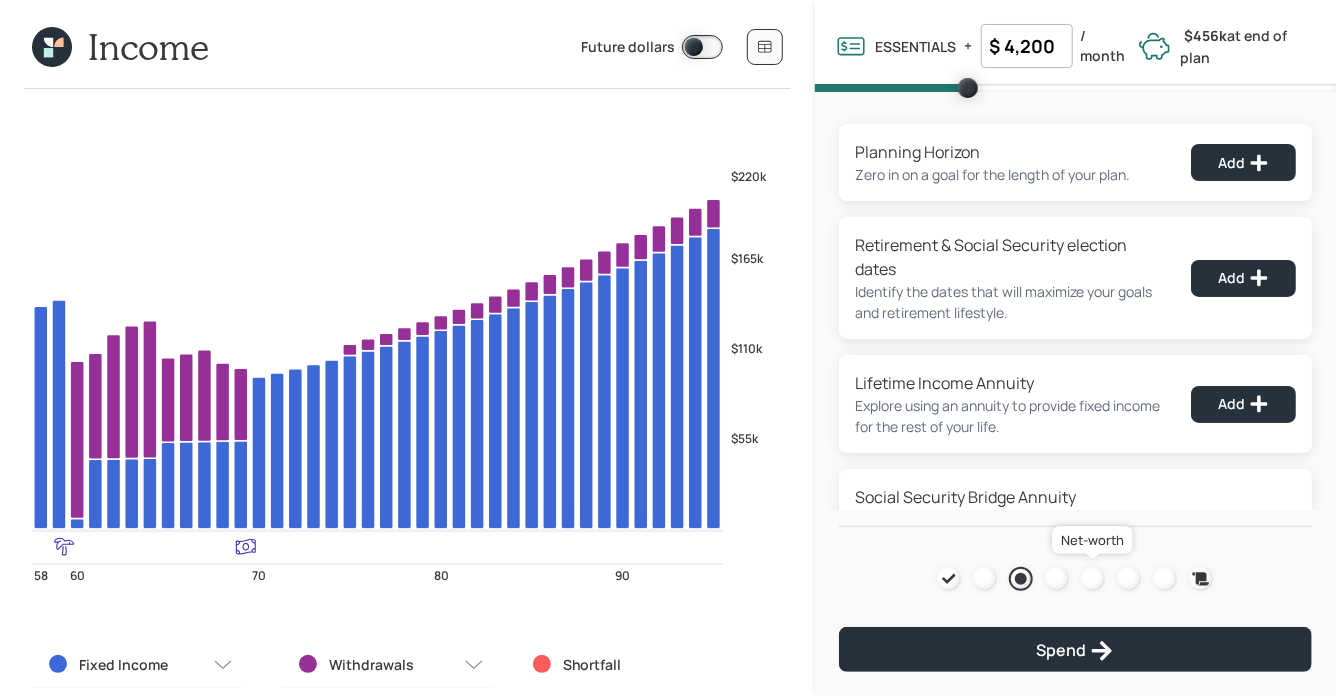 click at bounding box center (1093, 579) 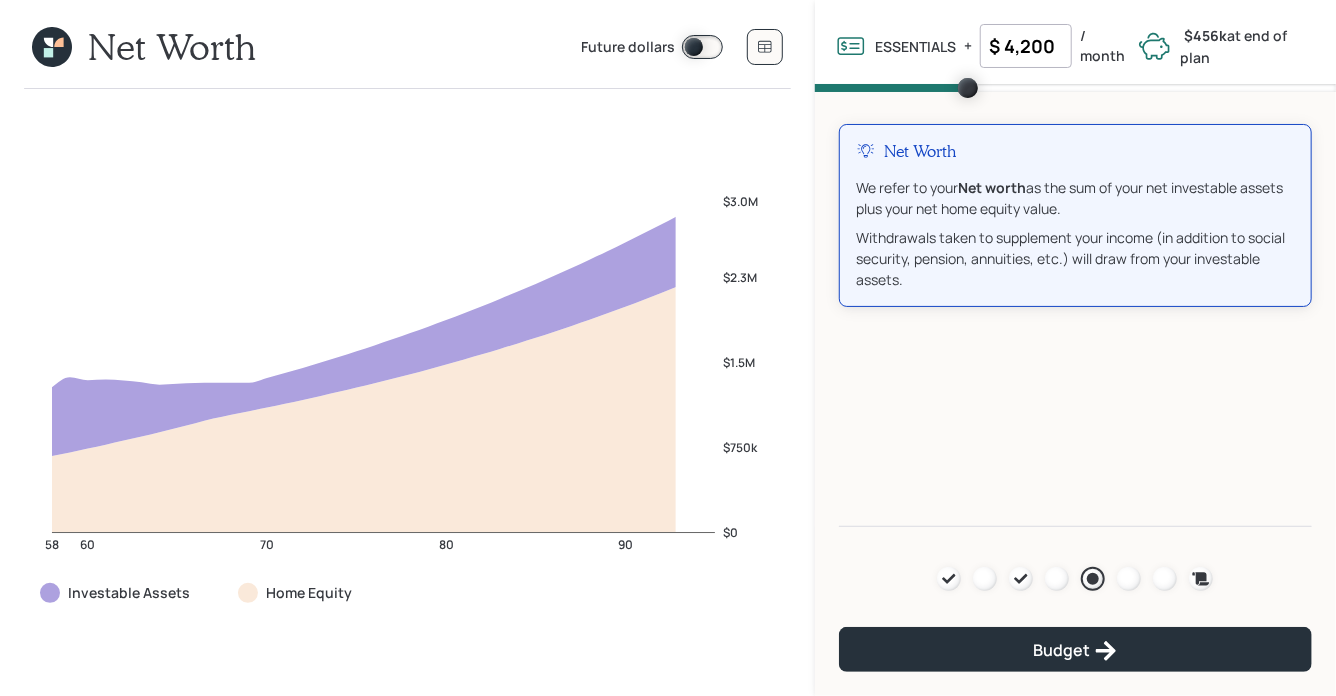 click at bounding box center (702, 47) 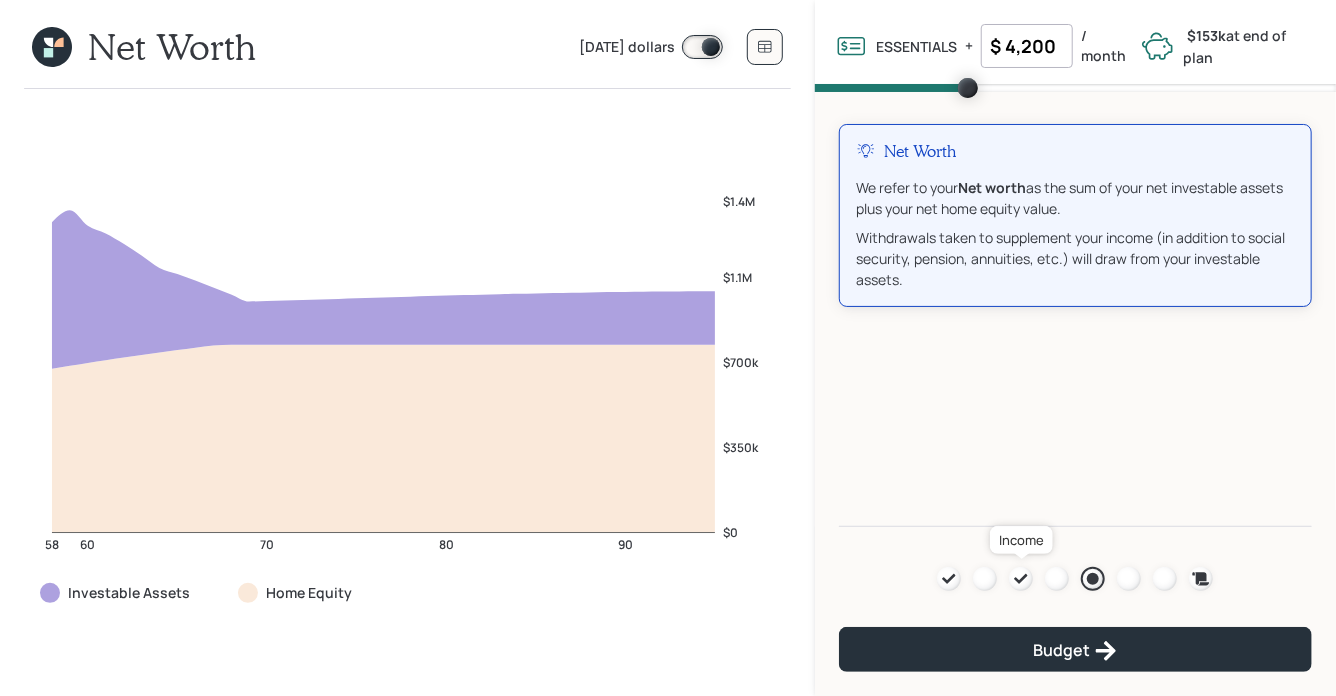 click 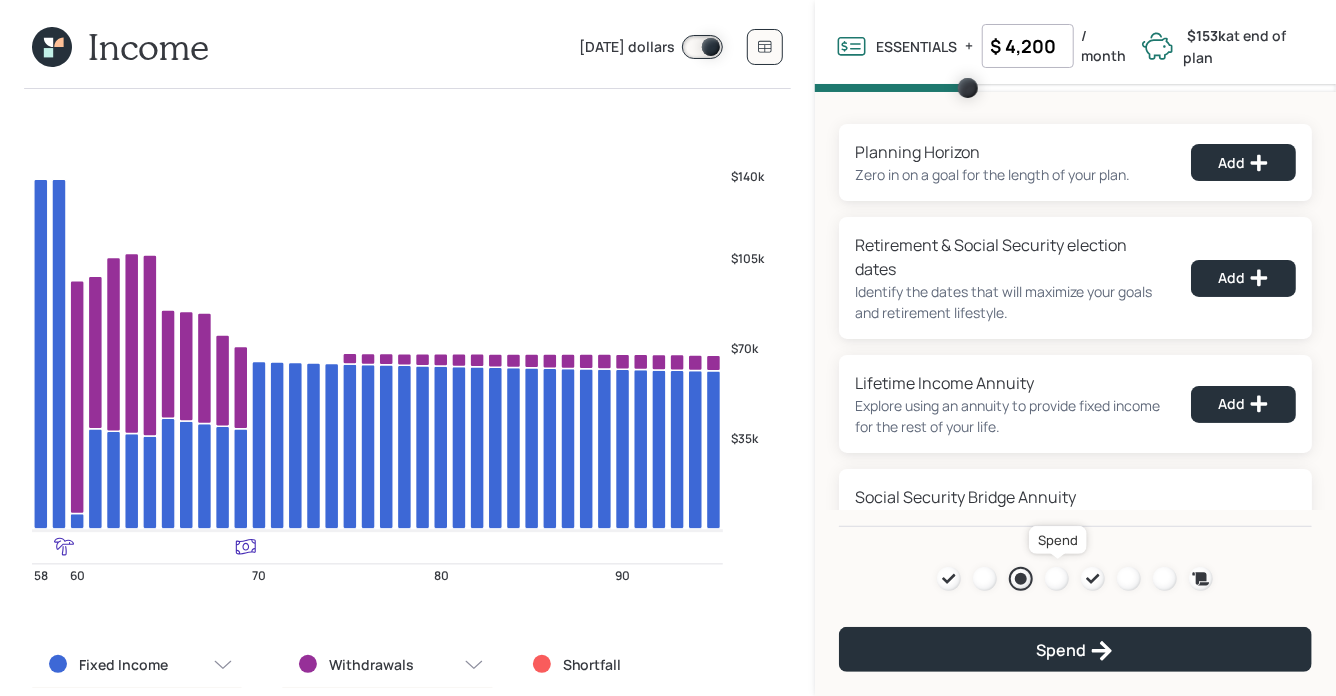 click at bounding box center (1057, 579) 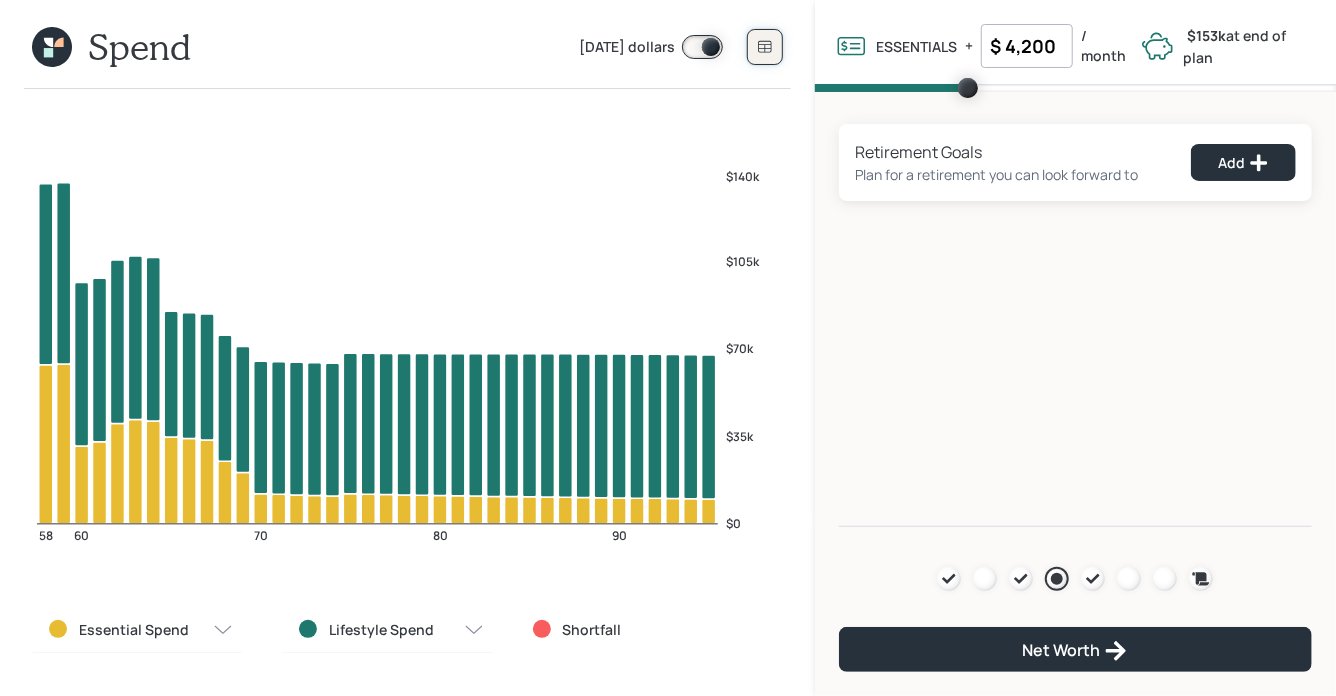 click 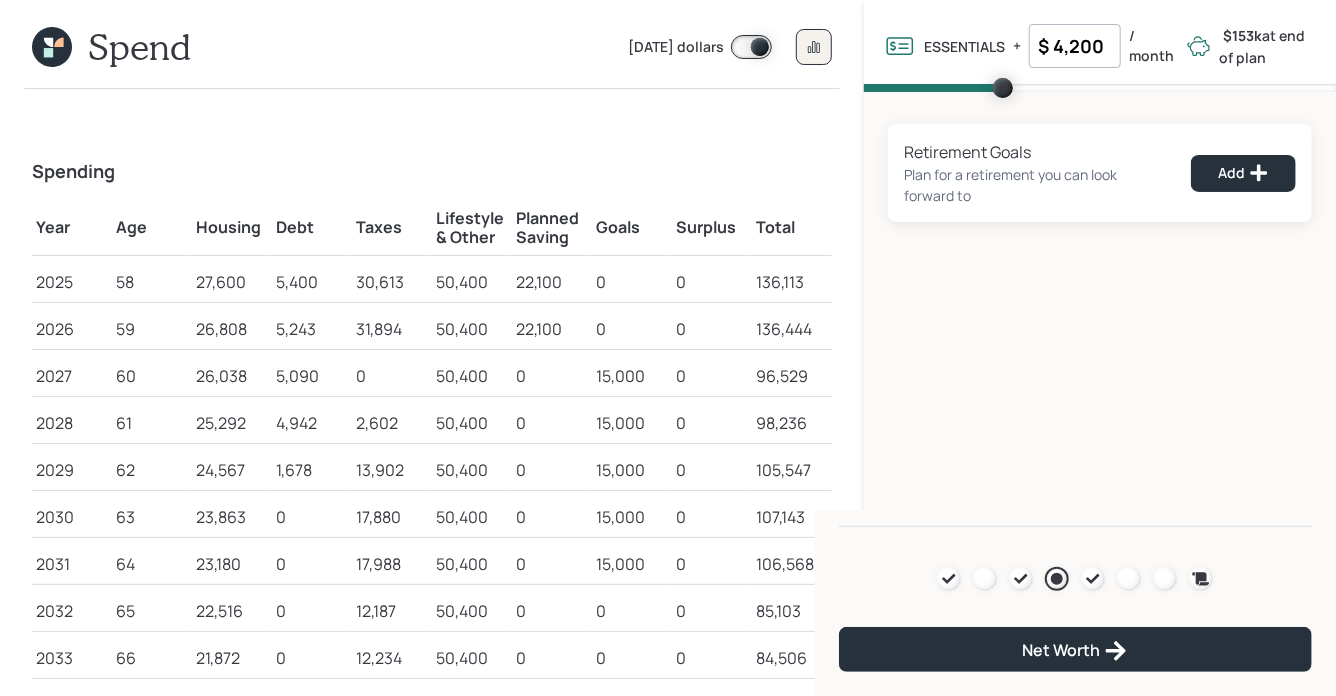 click at bounding box center [751, 47] 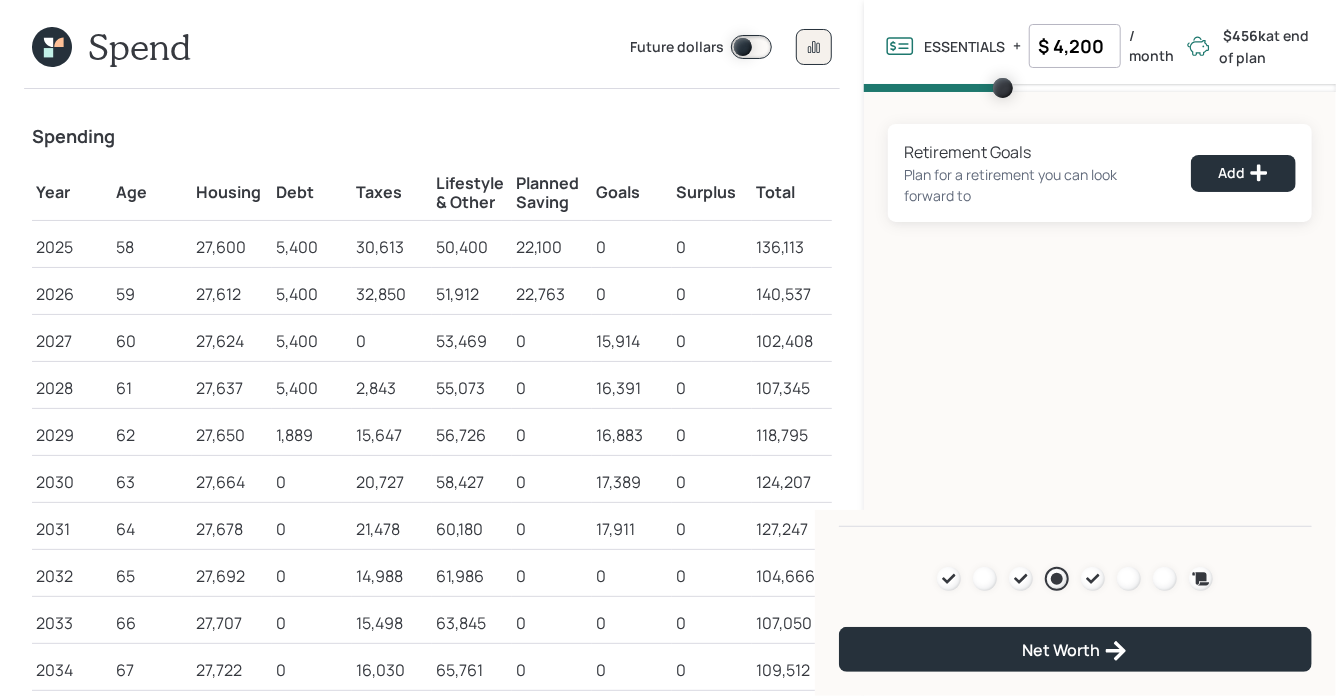 scroll, scrollTop: 33, scrollLeft: 0, axis: vertical 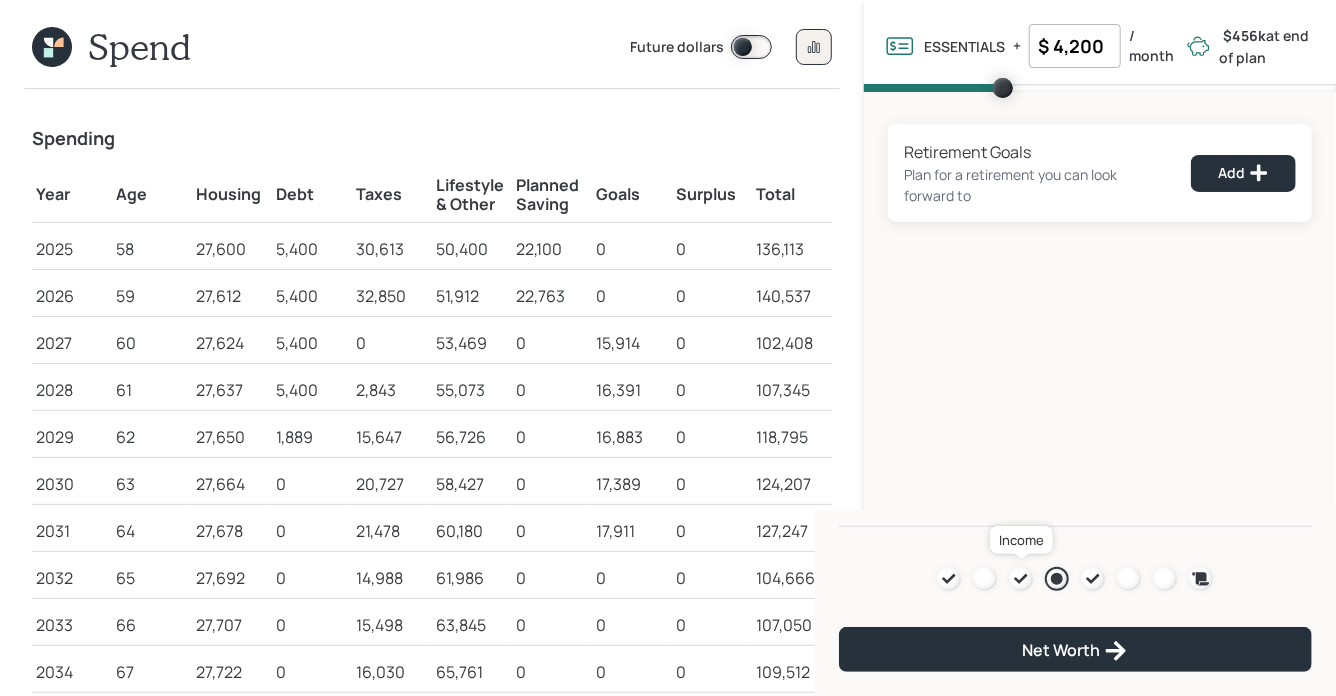 click 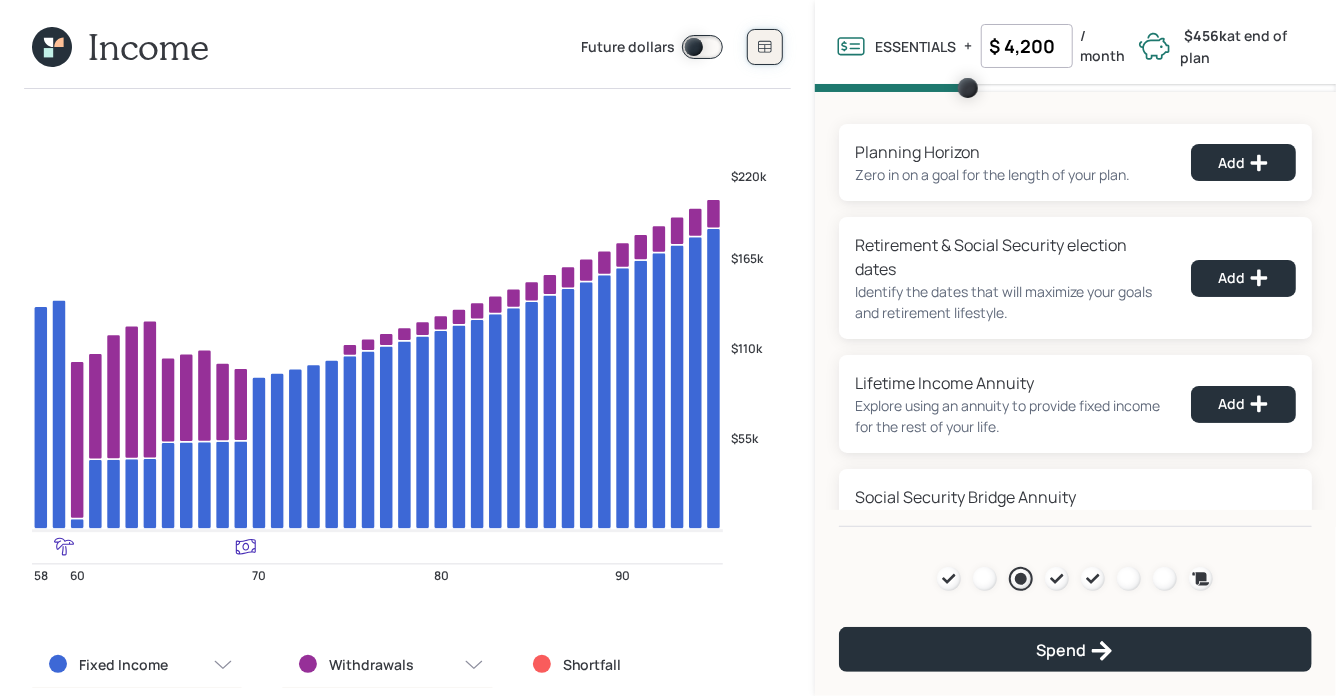 click 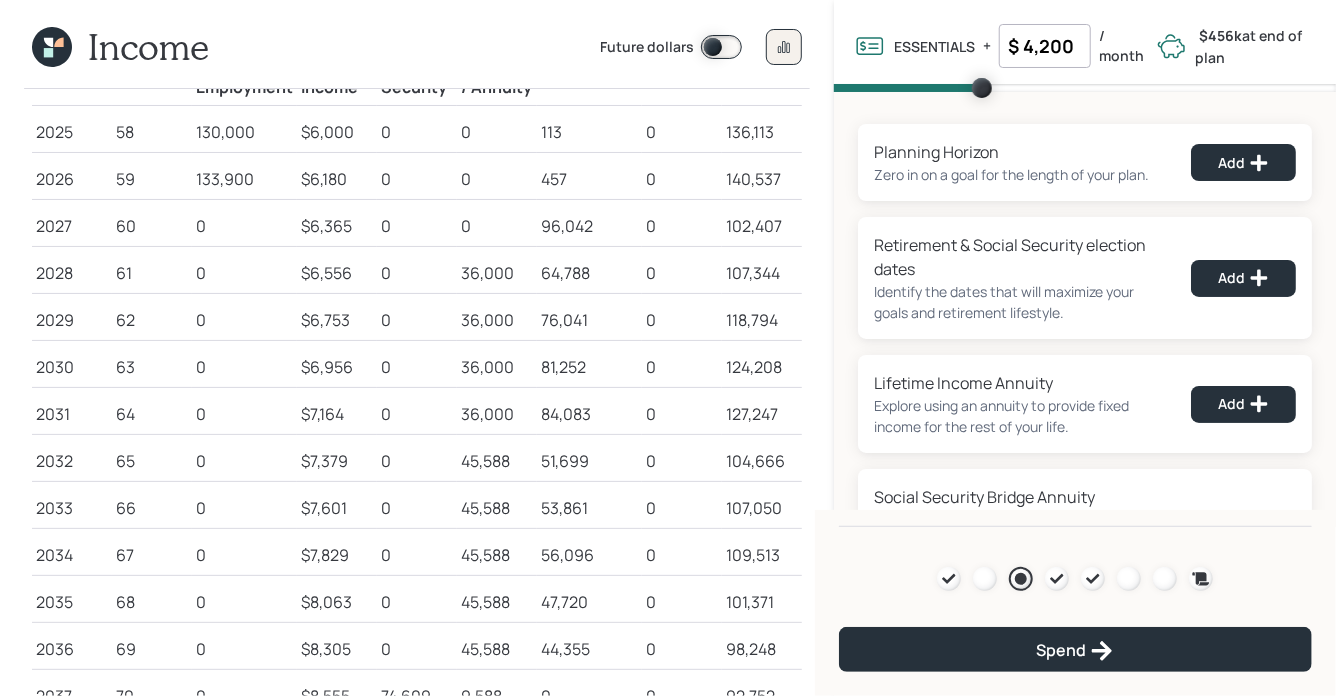 scroll, scrollTop: 156, scrollLeft: 0, axis: vertical 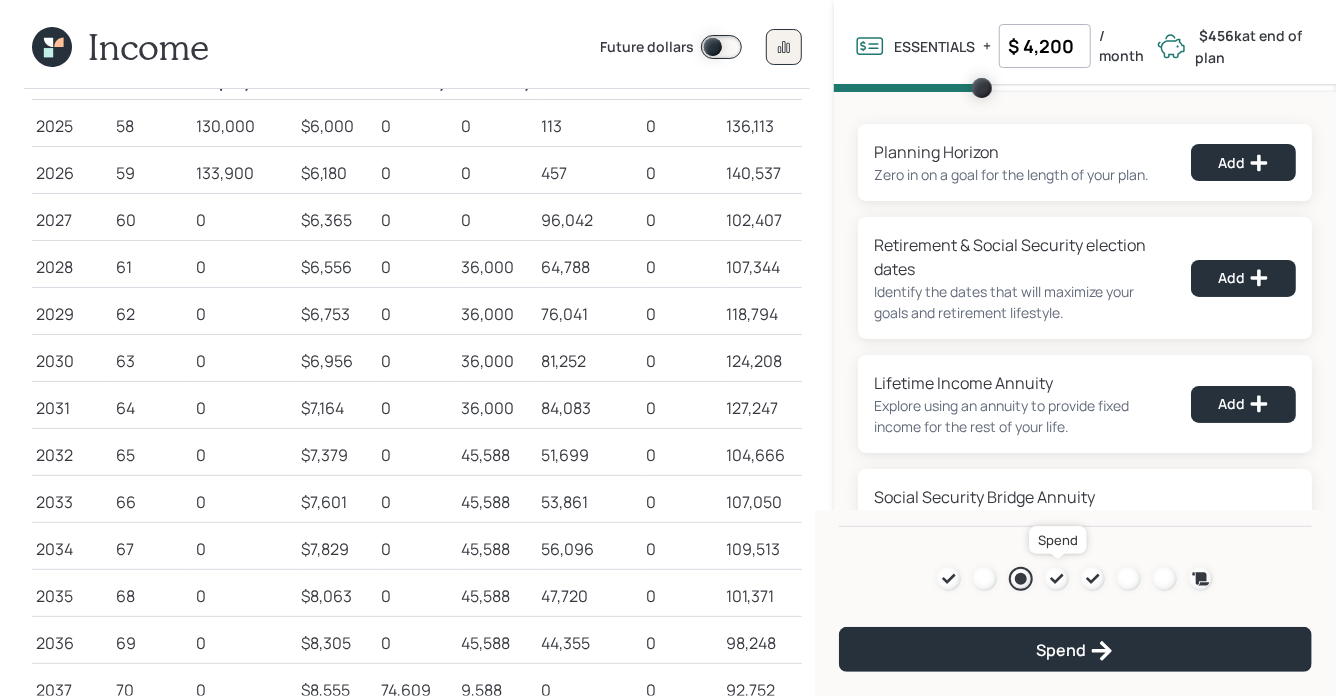 click 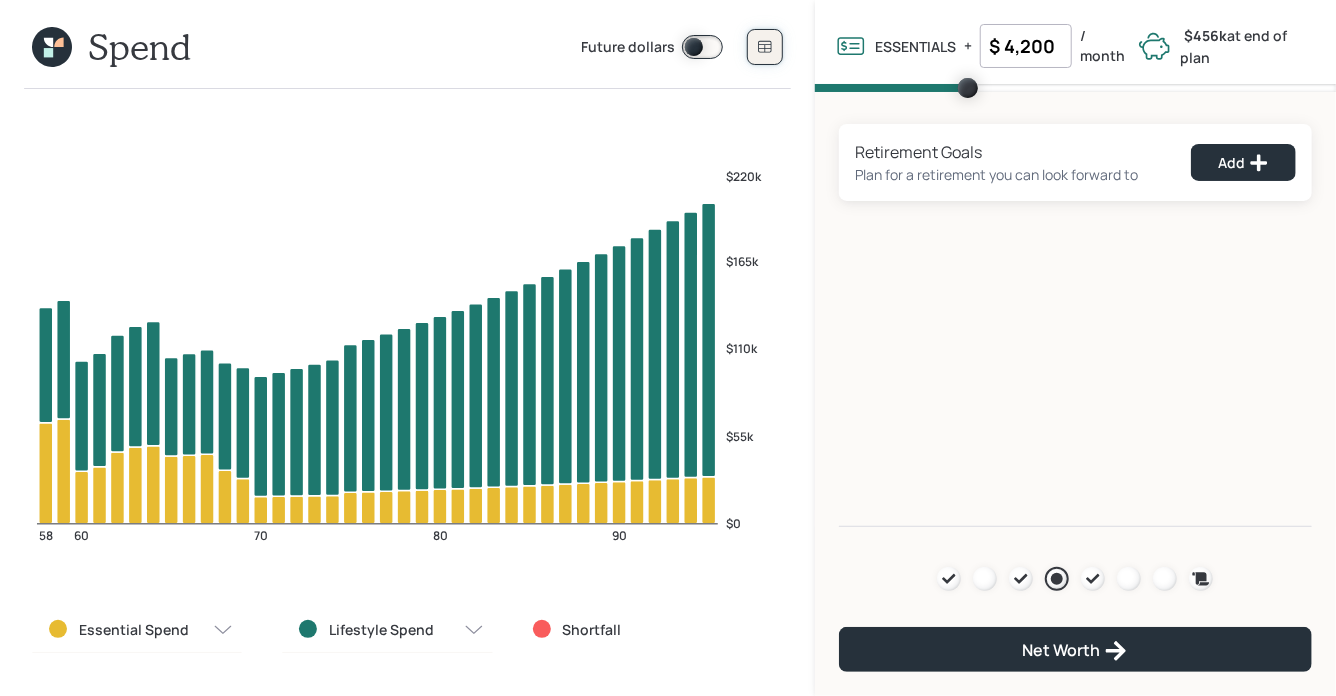 click at bounding box center [765, 47] 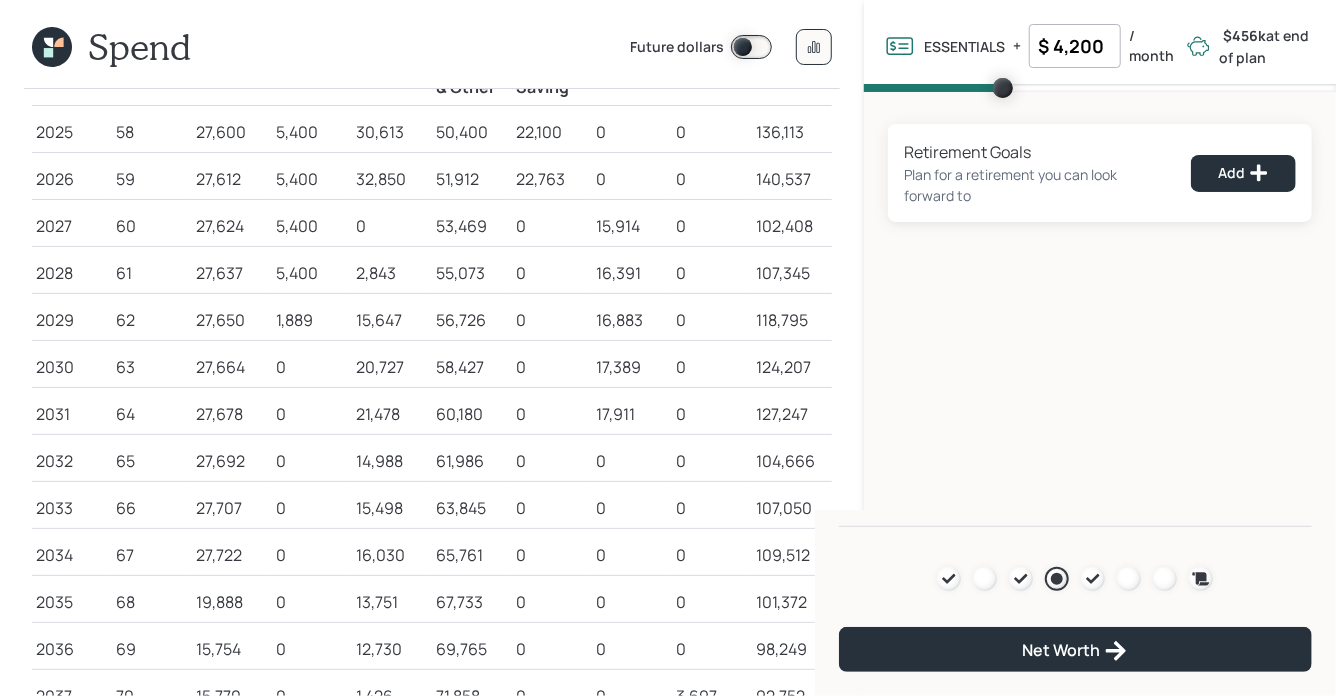 scroll, scrollTop: 153, scrollLeft: 0, axis: vertical 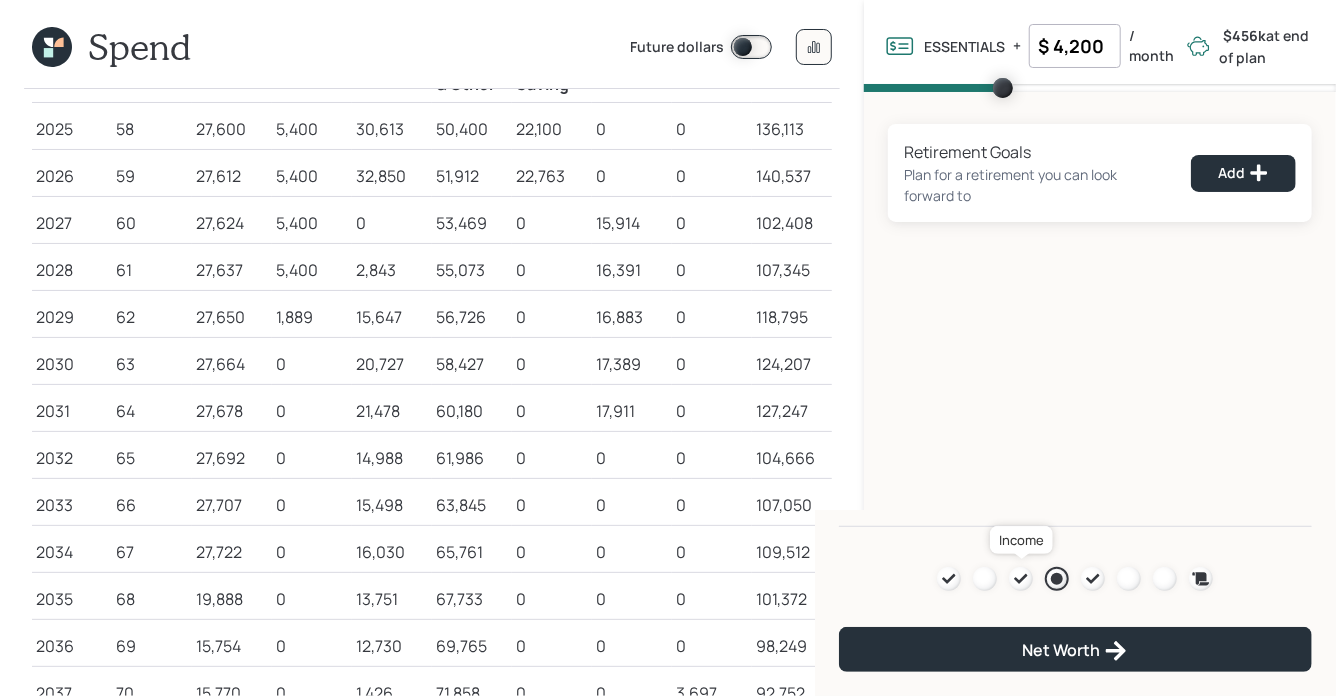 click 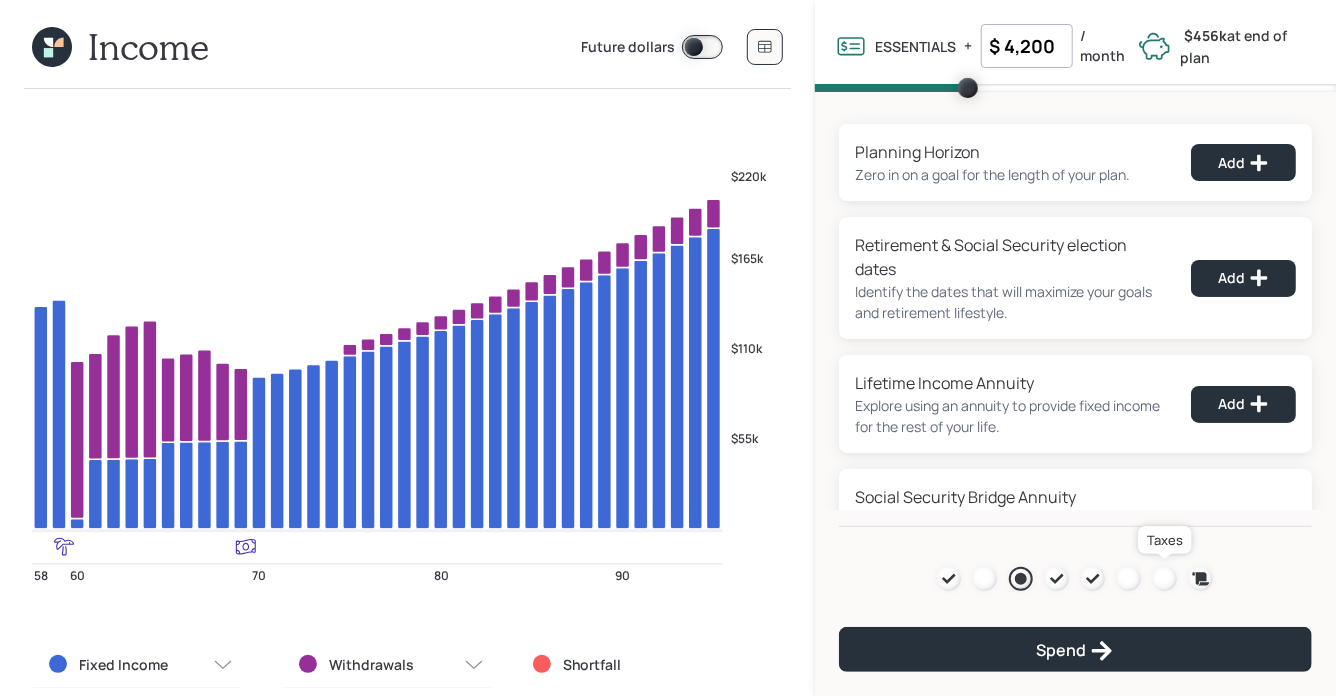 click at bounding box center (1165, 579) 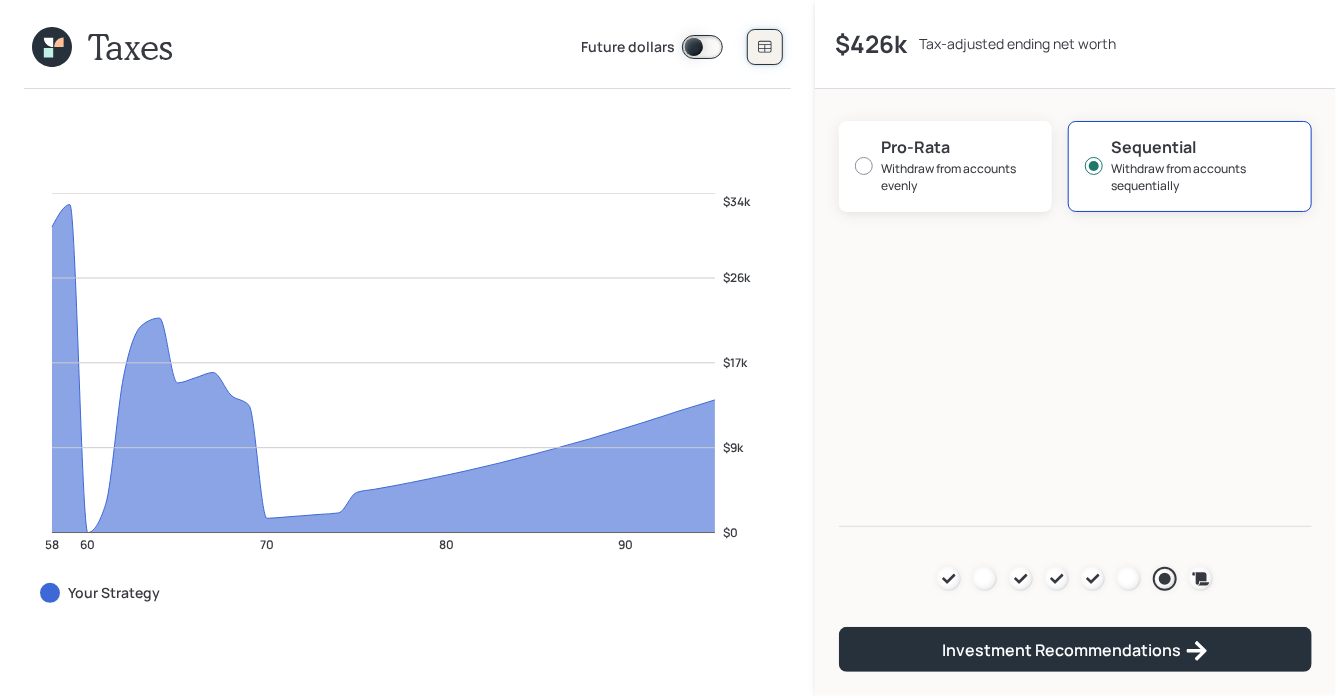 click at bounding box center [765, 47] 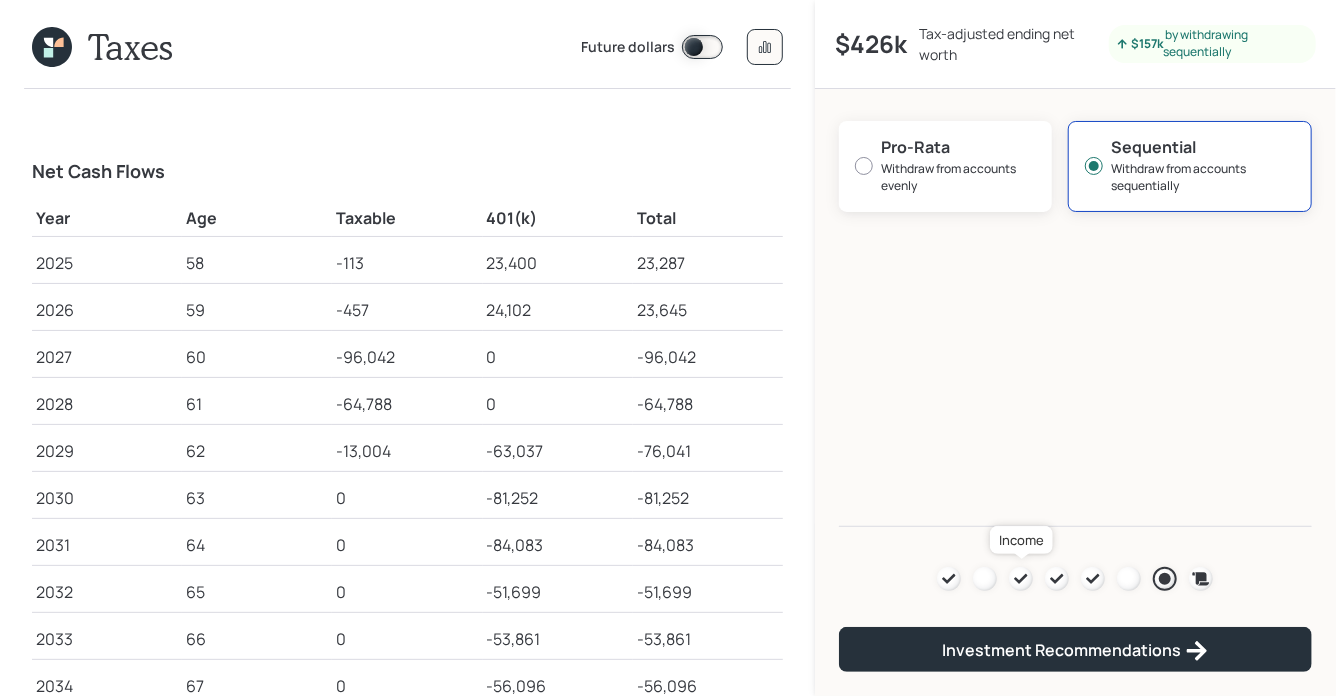 click 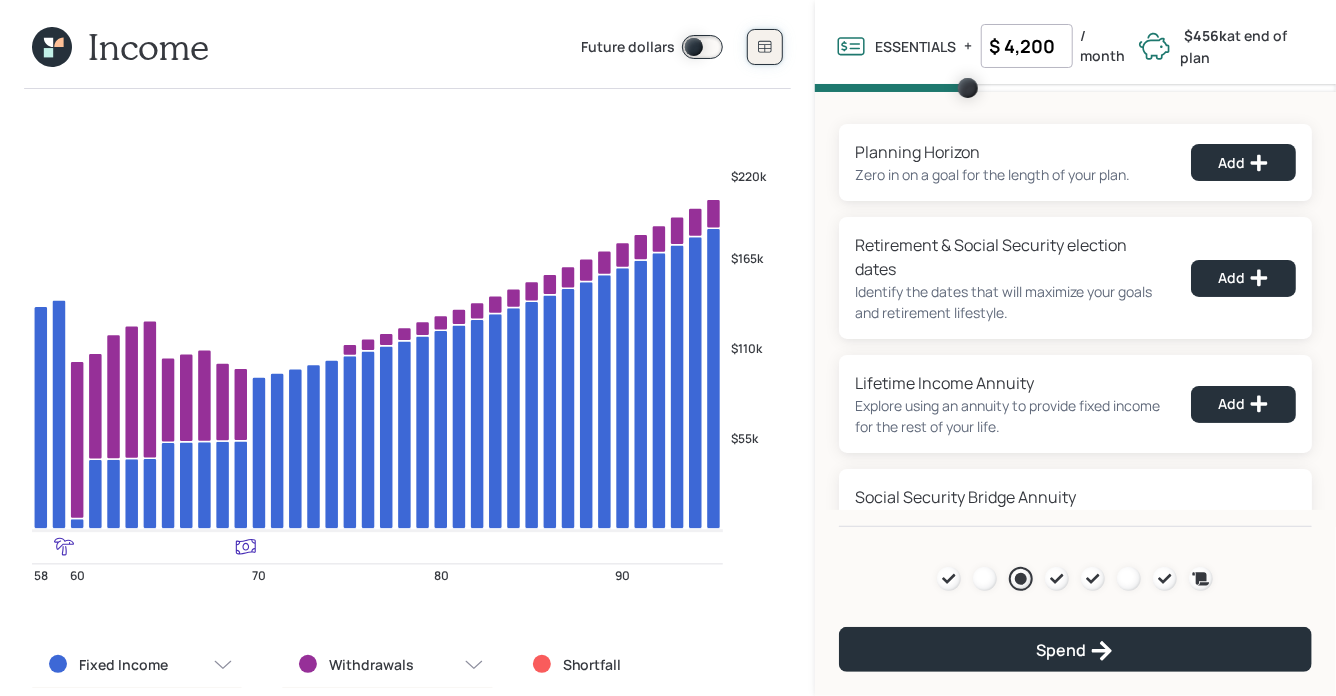 click 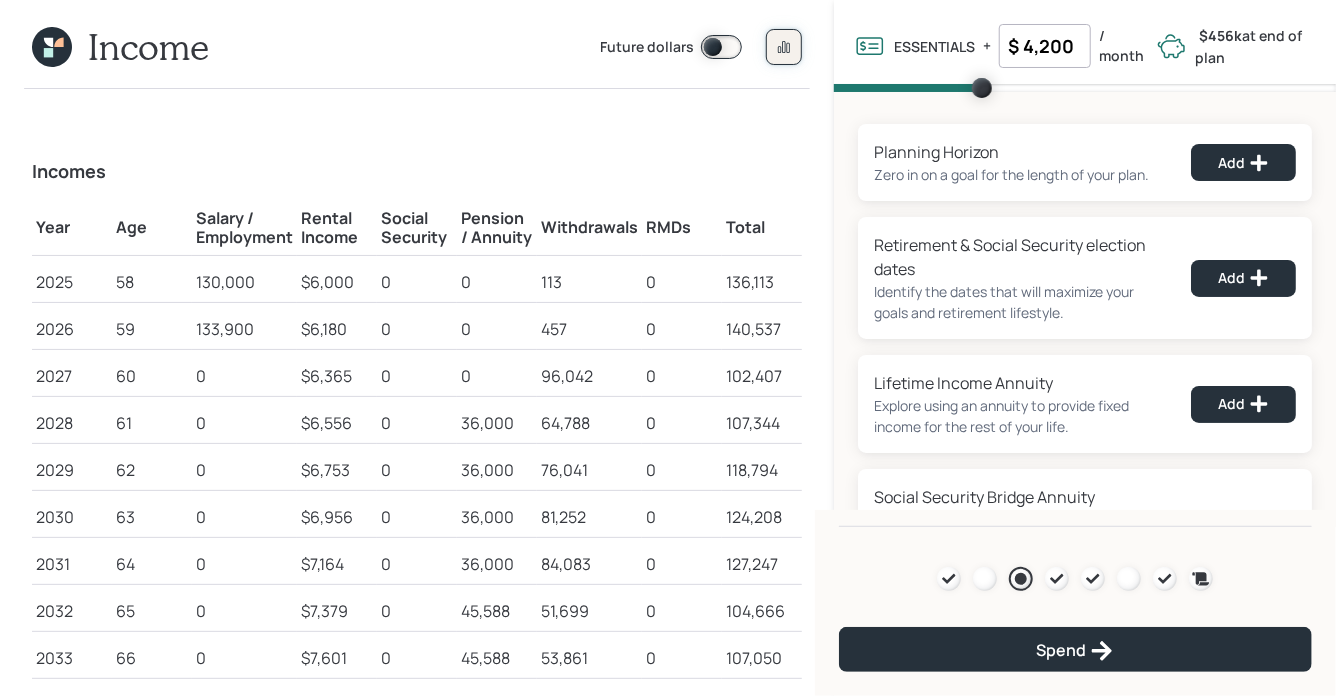 click at bounding box center (784, 47) 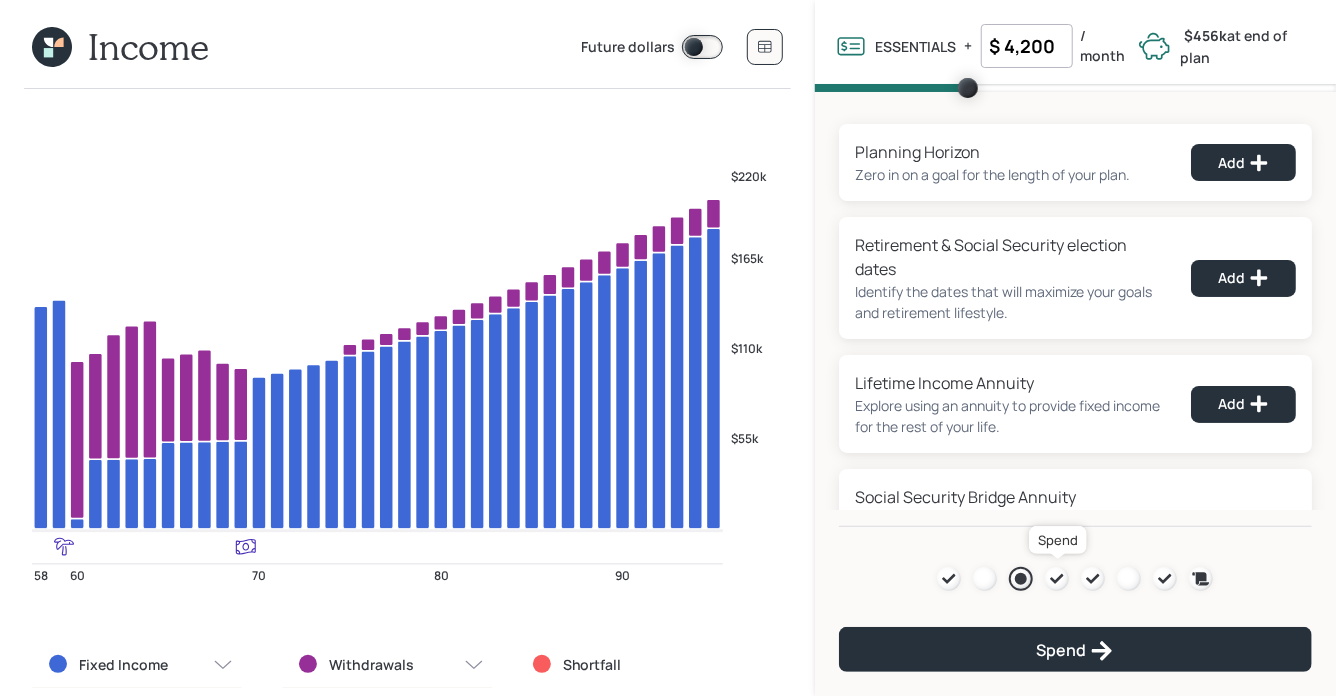 click 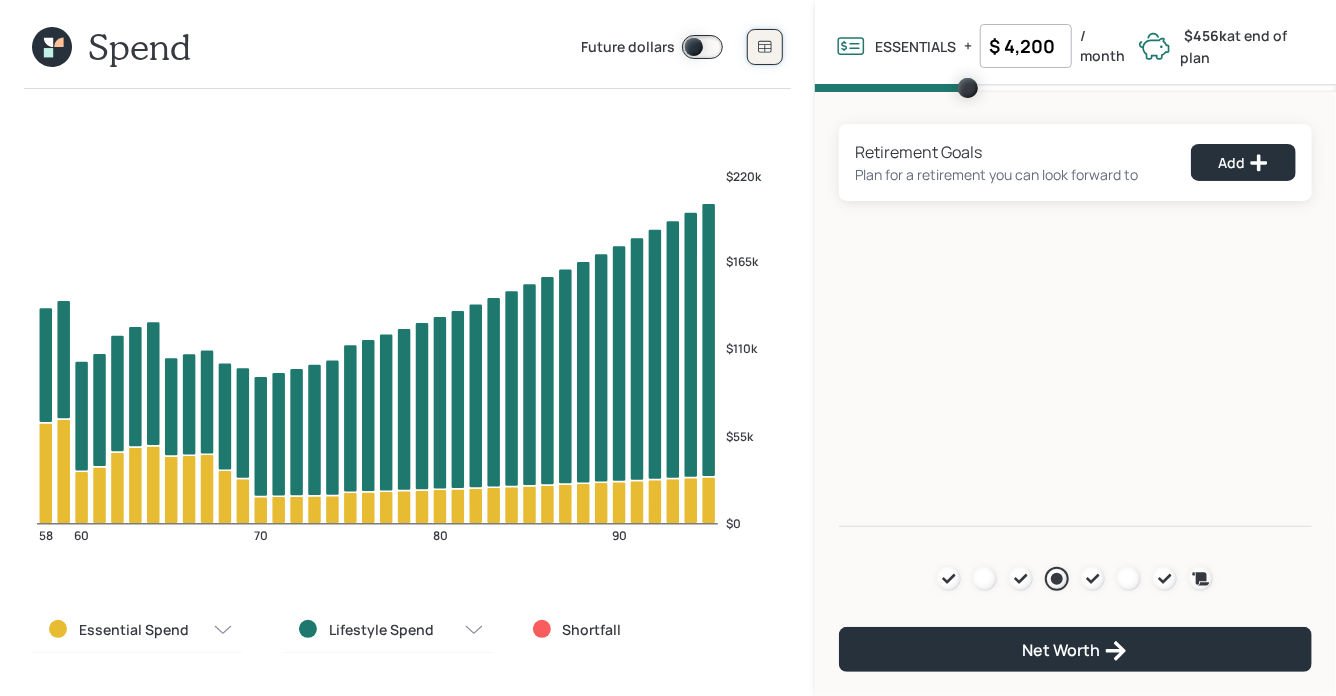 click at bounding box center [765, 47] 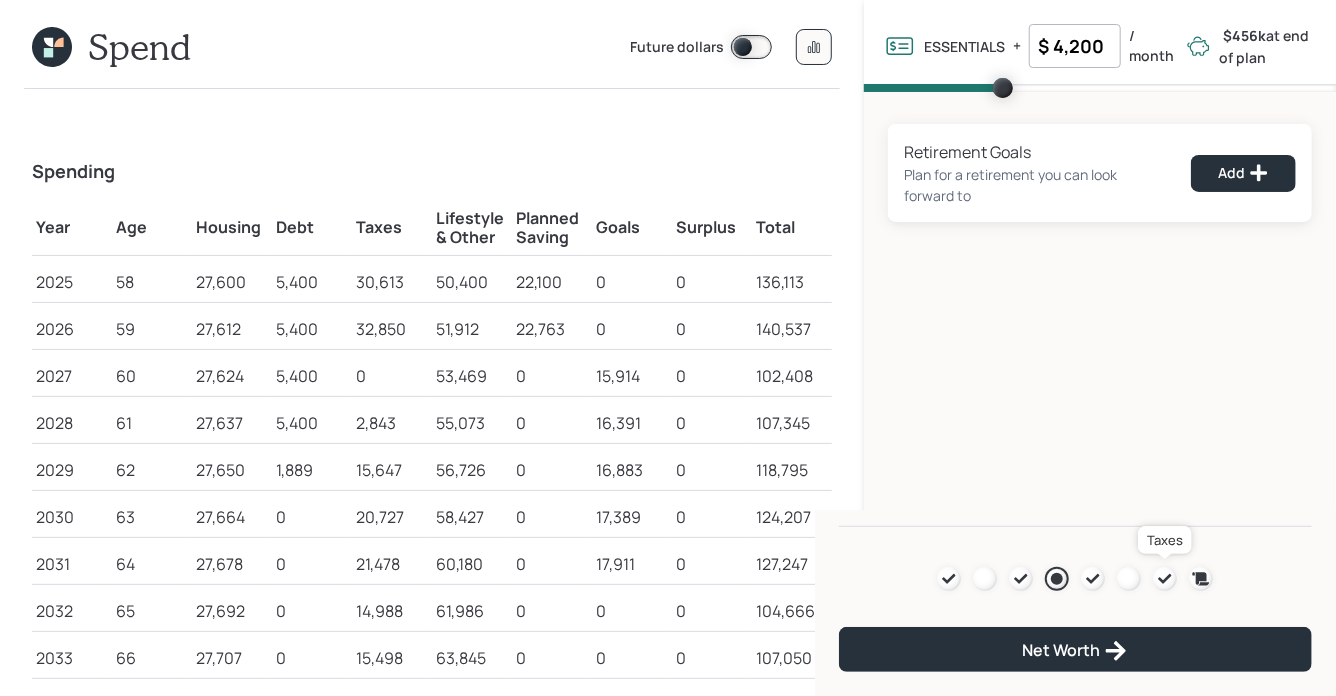 click 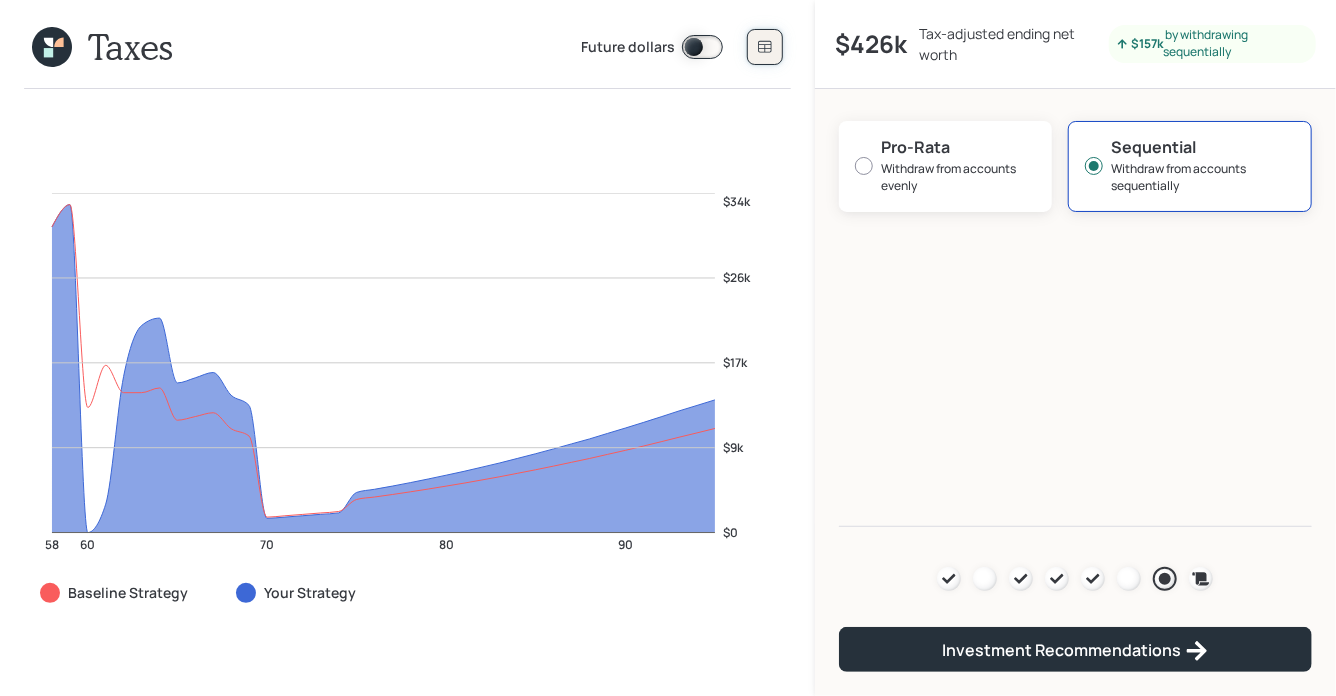 click at bounding box center [765, 47] 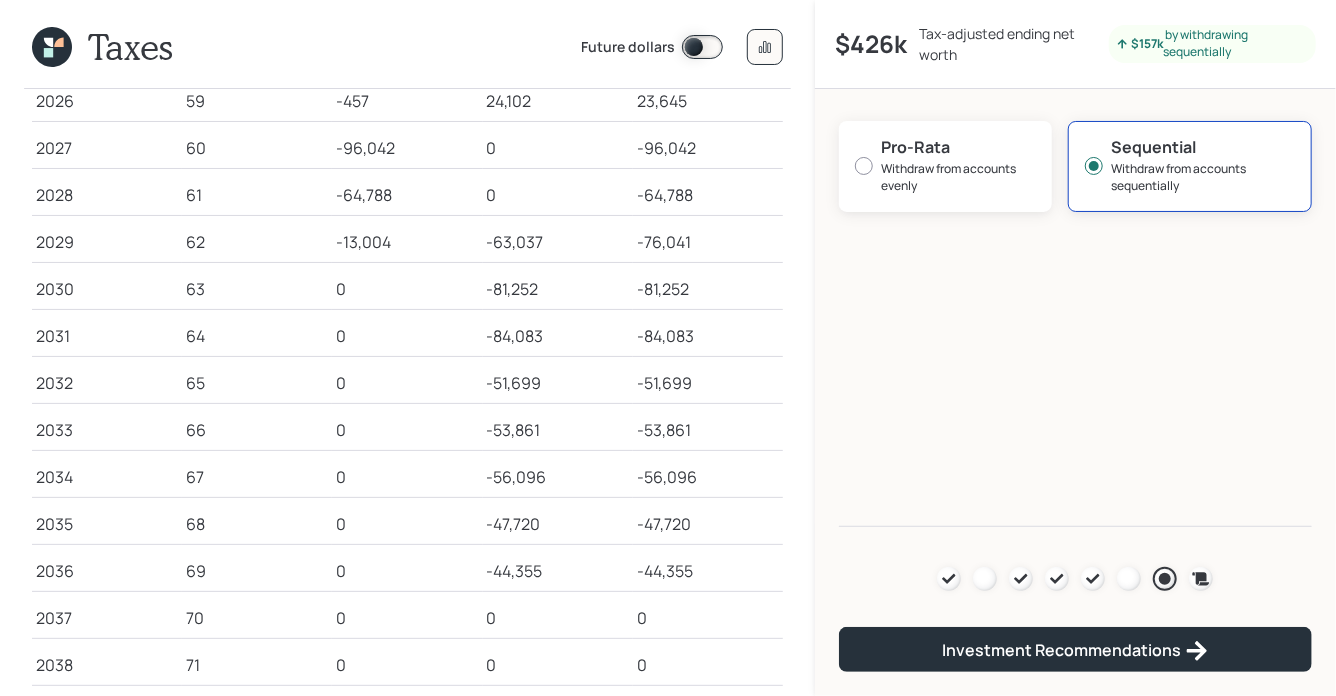 scroll, scrollTop: 0, scrollLeft: 0, axis: both 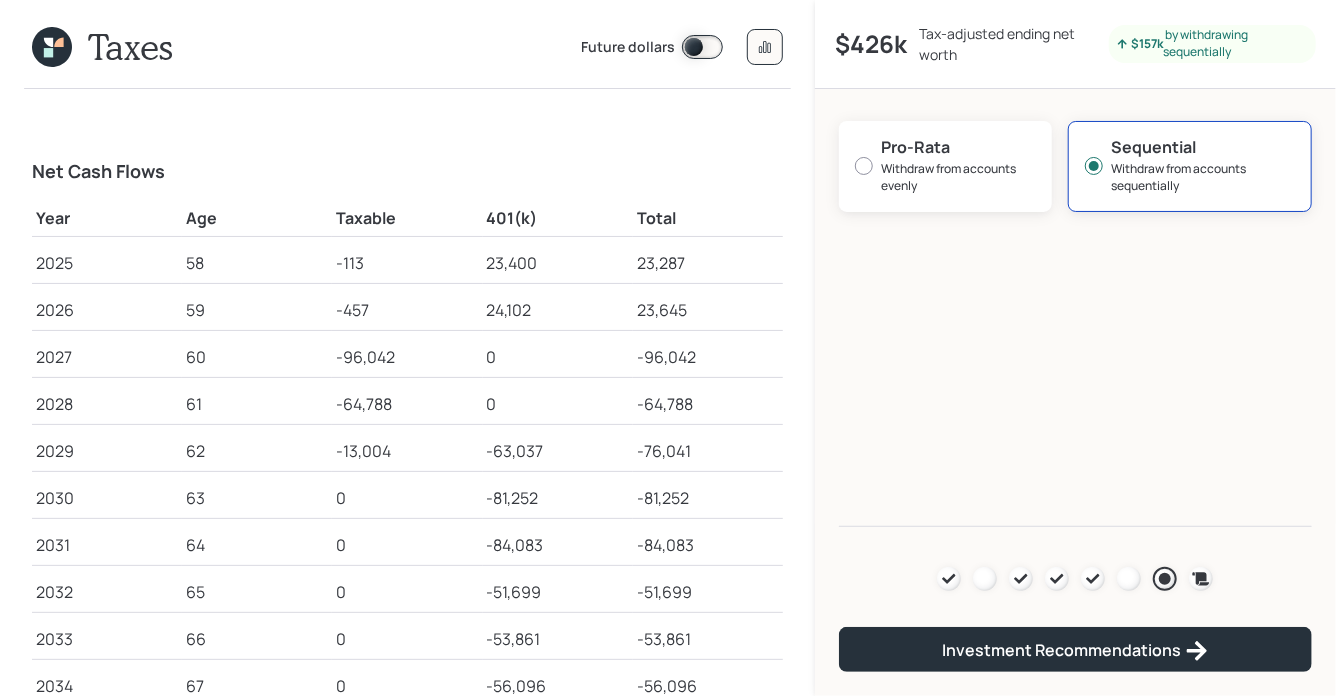 click 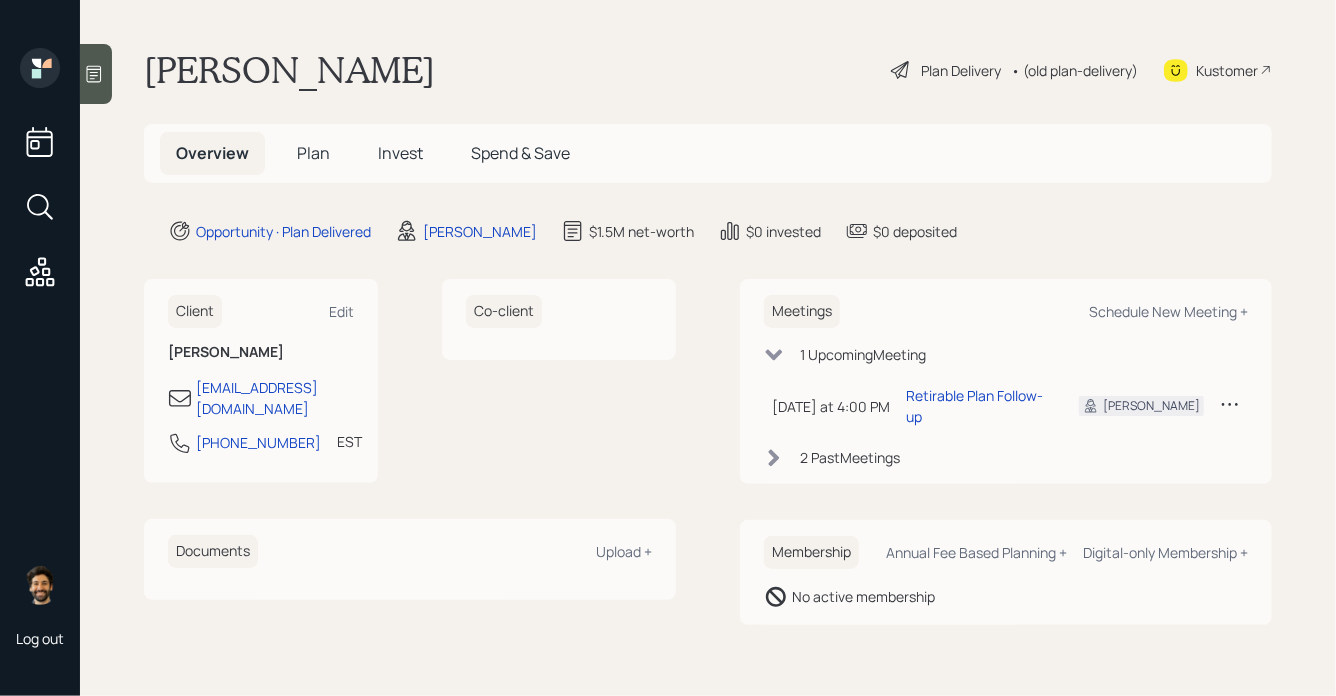 click 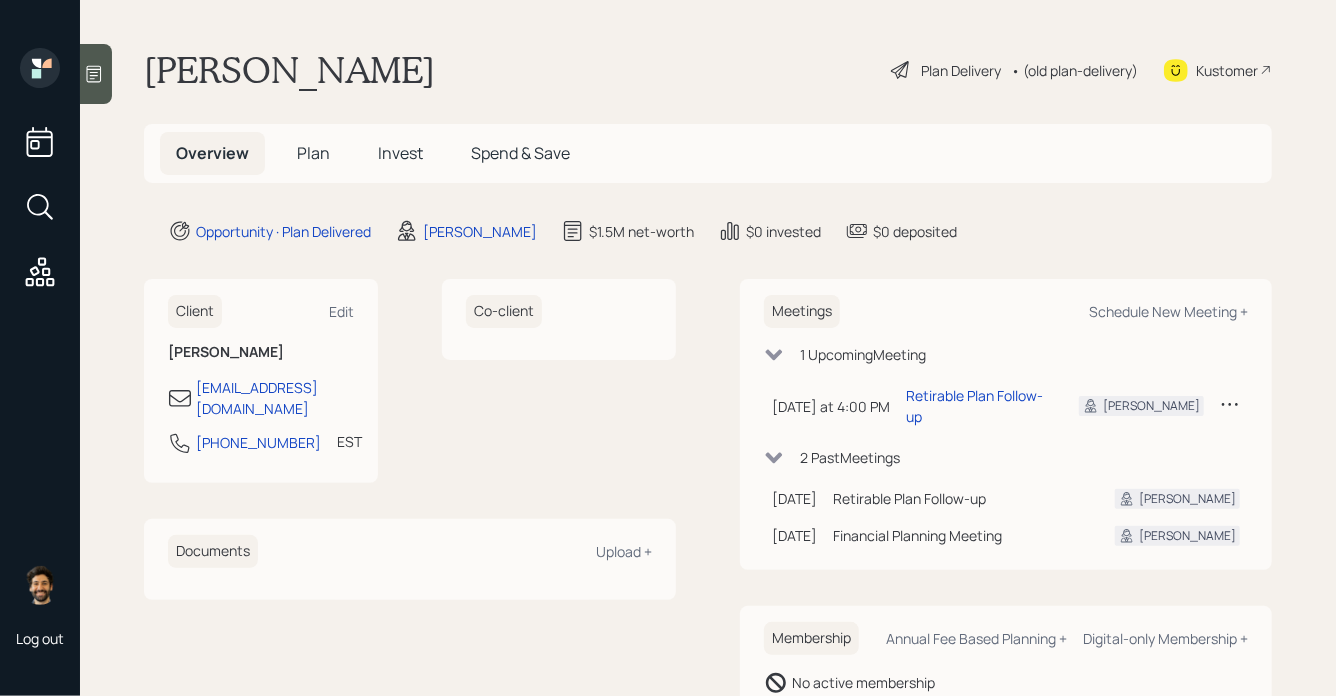 click 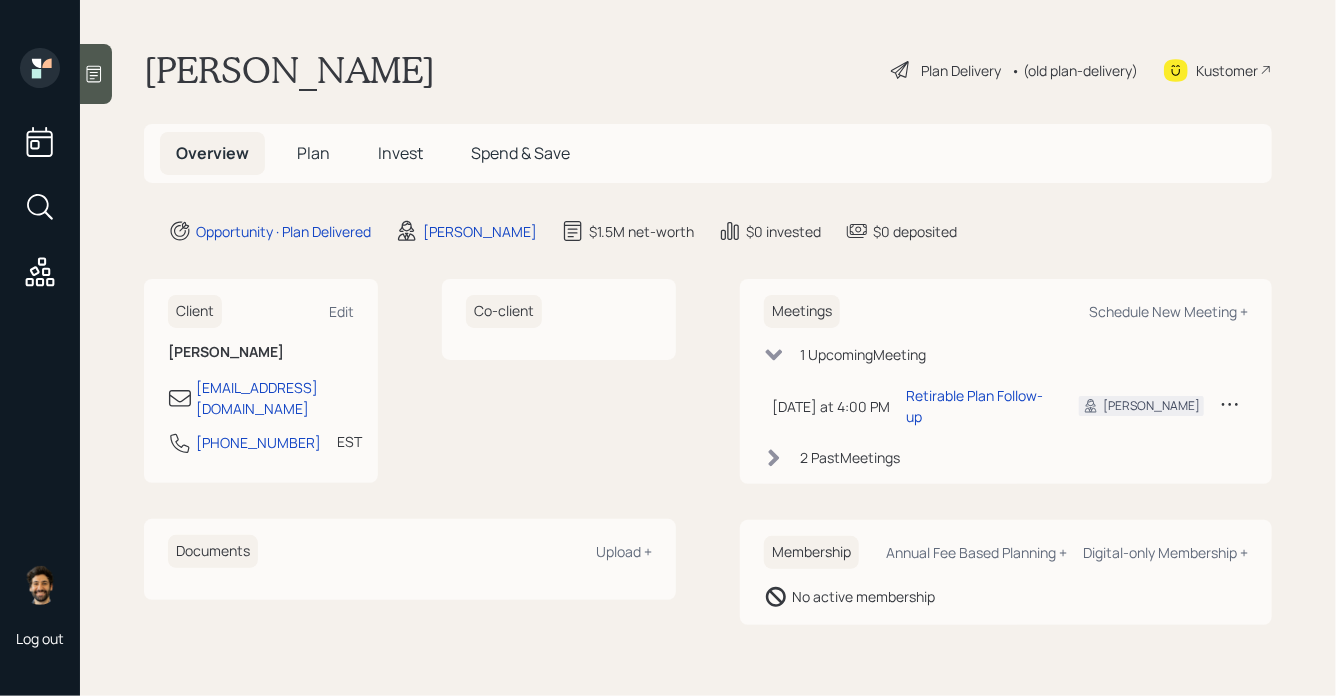 click on "Plan" at bounding box center (313, 153) 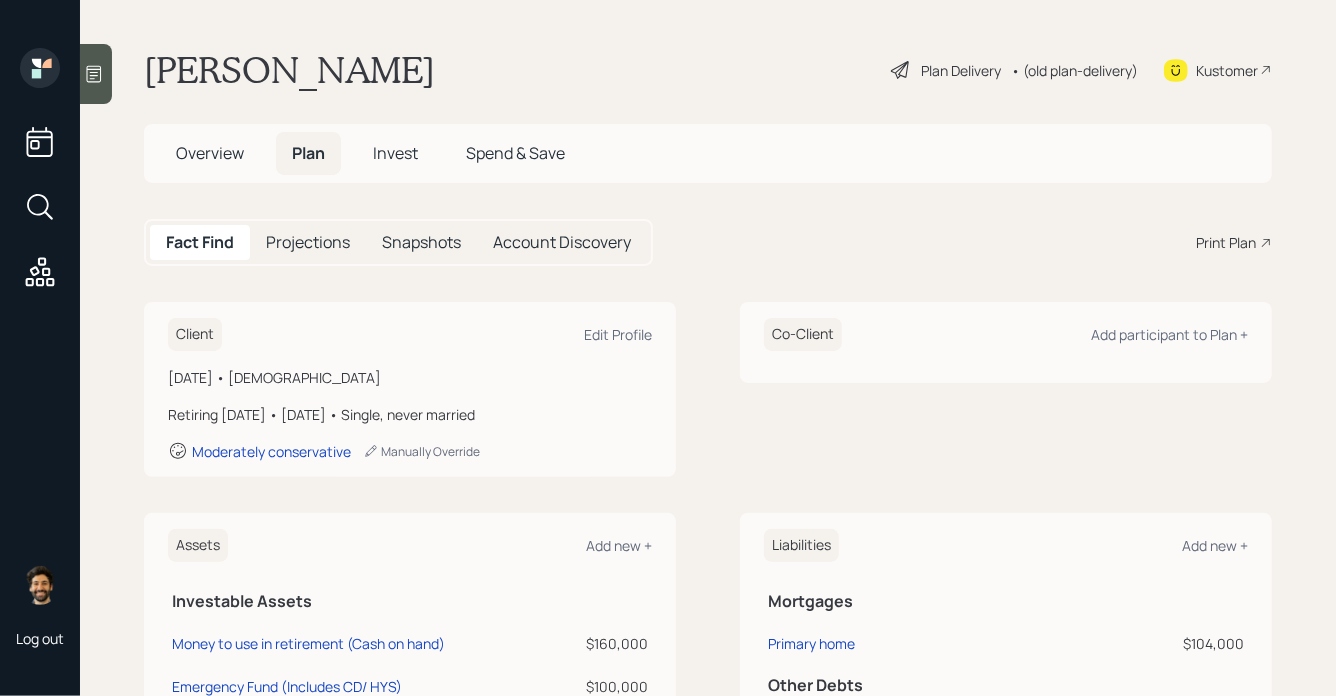 click on "Invest" at bounding box center (395, 153) 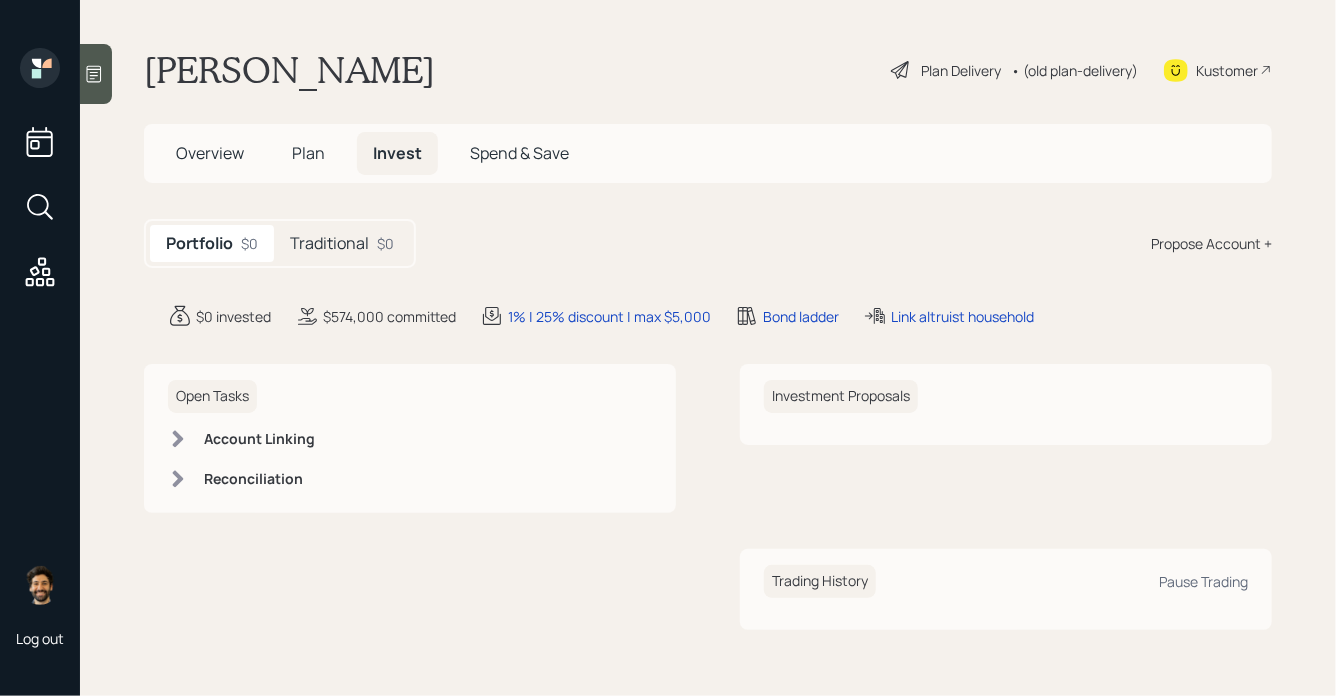 click on "Overview" at bounding box center (210, 153) 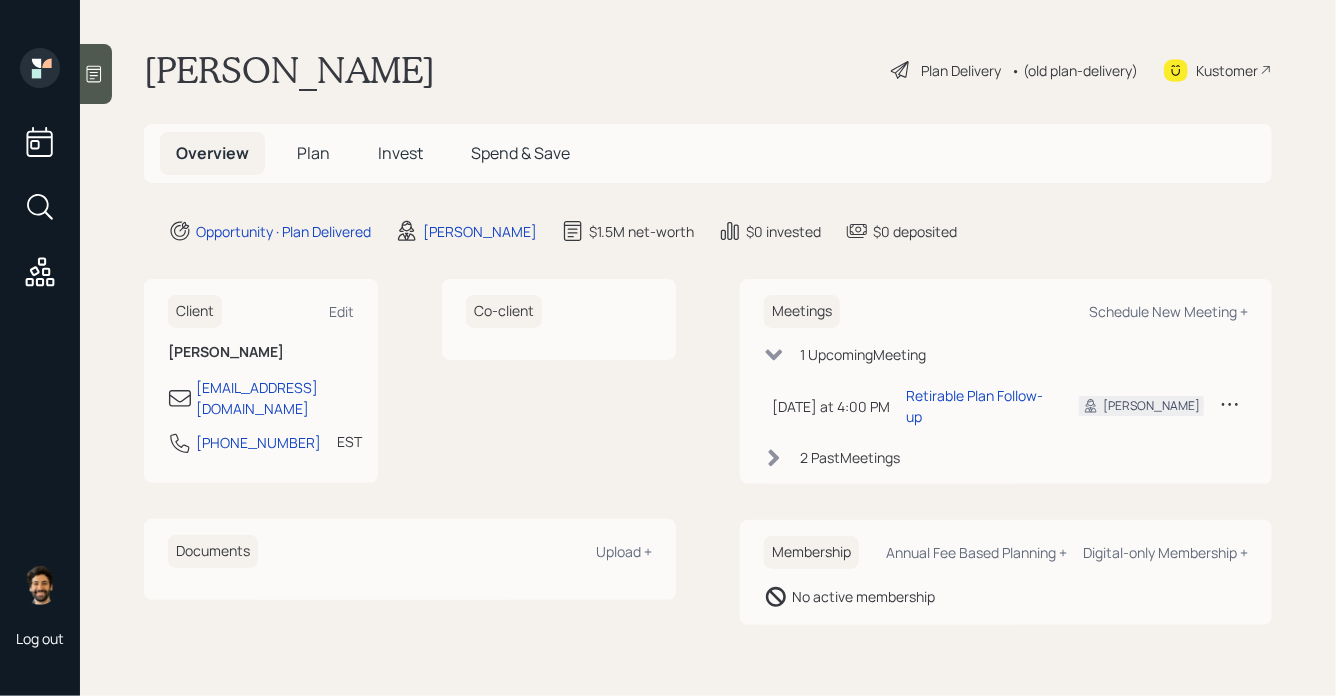 click on "• (old plan-delivery)" at bounding box center (1074, 70) 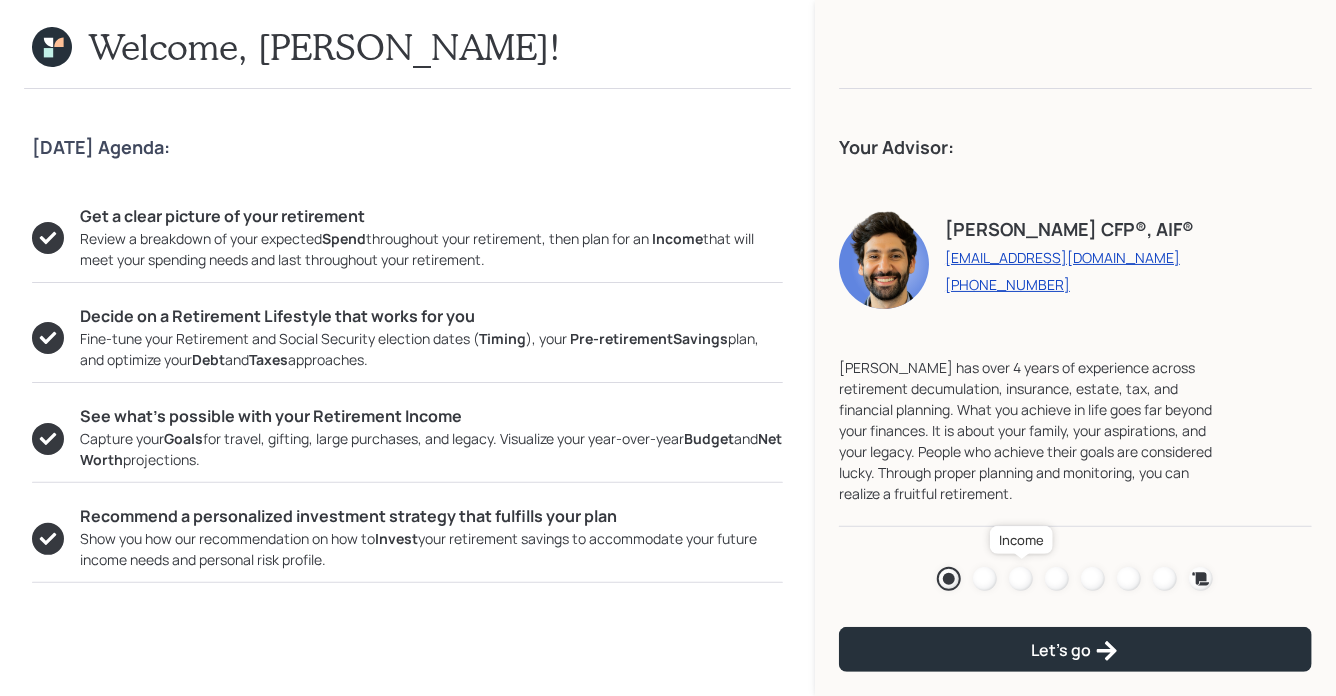click at bounding box center (1021, 579) 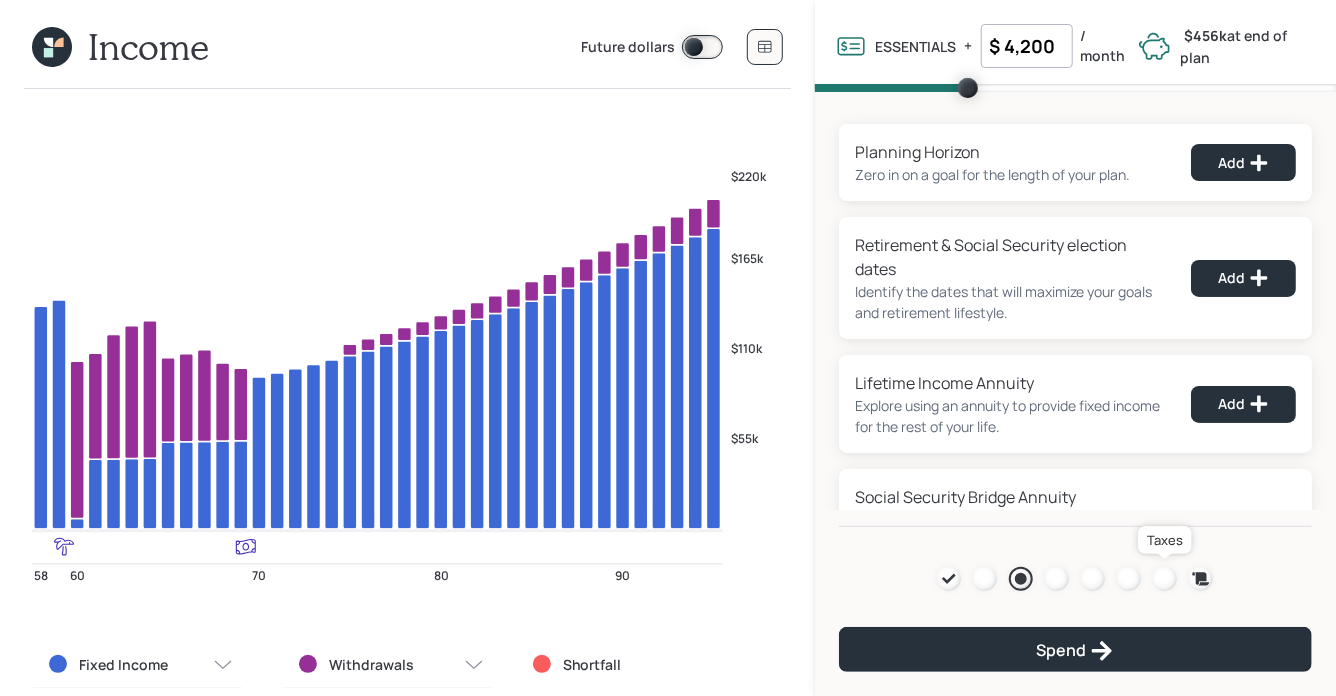 click at bounding box center [1165, 579] 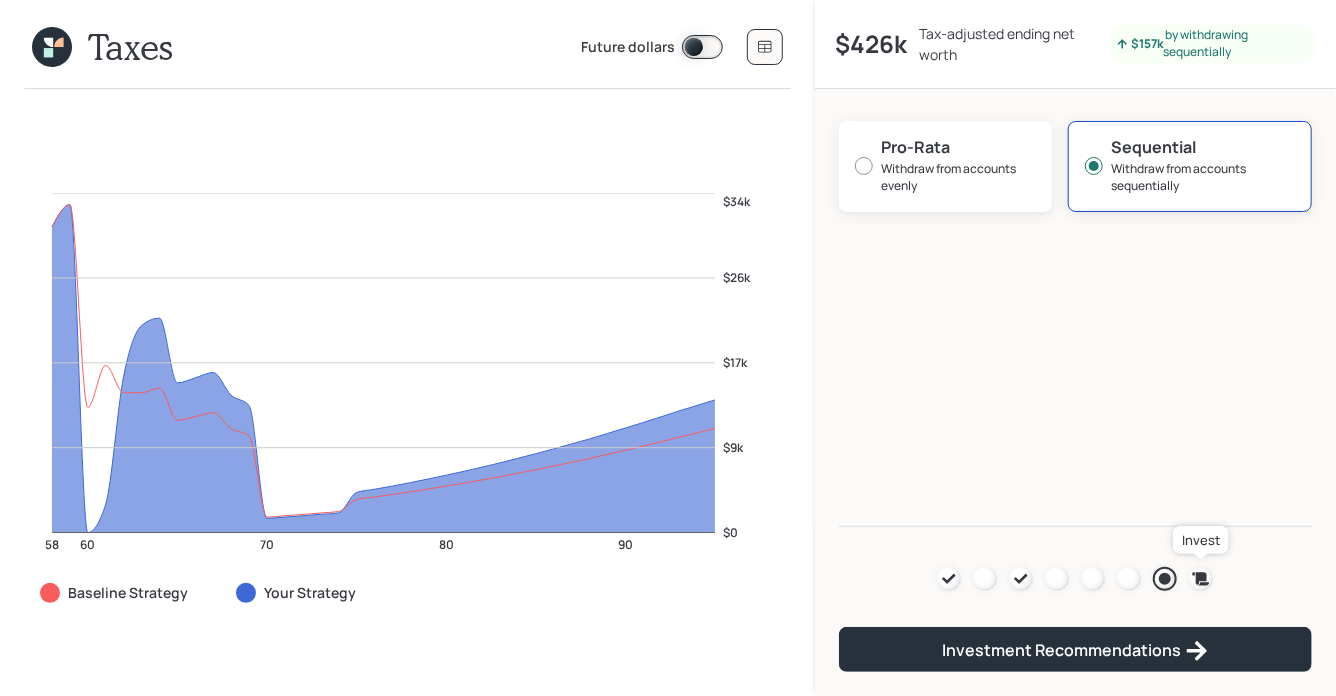 click 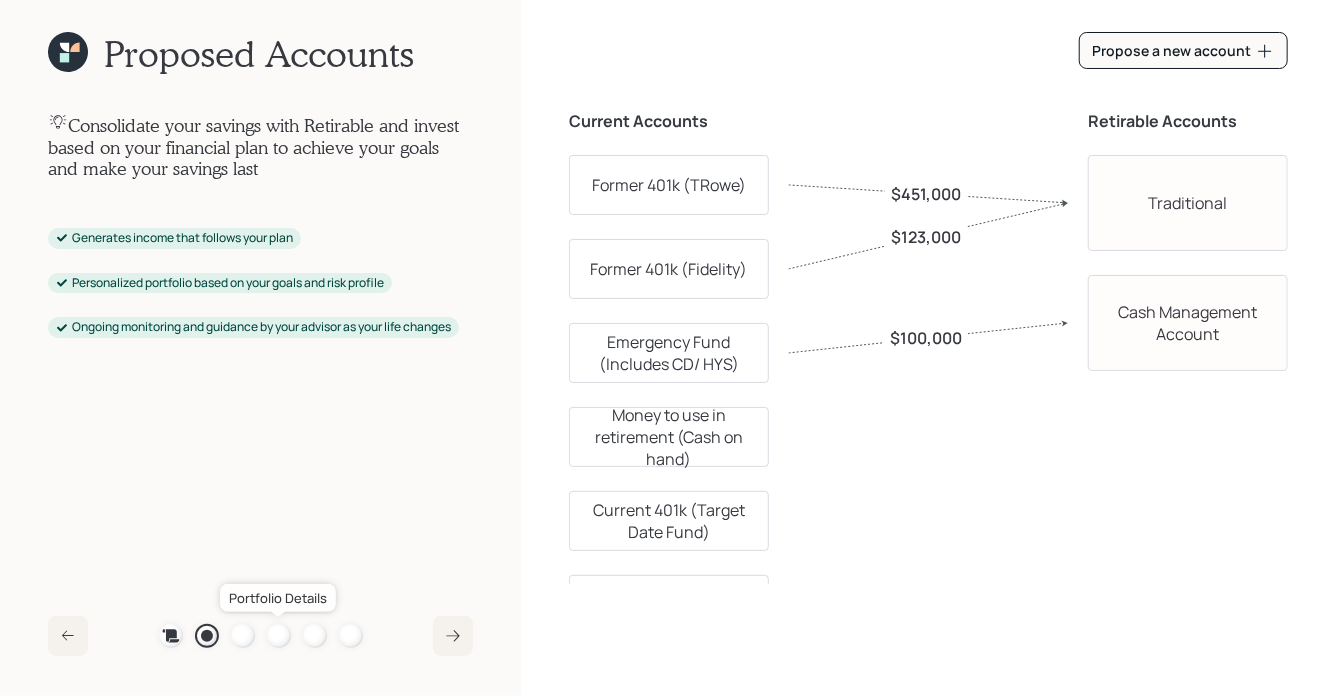 click at bounding box center [279, 636] 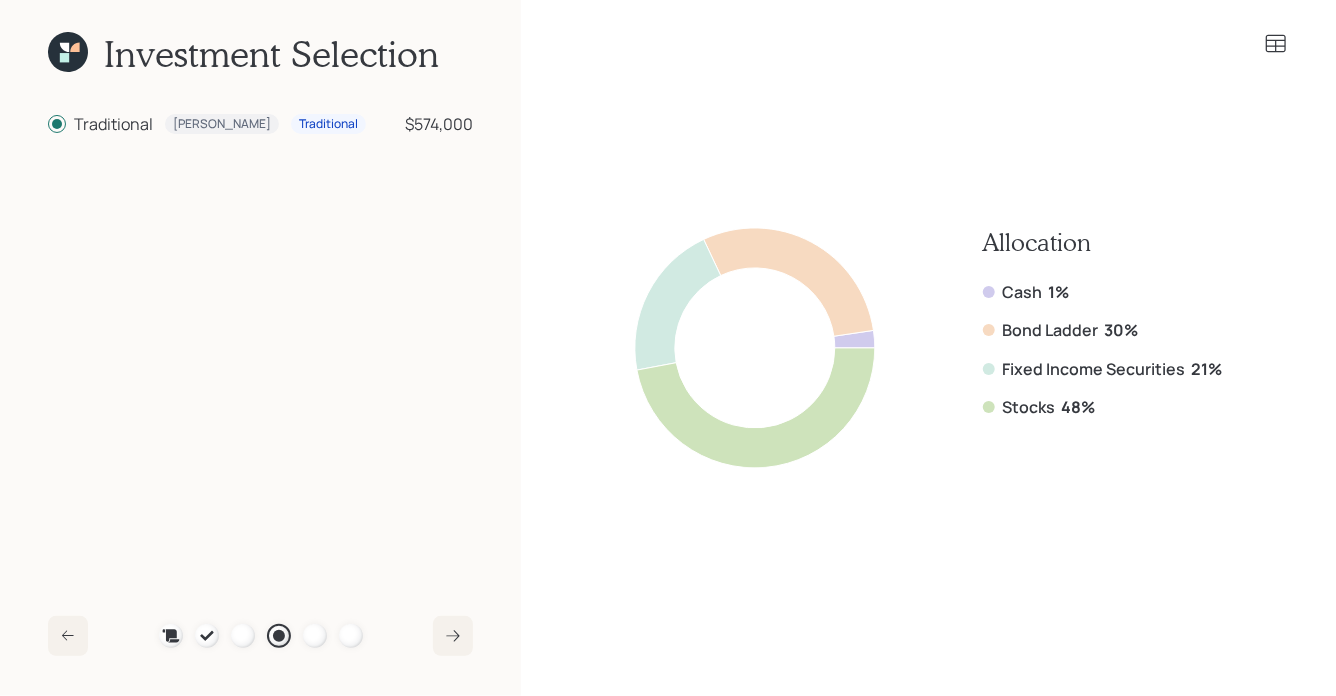 click 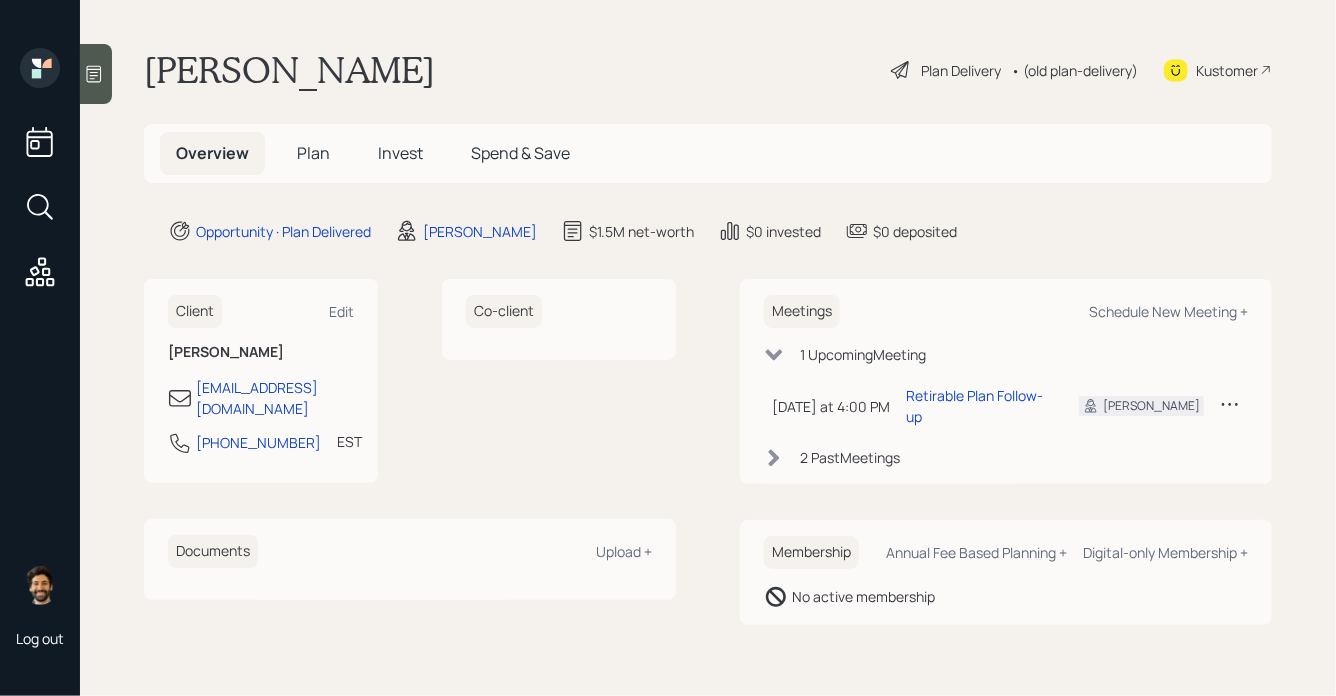 click on "• (old plan-delivery)" at bounding box center (1074, 70) 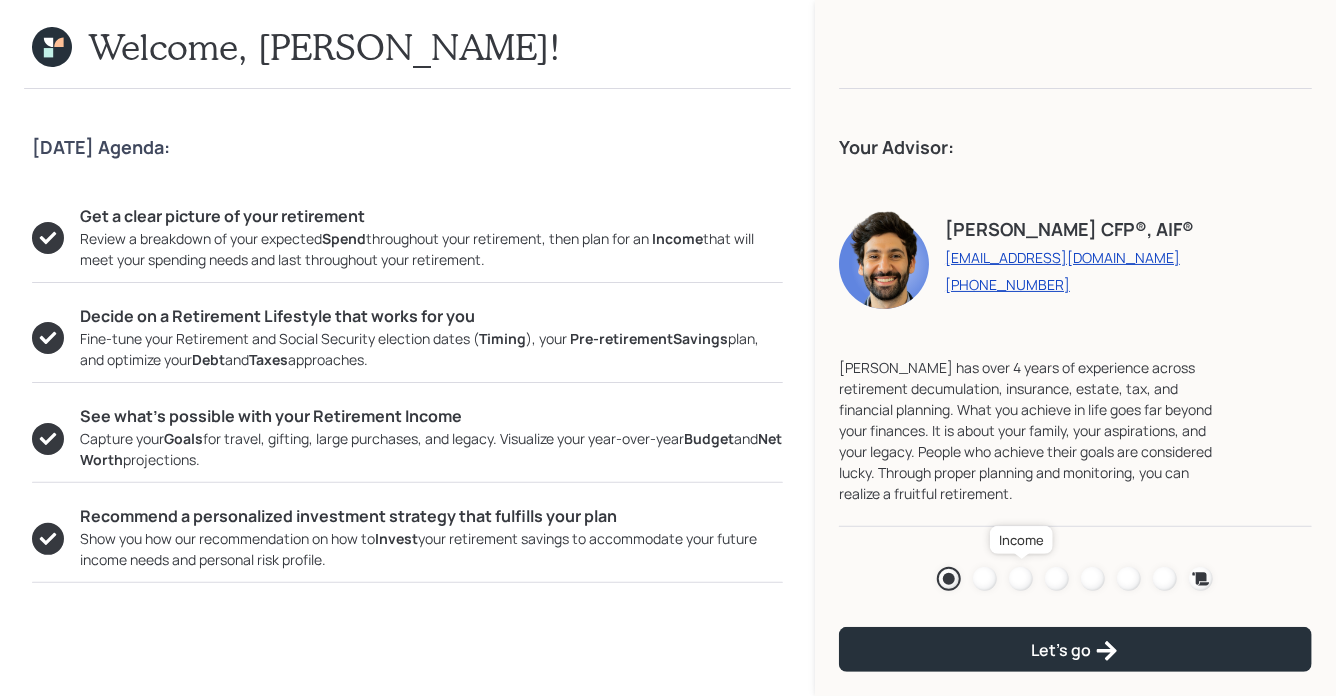 click at bounding box center [1021, 579] 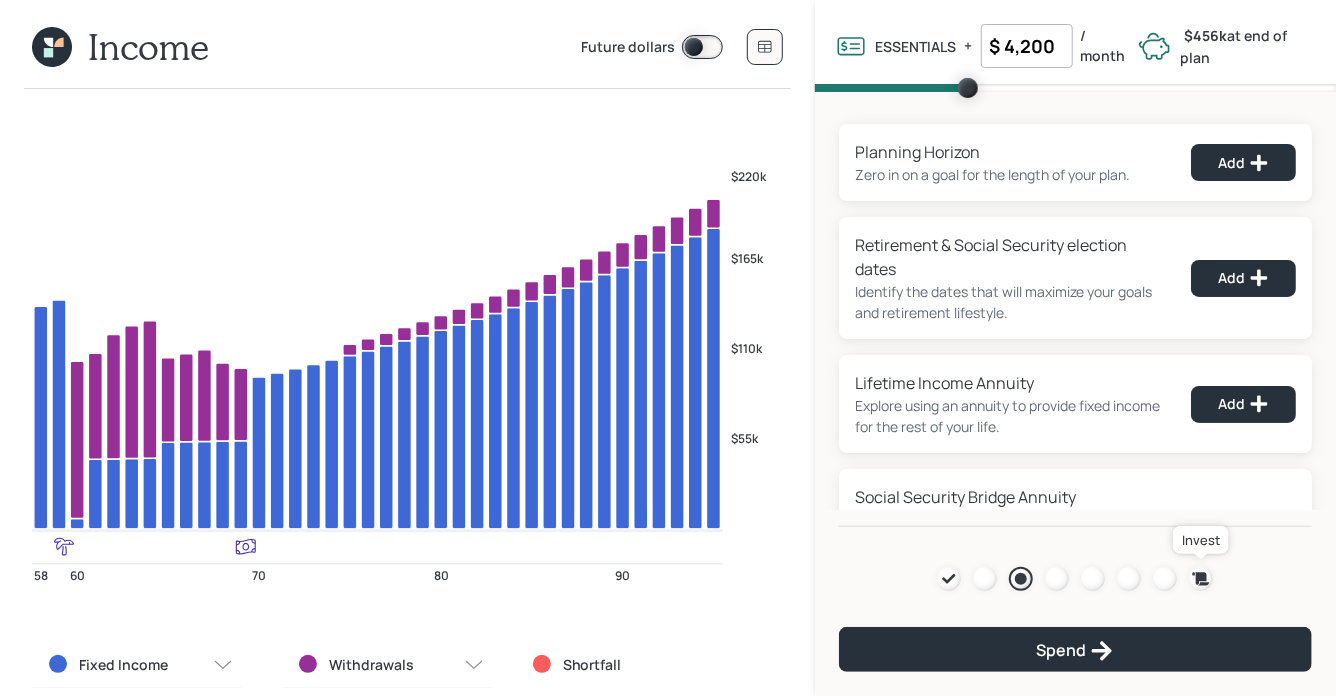 click 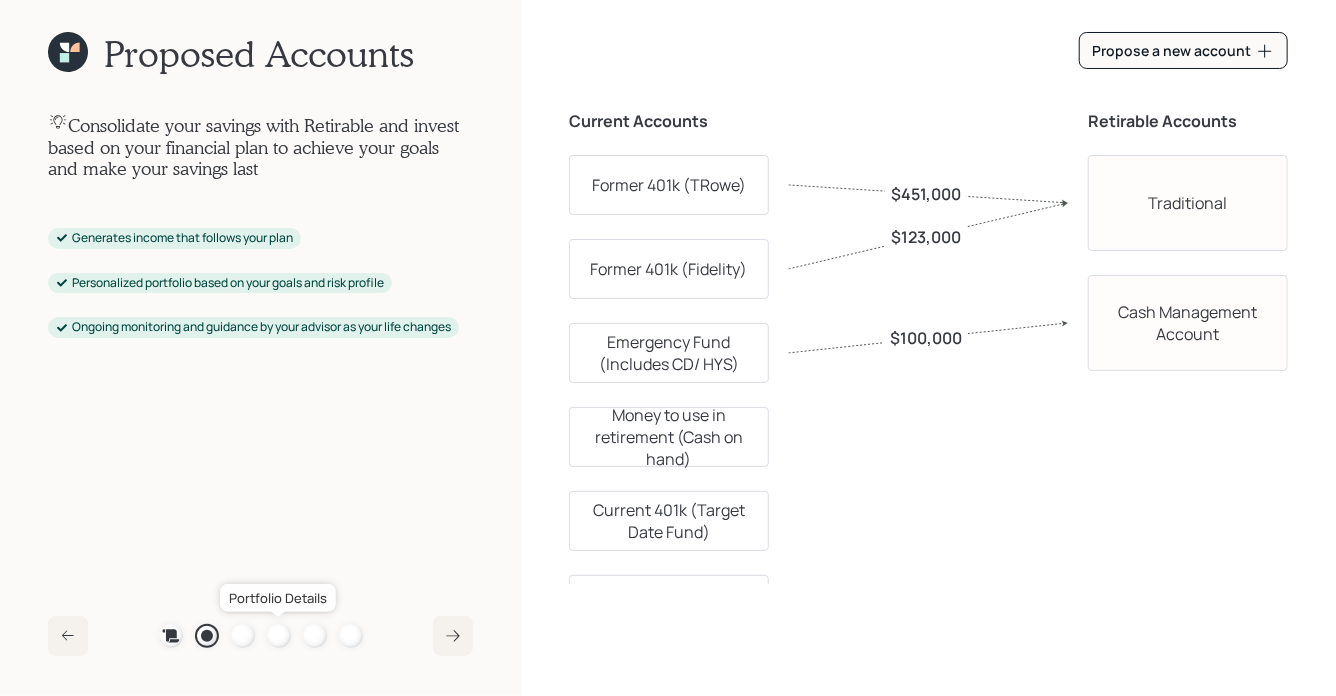 click at bounding box center (279, 636) 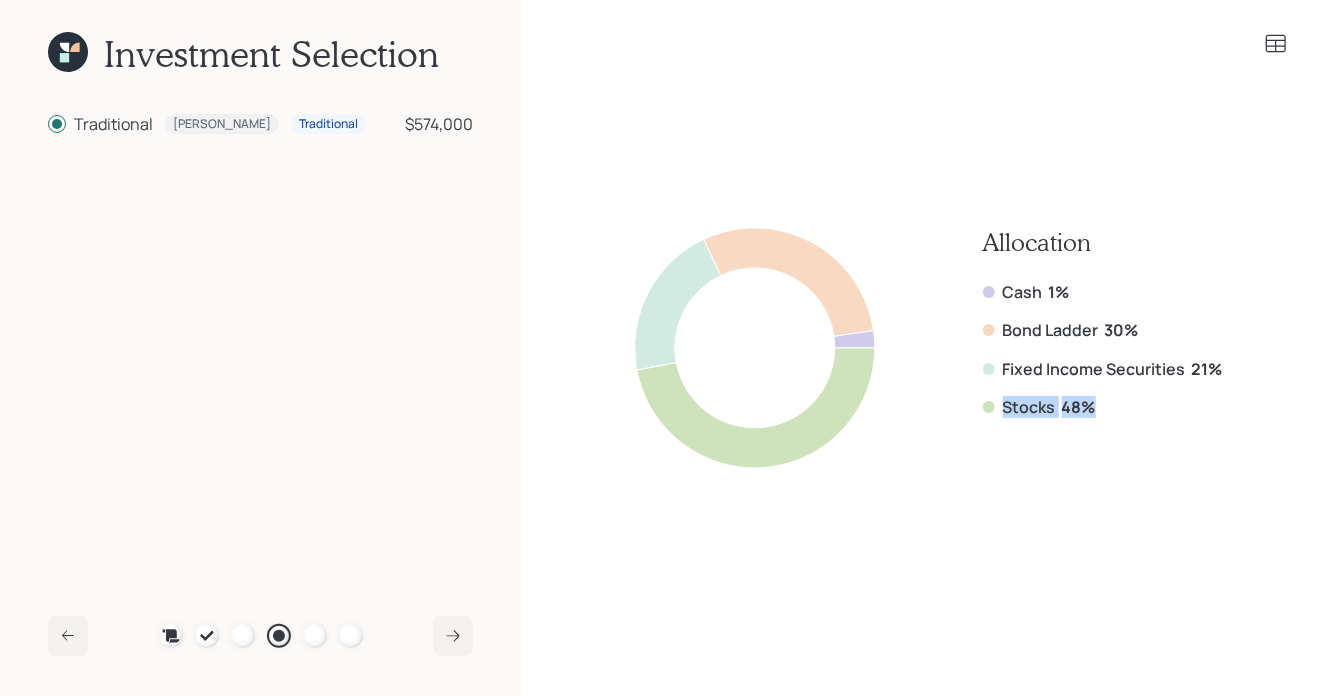 drag, startPoint x: 1103, startPoint y: 411, endPoint x: 992, endPoint y: 405, distance: 111.16204 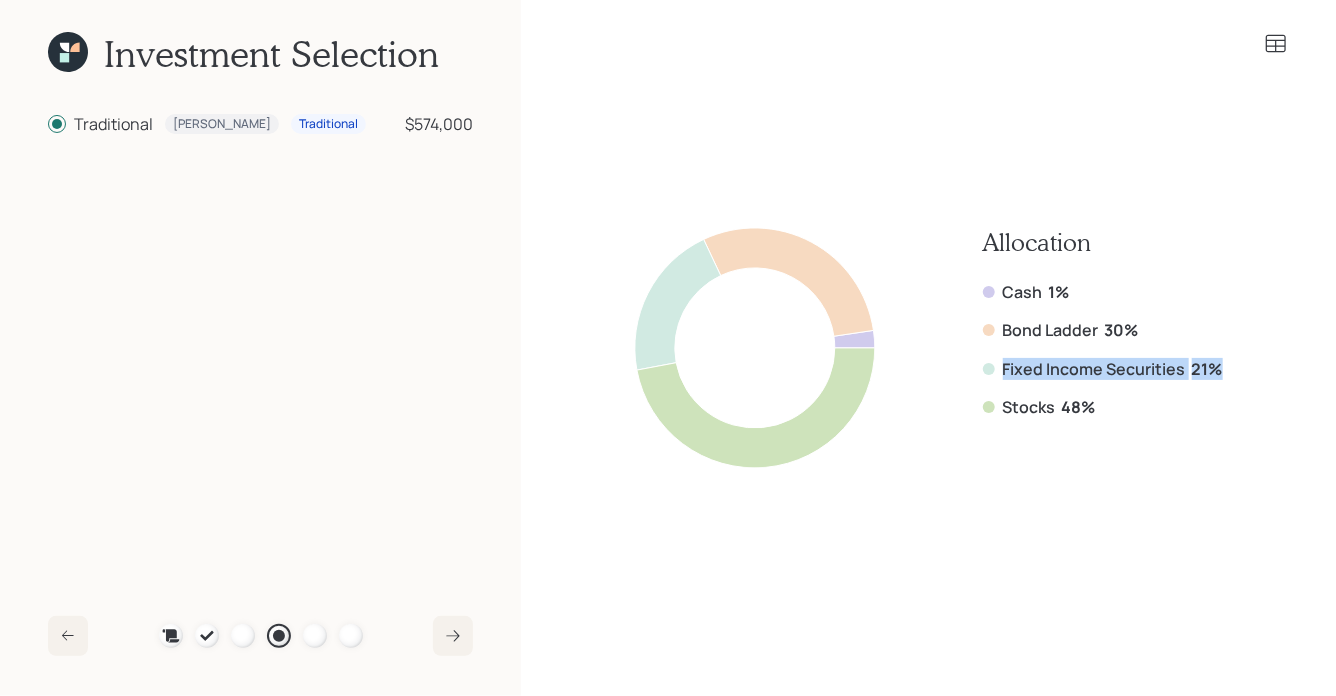 drag, startPoint x: 1223, startPoint y: 376, endPoint x: 995, endPoint y: 367, distance: 228.17757 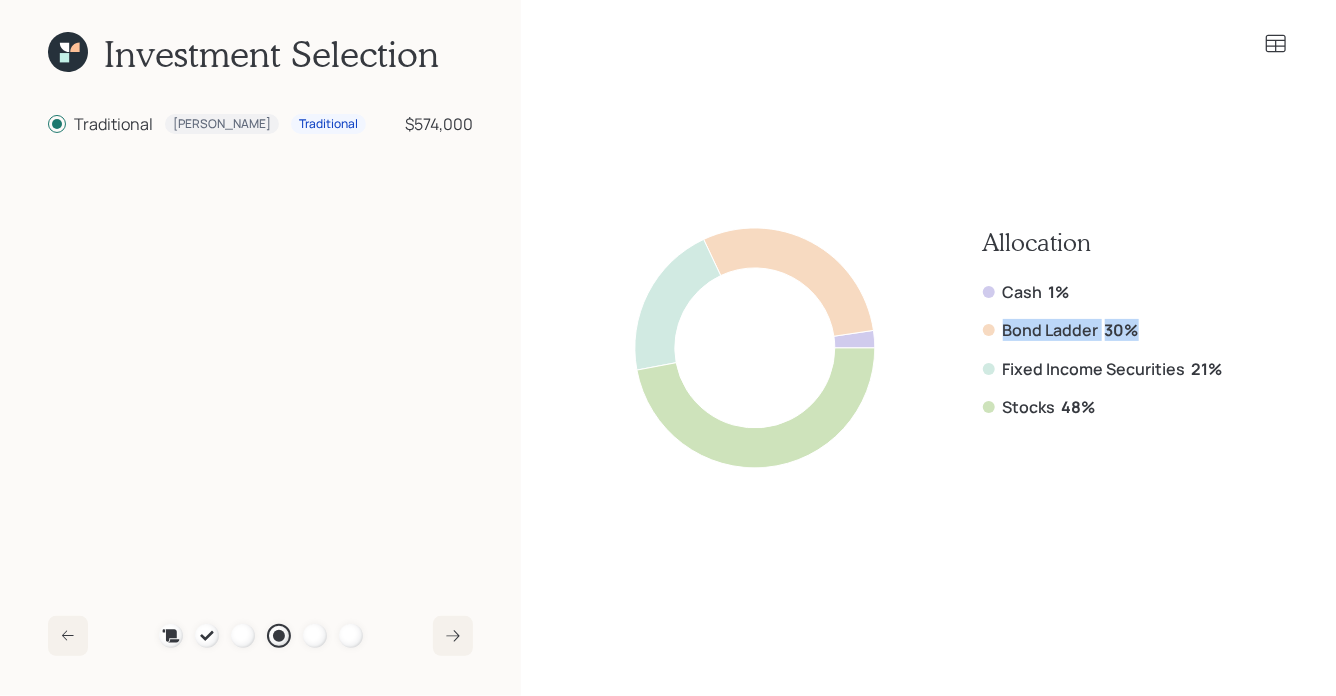 drag, startPoint x: 1147, startPoint y: 330, endPoint x: 994, endPoint y: 327, distance: 153.0294 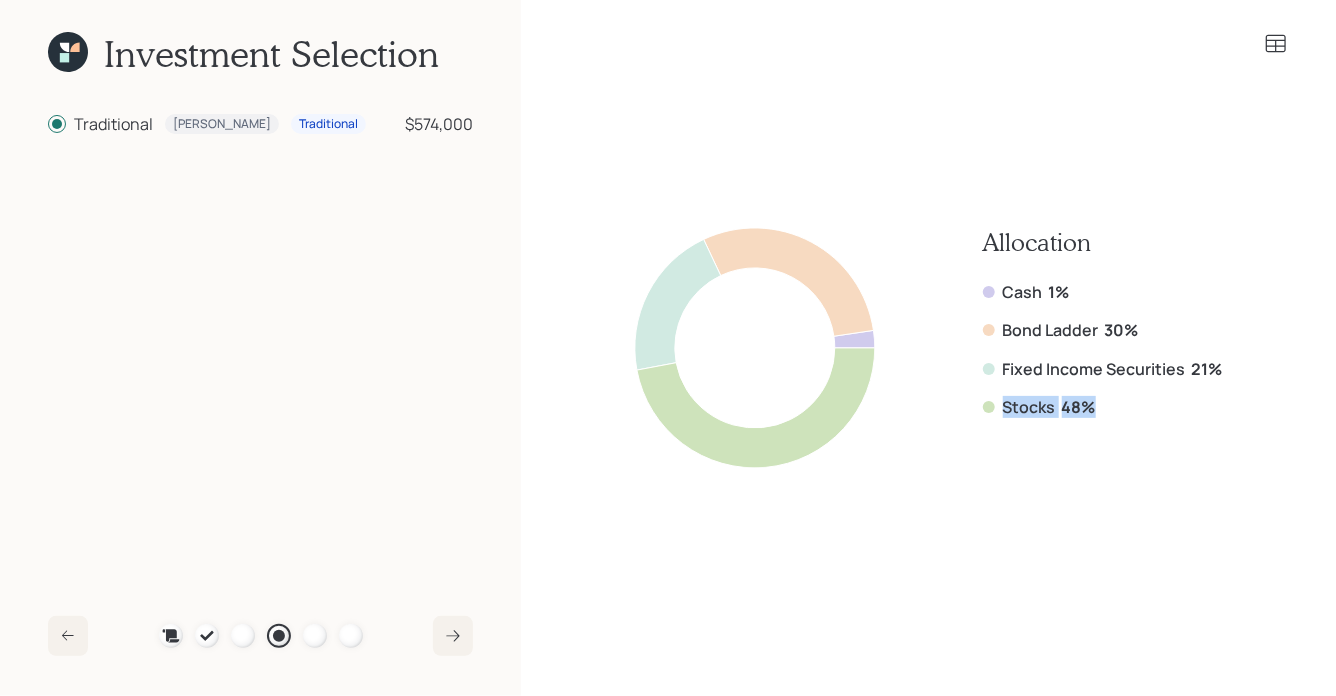 drag, startPoint x: 1096, startPoint y: 409, endPoint x: 982, endPoint y: 408, distance: 114.00439 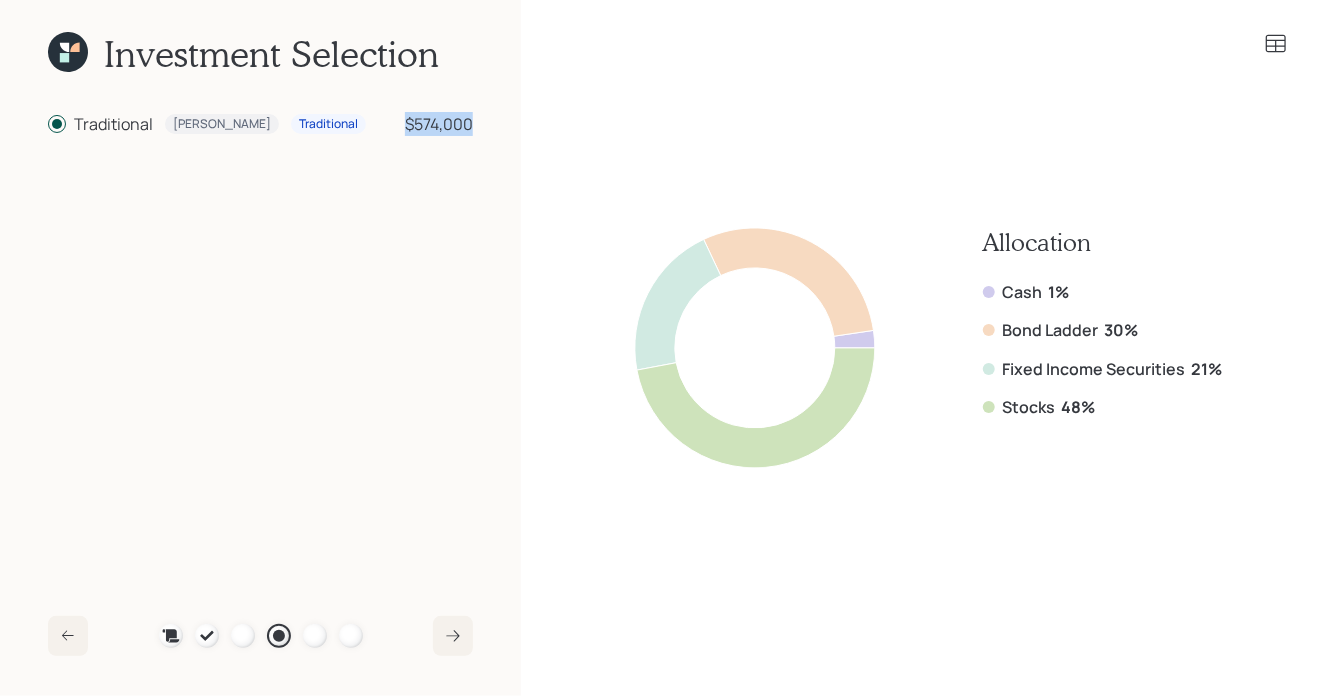 drag, startPoint x: 474, startPoint y: 122, endPoint x: 386, endPoint y: 123, distance: 88.005684 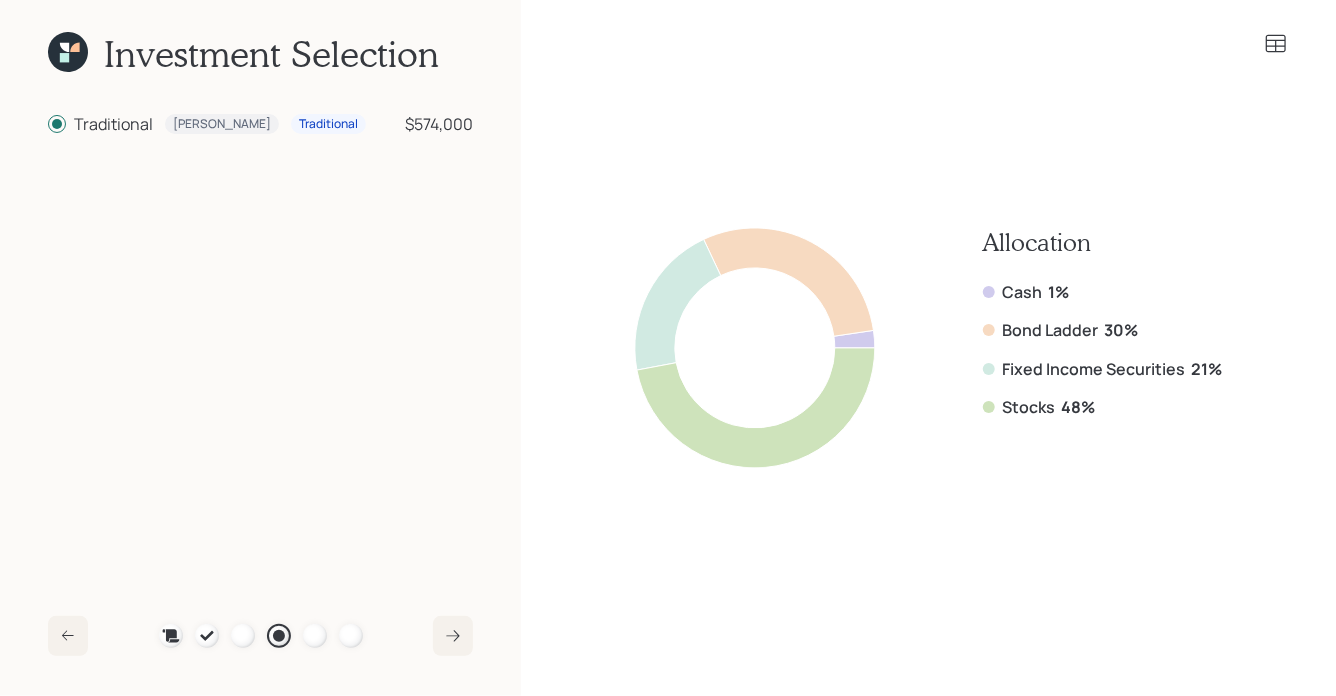 click 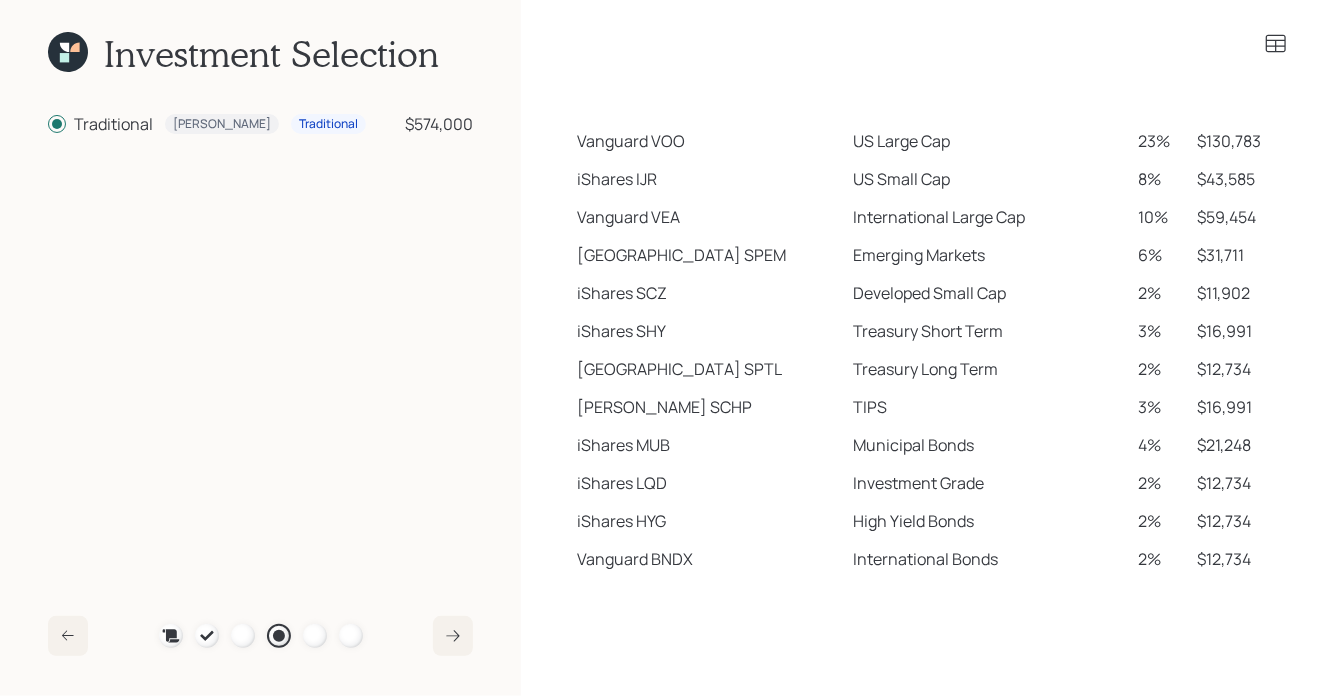 scroll, scrollTop: 364, scrollLeft: 0, axis: vertical 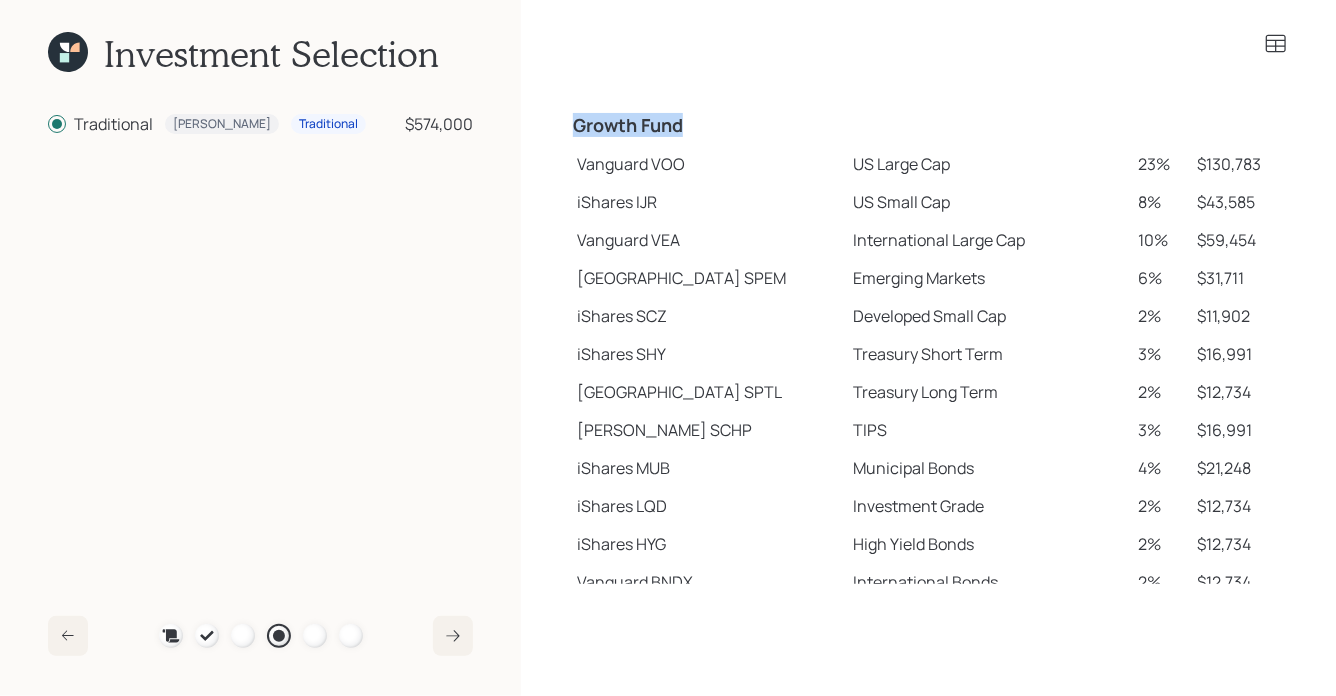 drag, startPoint x: 573, startPoint y: 127, endPoint x: 700, endPoint y: 127, distance: 127 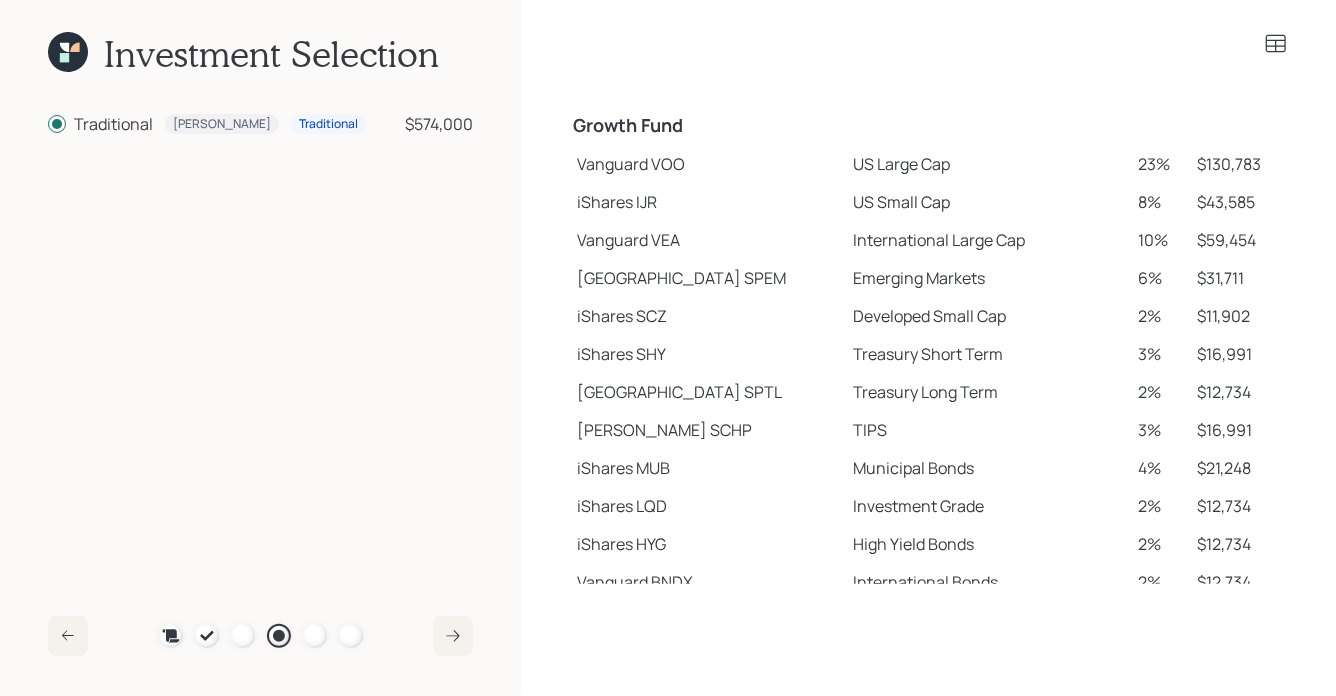 click on "Vanguard   VOO" at bounding box center (707, 164) 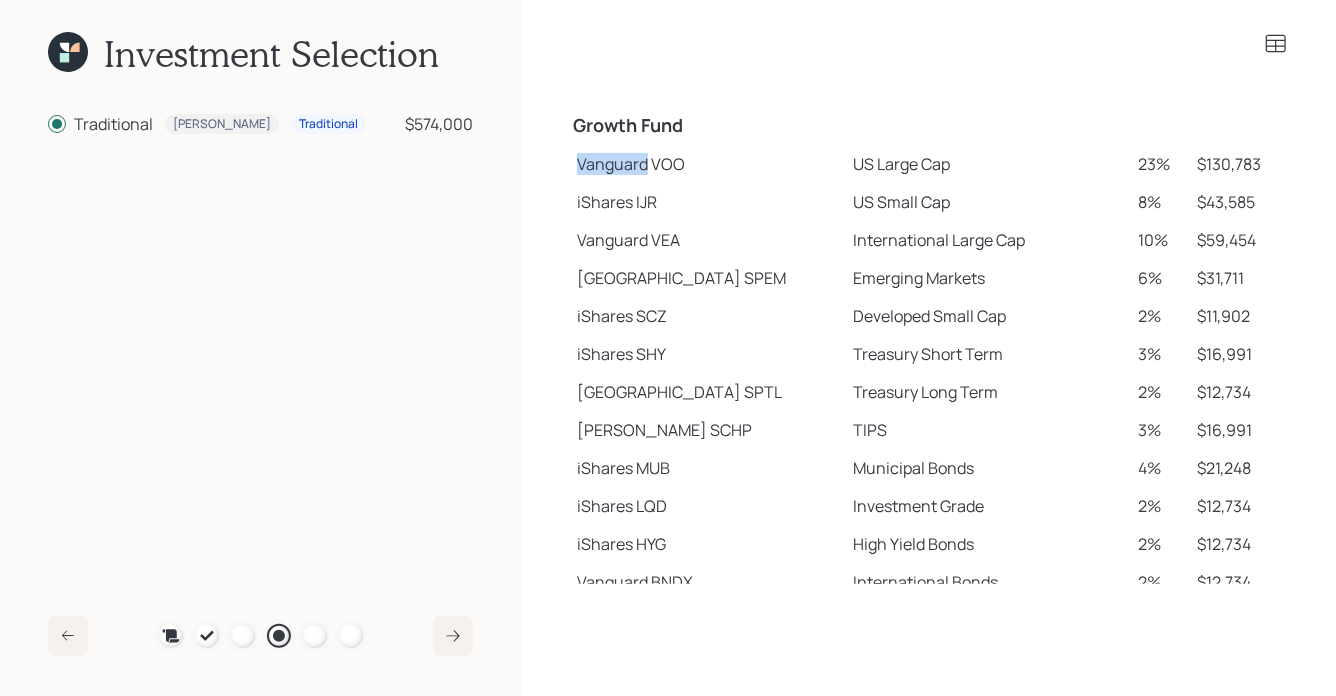 click on "Vanguard   VOO" at bounding box center (707, 164) 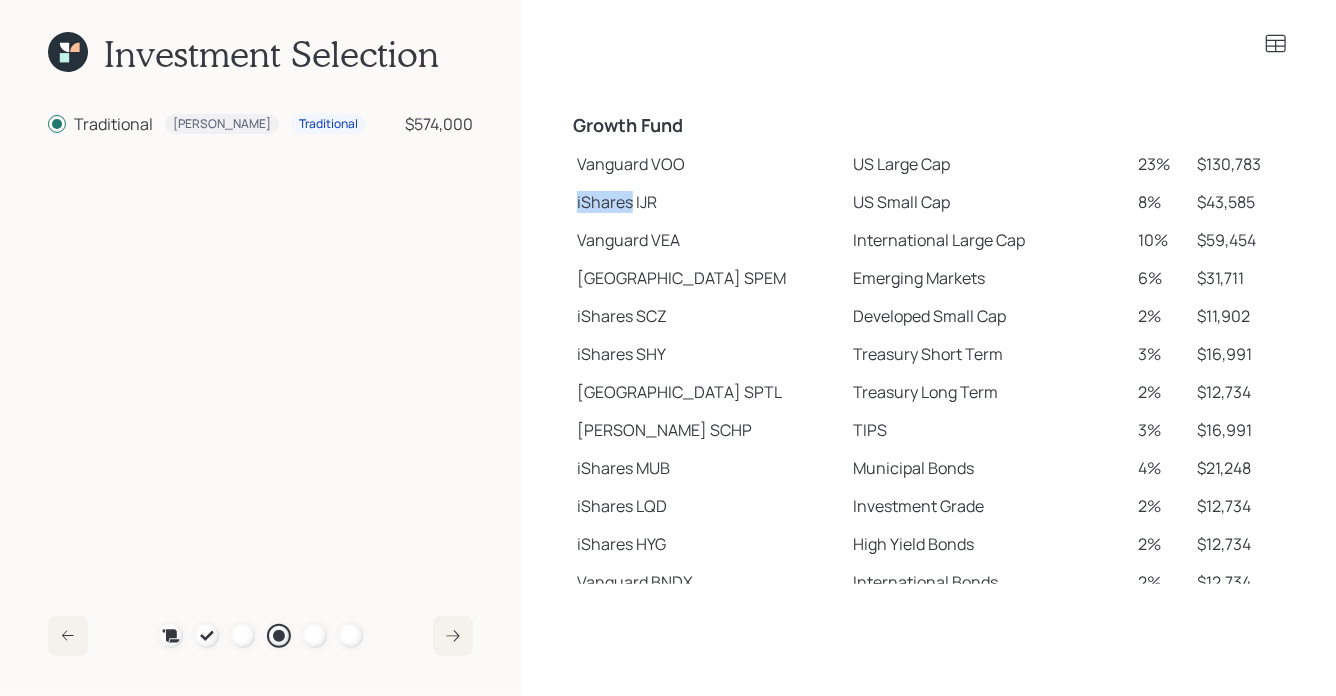 drag, startPoint x: 574, startPoint y: 205, endPoint x: 629, endPoint y: 208, distance: 55.081757 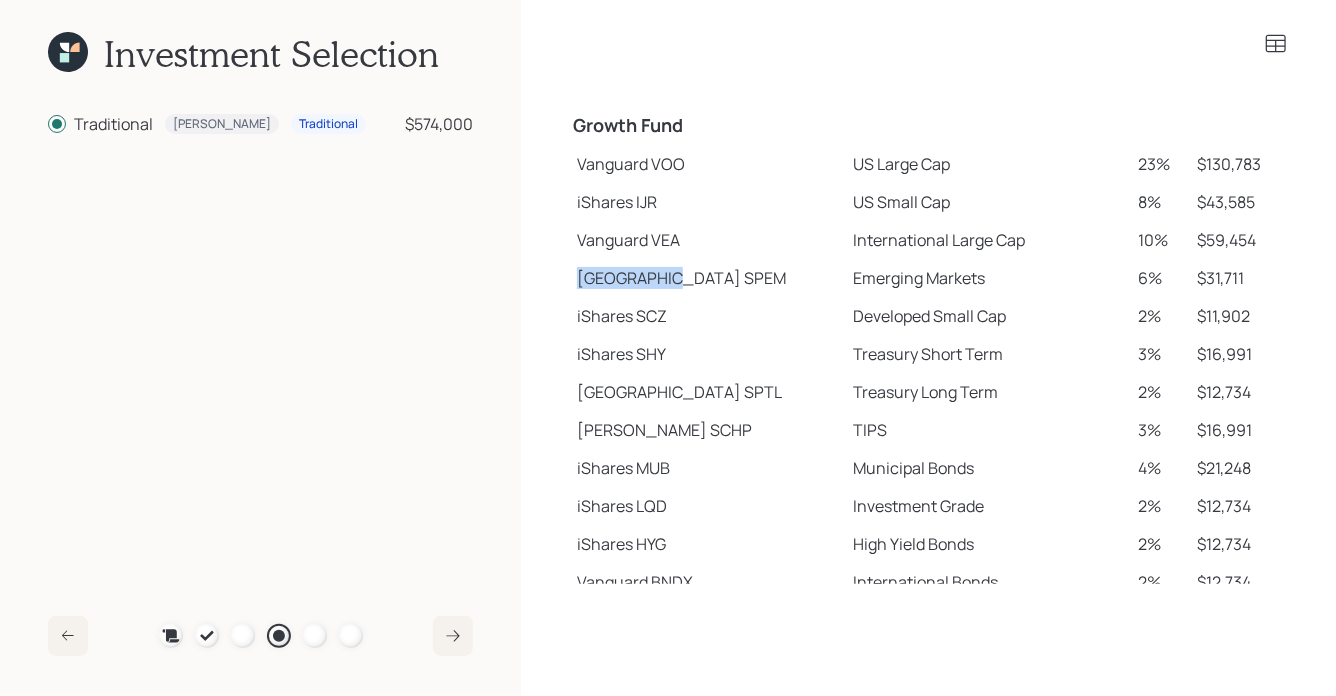 drag, startPoint x: 577, startPoint y: 279, endPoint x: 661, endPoint y: 289, distance: 84.59315 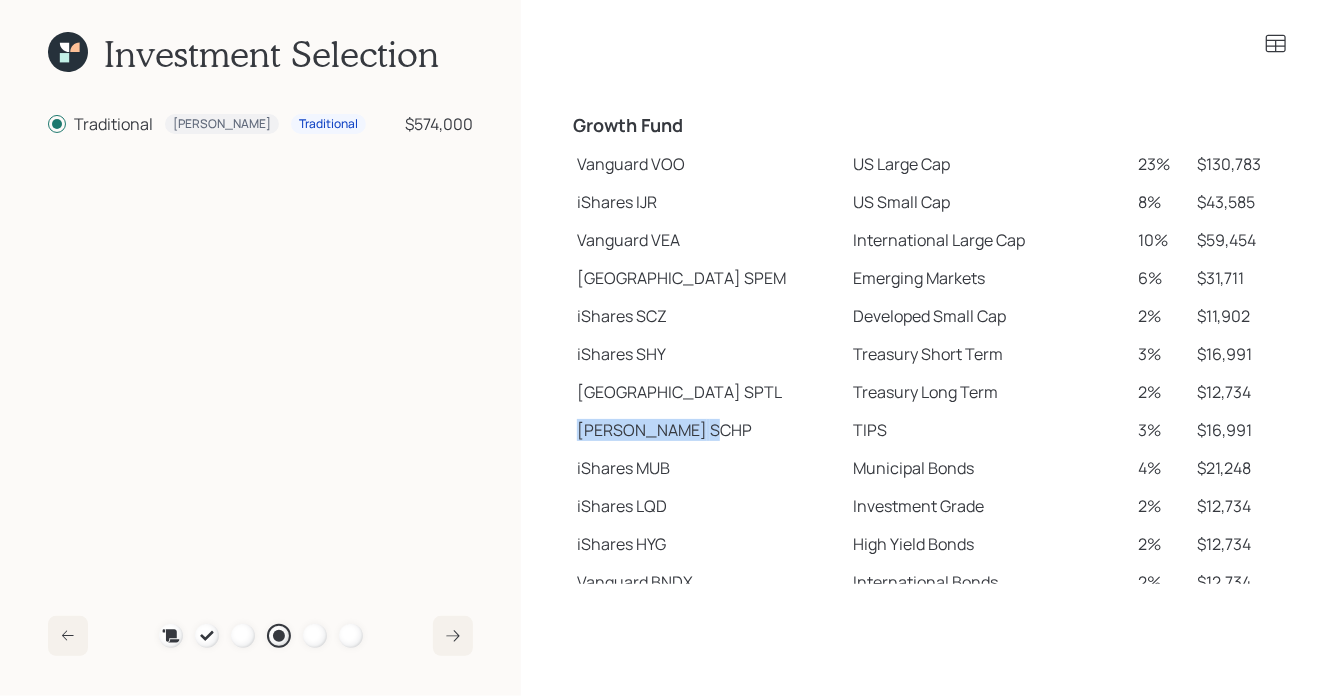 drag, startPoint x: 578, startPoint y: 426, endPoint x: 647, endPoint y: 432, distance: 69.260376 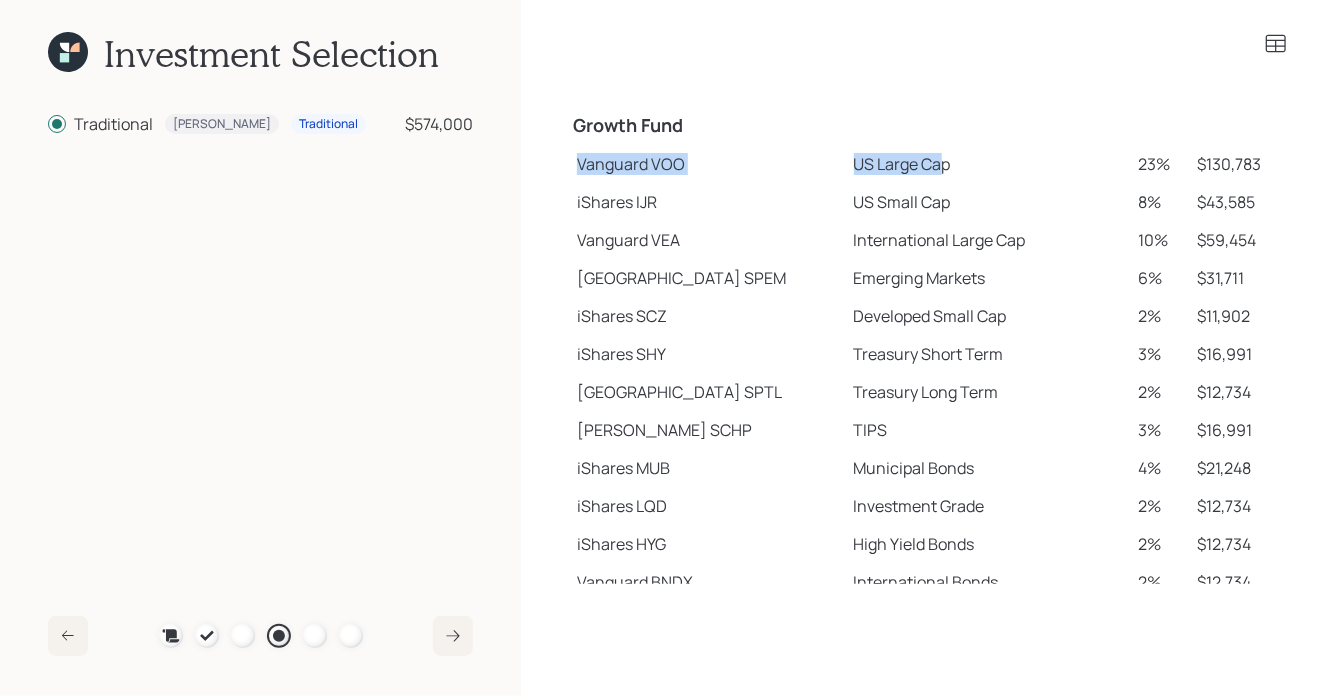 drag, startPoint x: 577, startPoint y: 161, endPoint x: 877, endPoint y: 171, distance: 300.16663 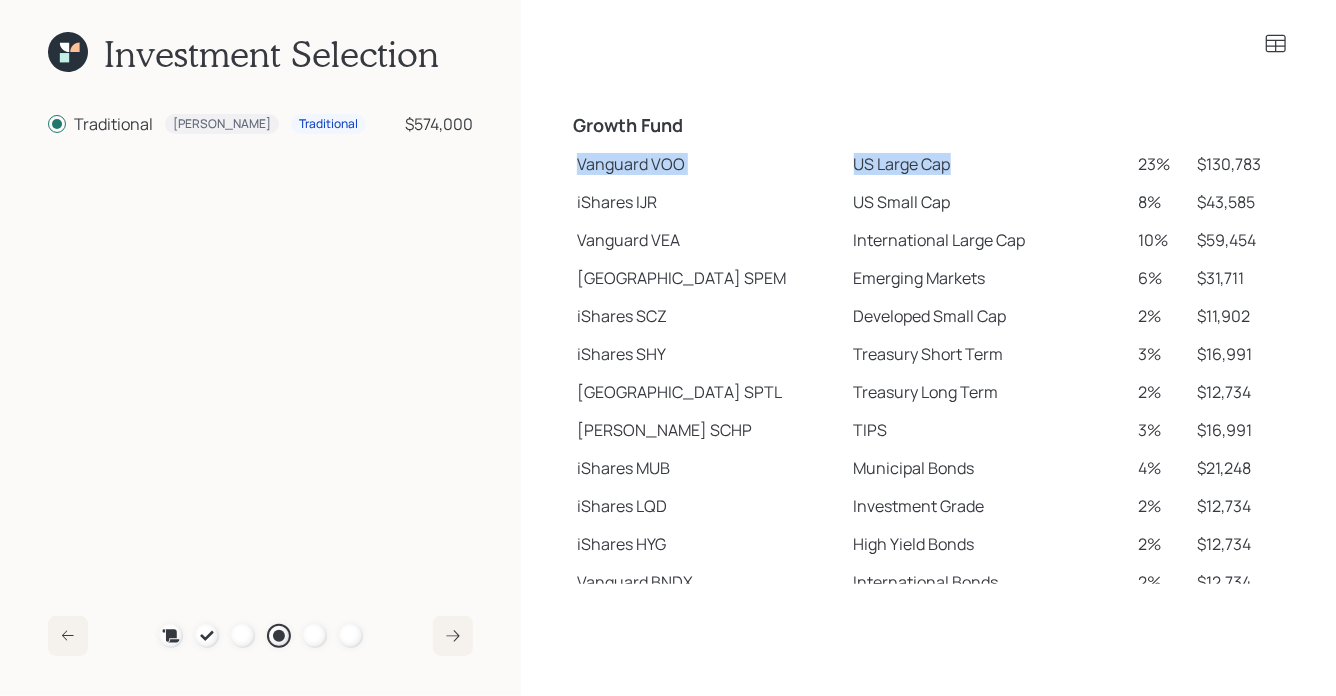drag, startPoint x: 579, startPoint y: 164, endPoint x: 896, endPoint y: 168, distance: 317.02524 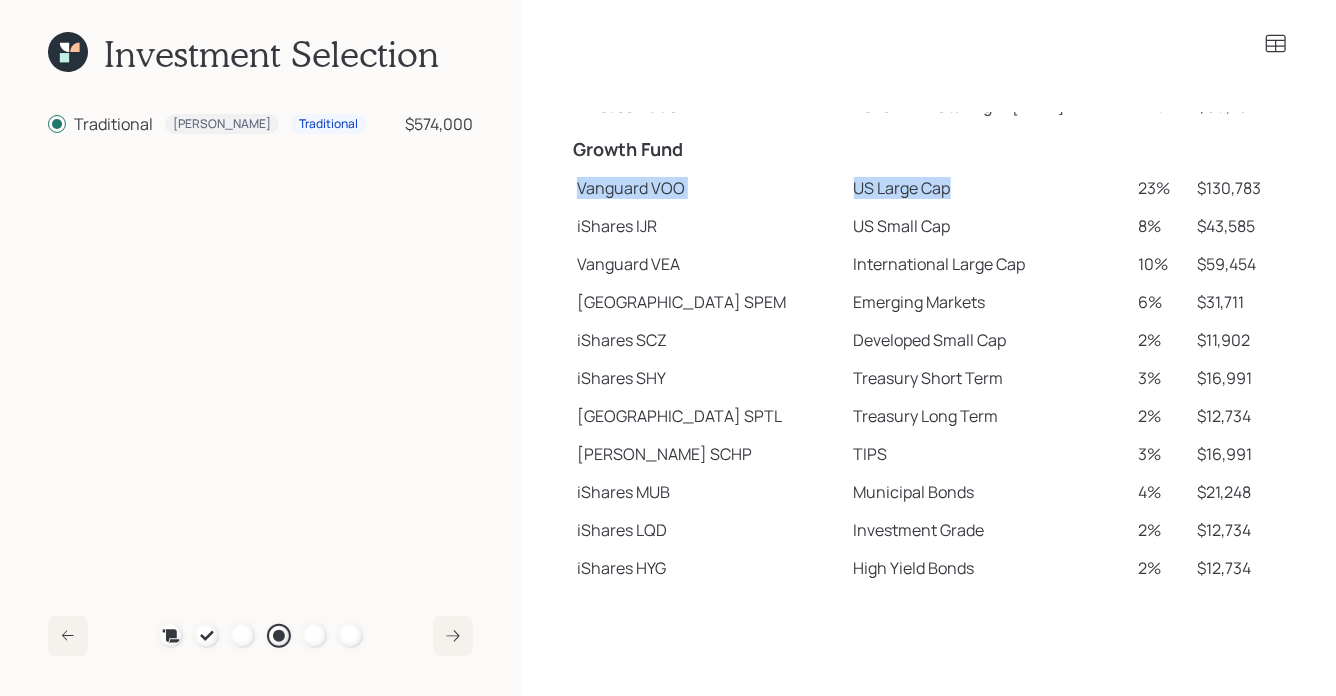 scroll, scrollTop: 338, scrollLeft: 0, axis: vertical 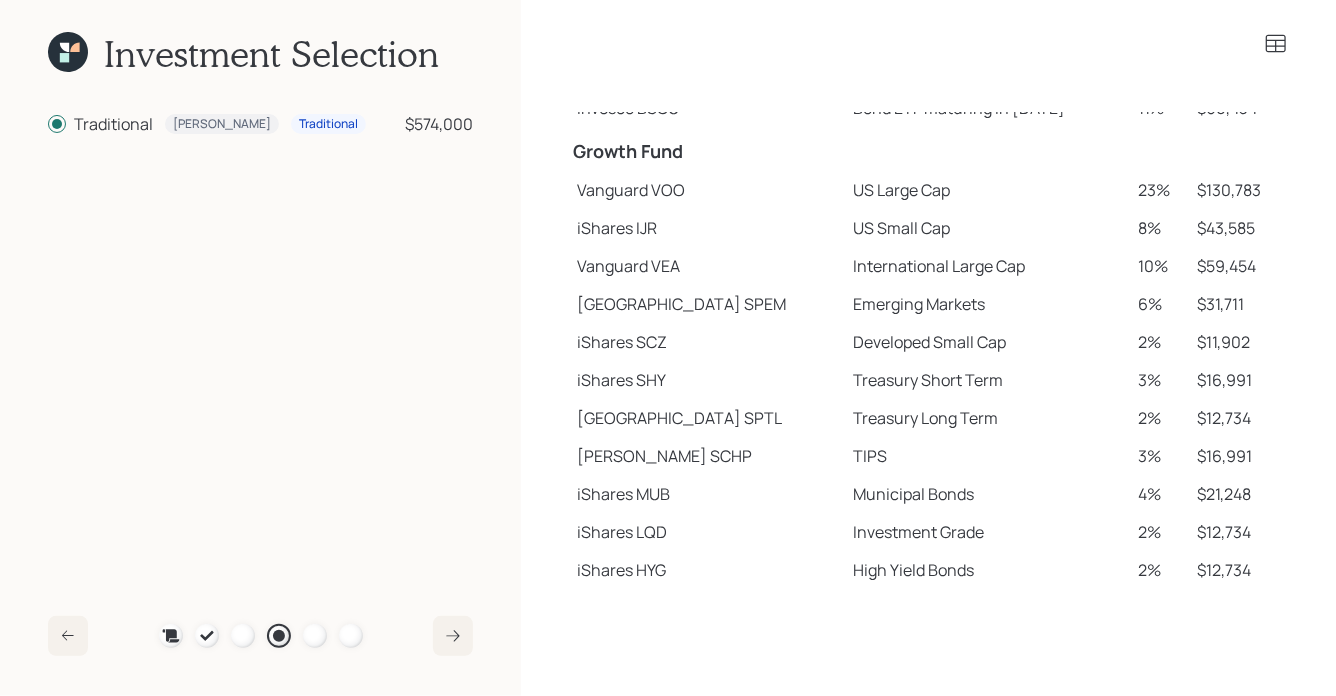 click 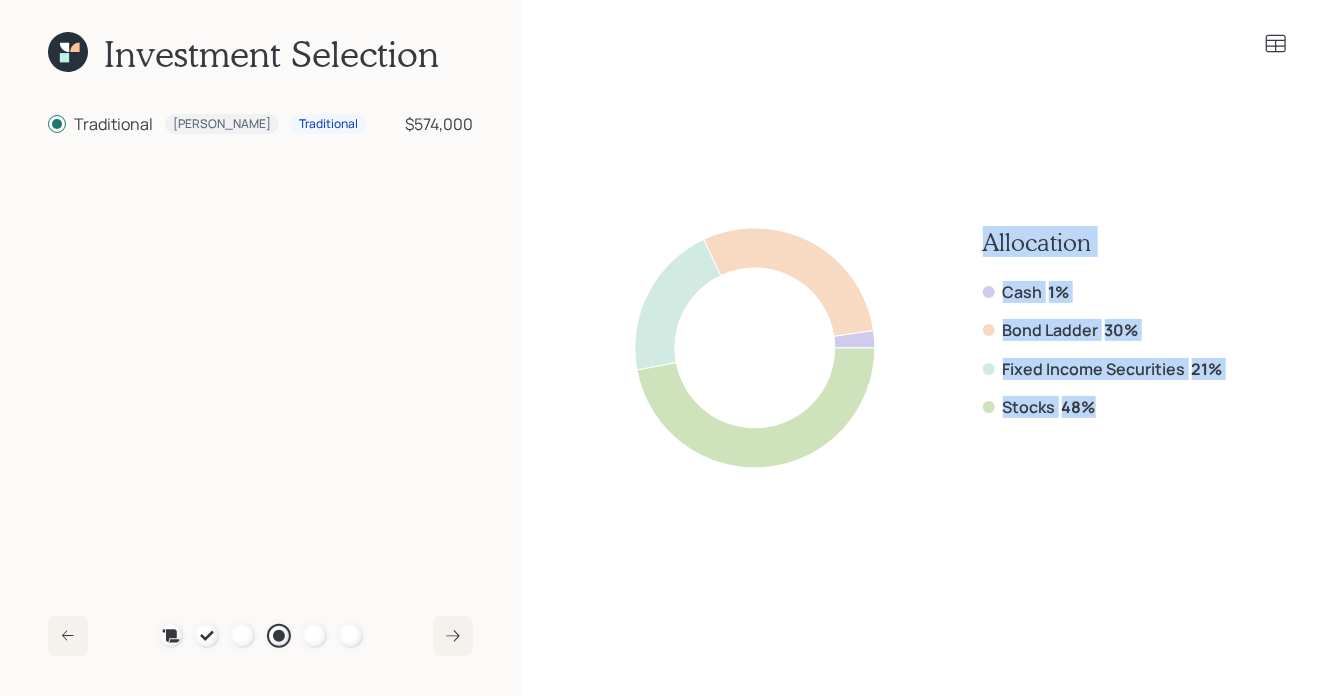 drag, startPoint x: 1098, startPoint y: 409, endPoint x: 980, endPoint y: 245, distance: 202.0396 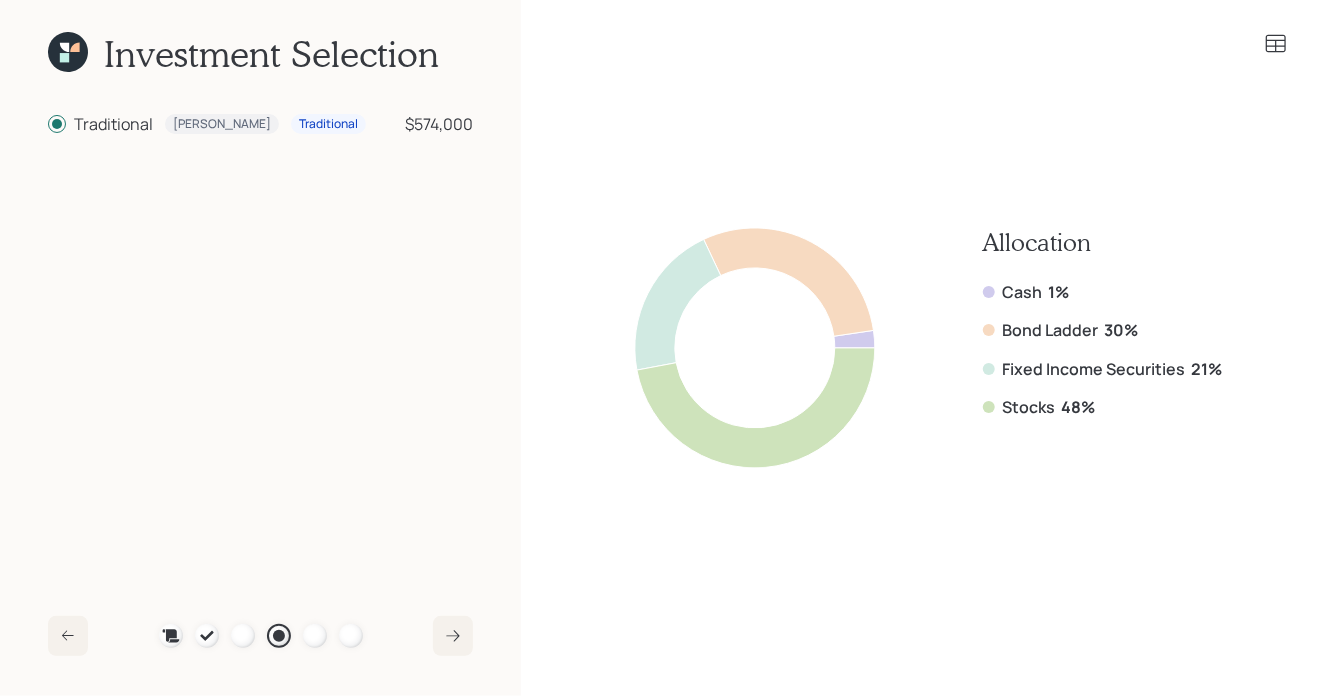 click 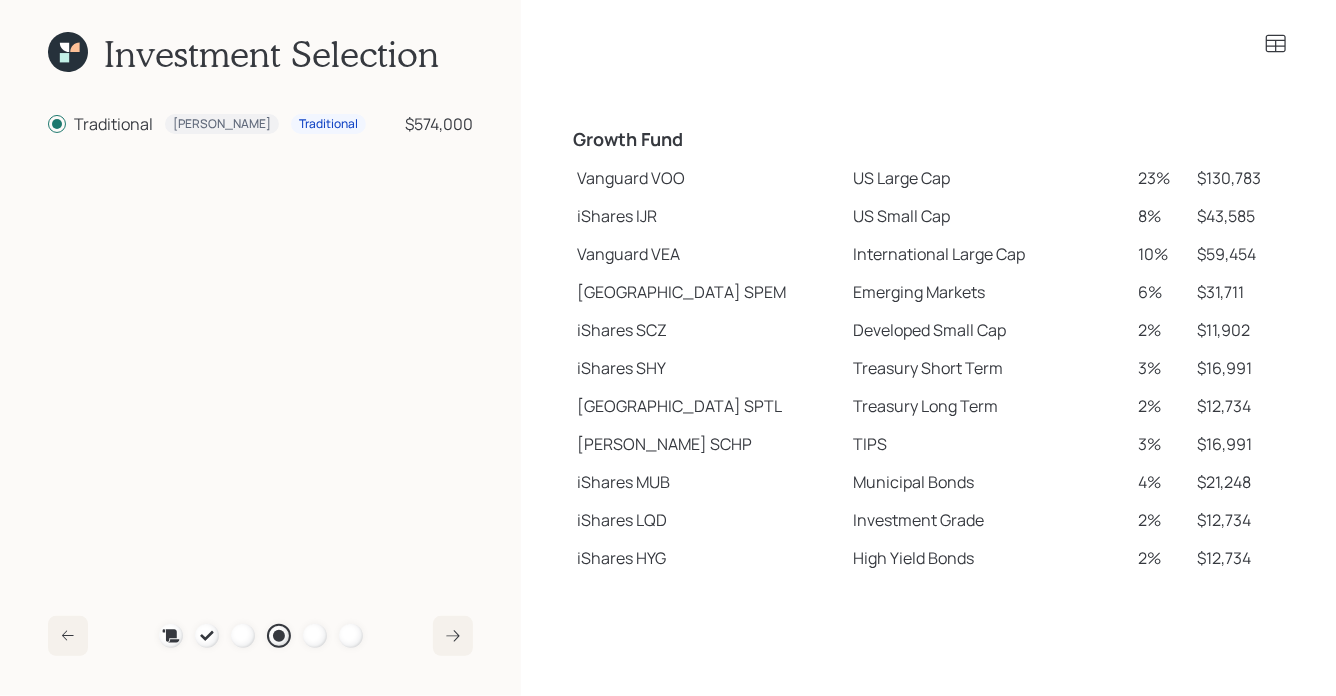 scroll, scrollTop: 363, scrollLeft: 0, axis: vertical 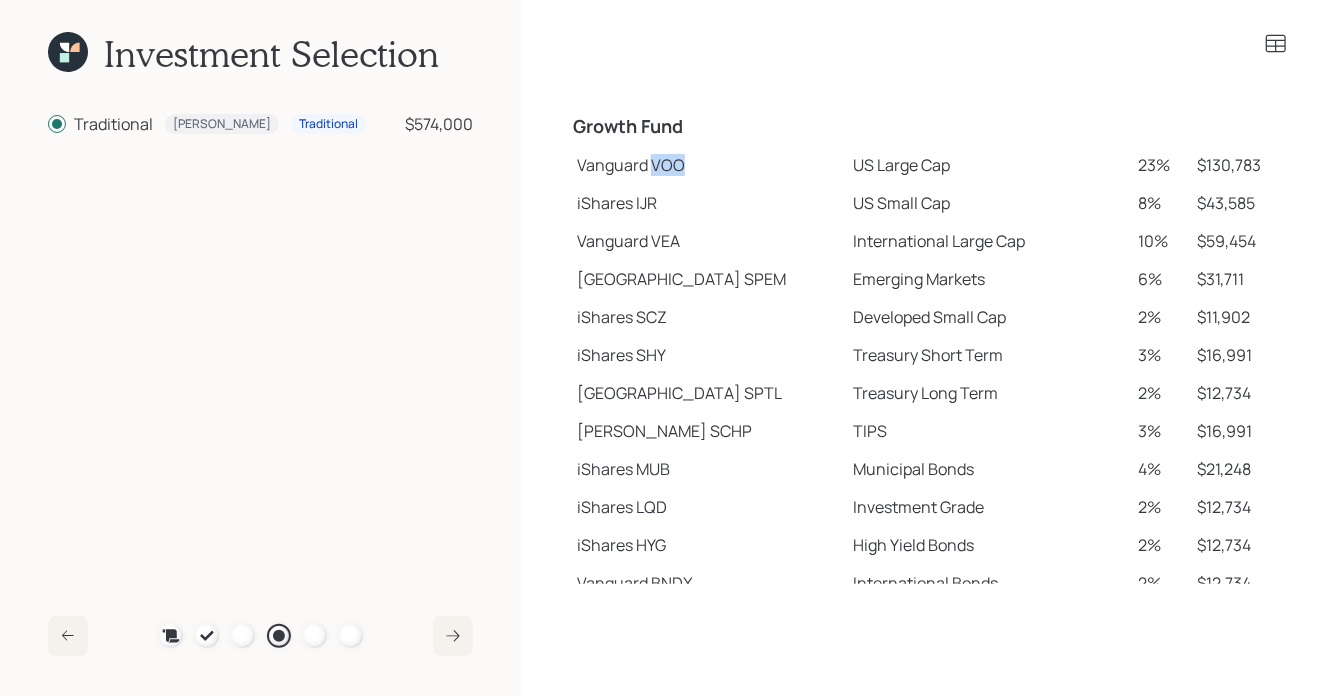 drag, startPoint x: 654, startPoint y: 164, endPoint x: 698, endPoint y: 164, distance: 44 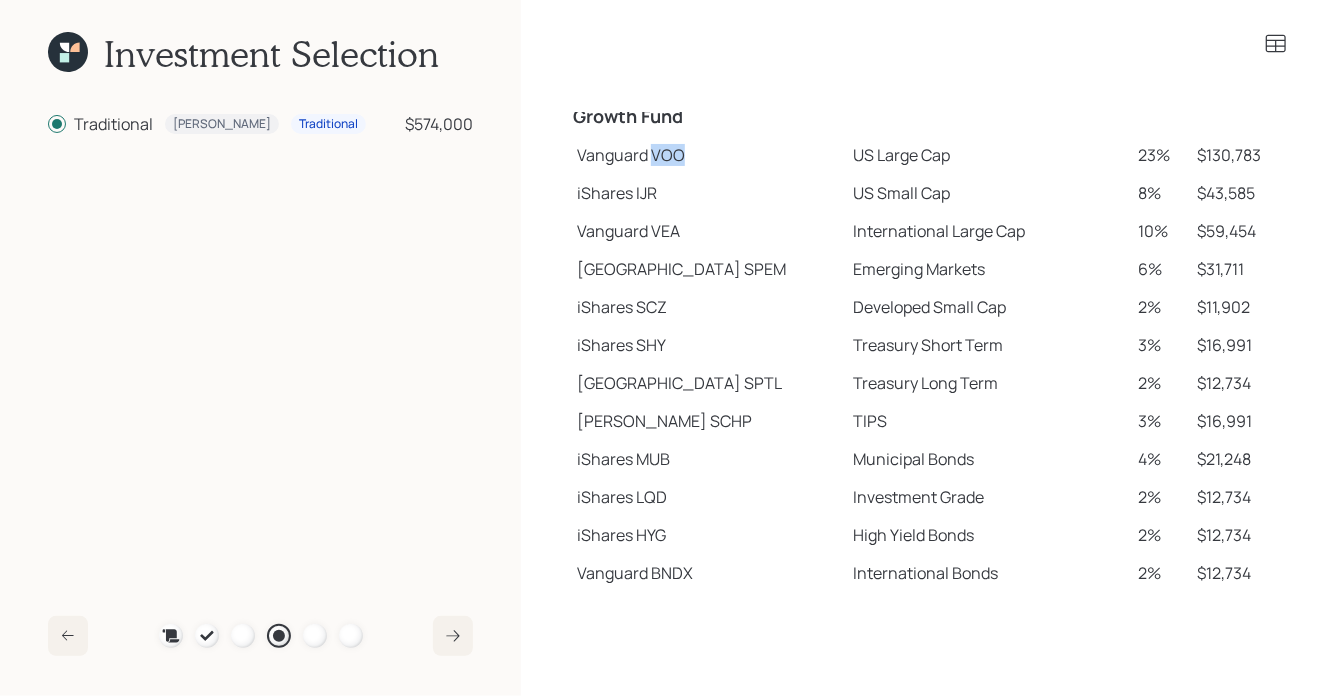 scroll, scrollTop: 367, scrollLeft: 0, axis: vertical 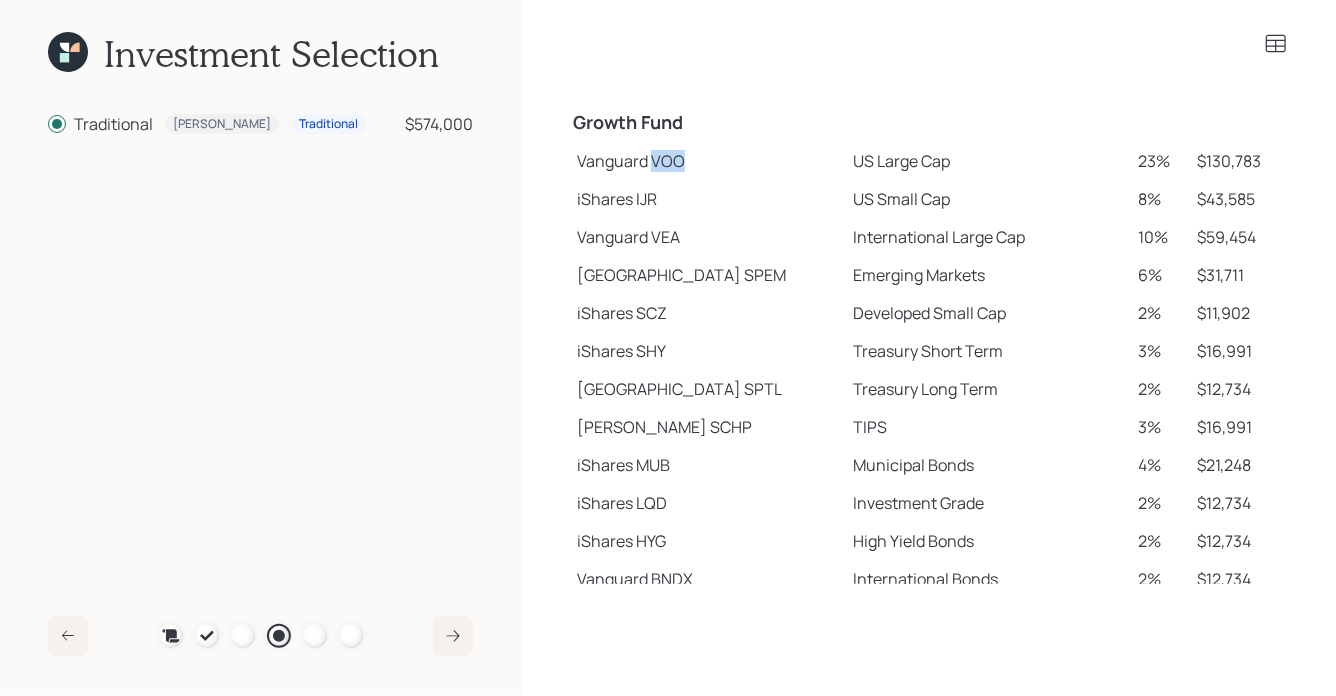 click on "Vanguard   VOO" at bounding box center [707, 161] 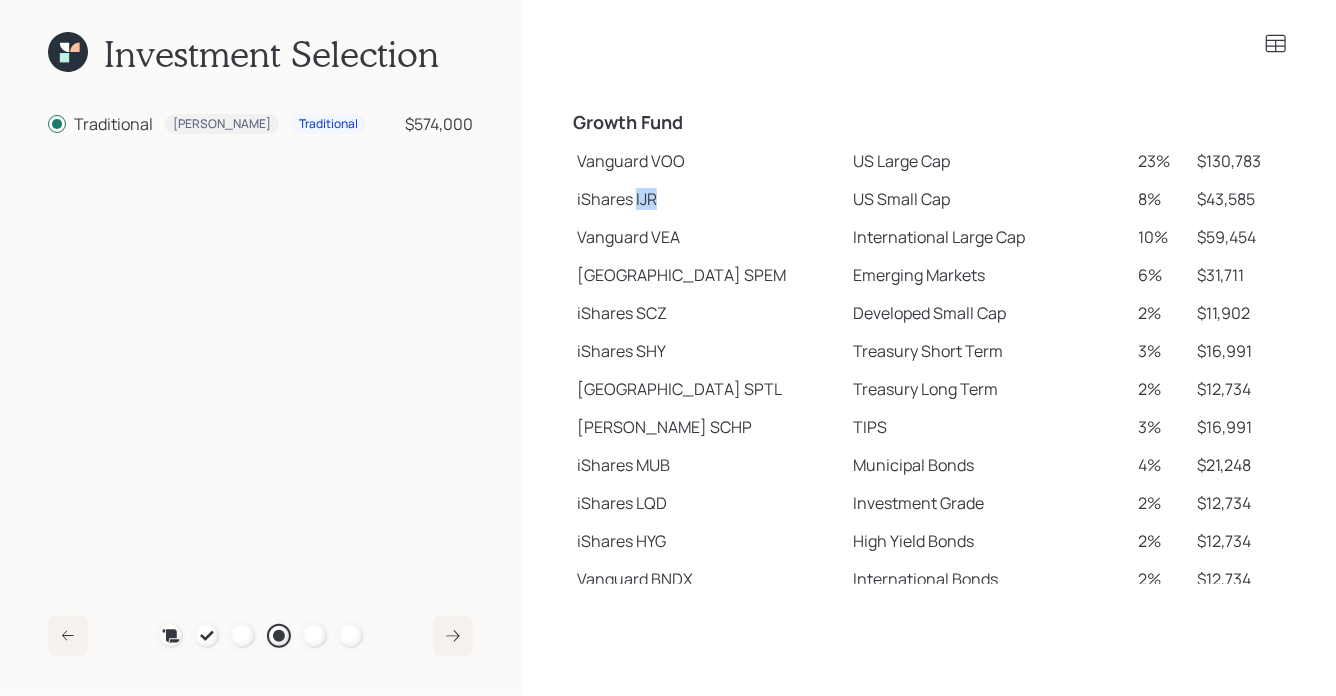 drag, startPoint x: 657, startPoint y: 198, endPoint x: 633, endPoint y: 198, distance: 24 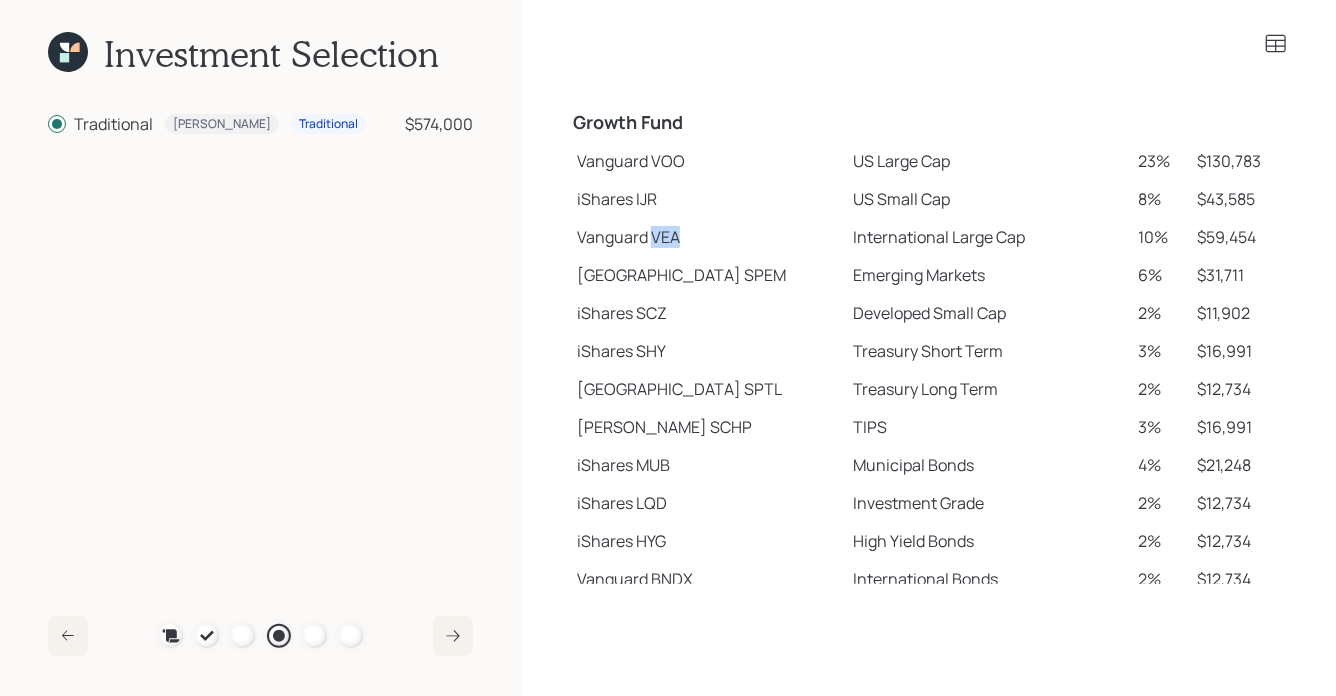 drag, startPoint x: 685, startPoint y: 239, endPoint x: 650, endPoint y: 239, distance: 35 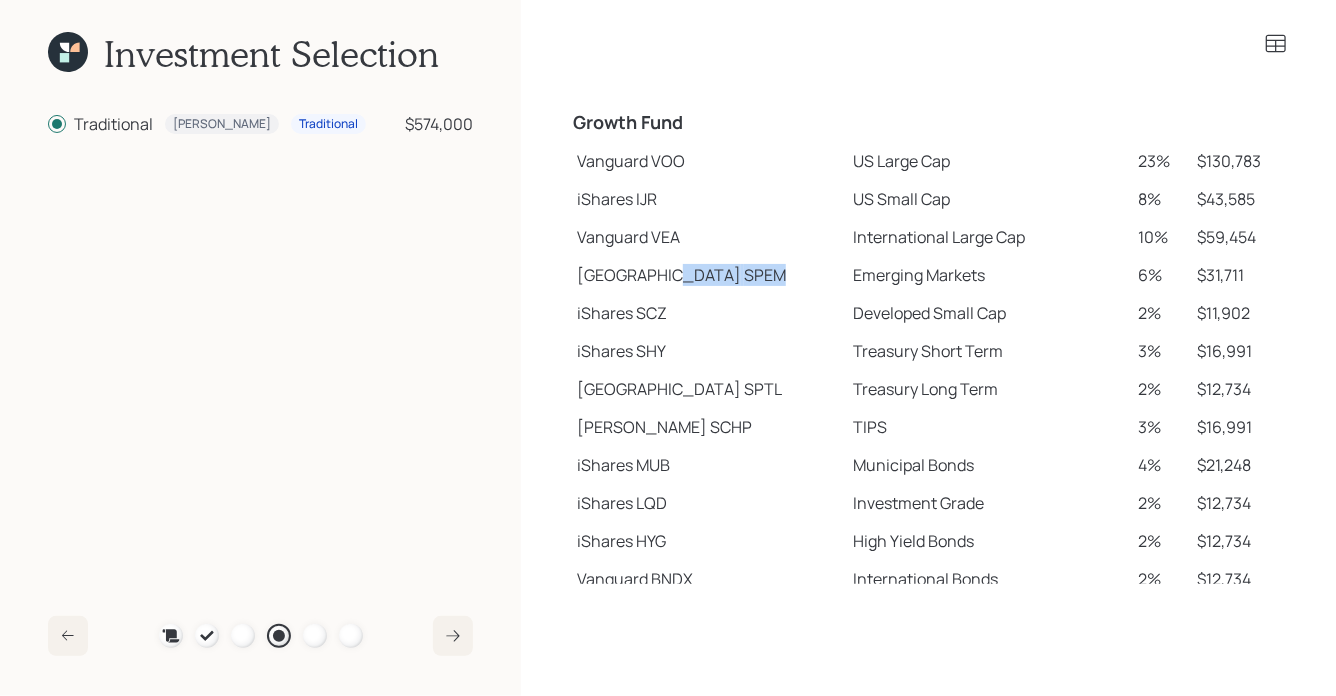 drag, startPoint x: 718, startPoint y: 282, endPoint x: 660, endPoint y: 282, distance: 58 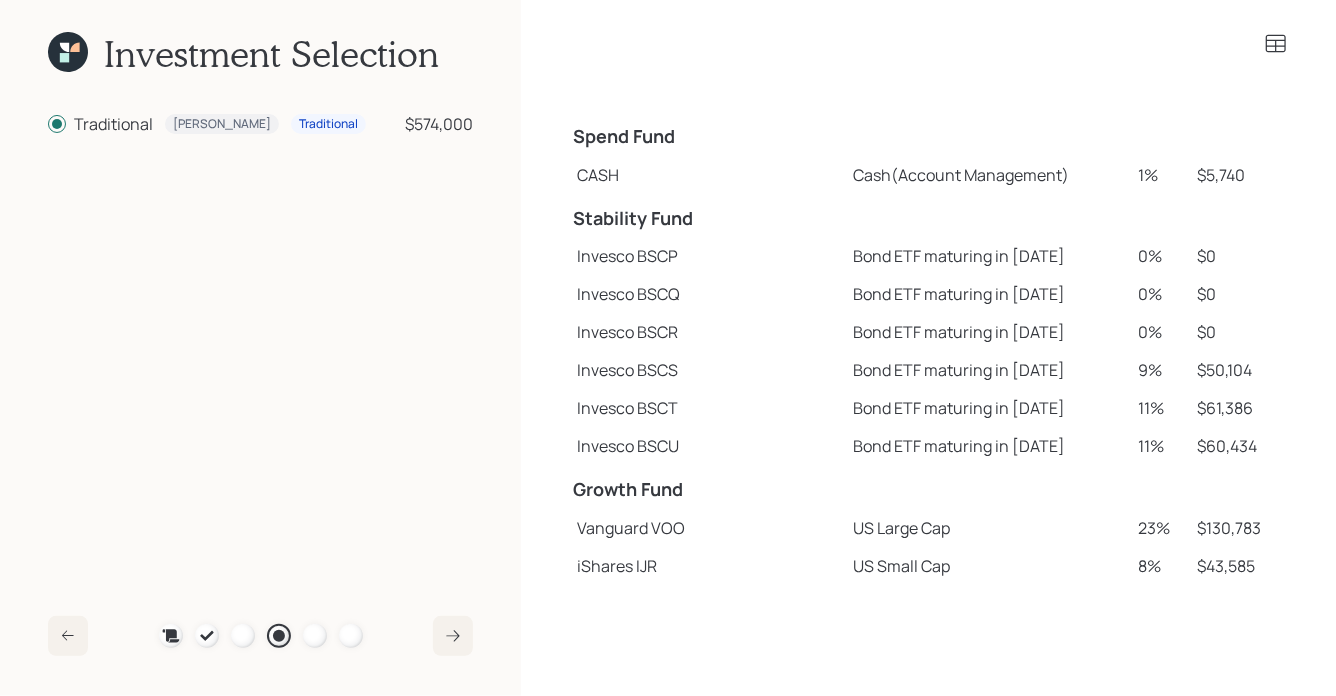 click at bounding box center [68, 636] 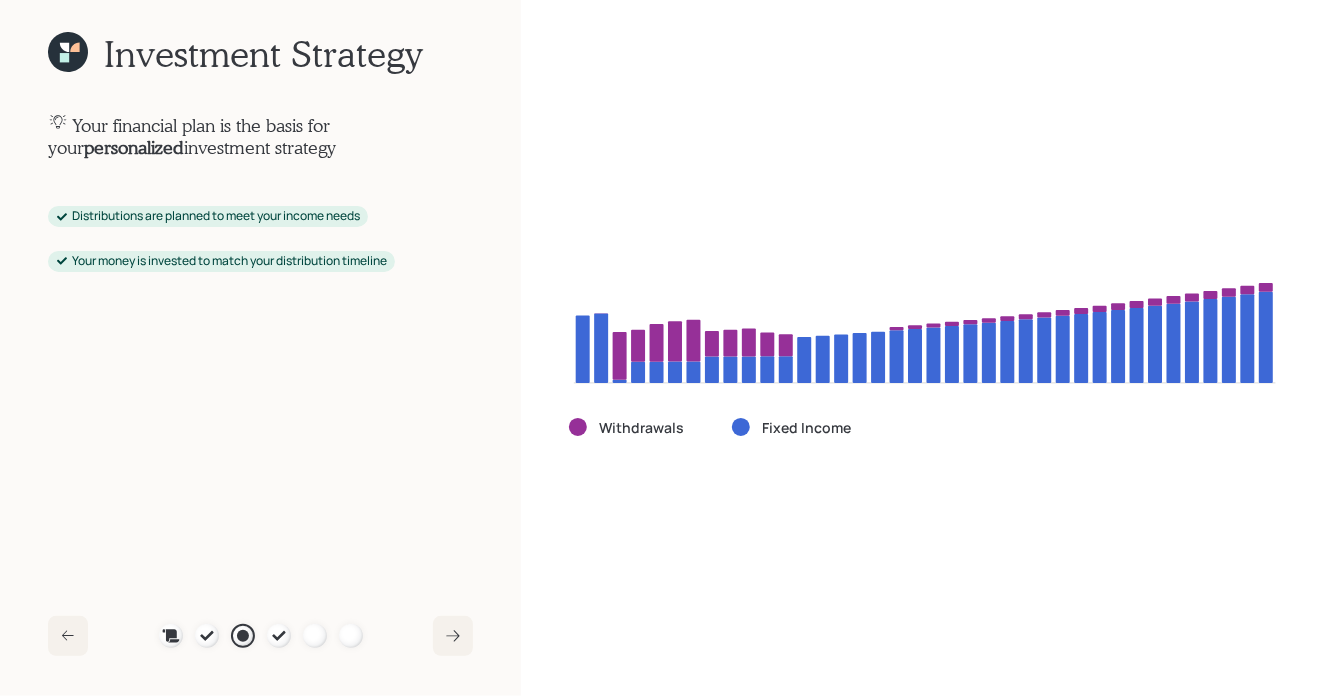 click 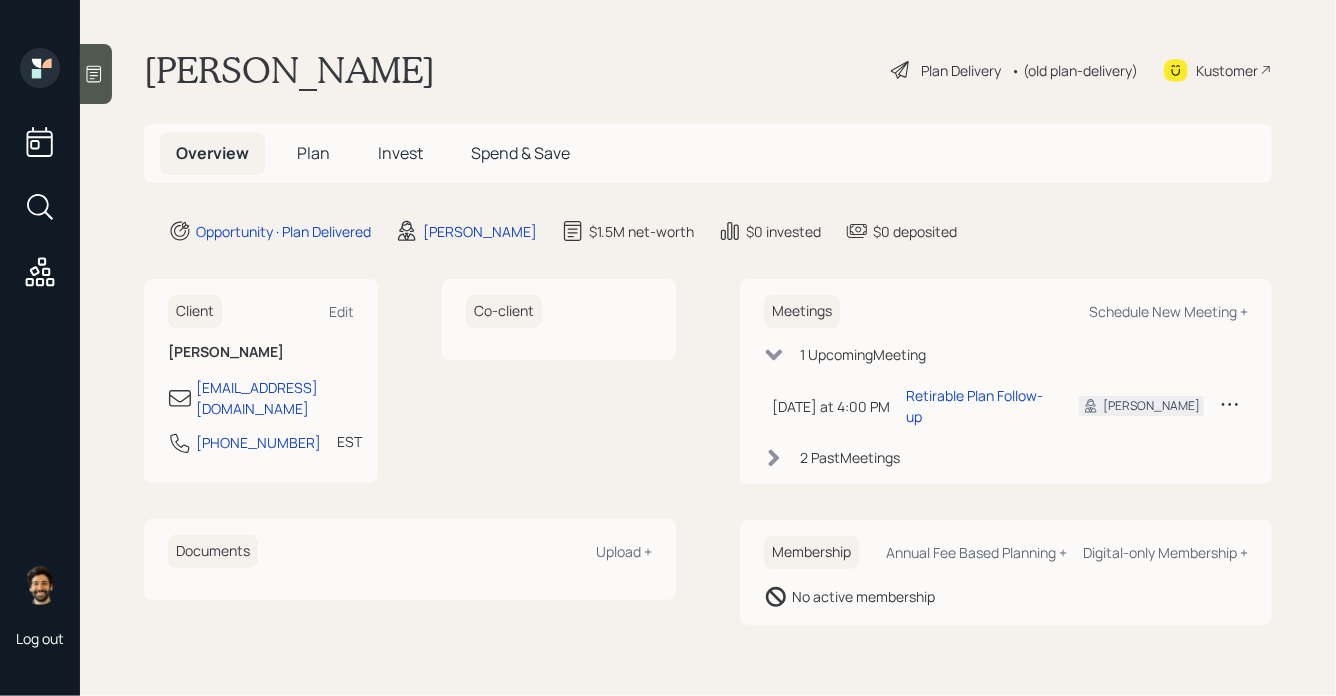 click on "• (old plan-delivery)" at bounding box center (1074, 70) 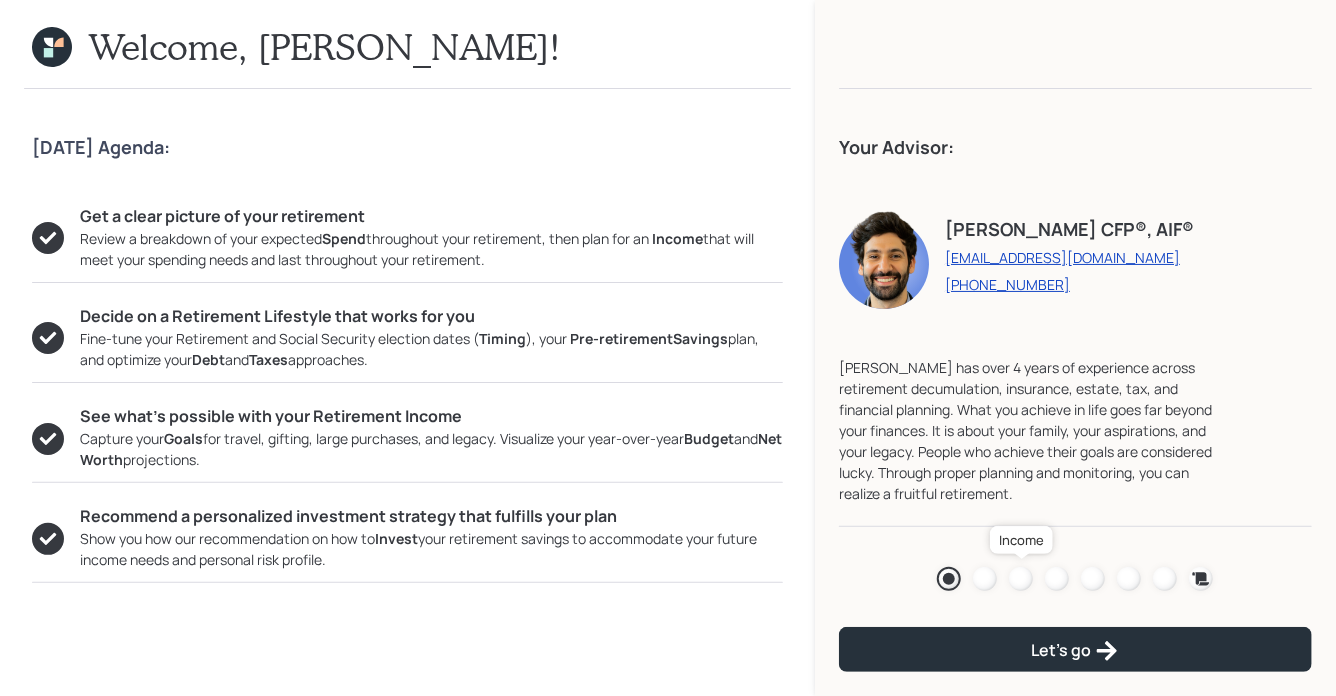click at bounding box center [1021, 579] 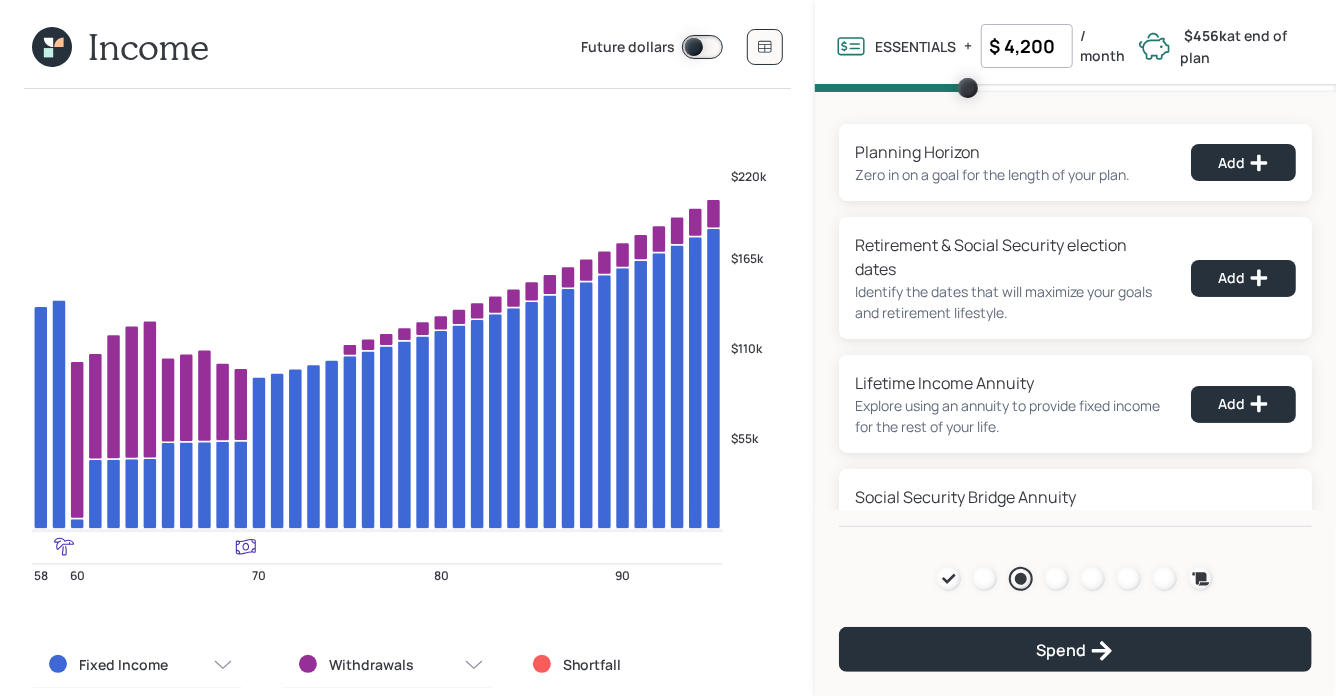 click on "Agenda Review Income Spend Net-worth Budget Taxes Invest" at bounding box center [1075, 579] 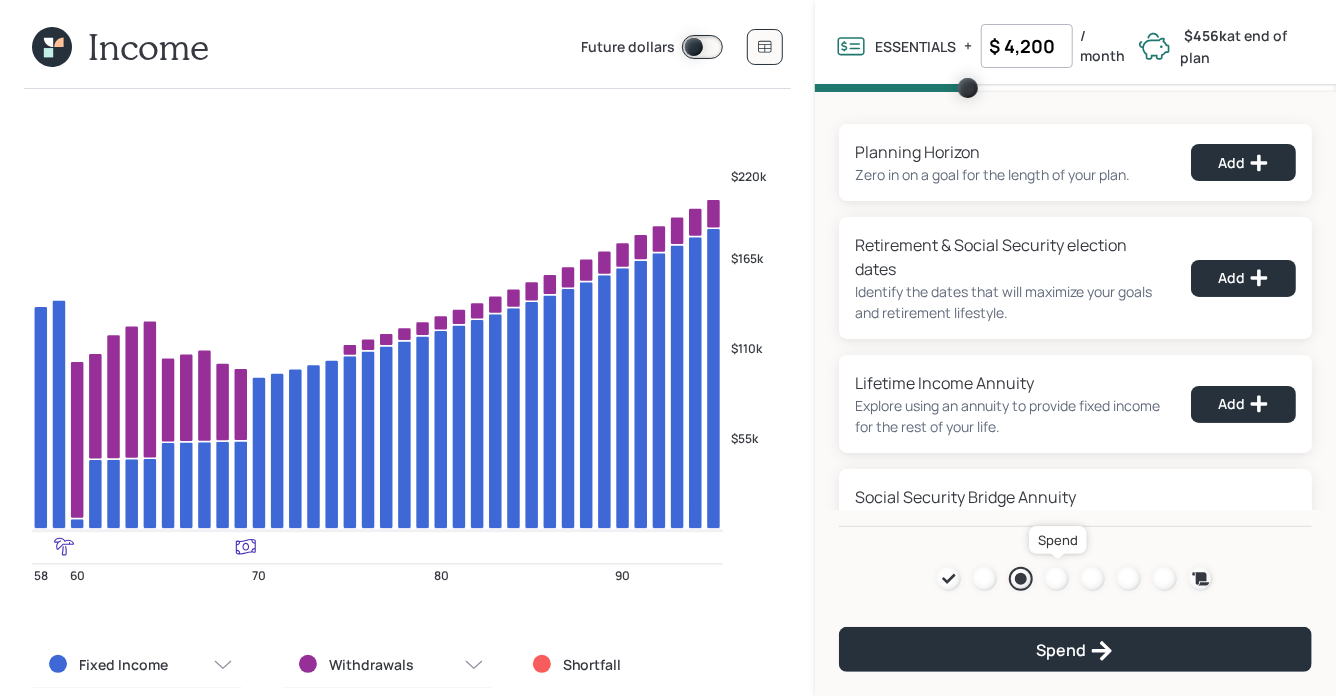 click at bounding box center [1057, 579] 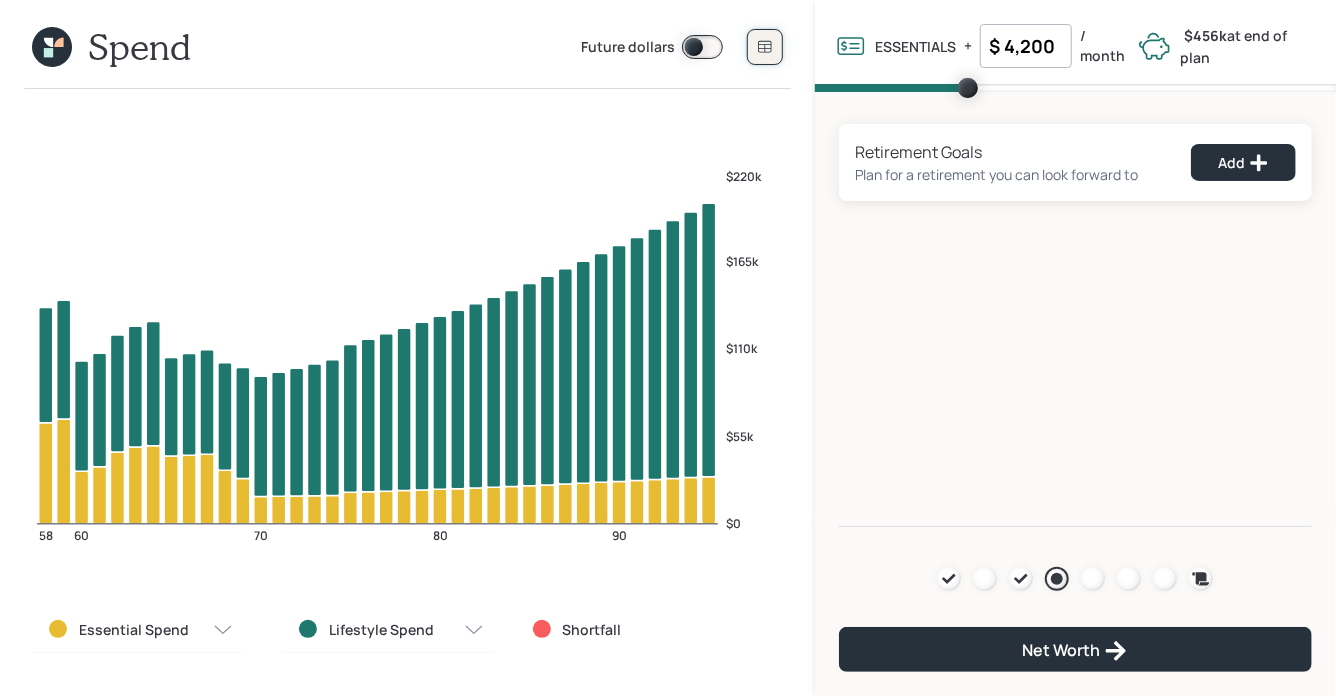 click at bounding box center (765, 47) 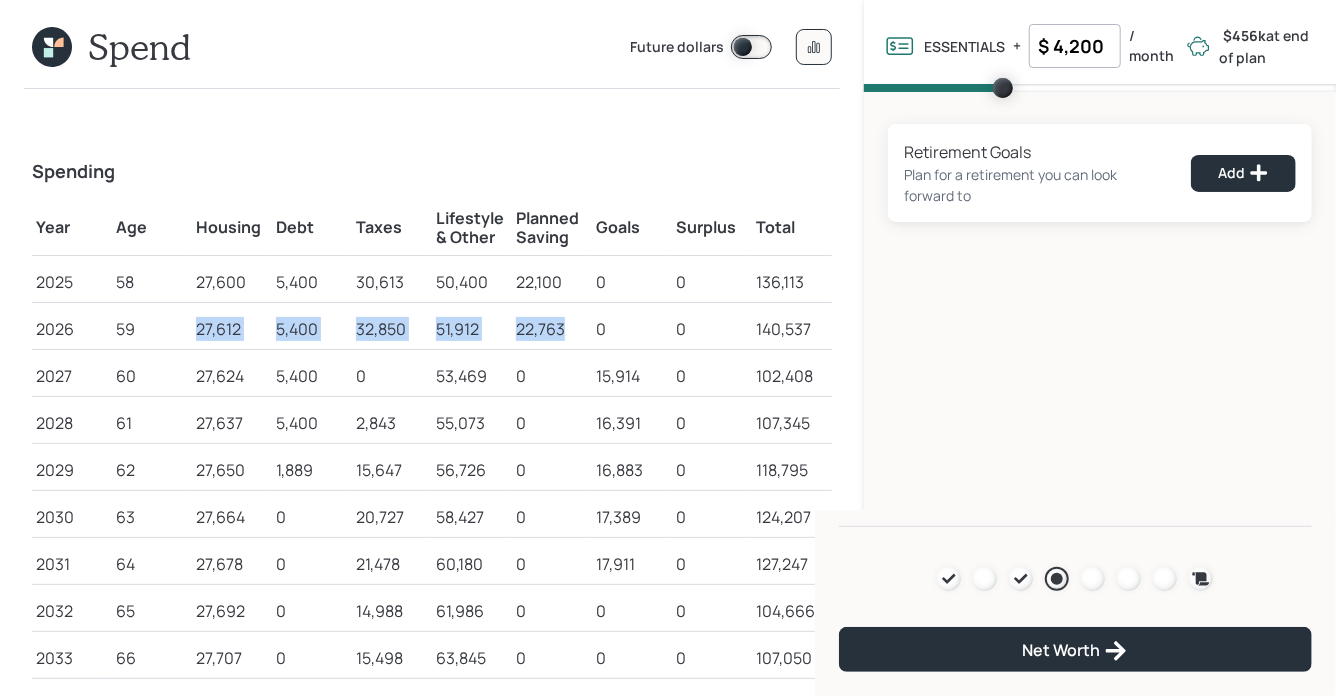 drag, startPoint x: 196, startPoint y: 326, endPoint x: 577, endPoint y: 334, distance: 381.08398 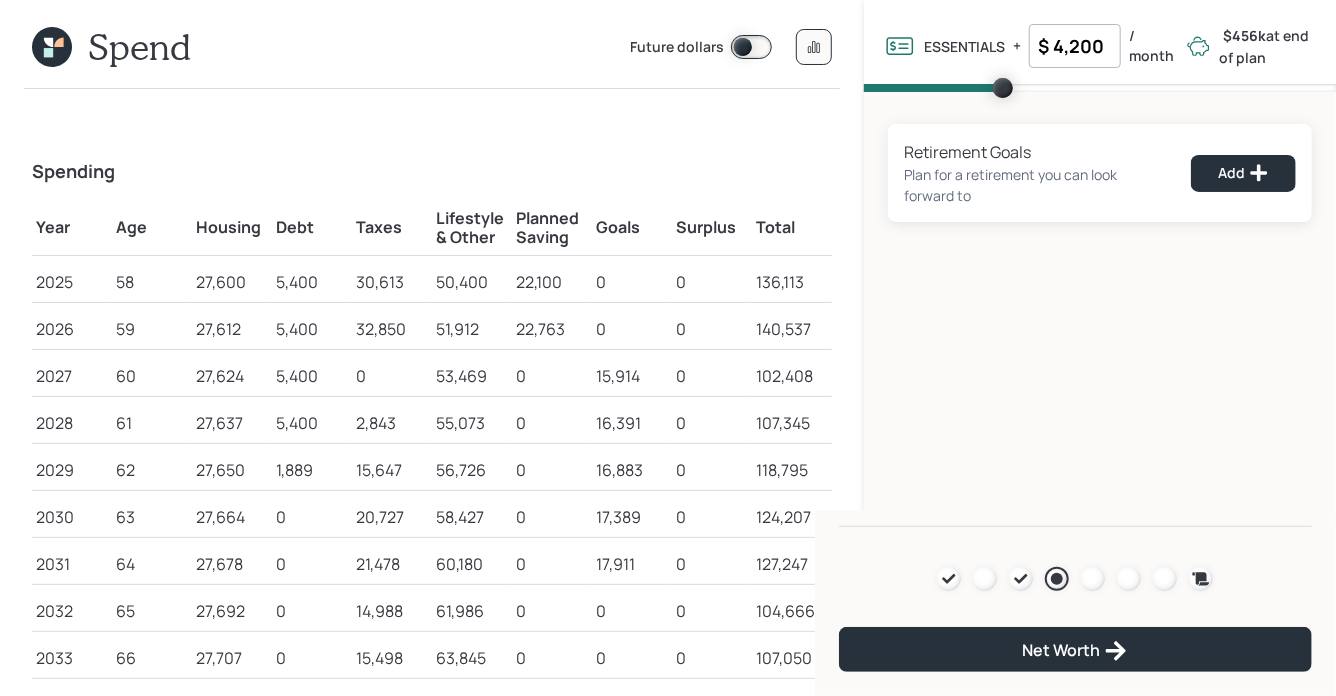 drag, startPoint x: 186, startPoint y: 381, endPoint x: 275, endPoint y: 384, distance: 89.050545 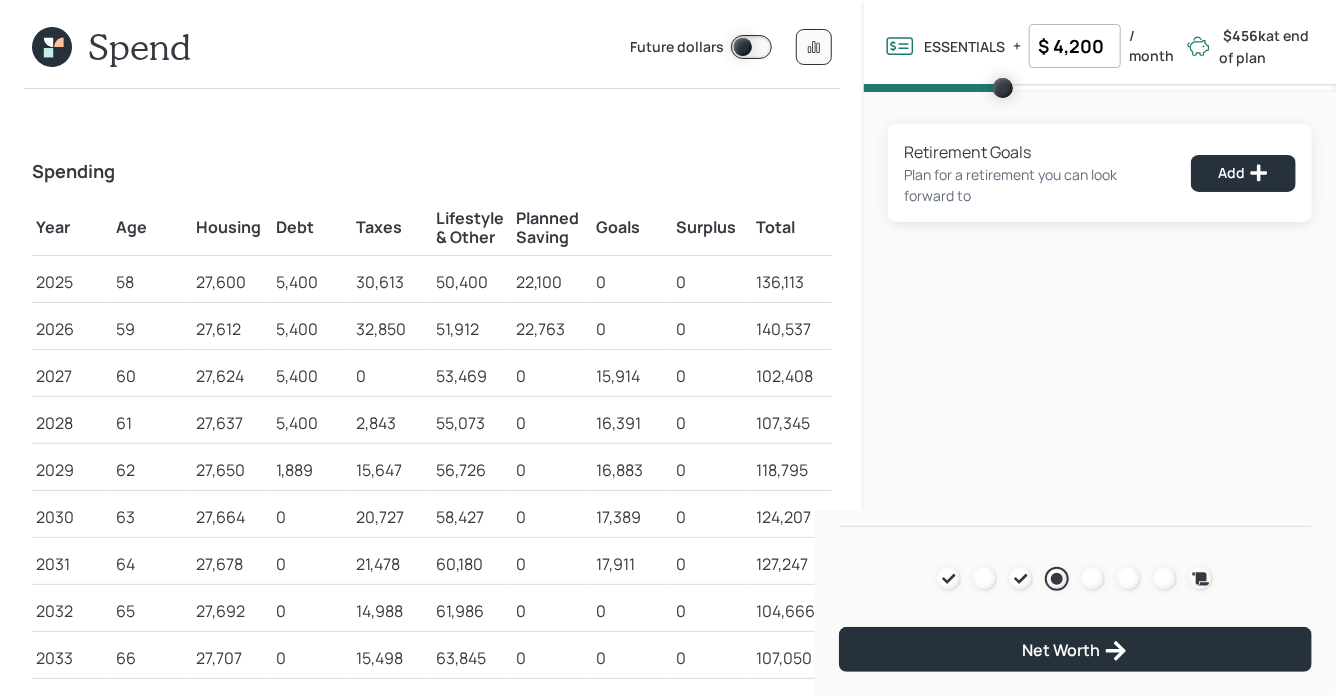 click on "27,624" at bounding box center [232, 376] 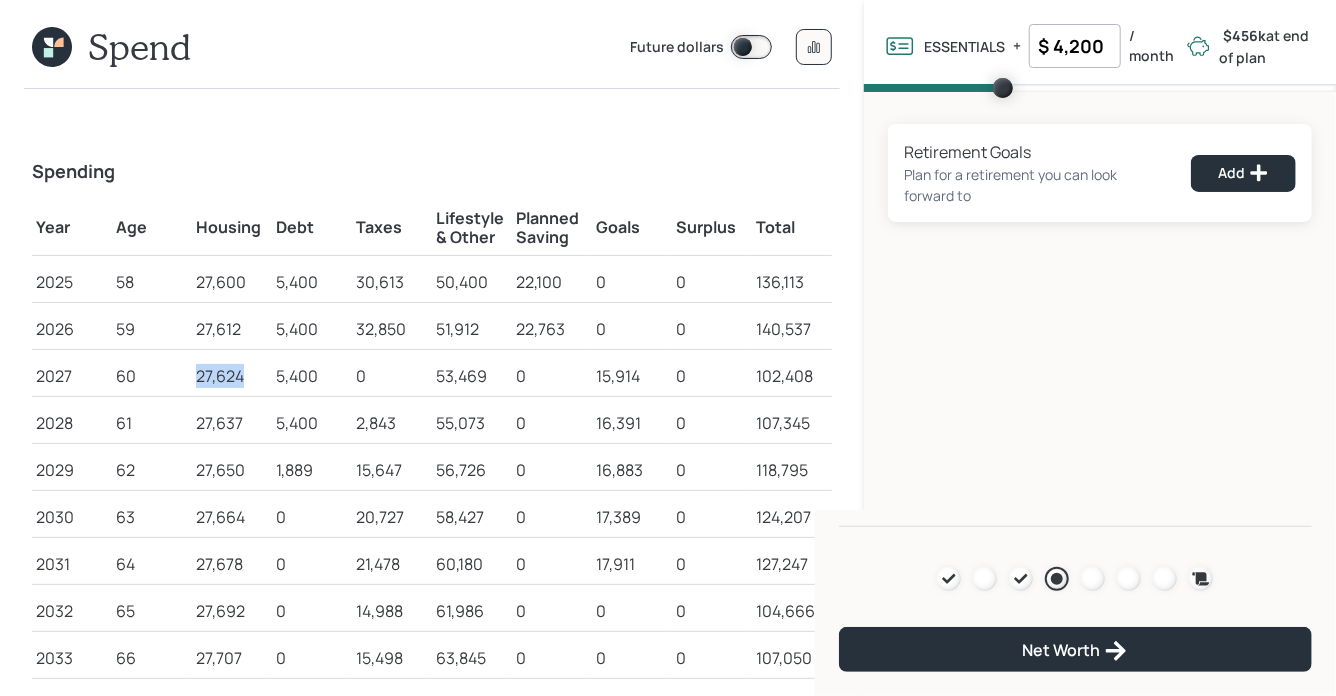 click on "27,624" at bounding box center (232, 376) 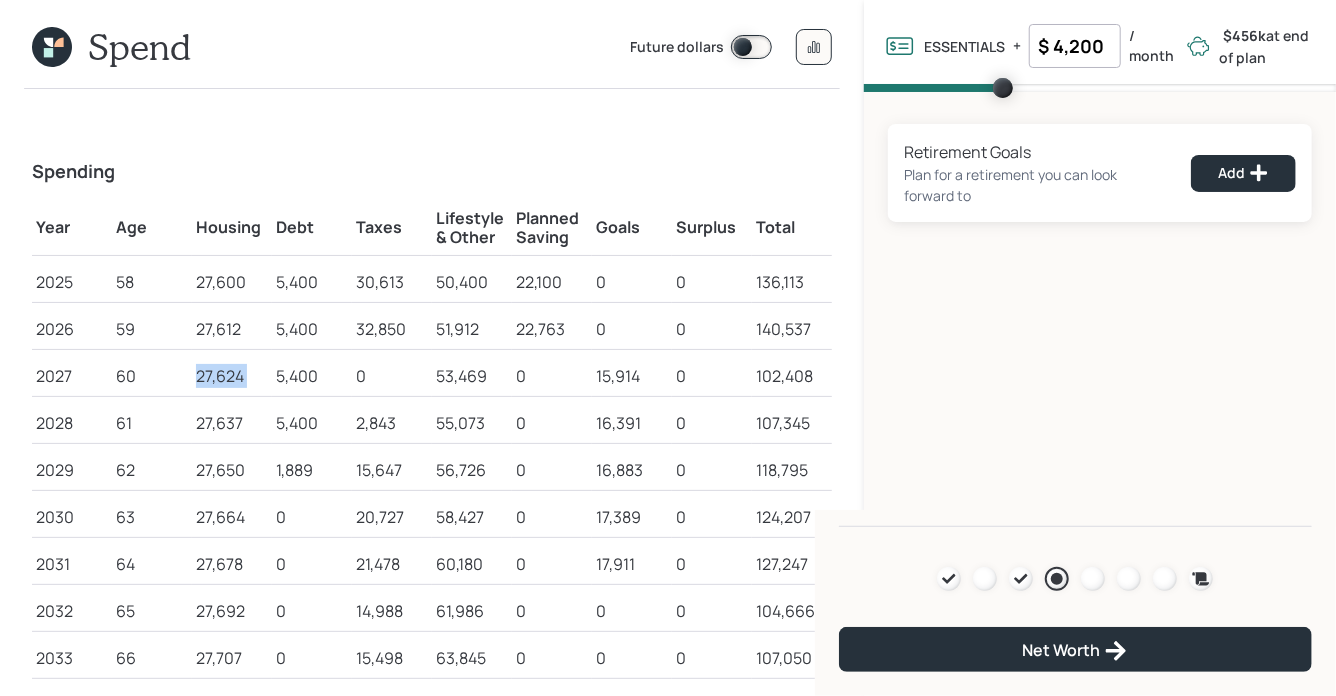 click on "27,624" at bounding box center (232, 376) 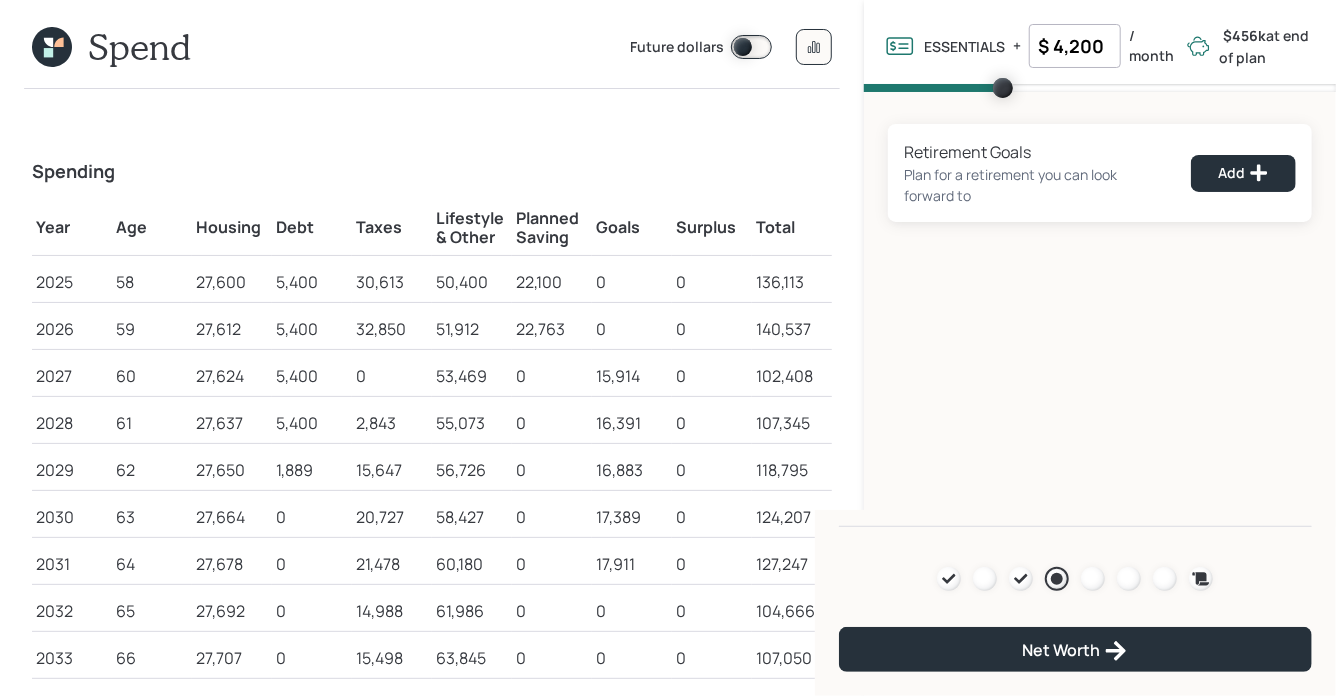 click on "53,469" at bounding box center (472, 376) 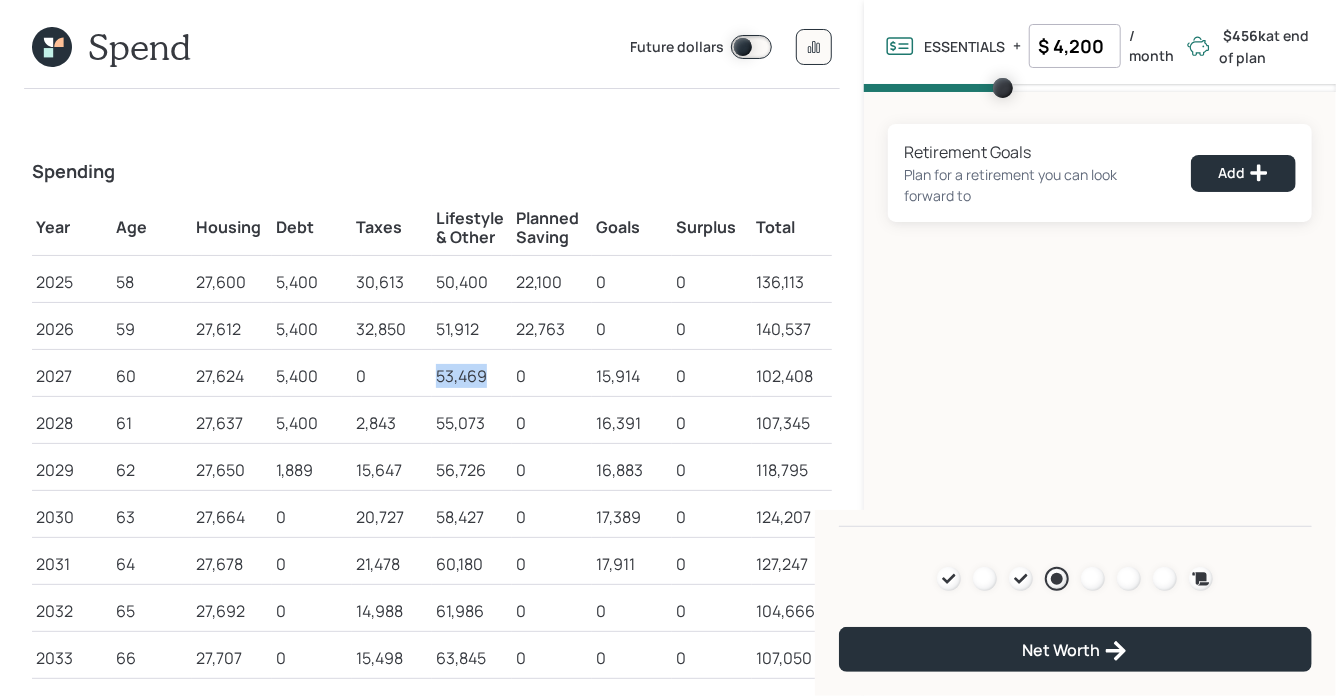 click on "53,469" at bounding box center [472, 376] 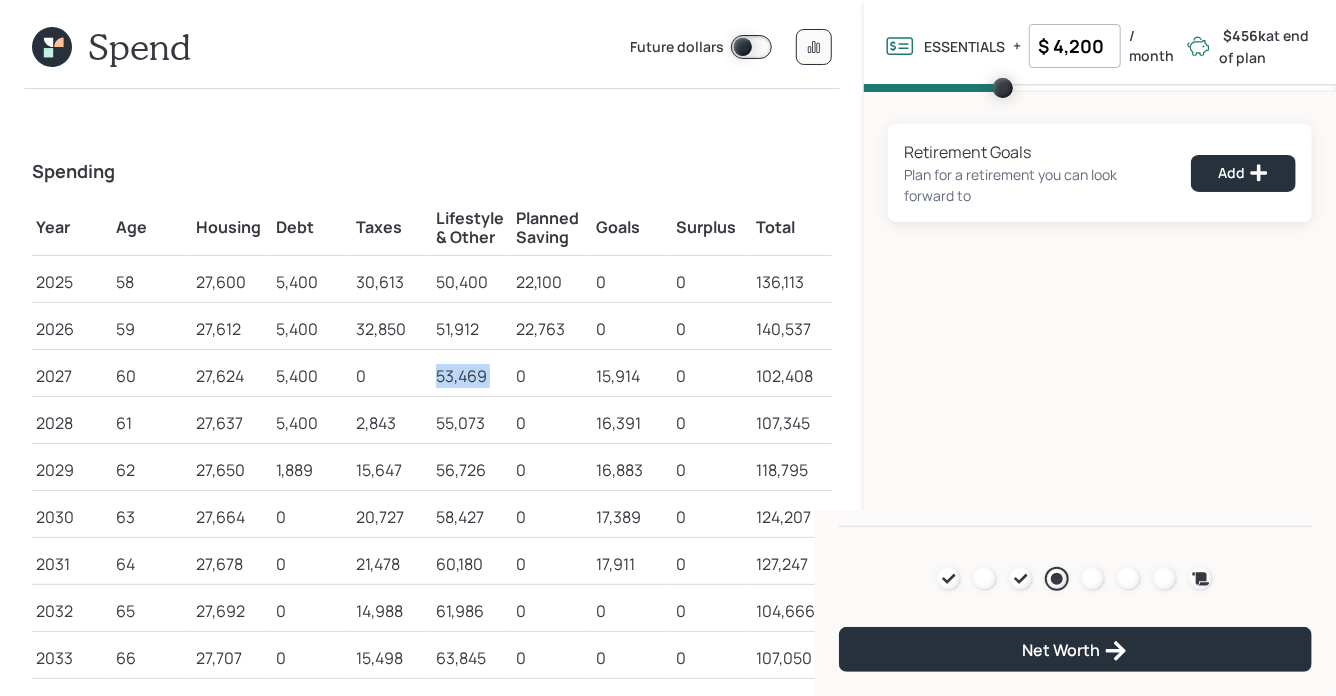 click on "53,469" at bounding box center [472, 376] 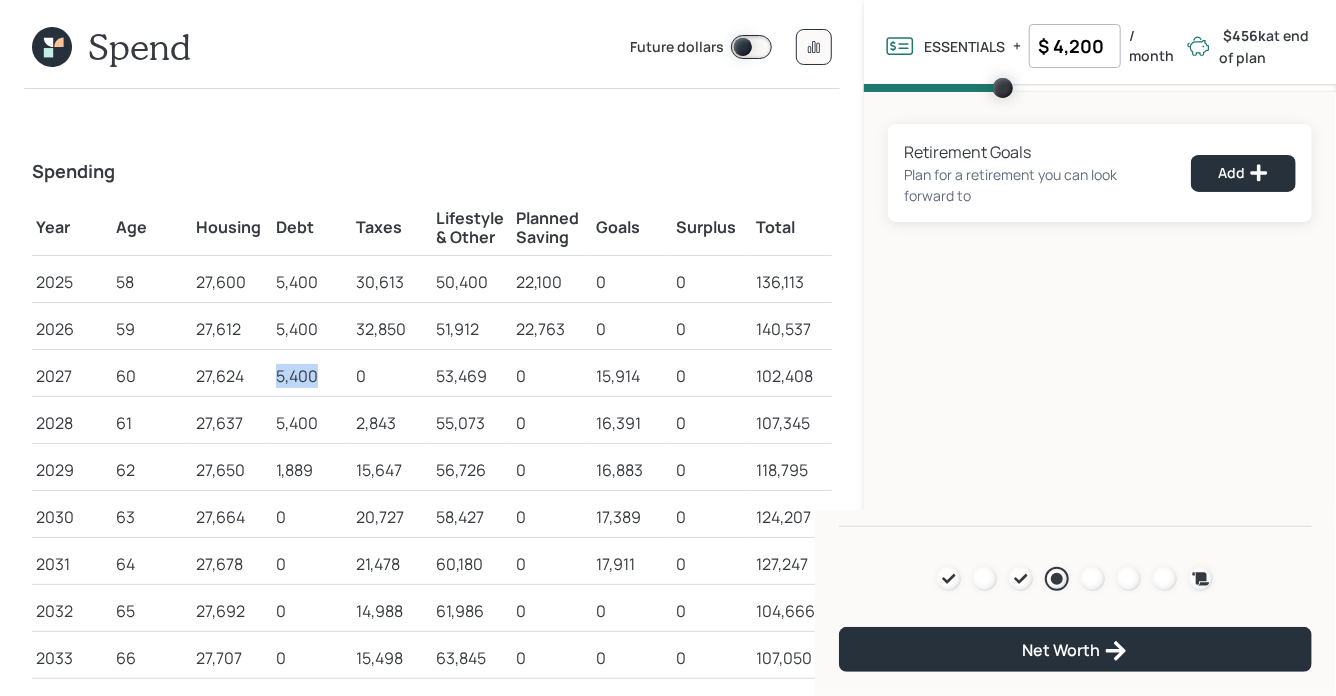 drag, startPoint x: 271, startPoint y: 377, endPoint x: 318, endPoint y: 379, distance: 47.042534 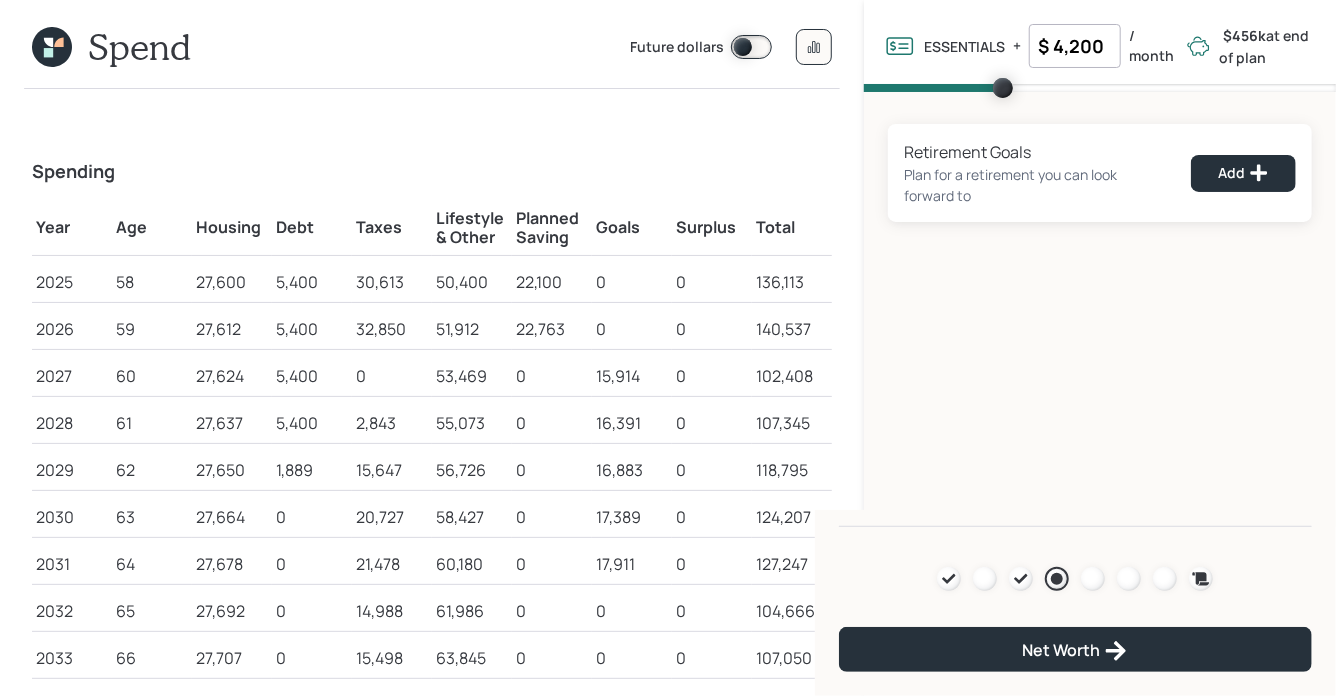 click on "27,624" at bounding box center [232, 376] 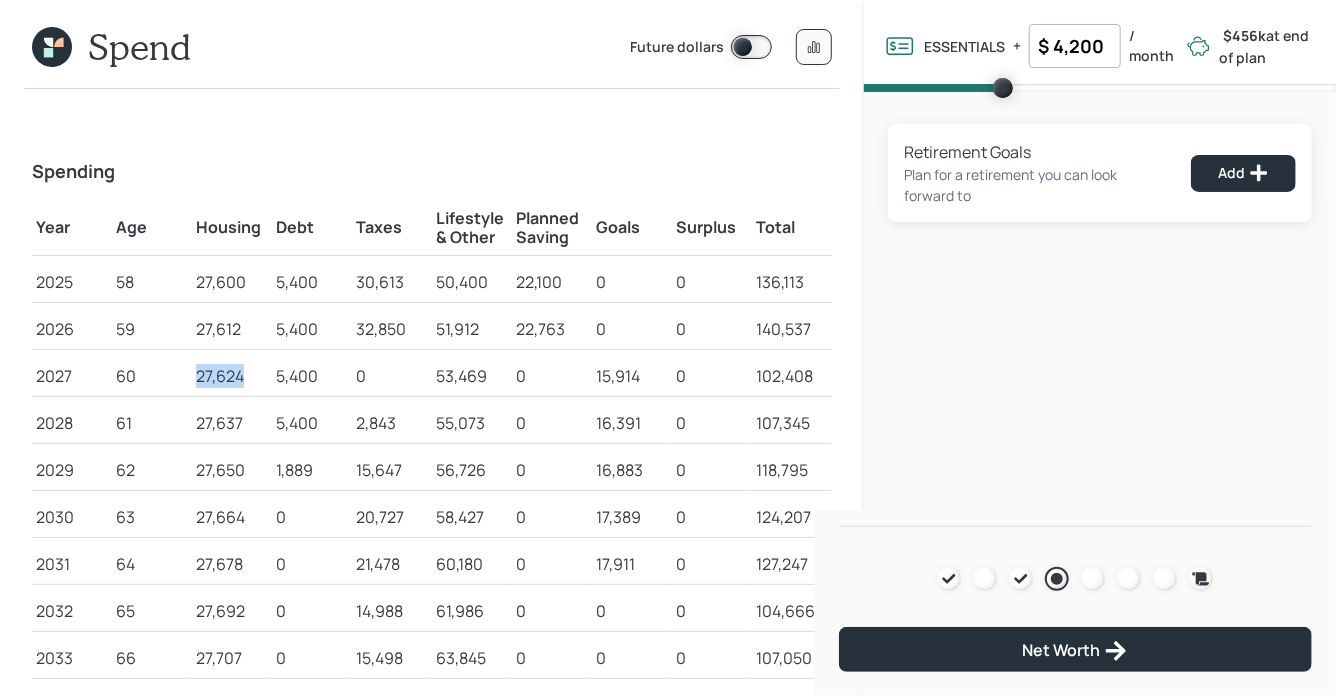 click on "27,624" at bounding box center (232, 376) 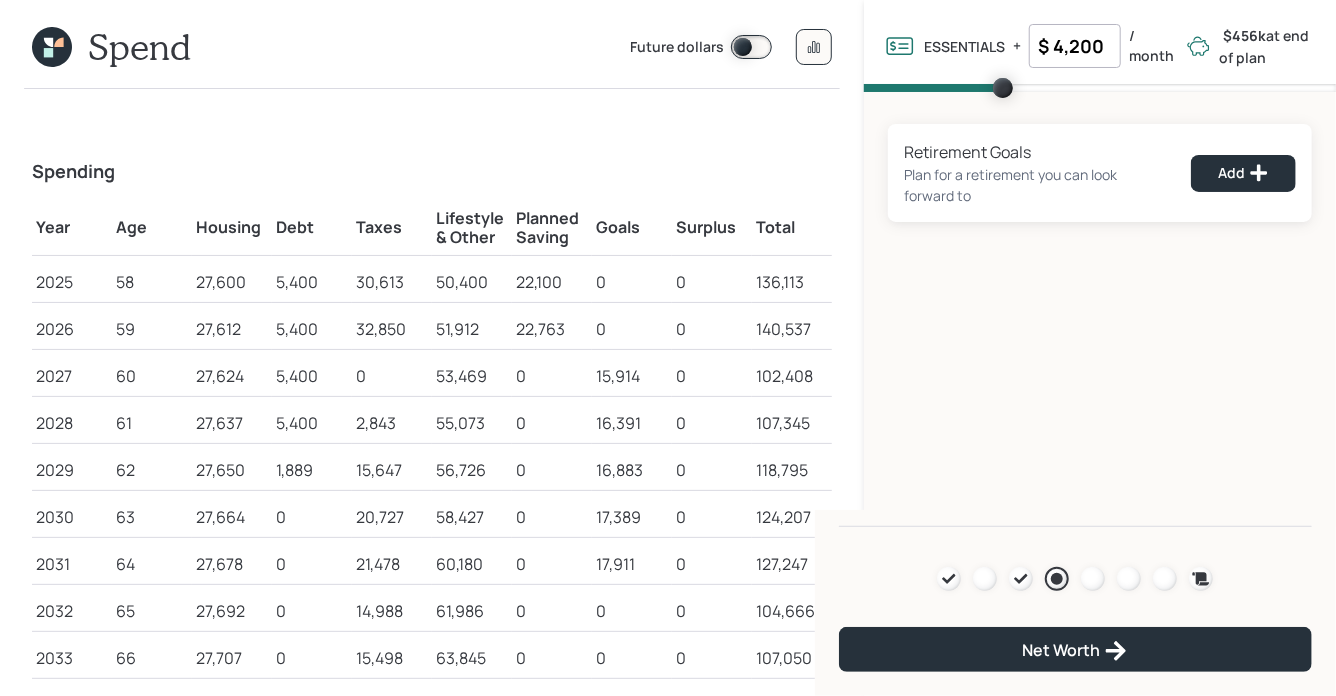 click on "53,469" at bounding box center [472, 376] 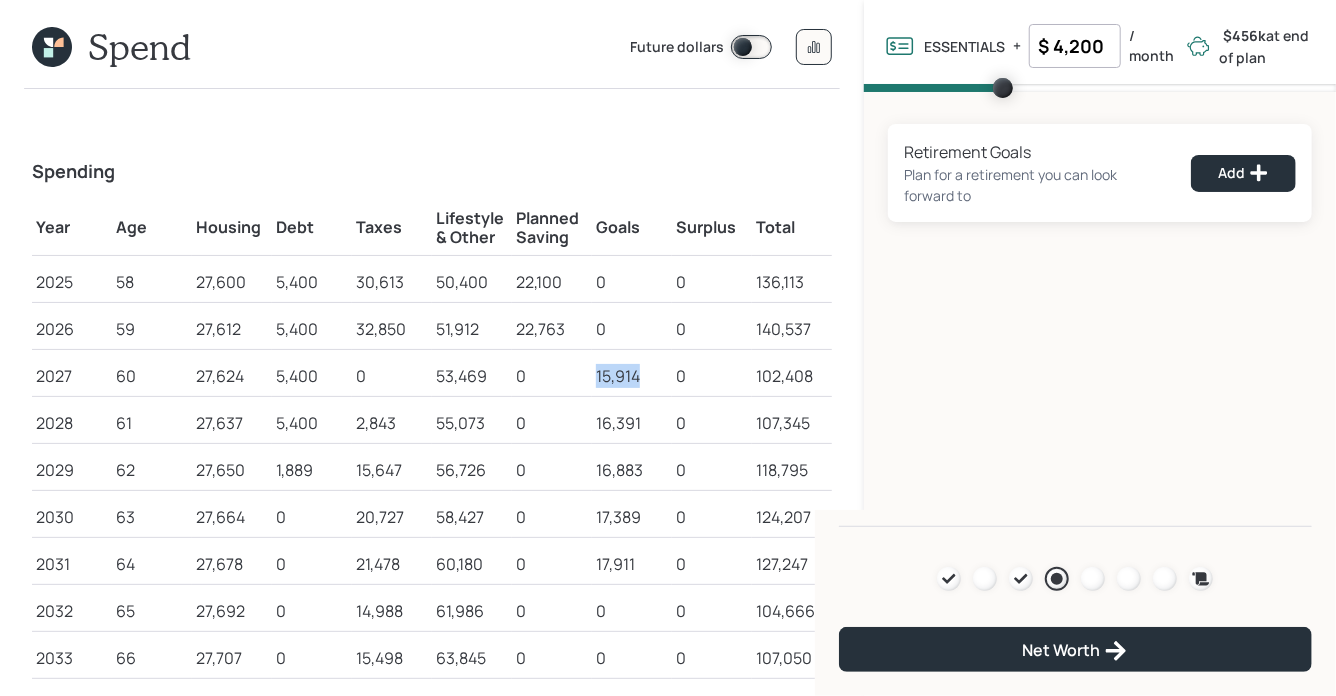 drag, startPoint x: 591, startPoint y: 374, endPoint x: 641, endPoint y: 376, distance: 50.039986 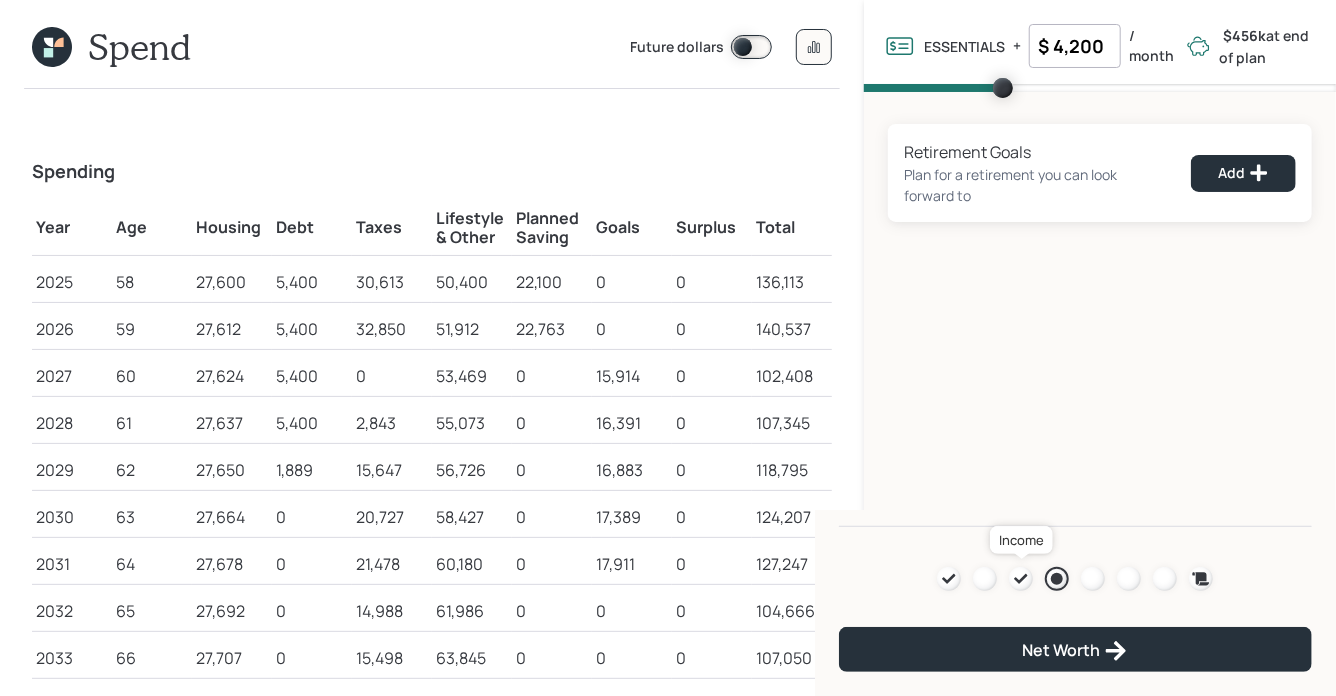click 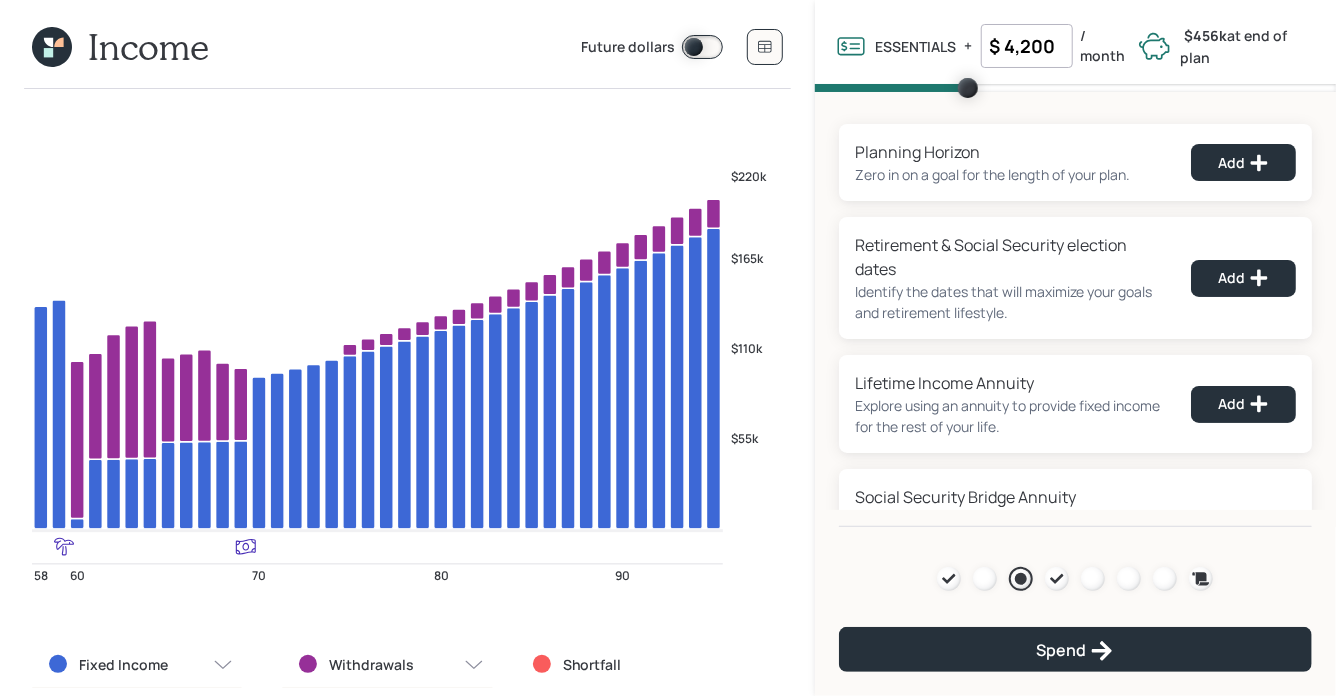 click 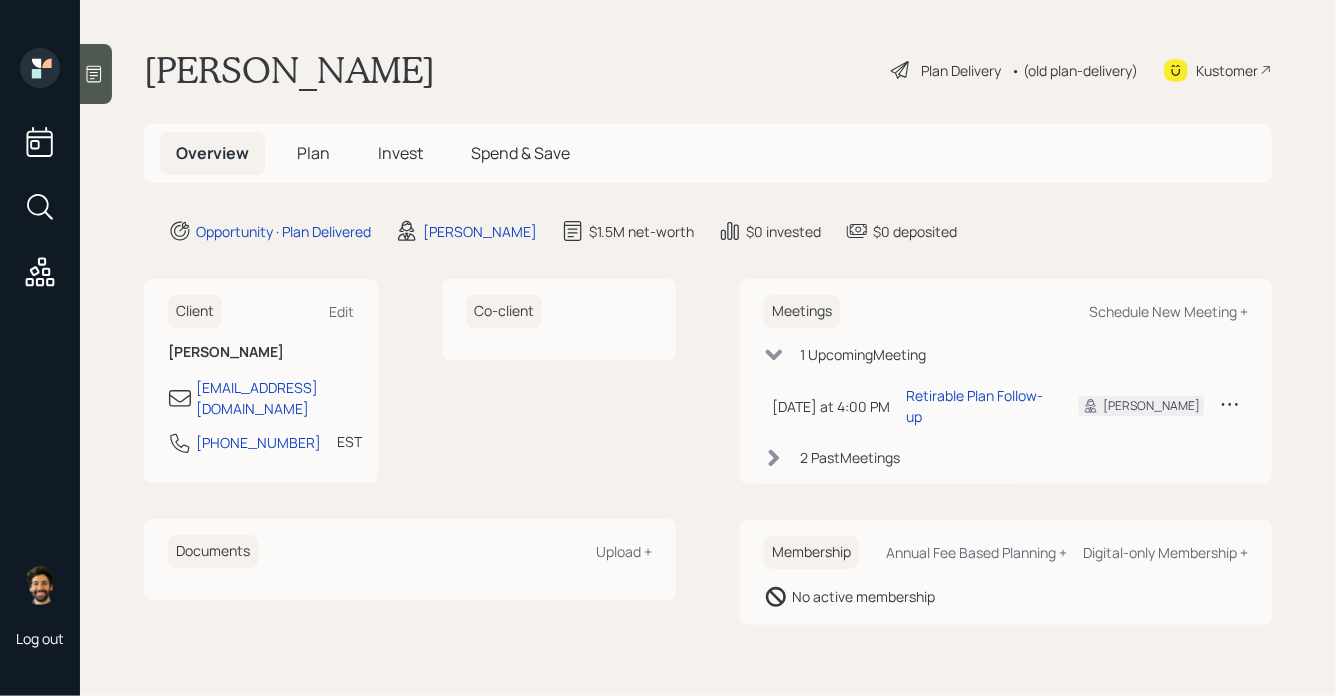 click on "Plan" at bounding box center [313, 153] 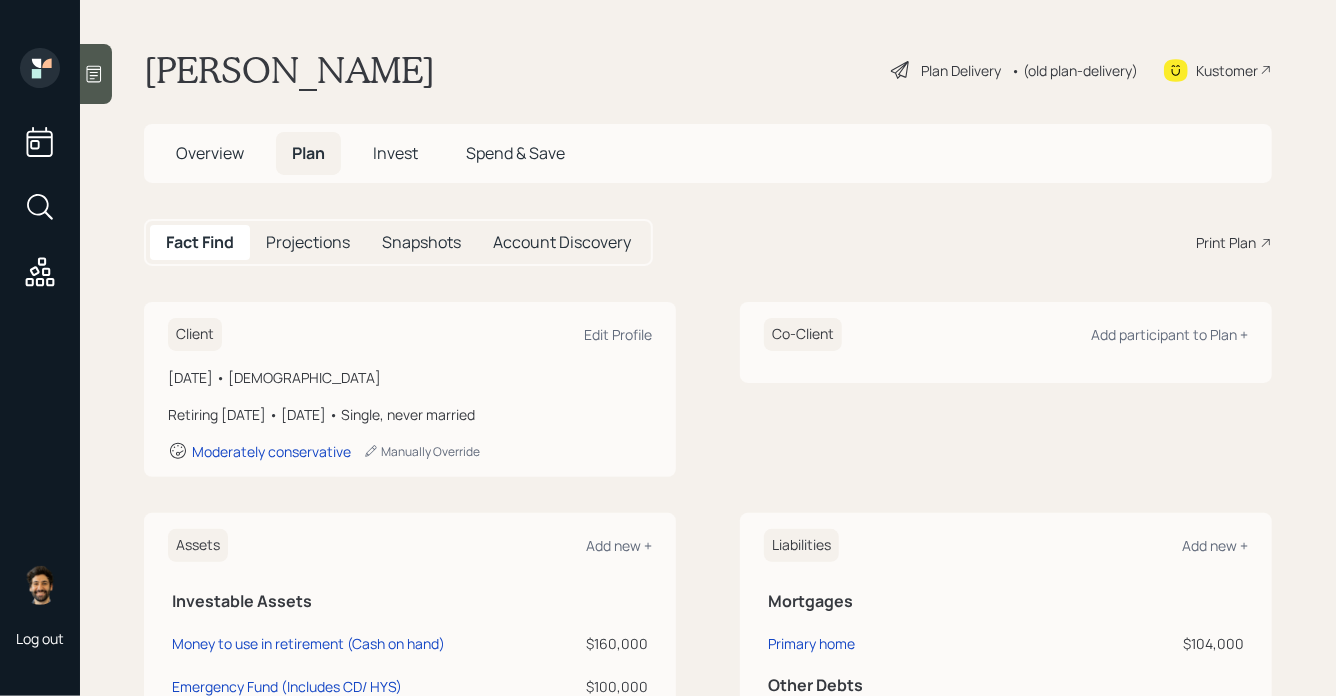 click on "Invest" at bounding box center (395, 153) 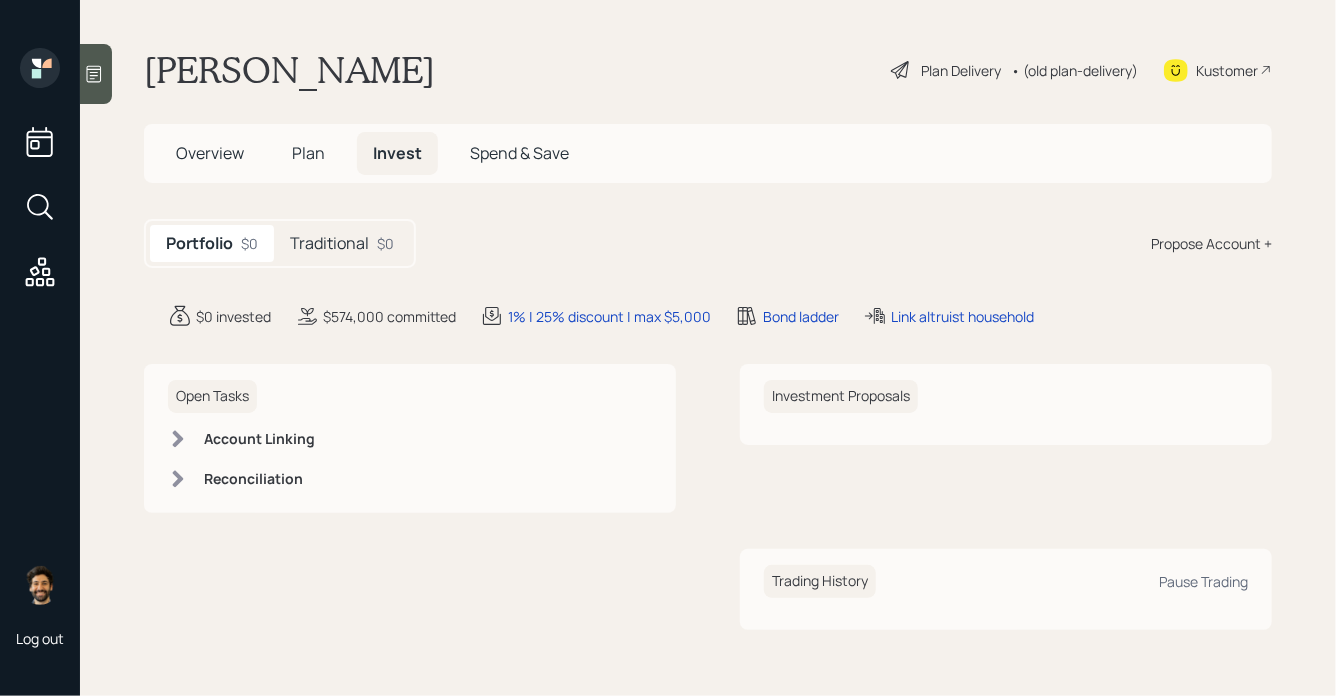 click on "Traditional $0" at bounding box center [342, 243] 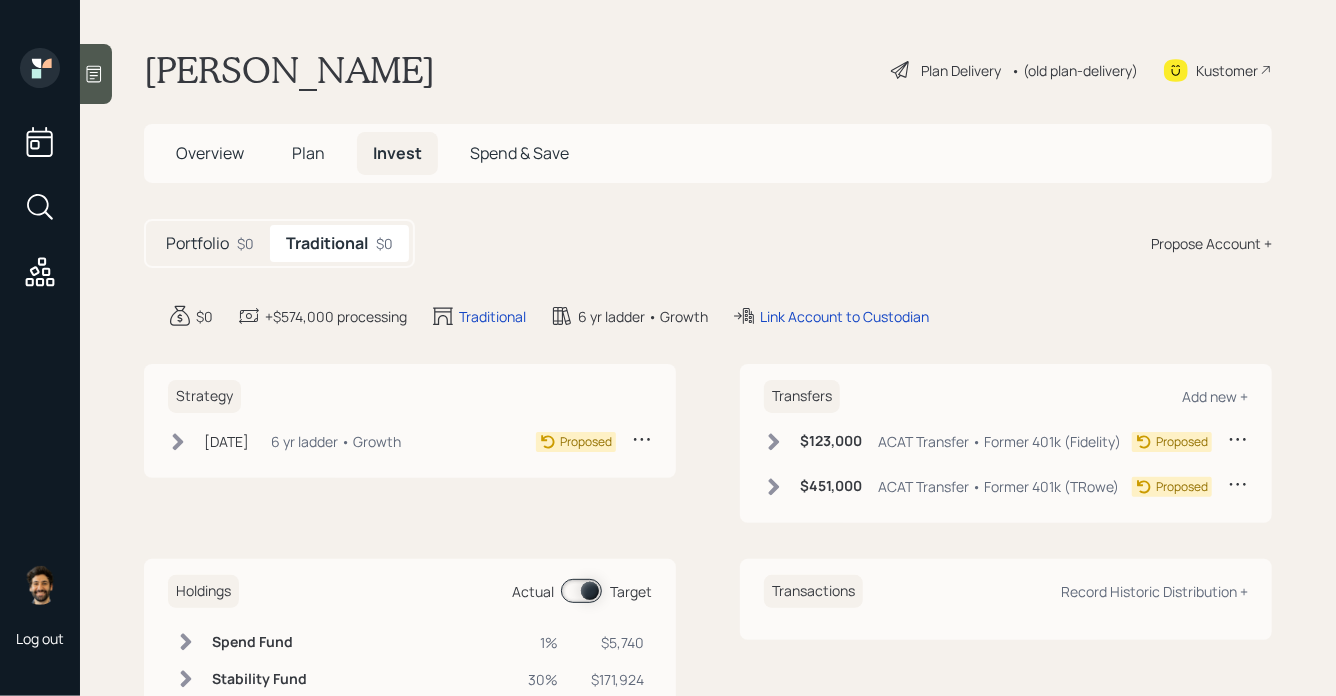 click on "• (old plan-delivery)" at bounding box center [1074, 70] 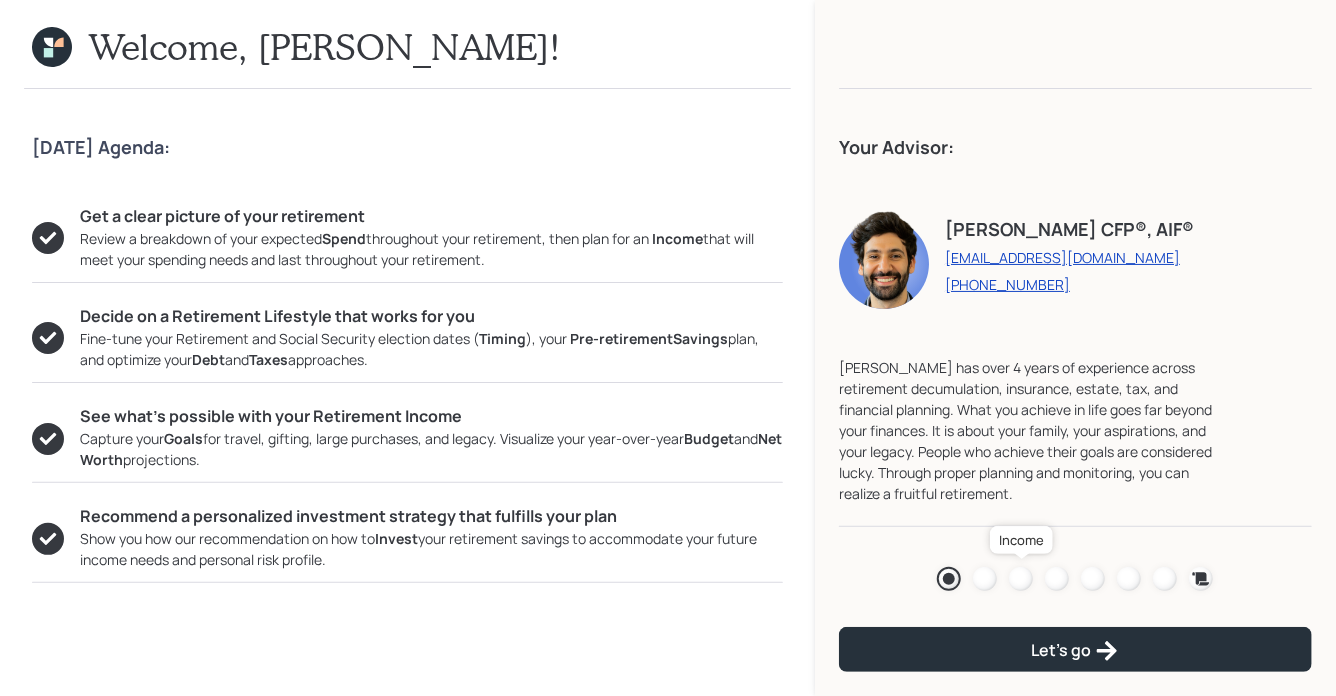 click at bounding box center [1021, 579] 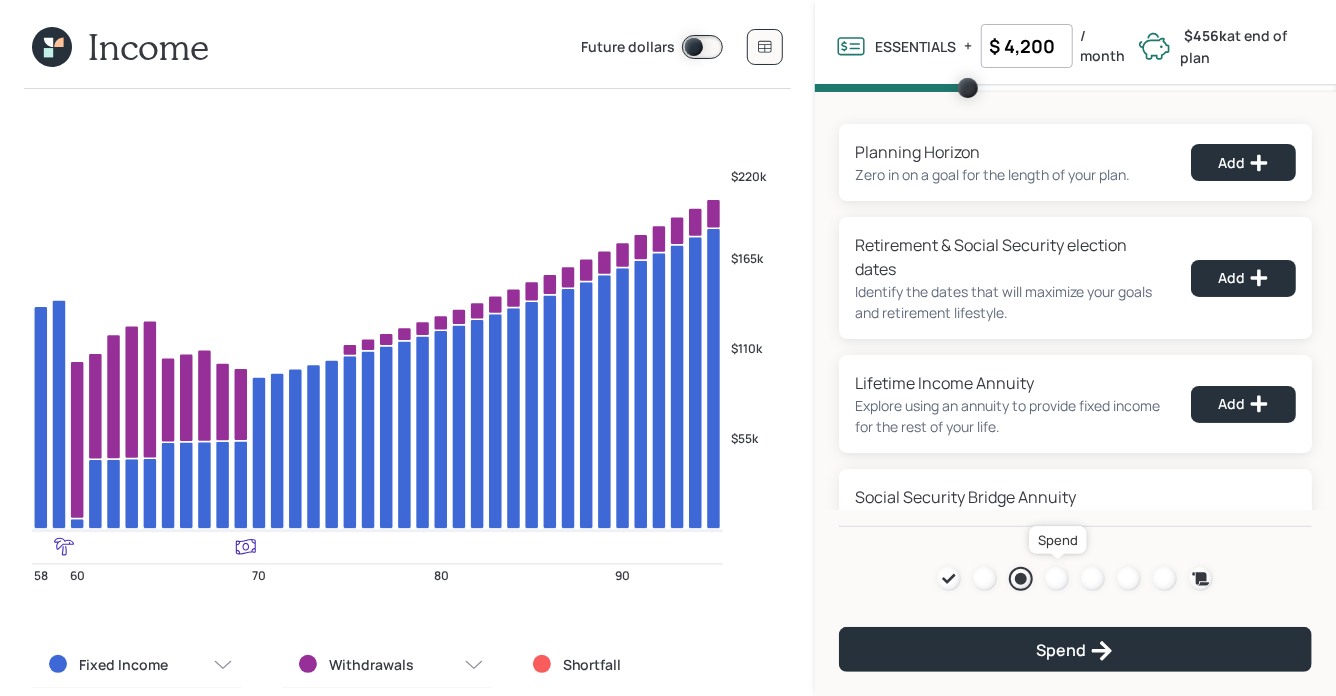 click at bounding box center (1057, 579) 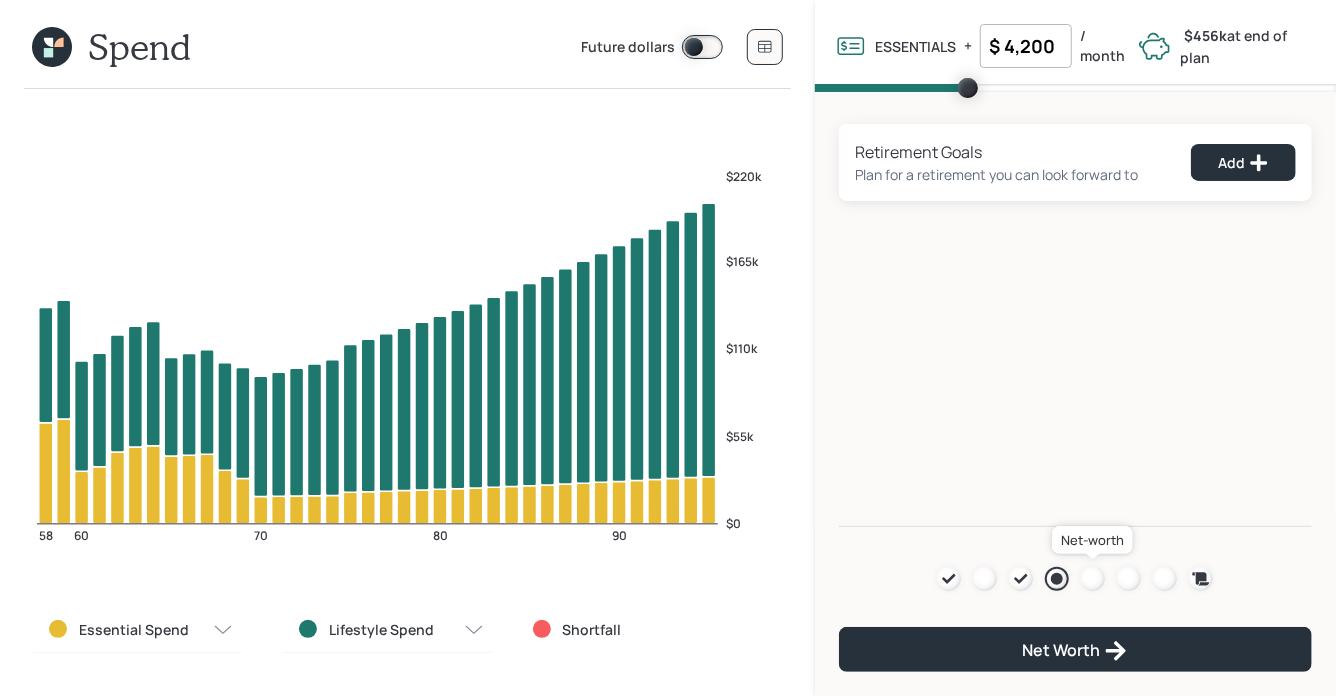 click at bounding box center [1093, 579] 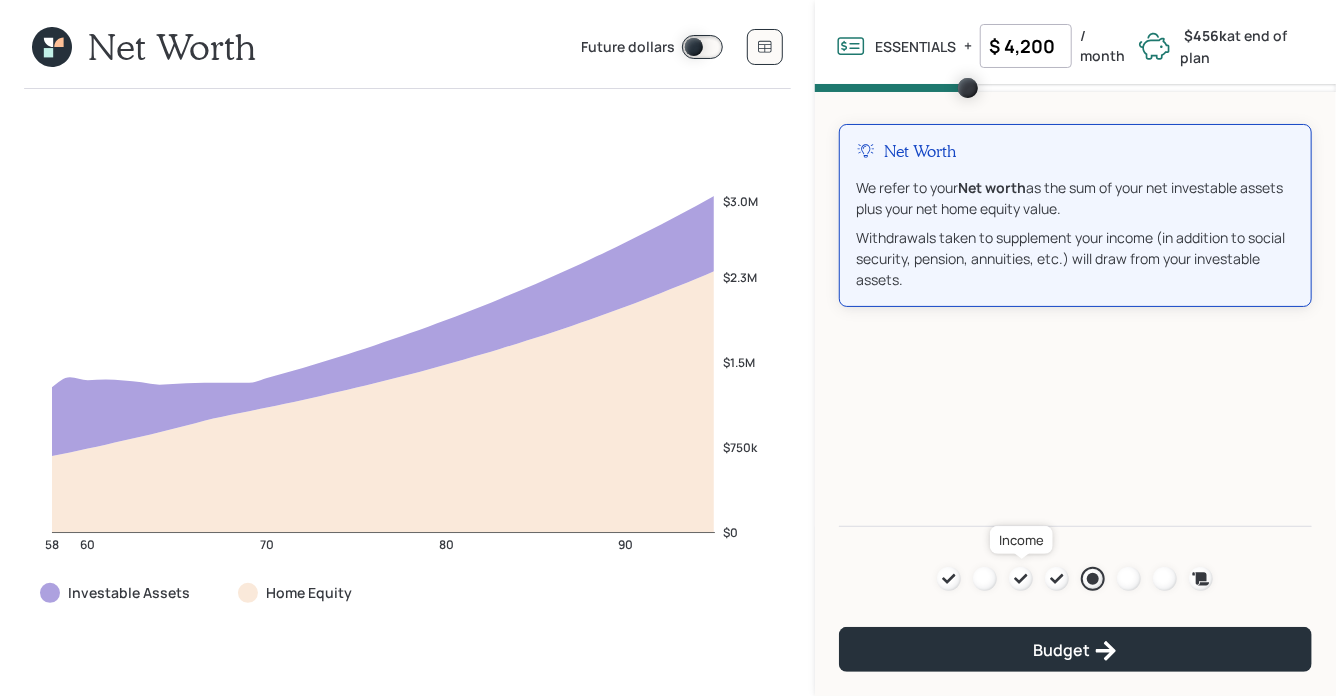 click 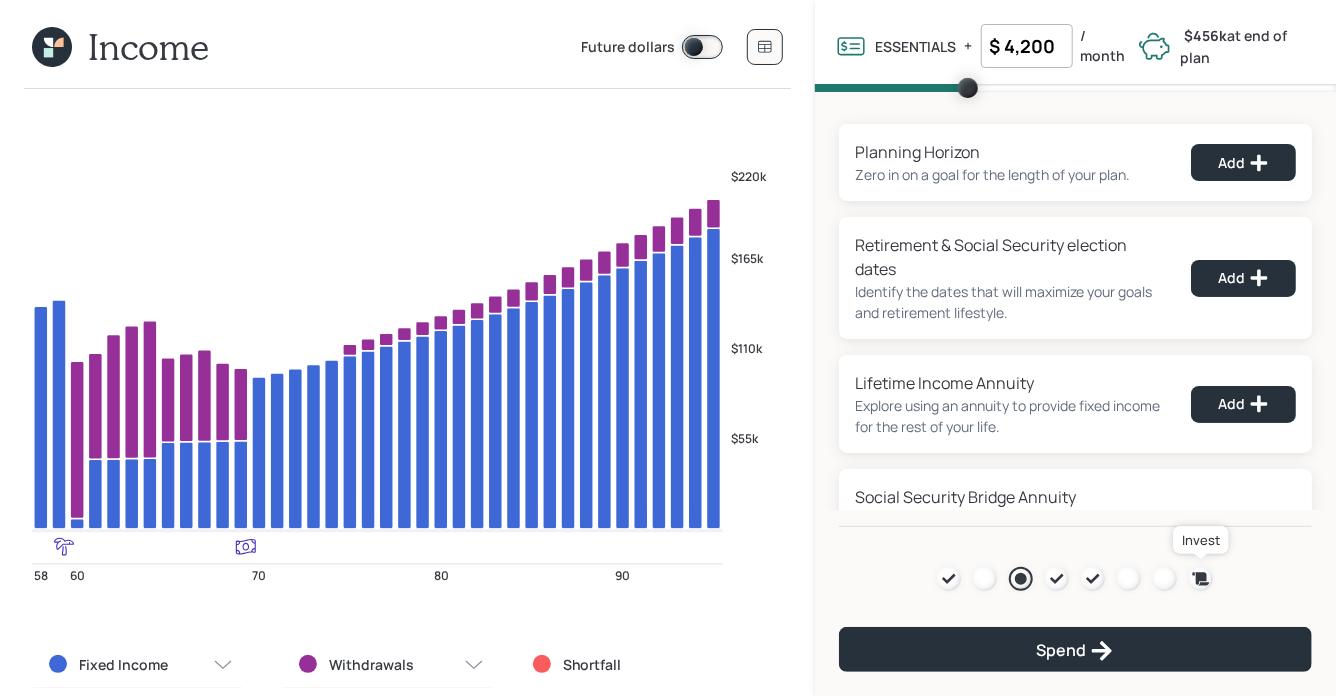 click 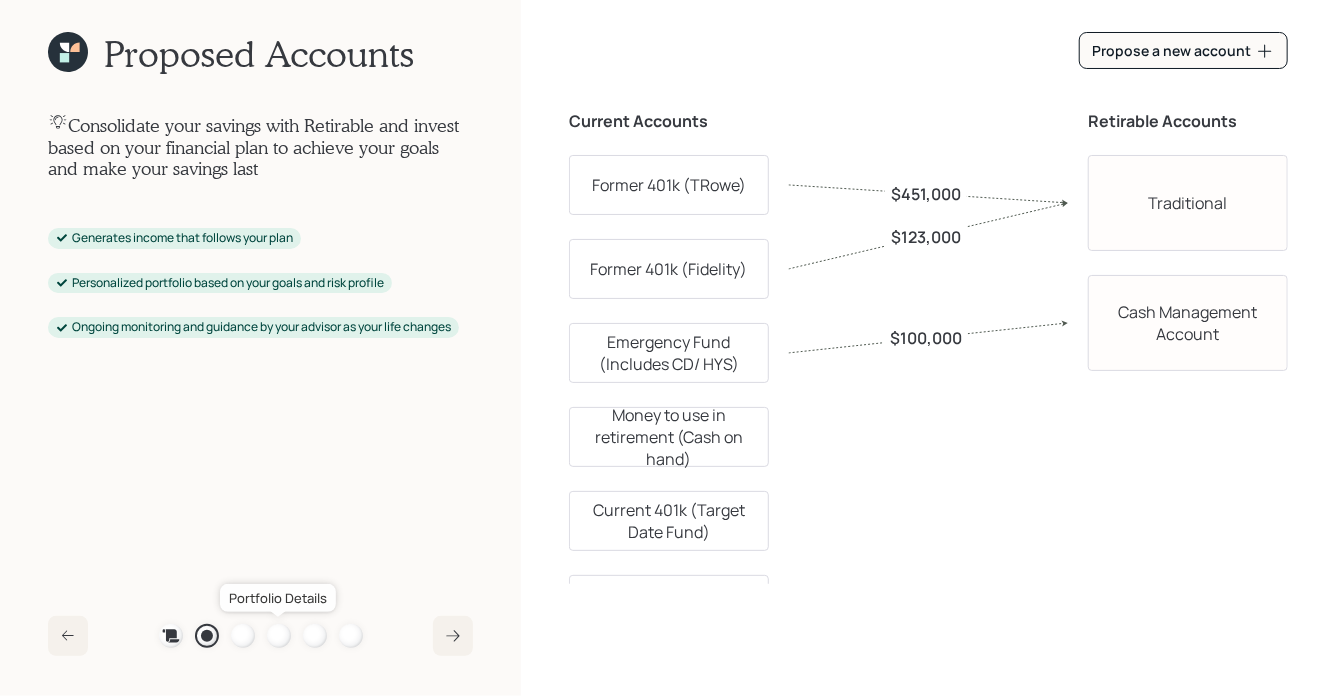 click at bounding box center [279, 636] 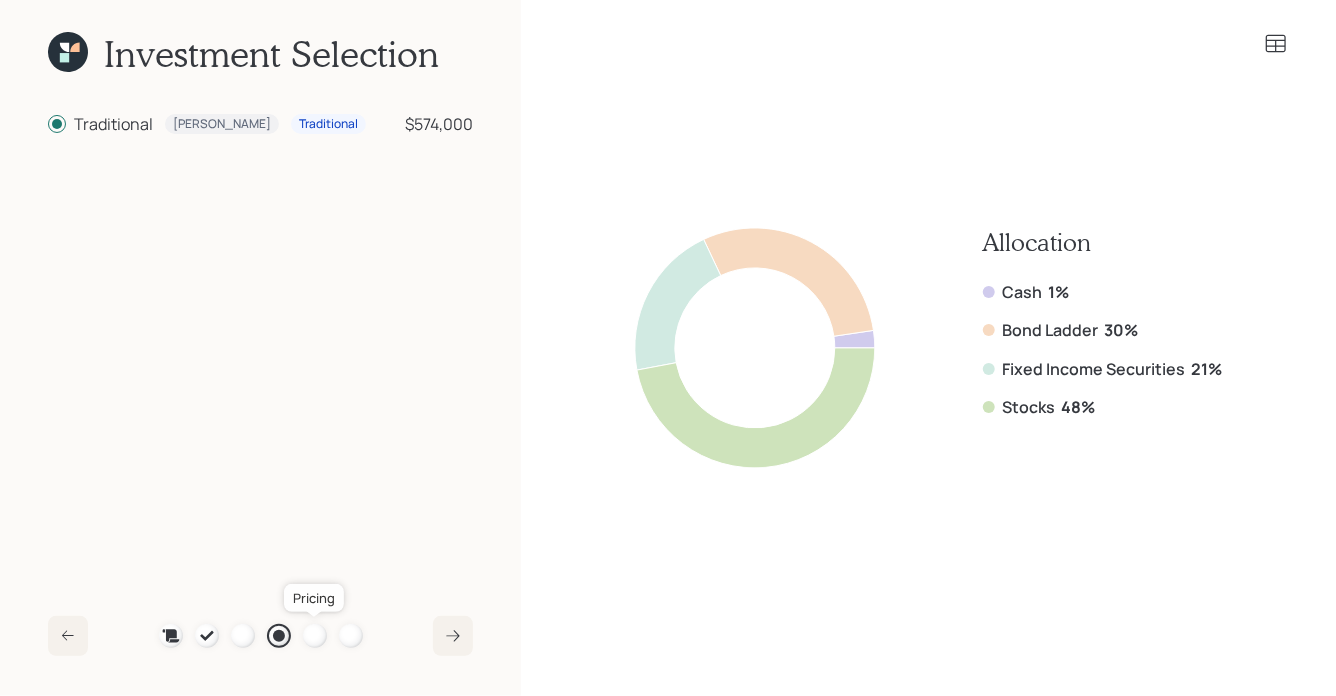 click at bounding box center [315, 636] 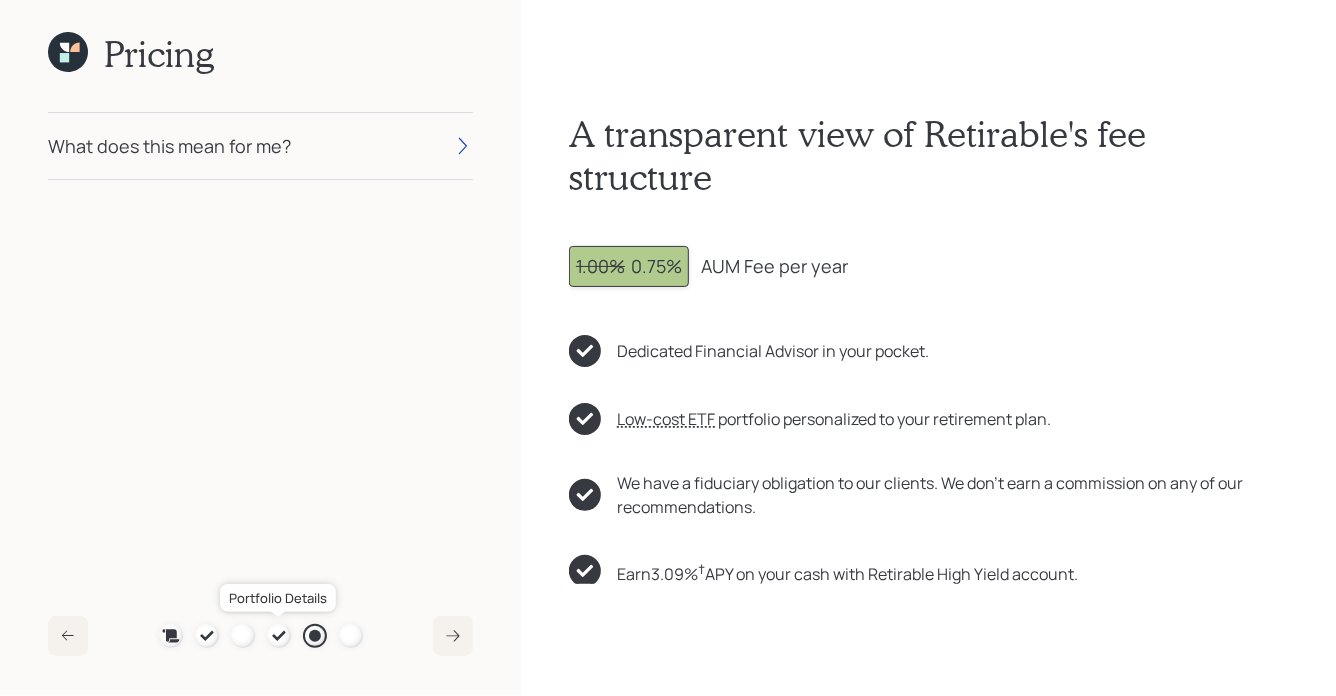 click 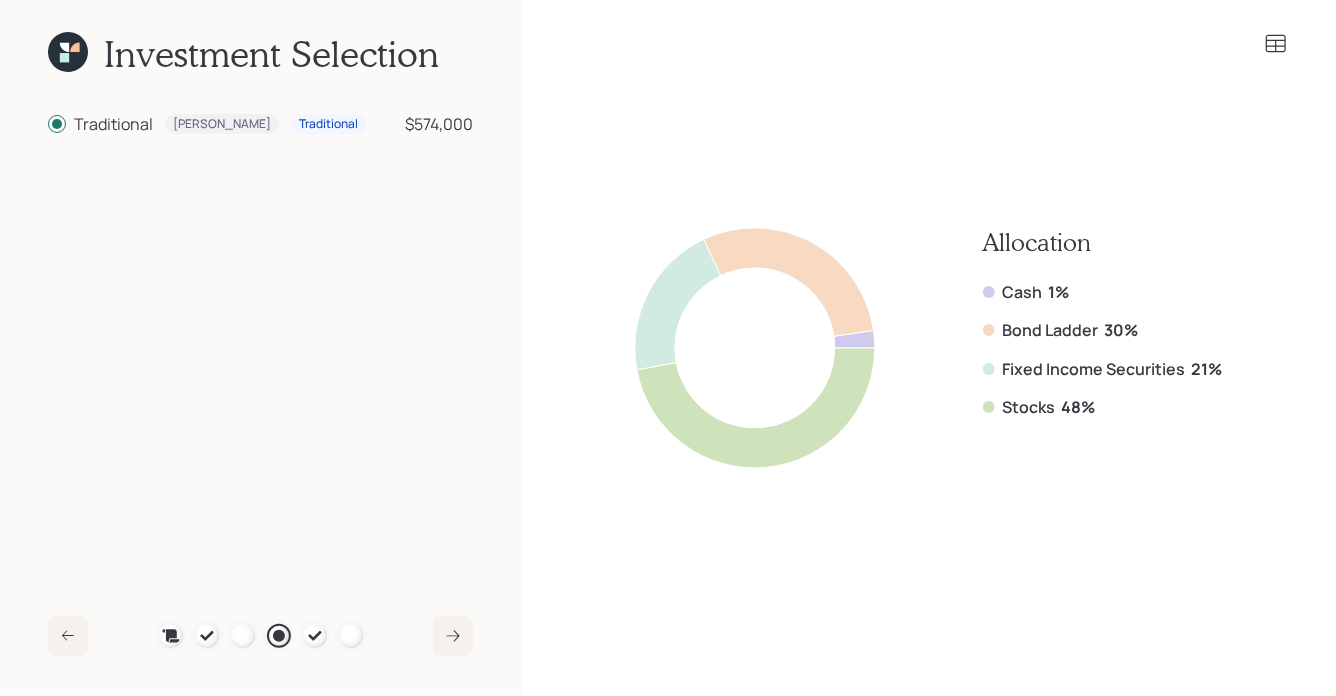 click 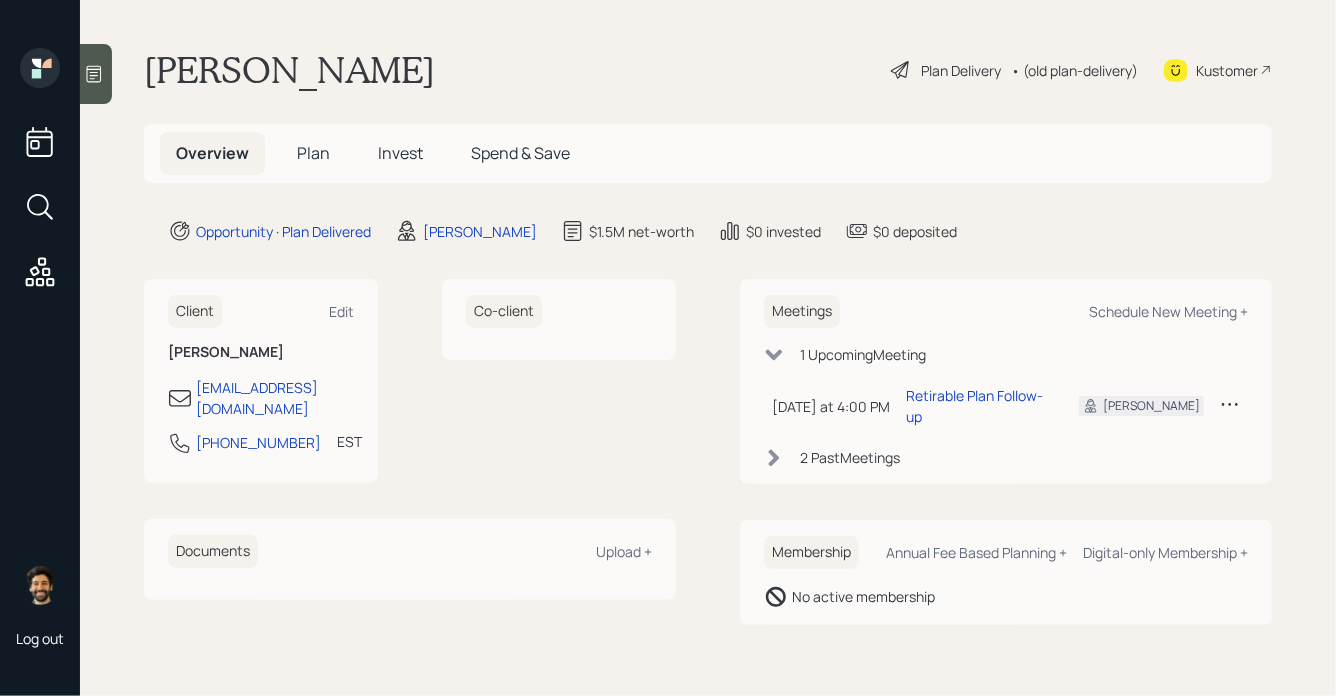click on "Invest" at bounding box center (400, 153) 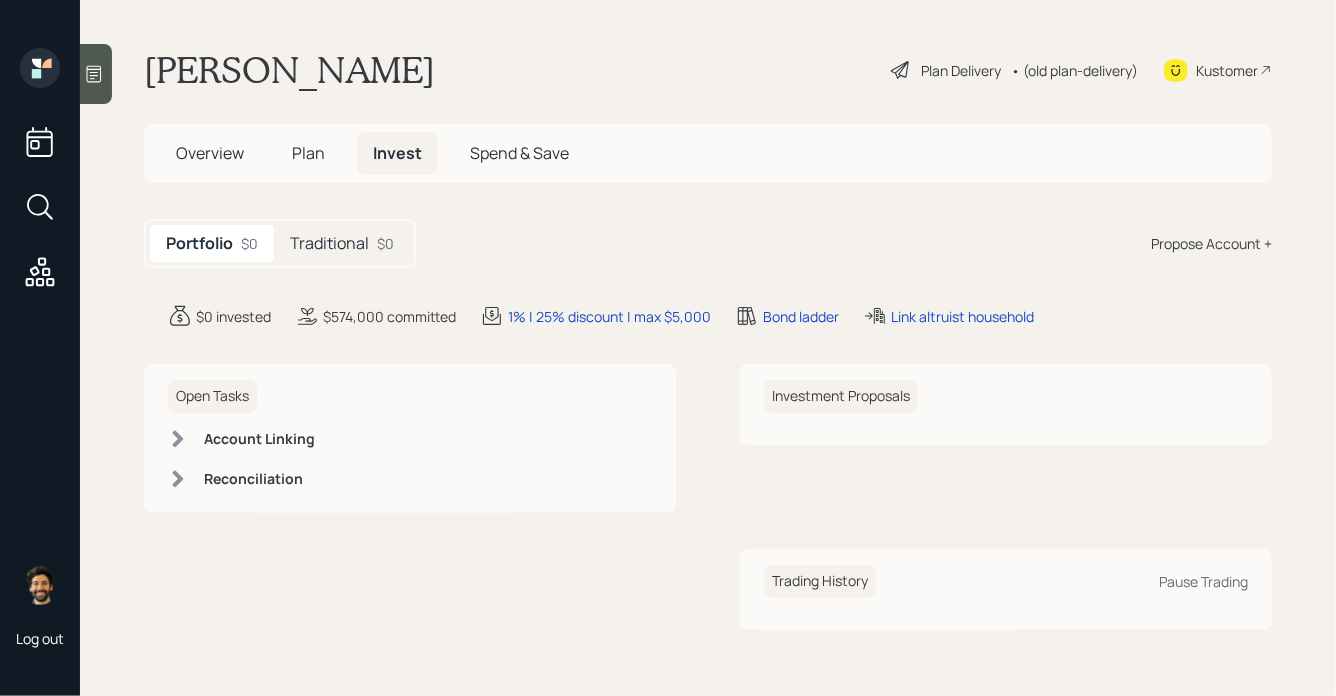 click on "• (old plan-delivery)" at bounding box center (1074, 70) 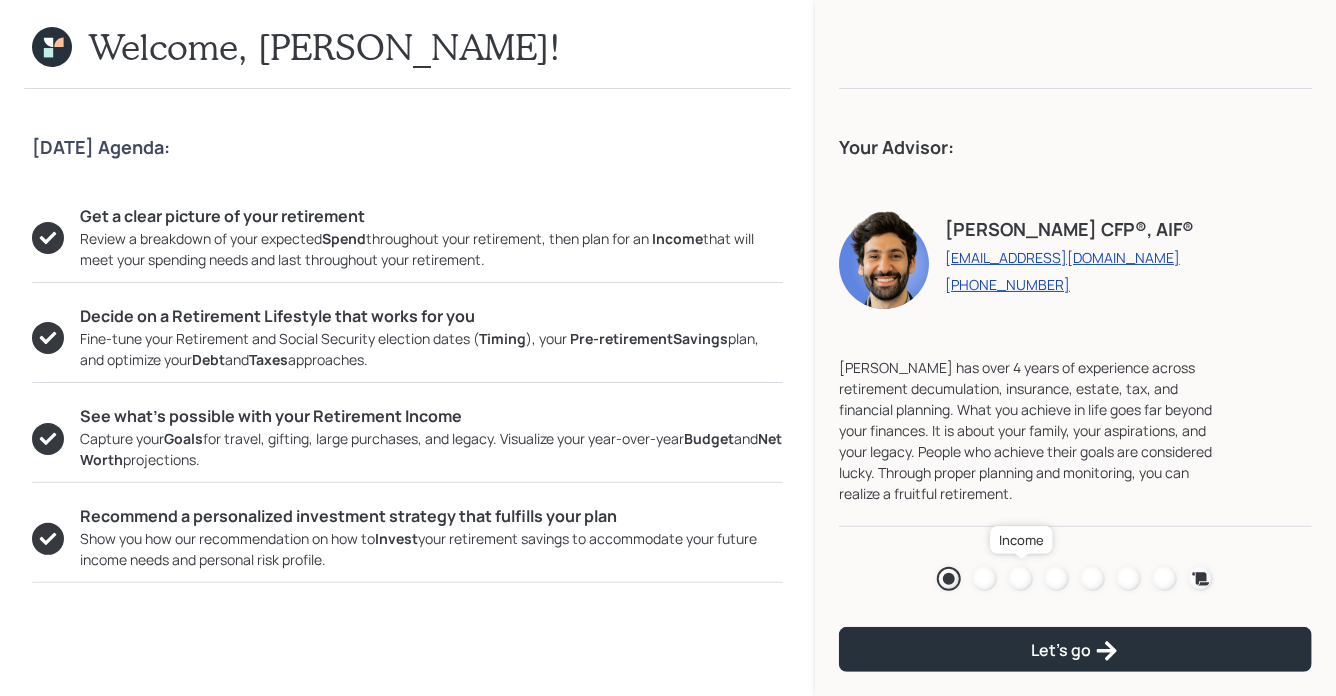 click at bounding box center (1021, 579) 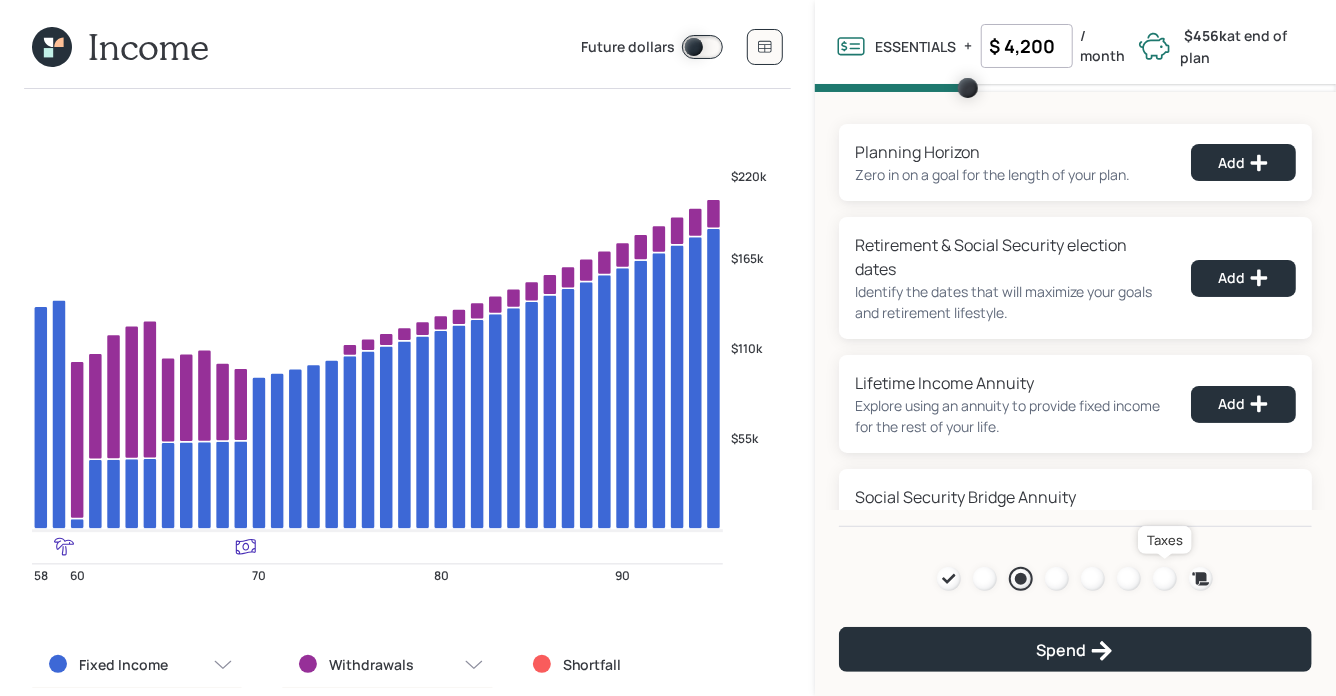 click at bounding box center [1165, 579] 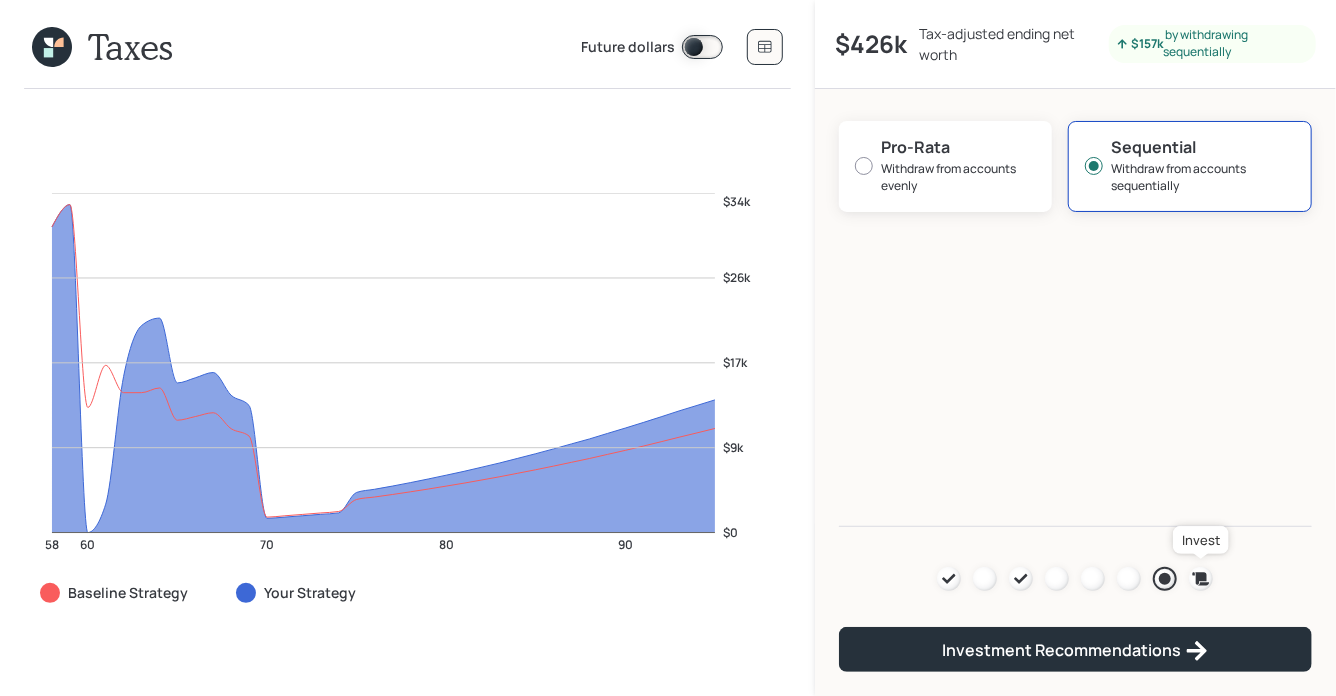 click 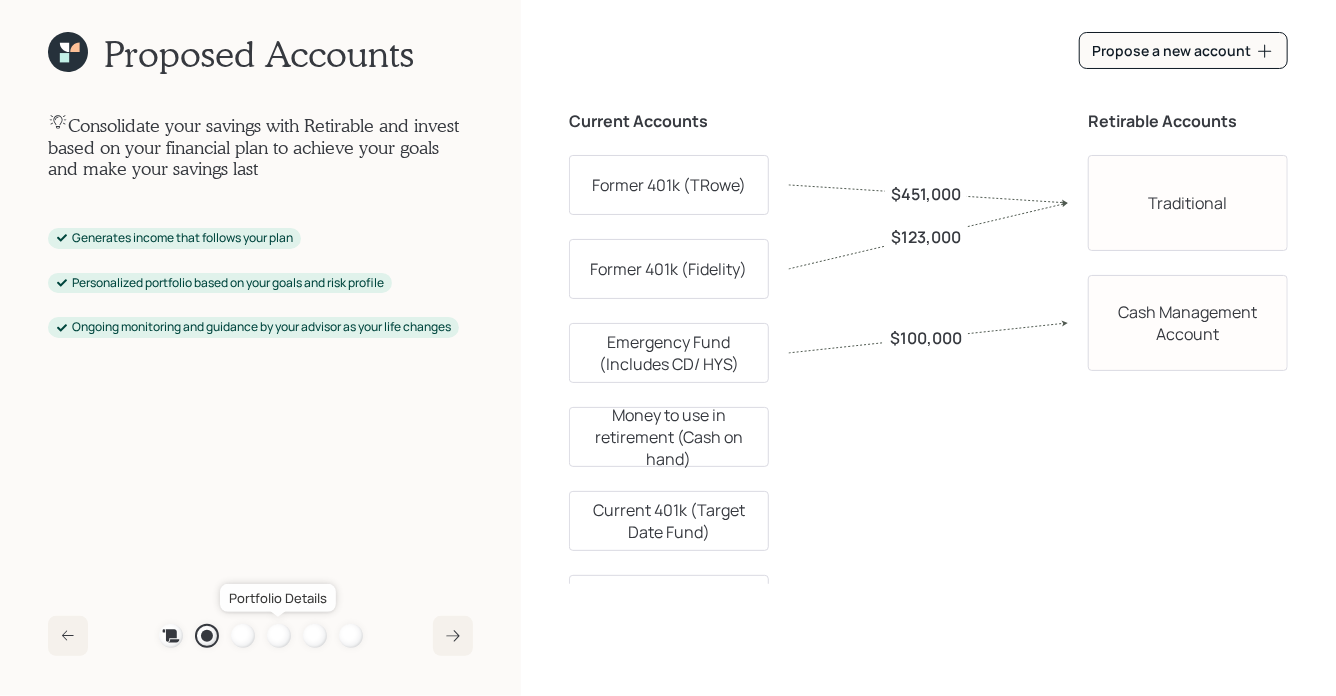 click at bounding box center [279, 636] 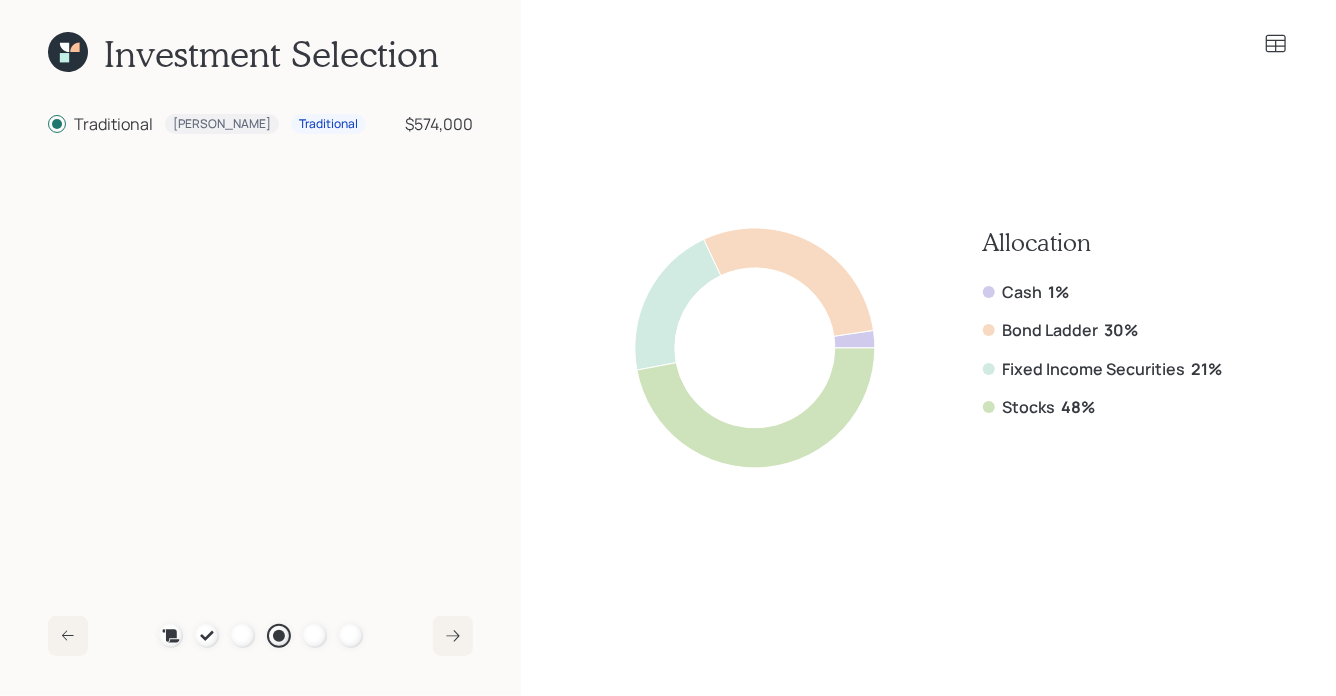 click 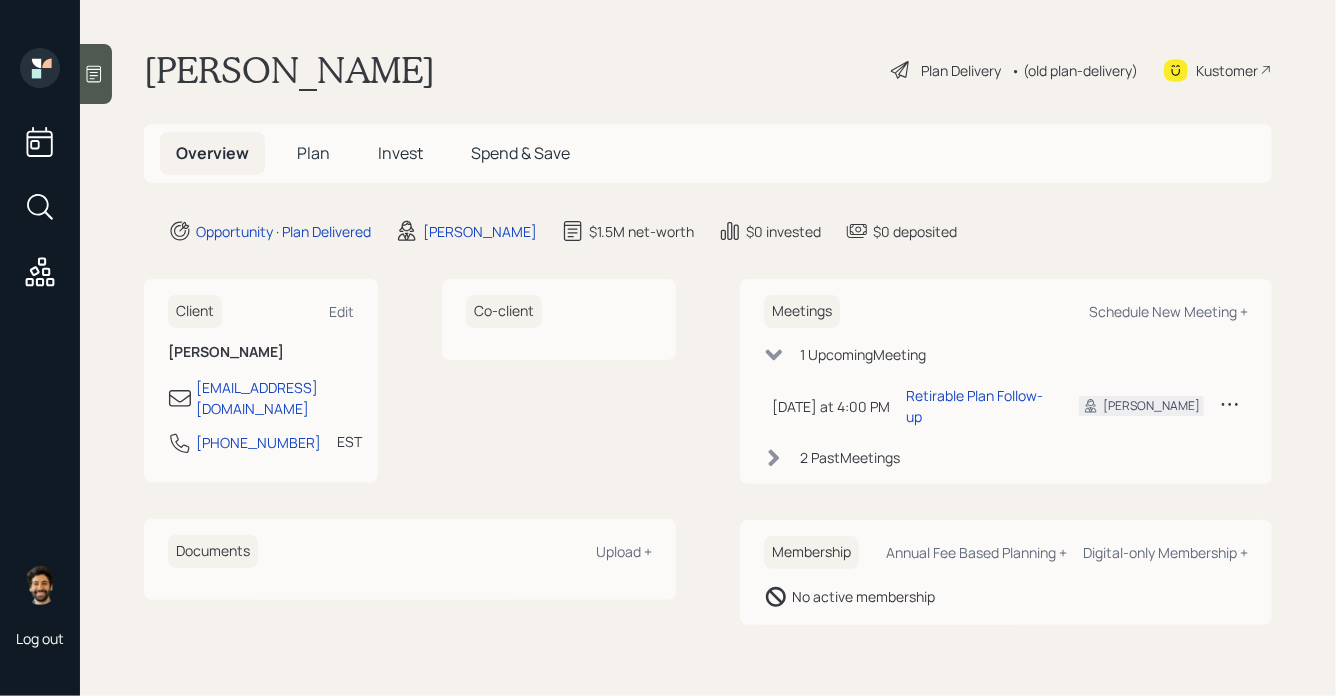 click on "• (old plan-delivery)" at bounding box center [1074, 70] 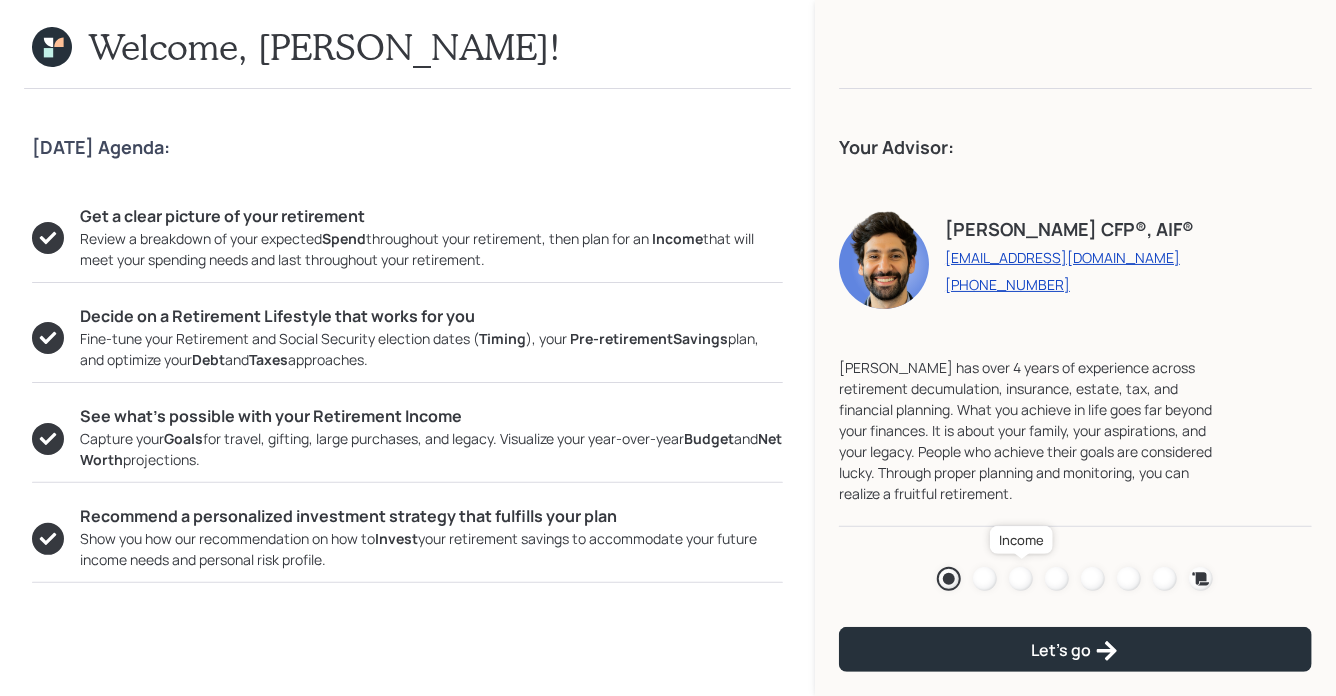 click at bounding box center [1021, 579] 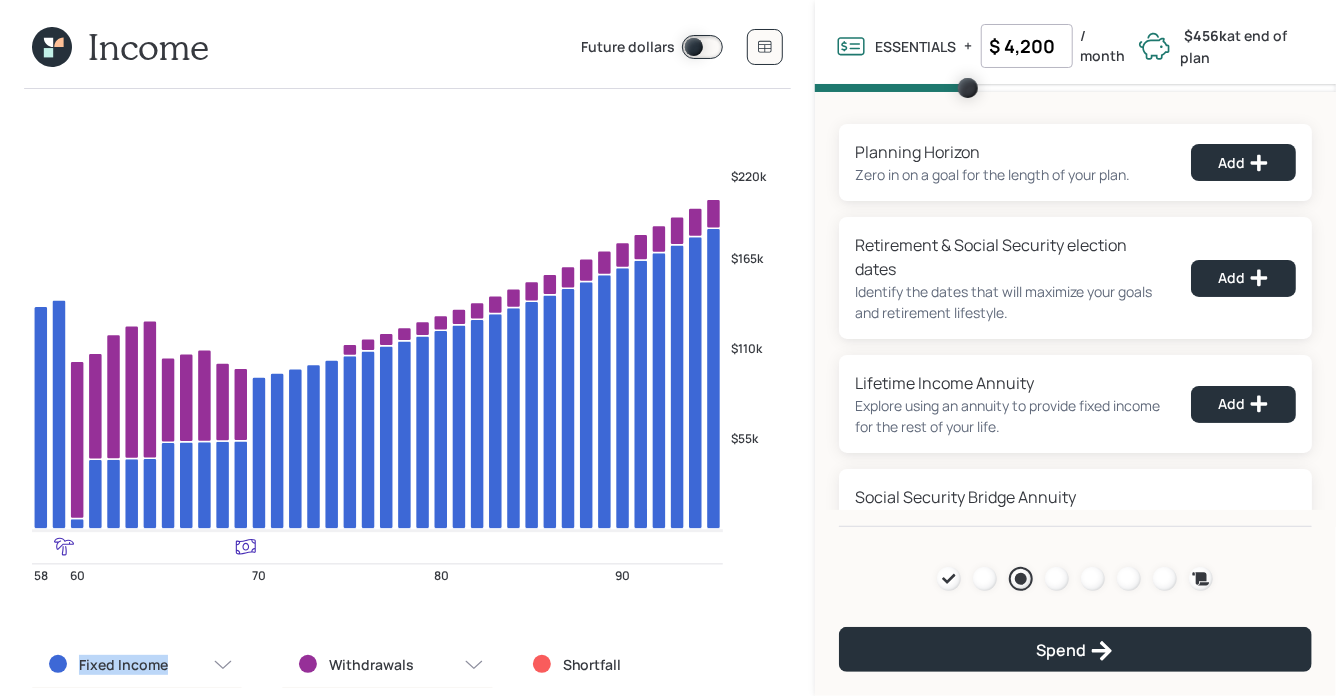 drag, startPoint x: 178, startPoint y: 668, endPoint x: 78, endPoint y: 667, distance: 100.005 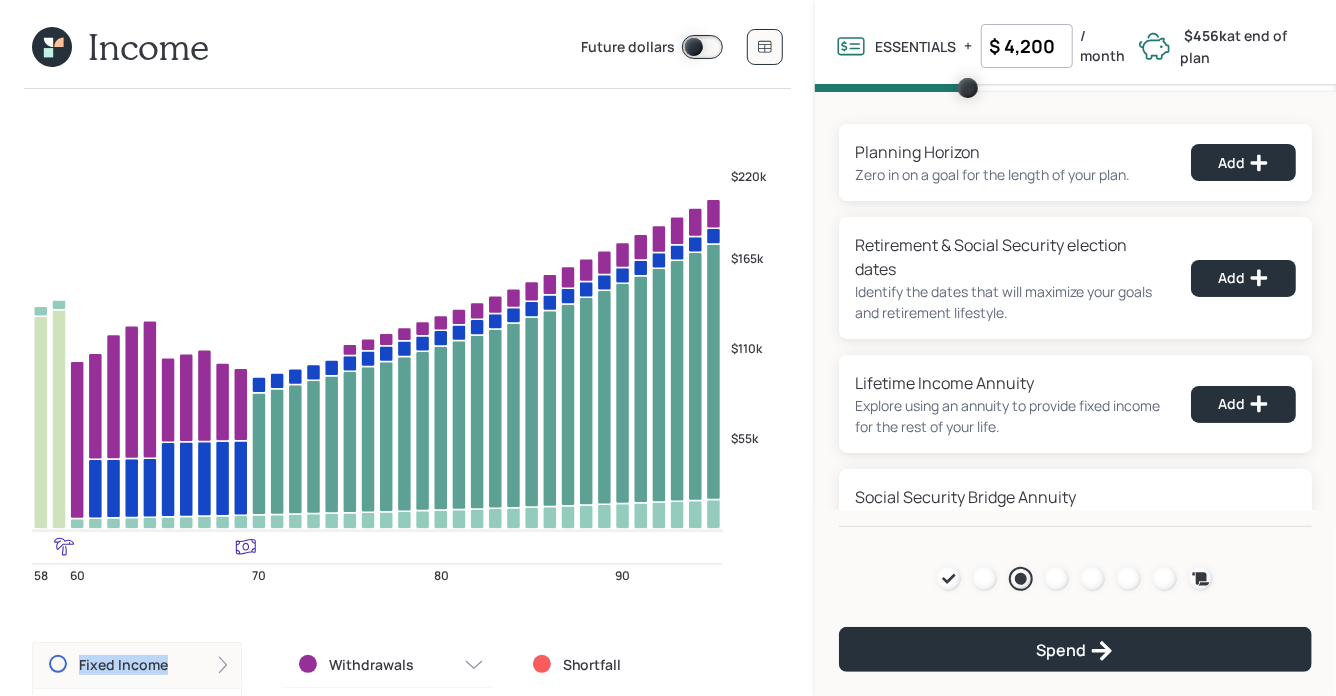 click on "Fixed Income" at bounding box center [137, 665] 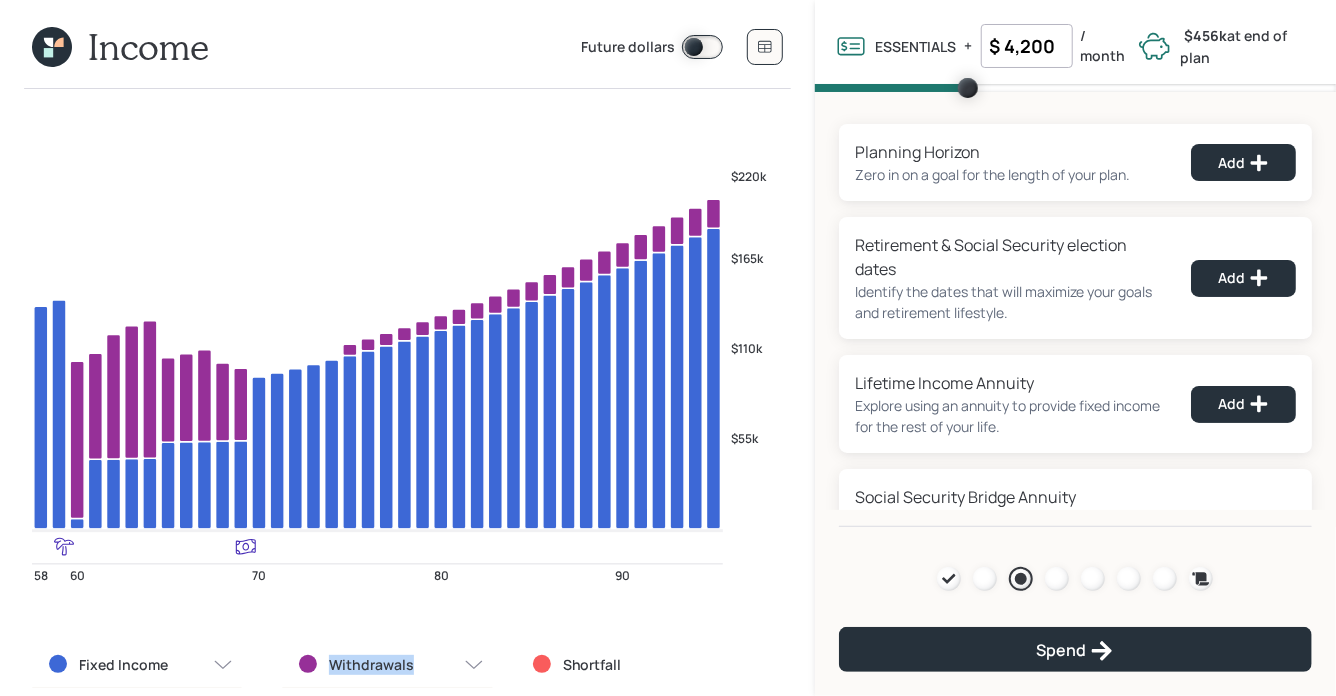 drag, startPoint x: 422, startPoint y: 668, endPoint x: 228, endPoint y: 629, distance: 197.88127 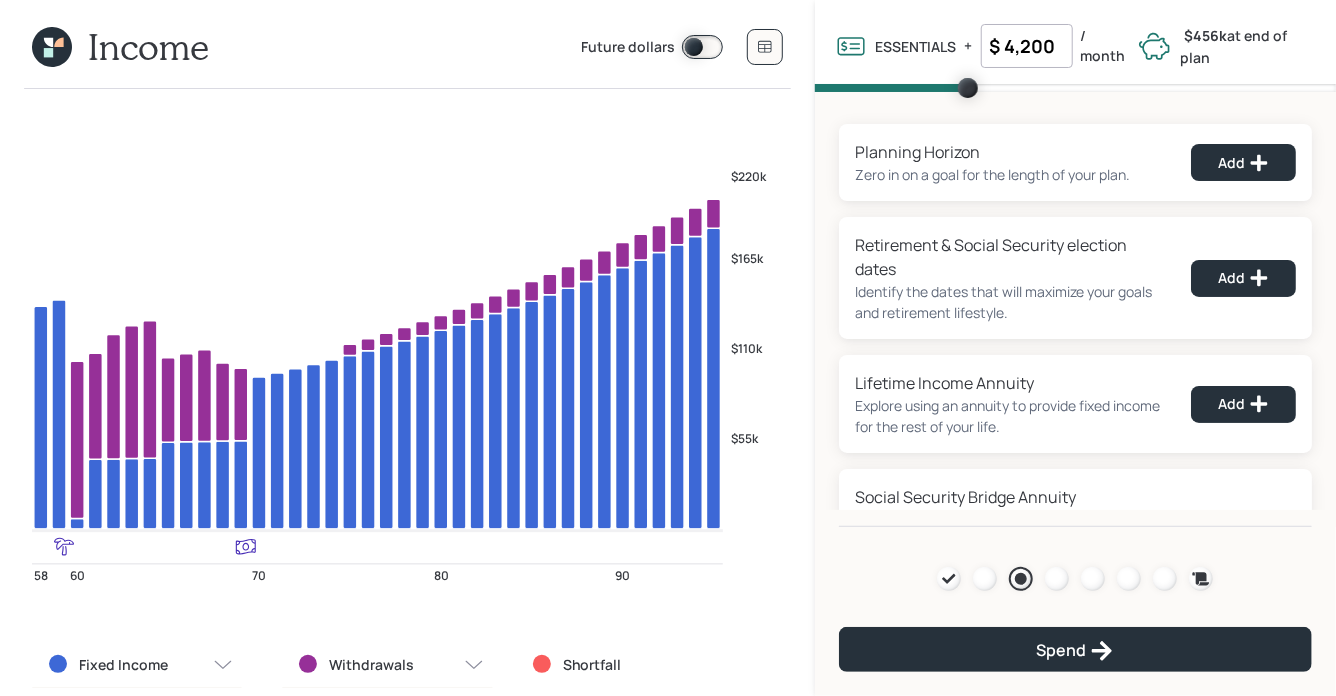 click on "$55k $110k $165k $220k 2 2 58 60 70 80 90 Fixed Income Withdrawals Shortfall" at bounding box center [407, 428] 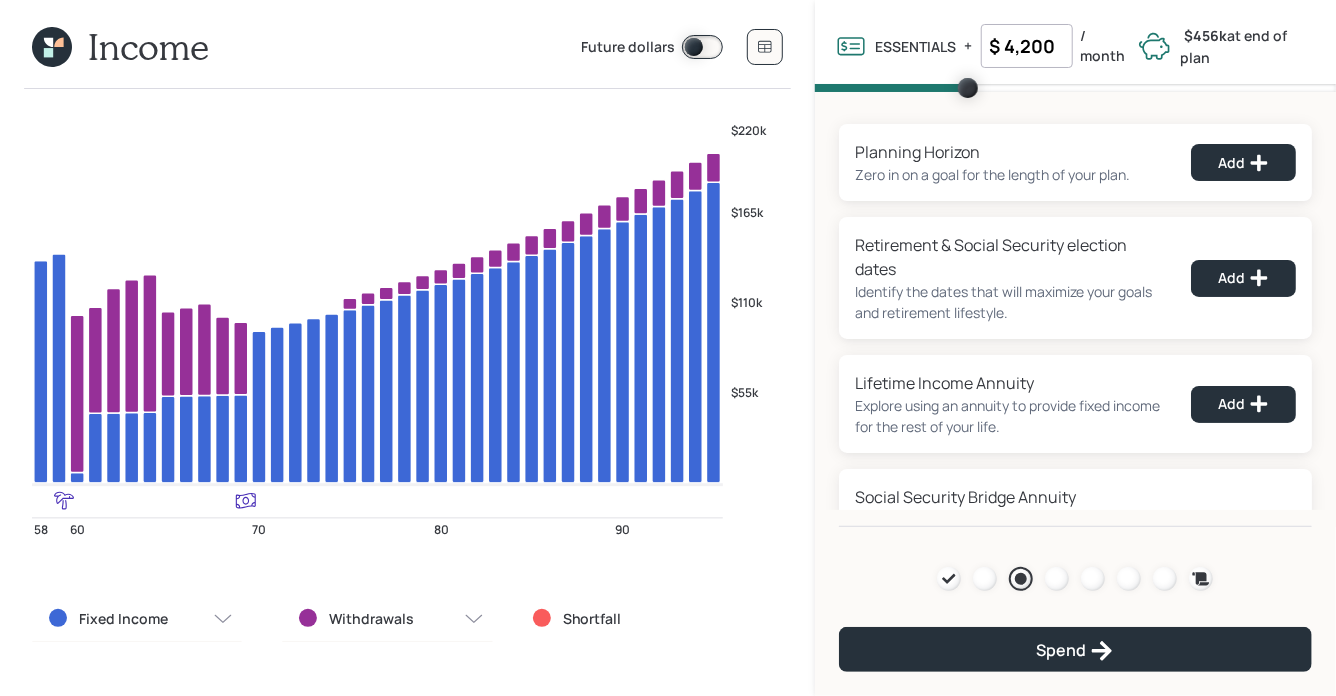 scroll, scrollTop: 47, scrollLeft: 0, axis: vertical 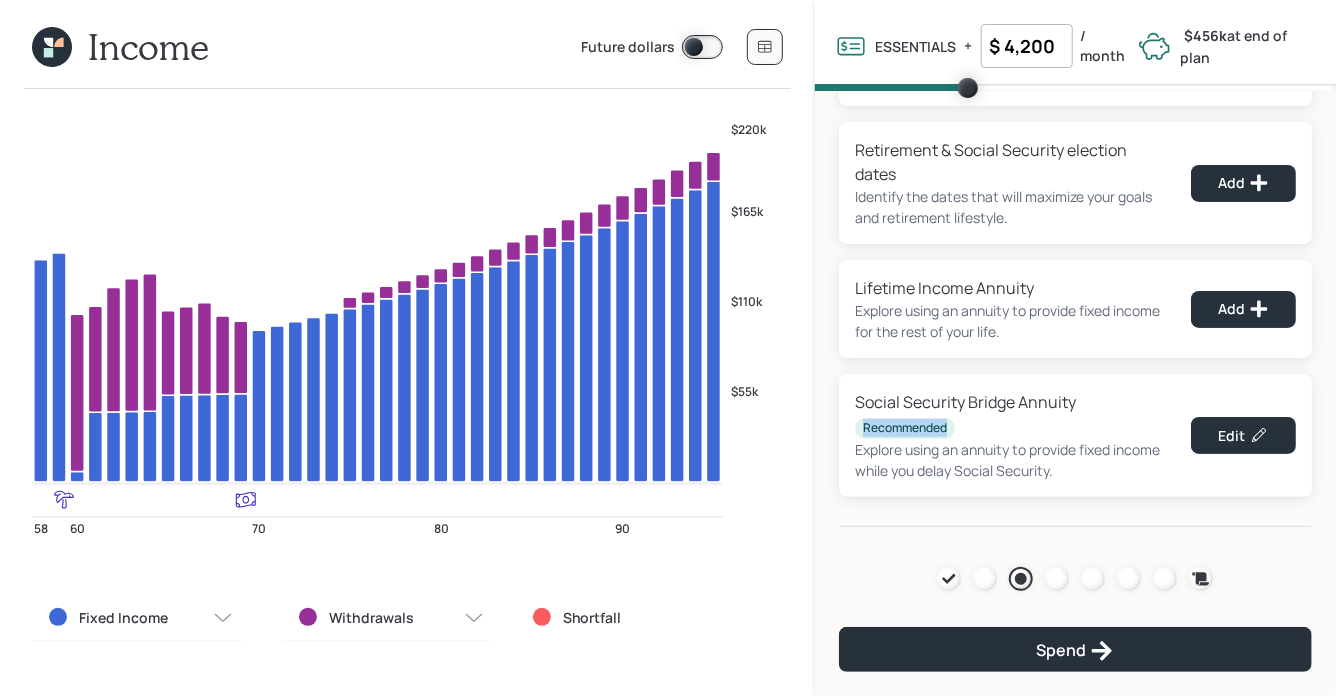 drag, startPoint x: 962, startPoint y: 428, endPoint x: 858, endPoint y: 429, distance: 104.00481 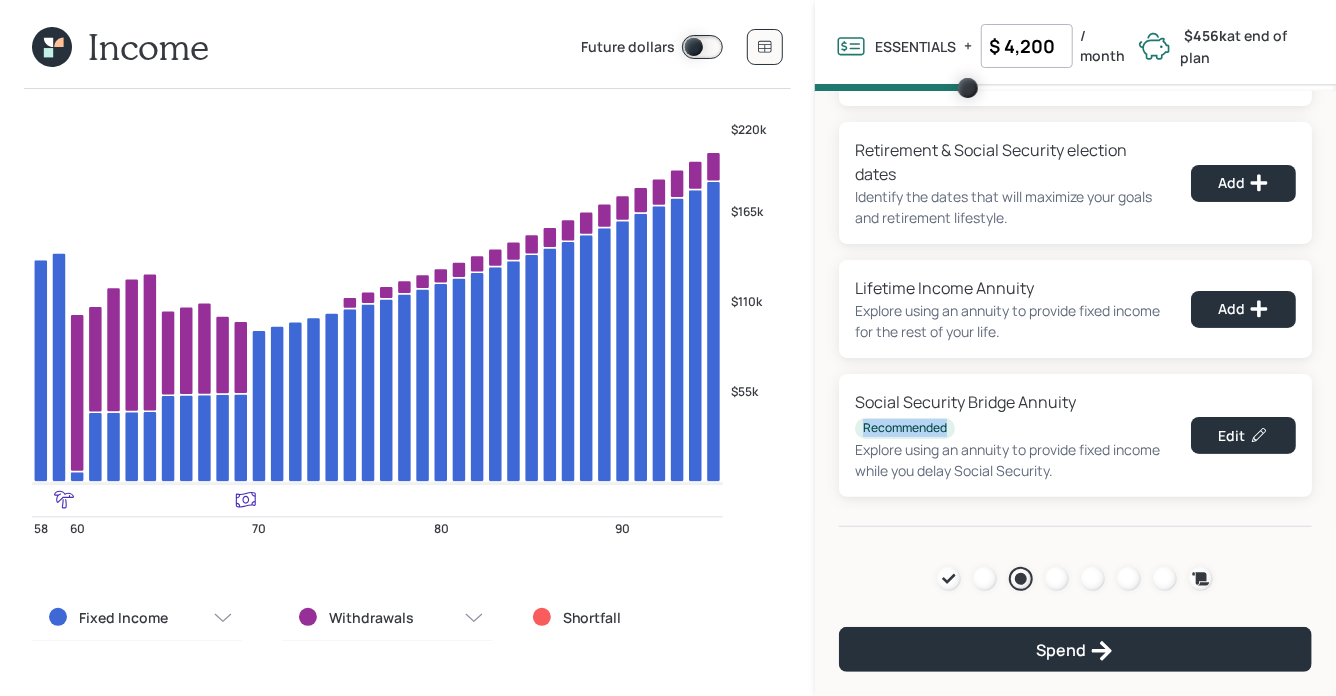 click on "Recommended" at bounding box center (905, 428) 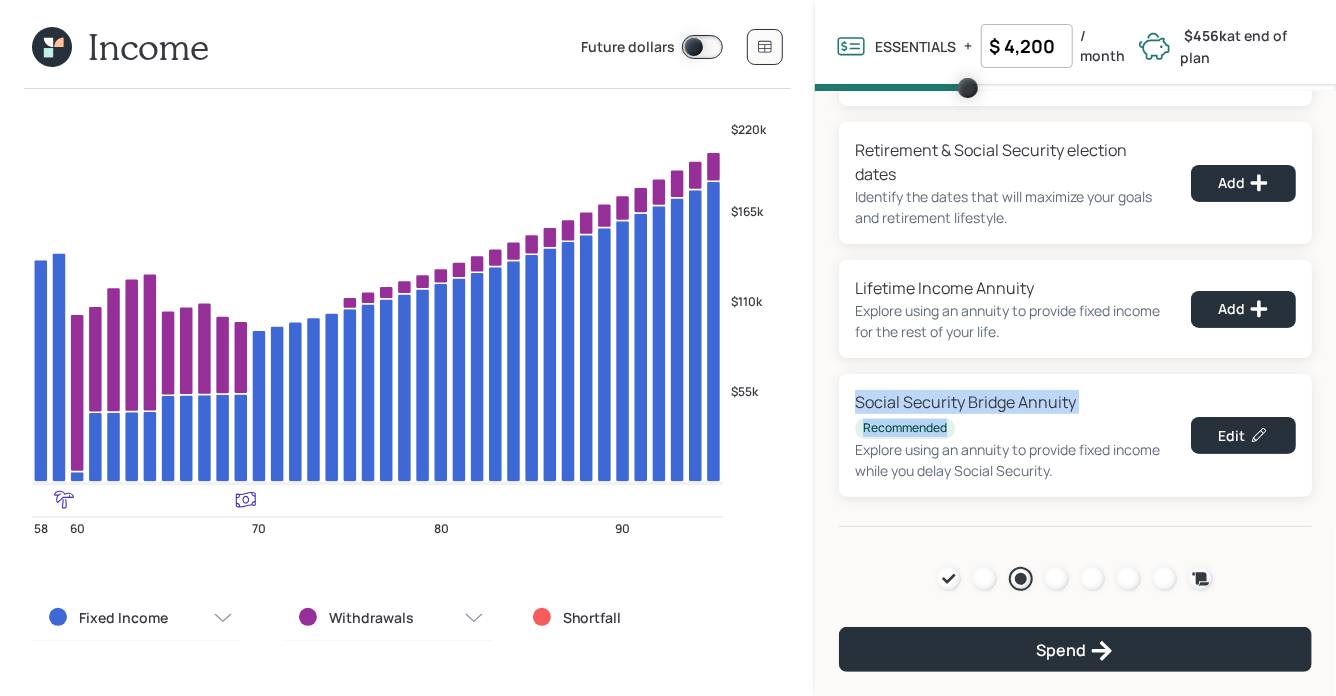 drag, startPoint x: 949, startPoint y: 430, endPoint x: 848, endPoint y: 404, distance: 104.292854 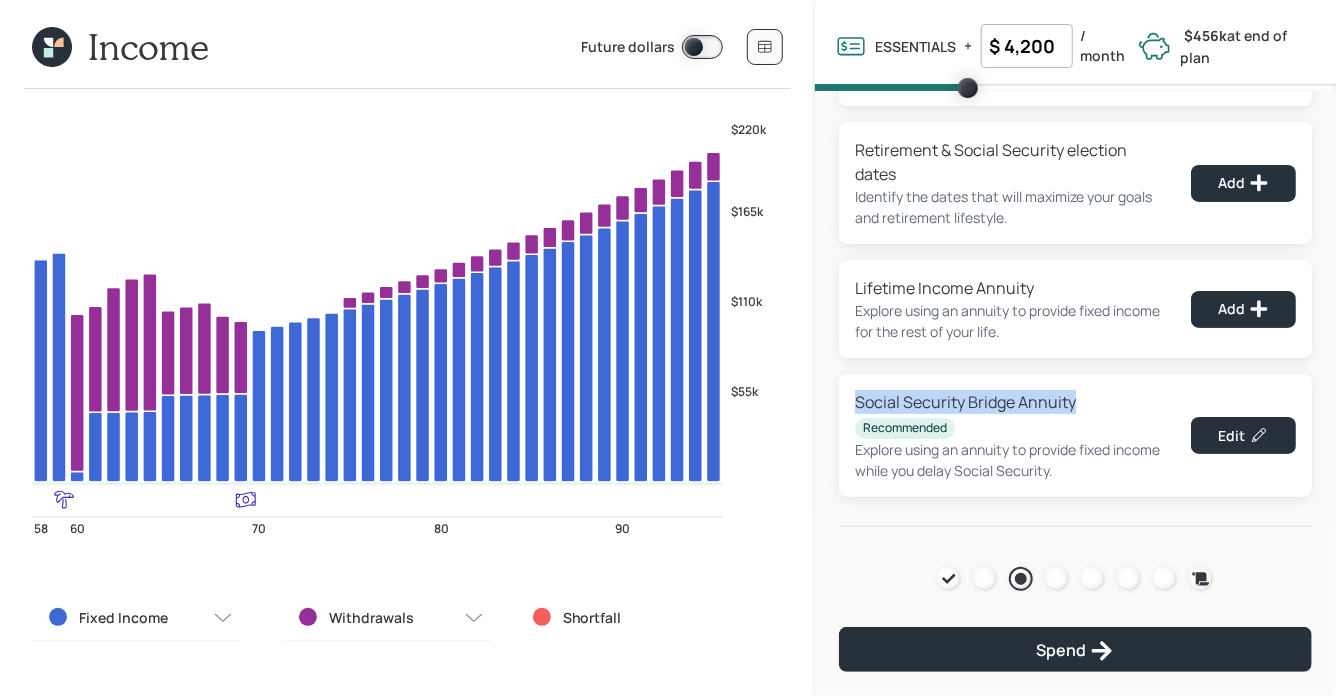 drag, startPoint x: 1078, startPoint y: 403, endPoint x: 850, endPoint y: 407, distance: 228.03508 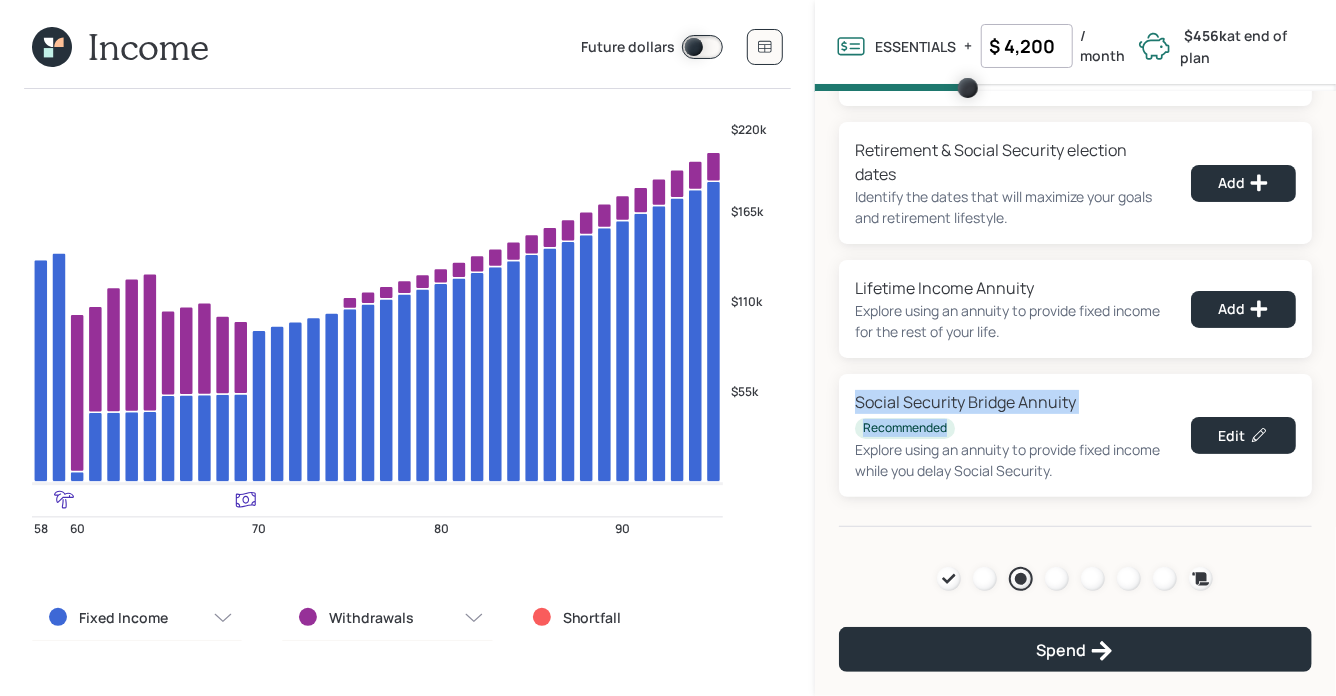 drag, startPoint x: 947, startPoint y: 427, endPoint x: 832, endPoint y: 399, distance: 118.35962 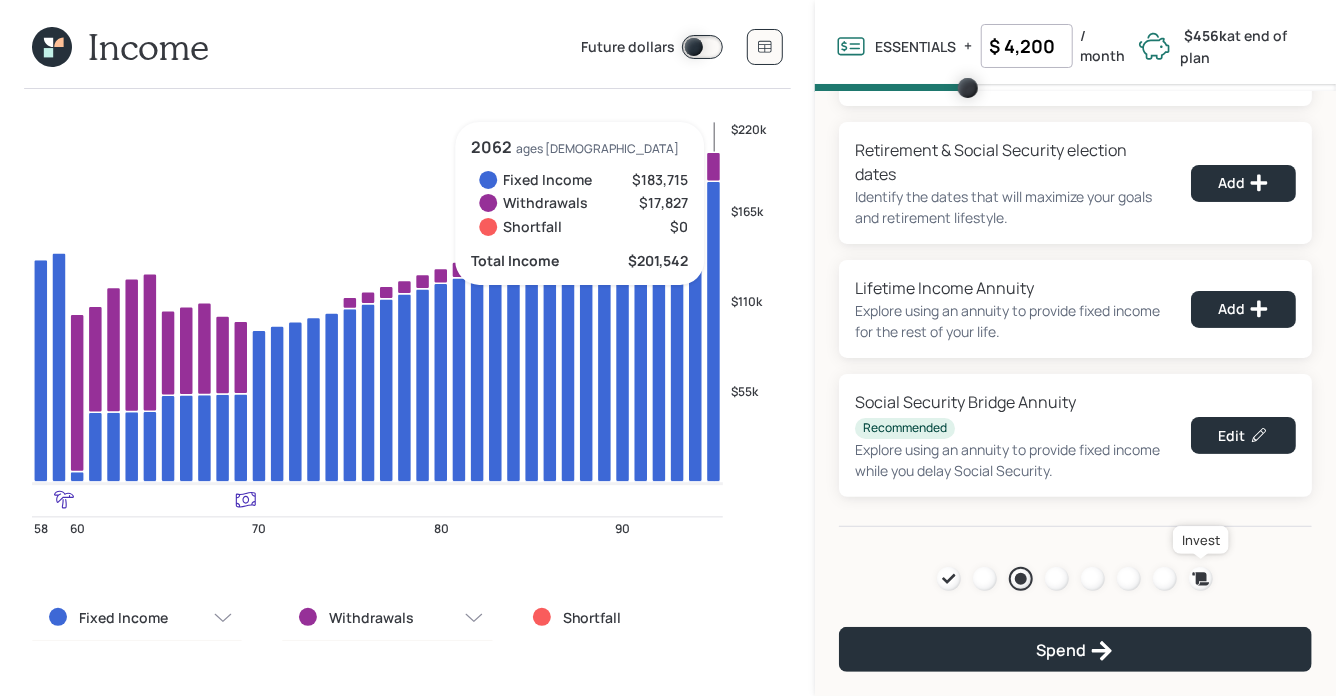 click 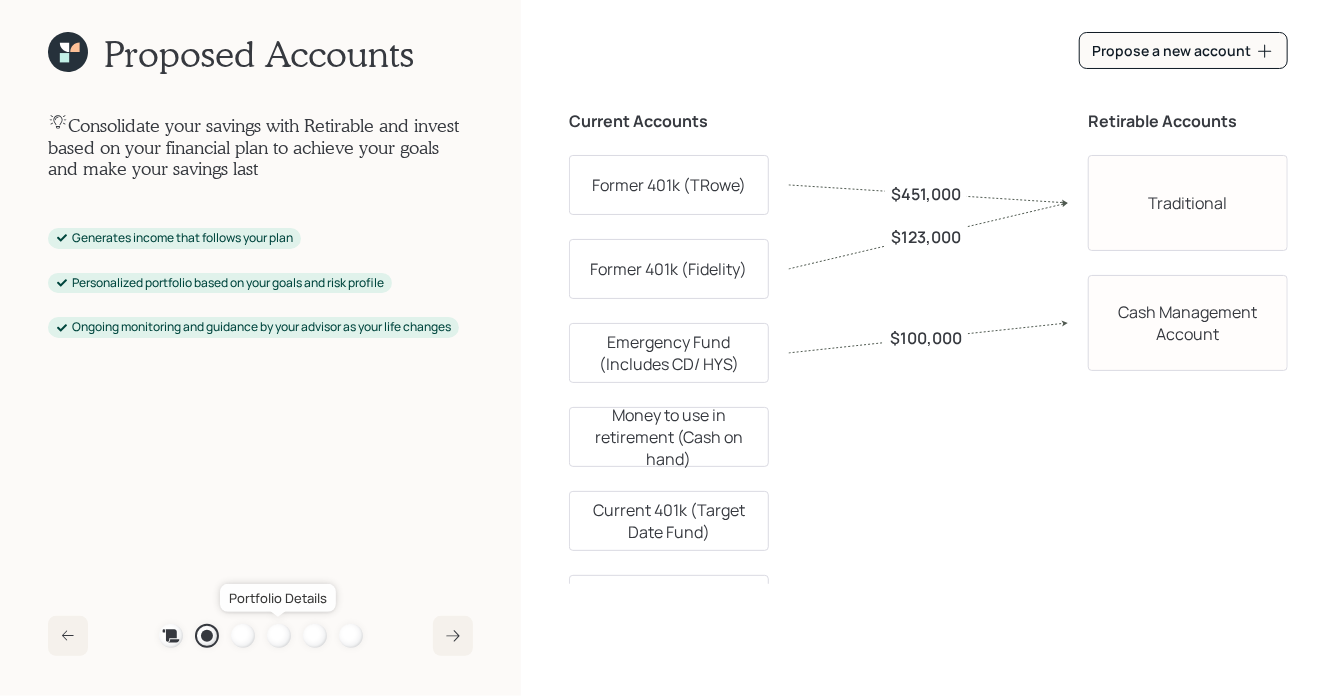 click at bounding box center [279, 636] 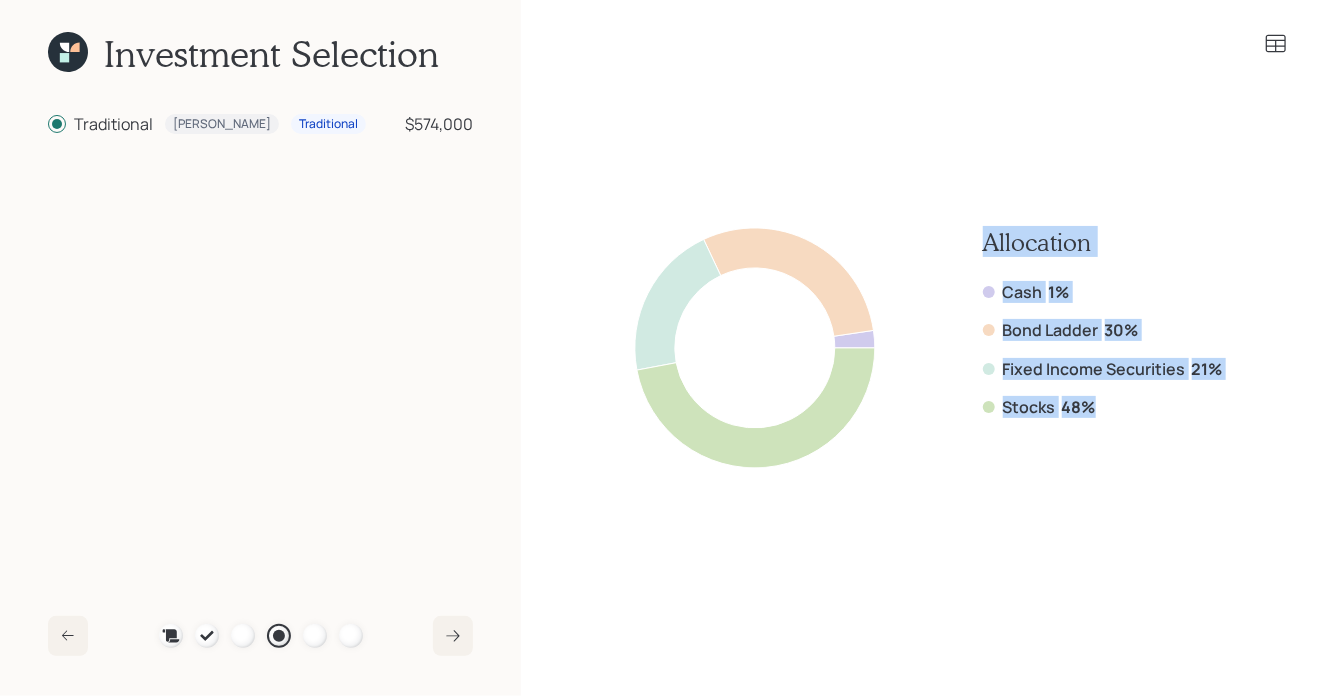 drag, startPoint x: 1096, startPoint y: 409, endPoint x: 970, endPoint y: 237, distance: 213.2135 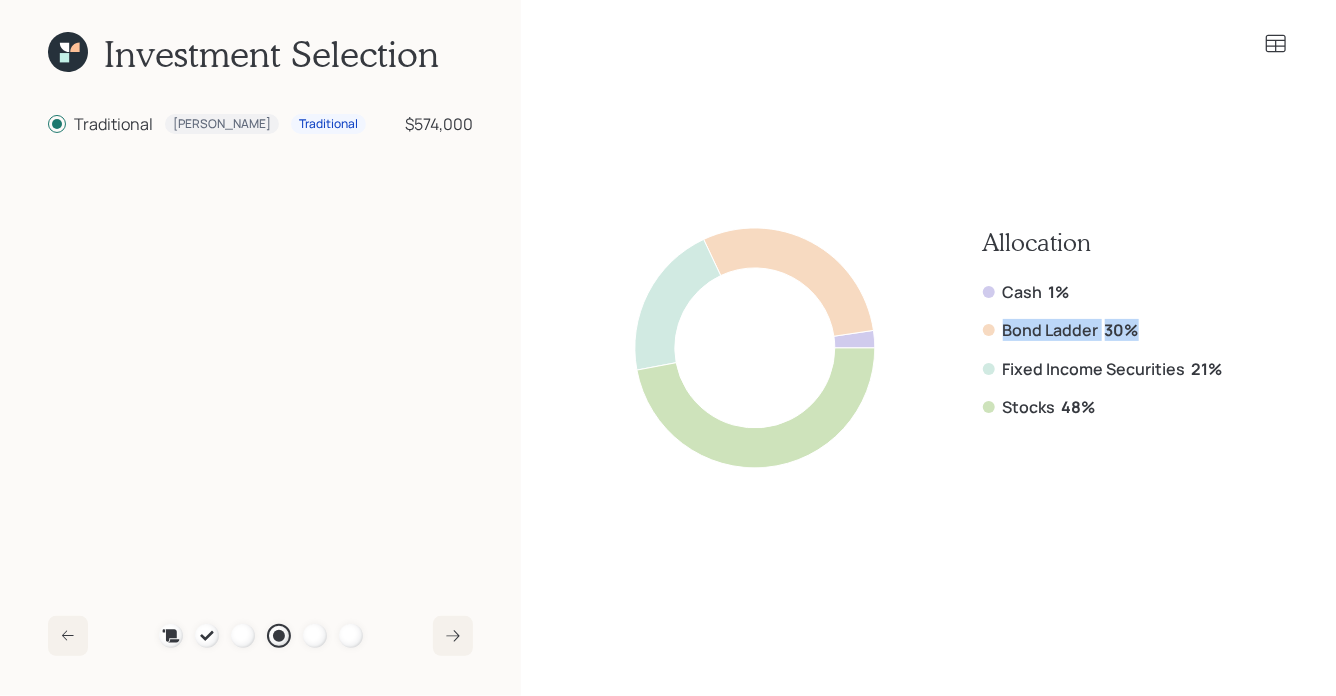 drag, startPoint x: 1146, startPoint y: 341, endPoint x: 975, endPoint y: 339, distance: 171.01169 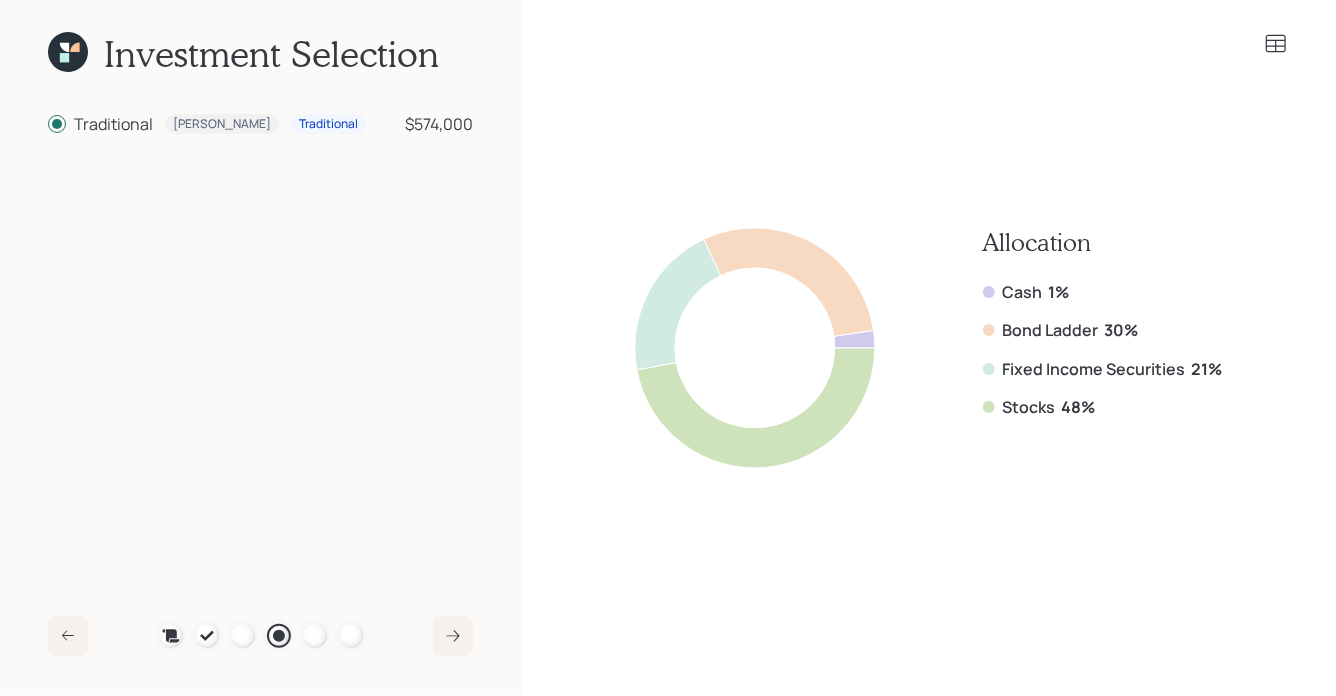 click on "48%" at bounding box center (1079, 407) 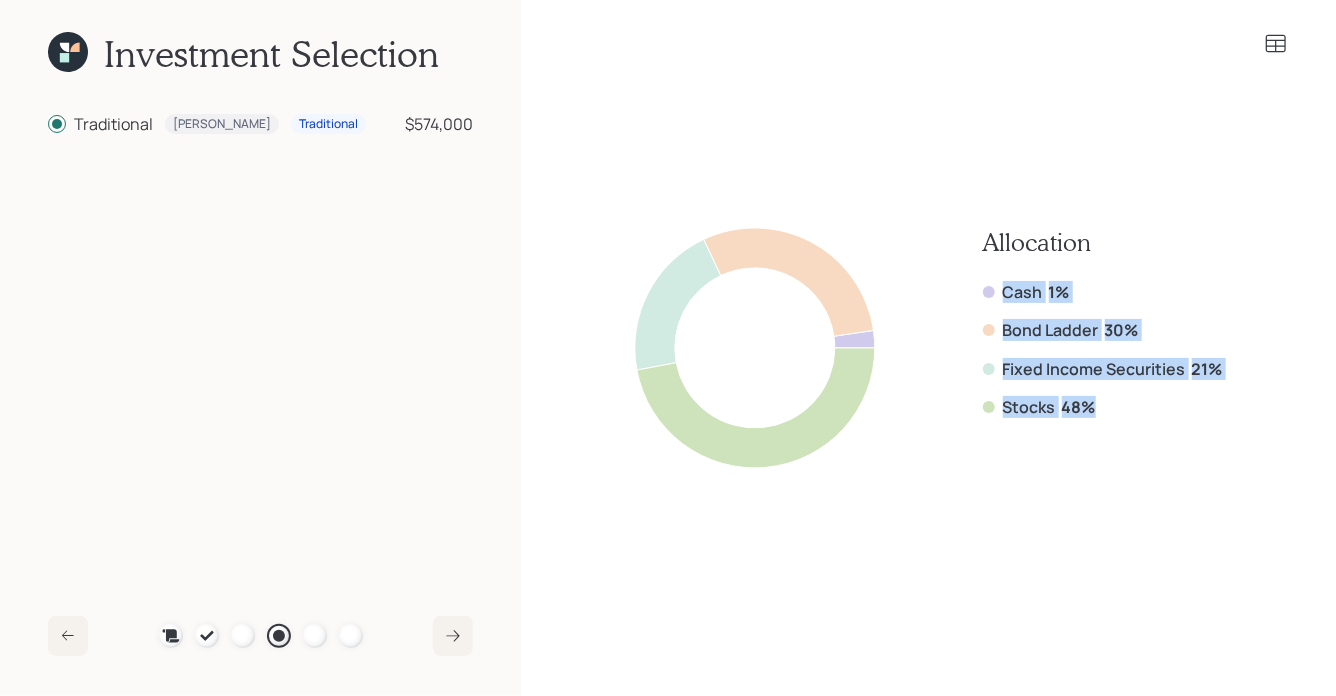 drag, startPoint x: 1114, startPoint y: 401, endPoint x: 994, endPoint y: 286, distance: 166.2077 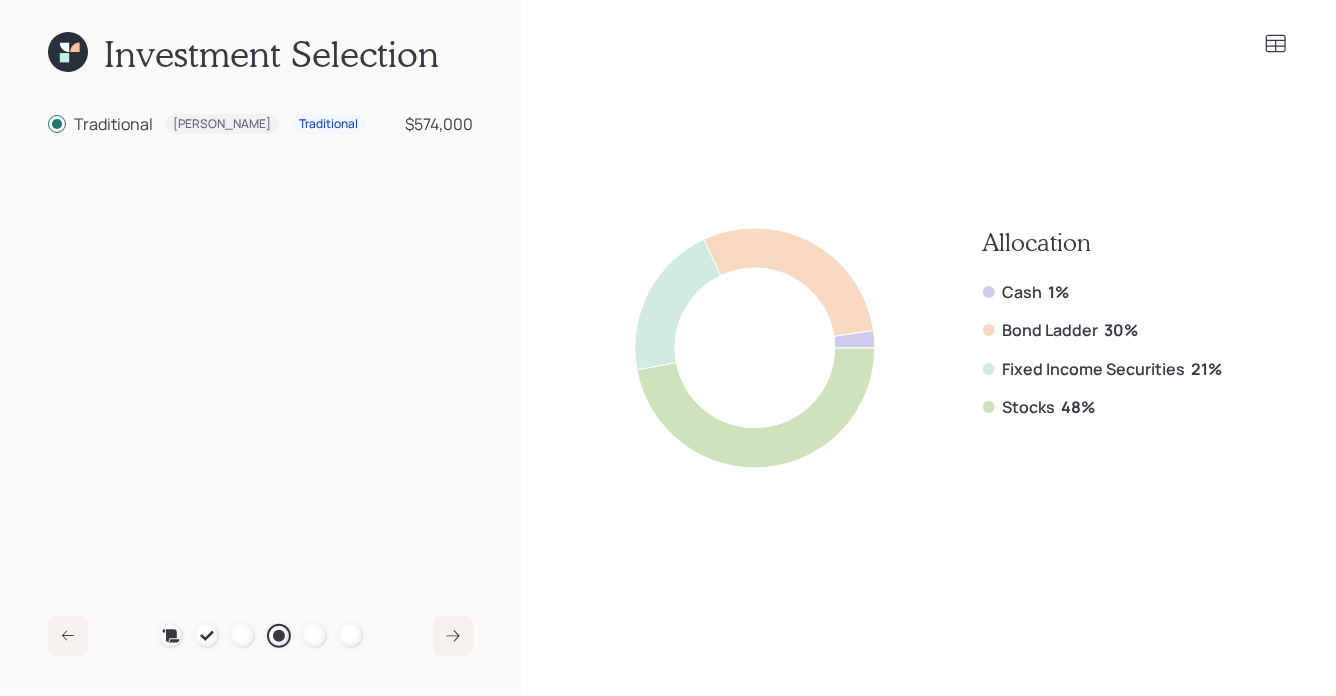 click 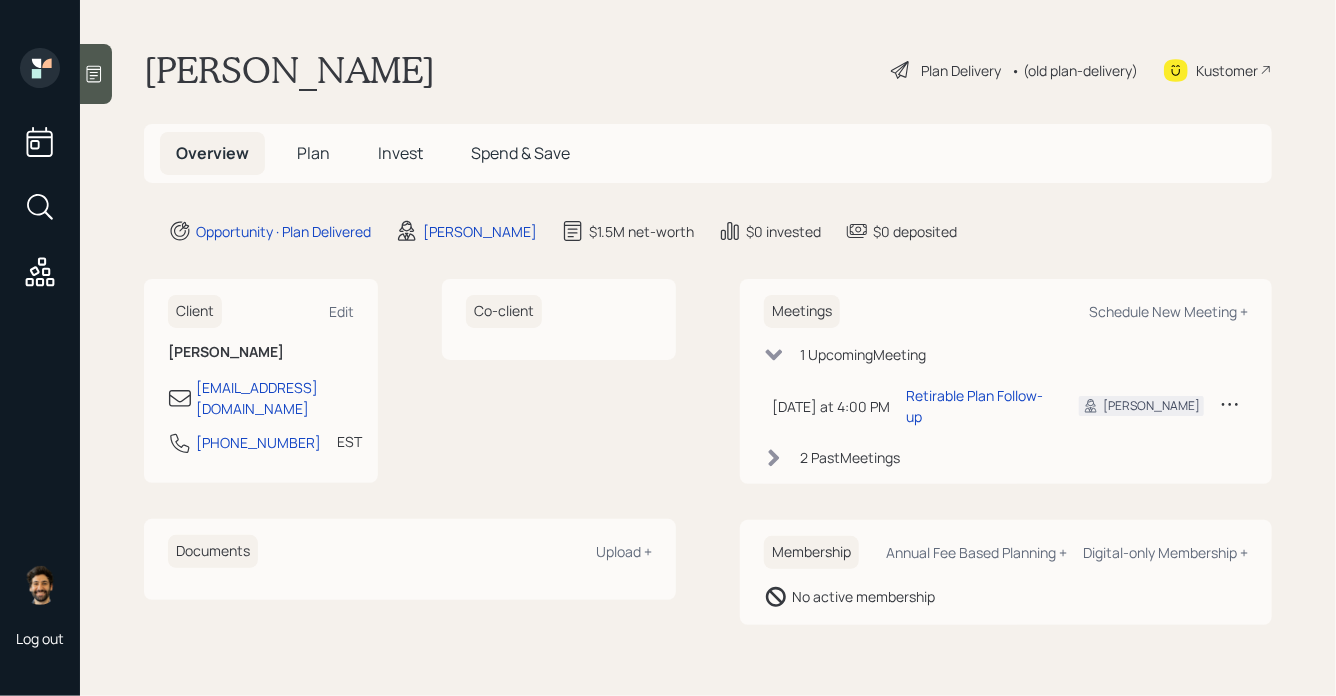 click on "Plan" at bounding box center [313, 153] 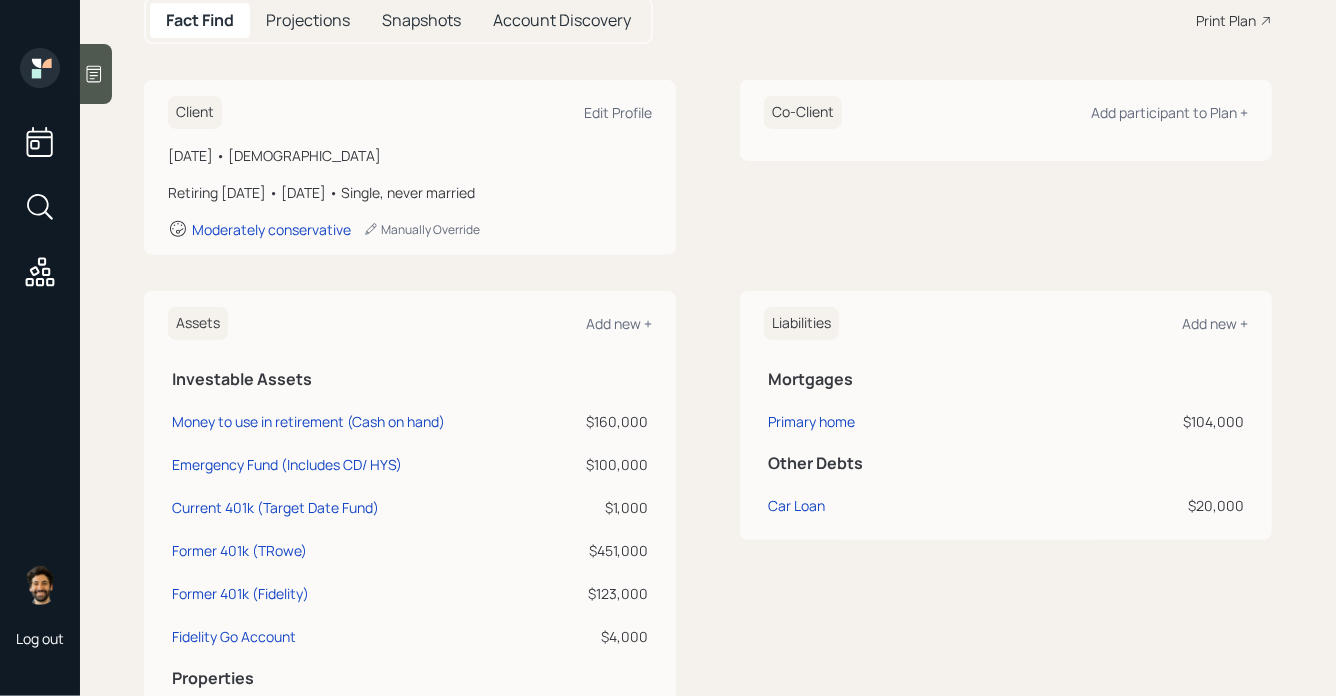scroll, scrollTop: 372, scrollLeft: 0, axis: vertical 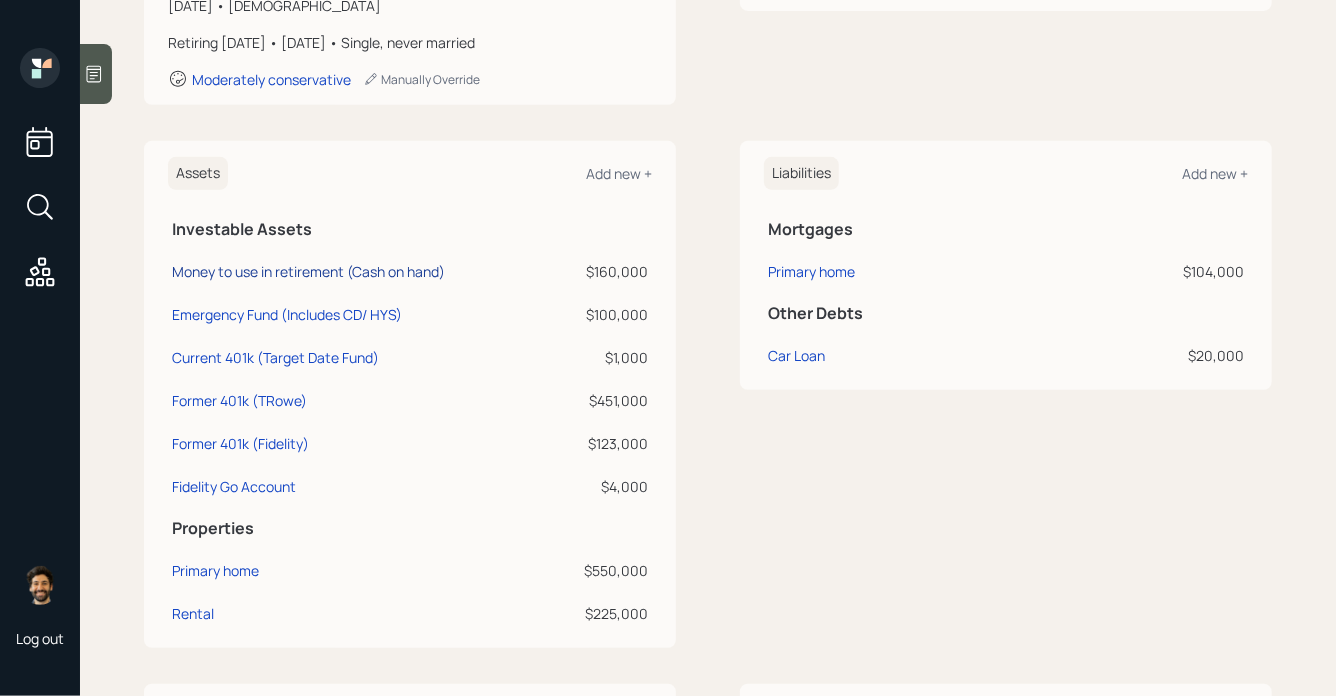 click on "Money to use in retirement (Cash on hand)" at bounding box center (308, 271) 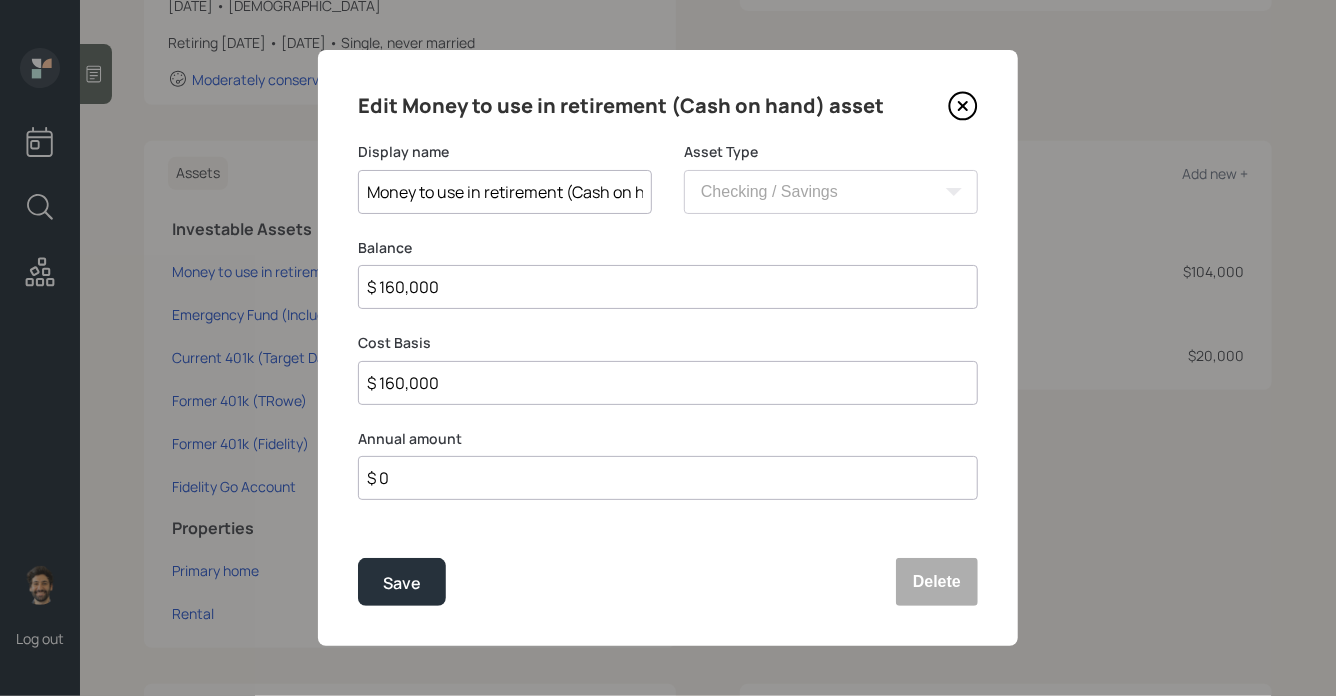 click on "$ 160,000" at bounding box center (668, 287) 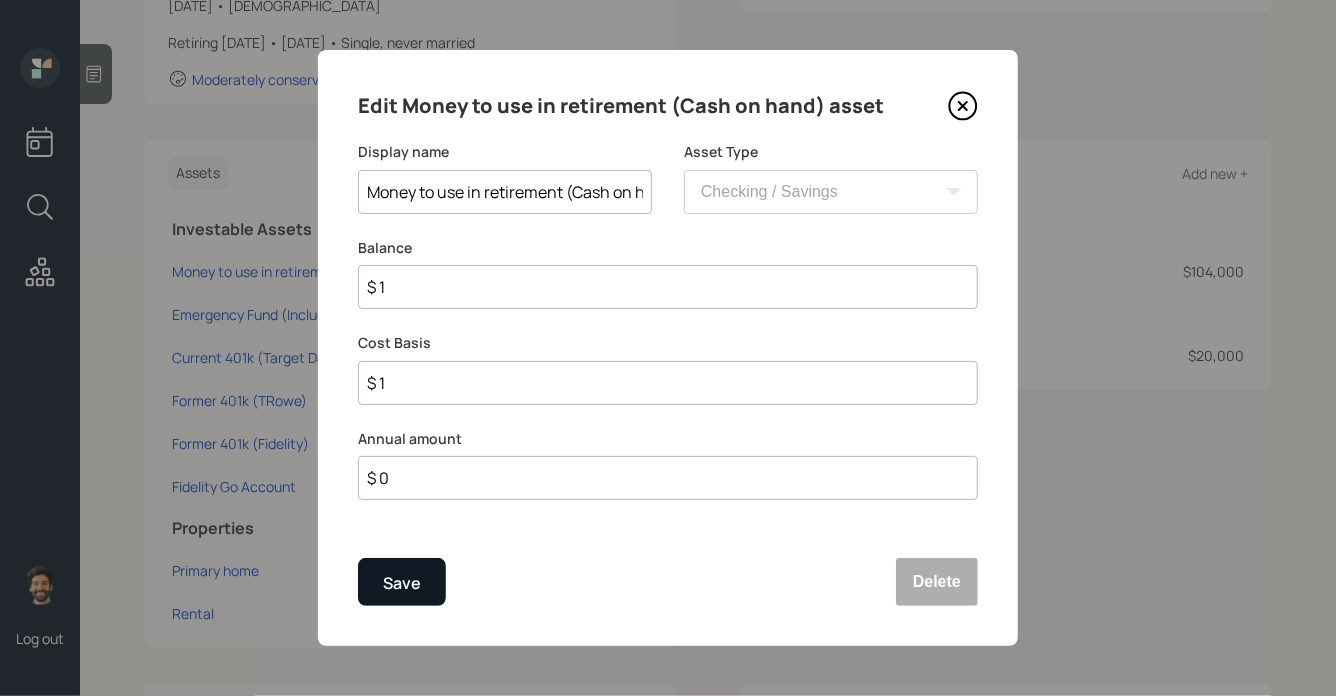 type on "$ 1" 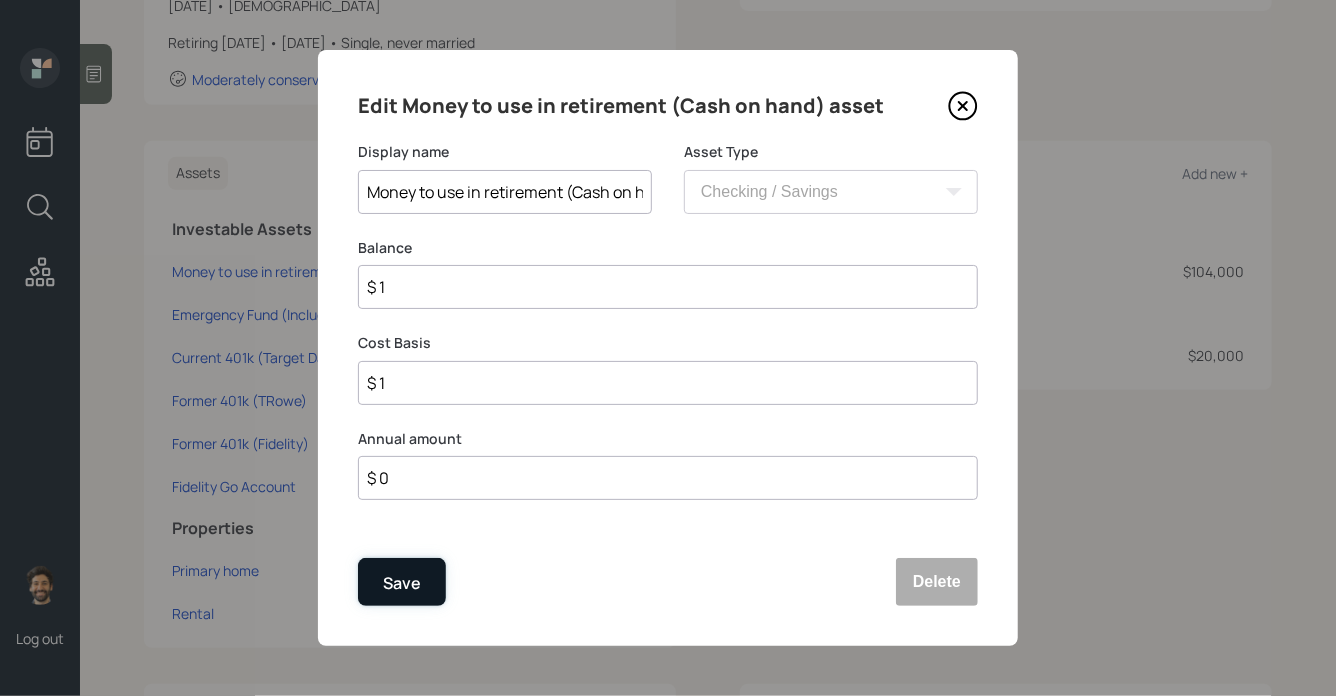 click on "Save" at bounding box center [402, 583] 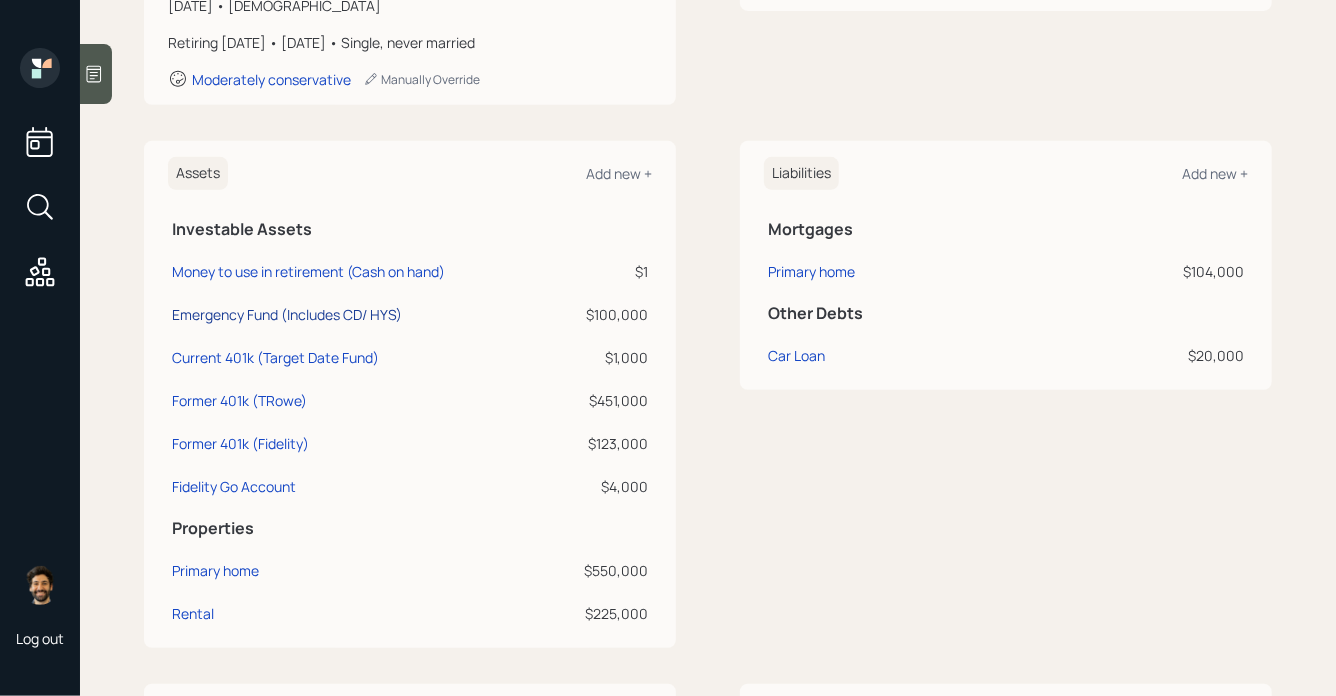 click on "Emergency Fund (Includes CD/ HYS)" at bounding box center [287, 314] 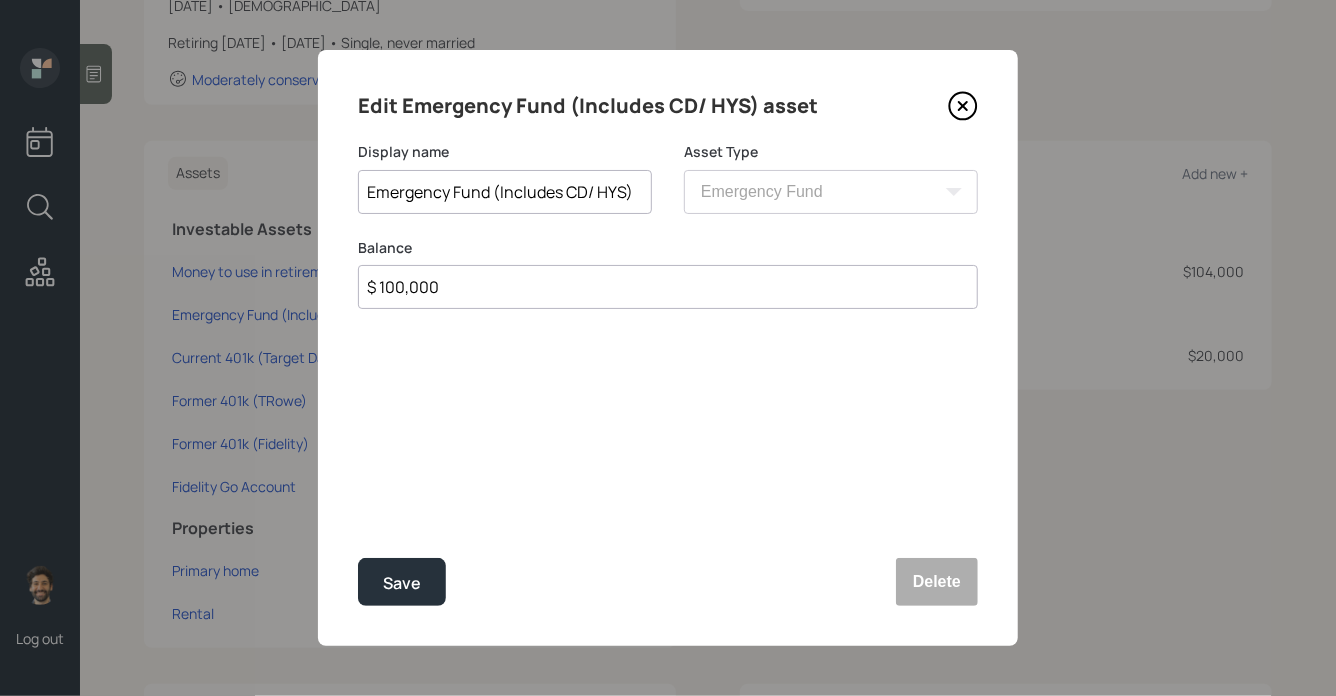 click on "$ 100,000" at bounding box center [668, 287] 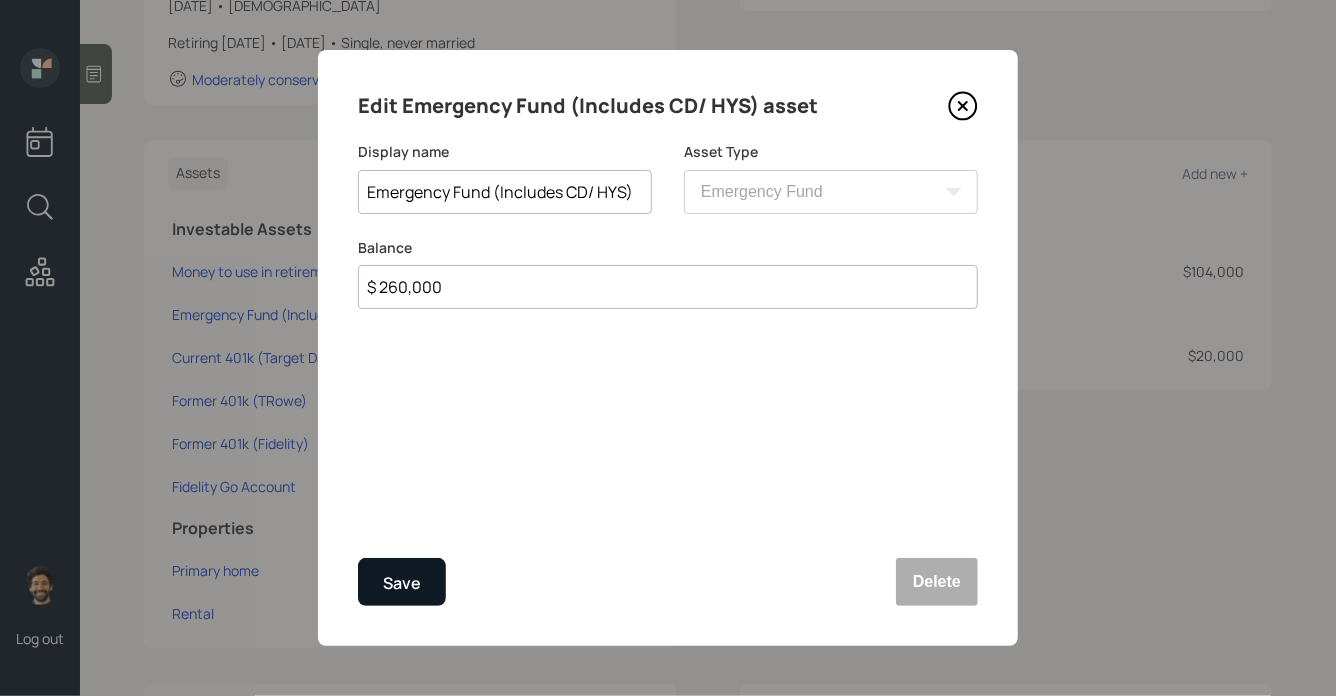 type on "$ 260,000" 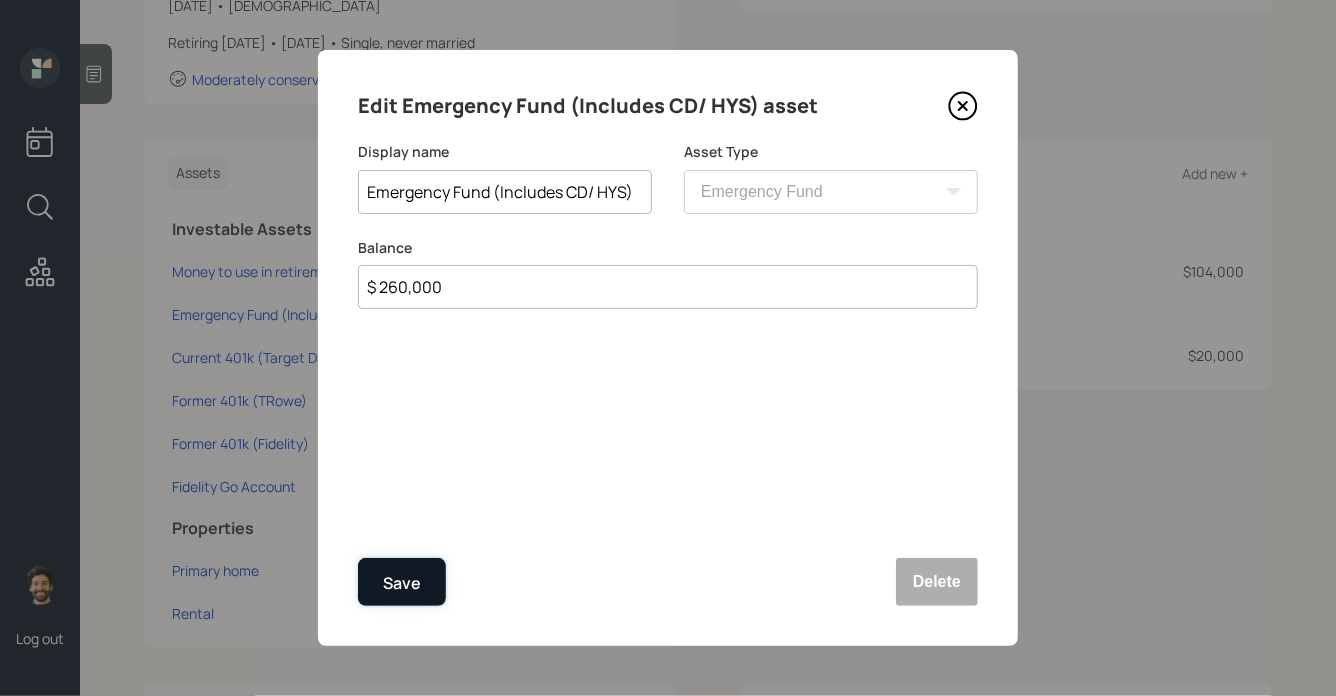 click on "Save" at bounding box center (402, 582) 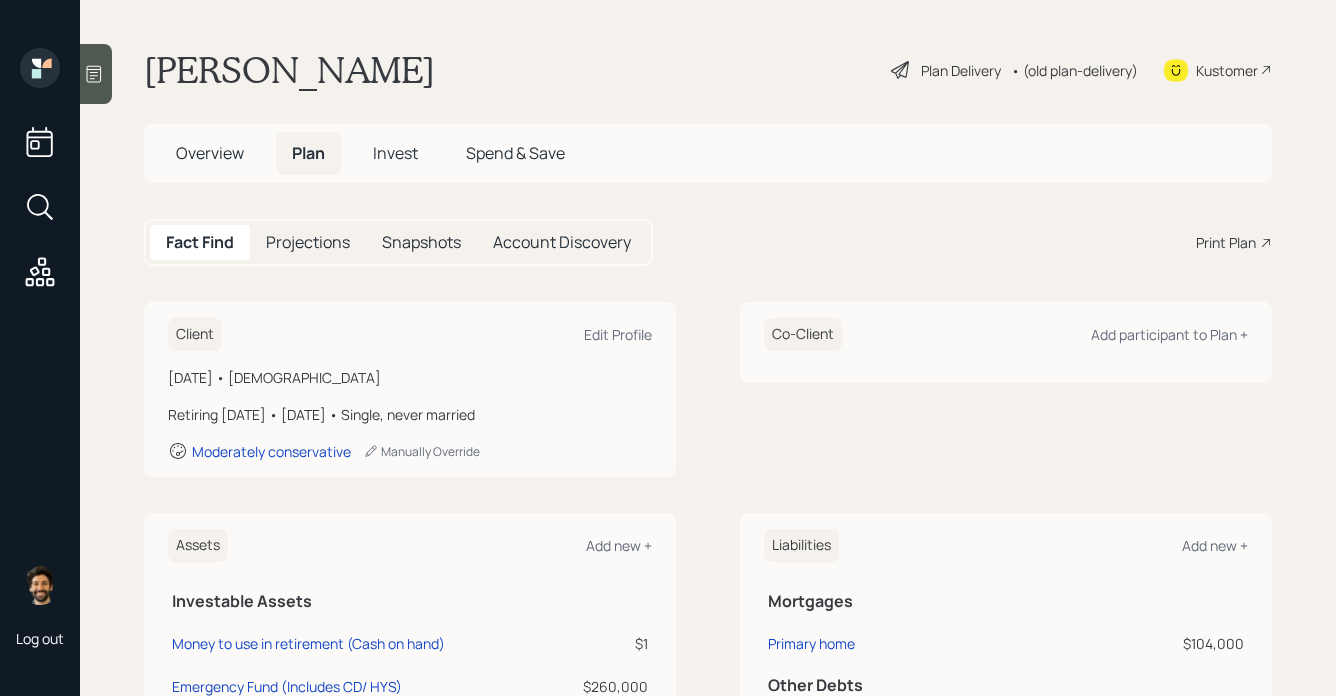 scroll, scrollTop: 0, scrollLeft: 0, axis: both 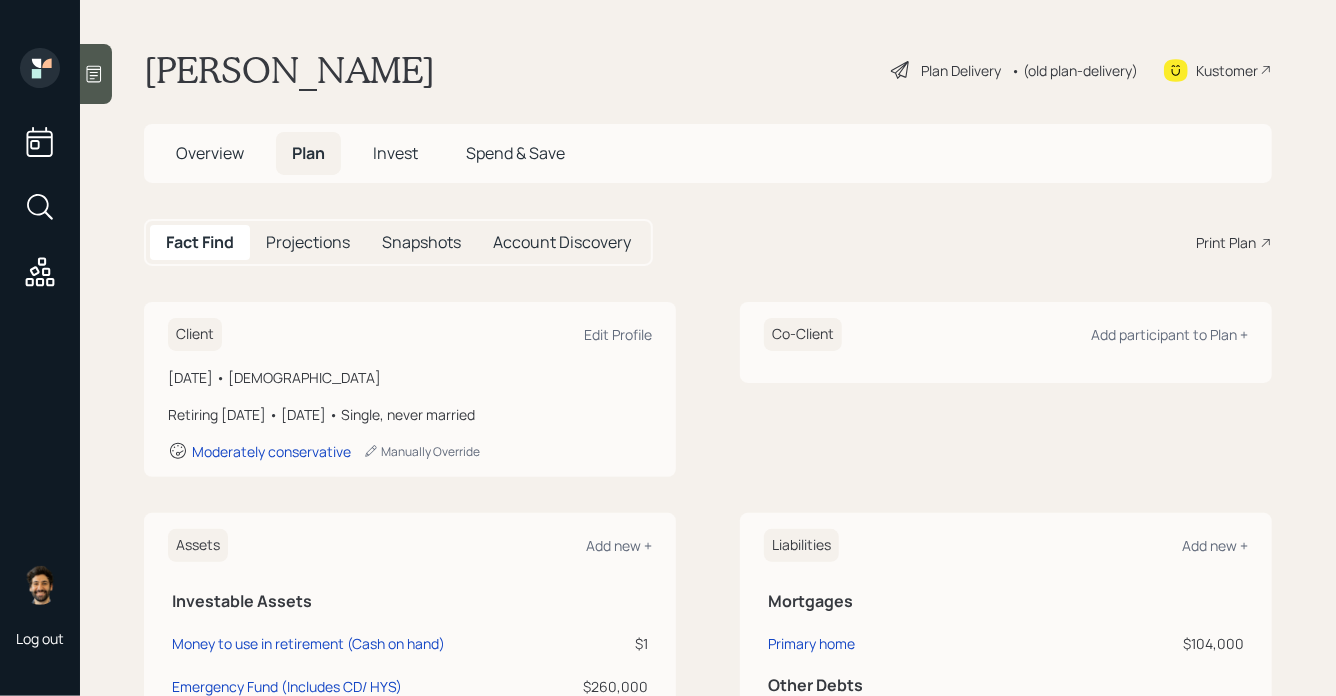 click on "• (old plan-delivery)" at bounding box center (1074, 70) 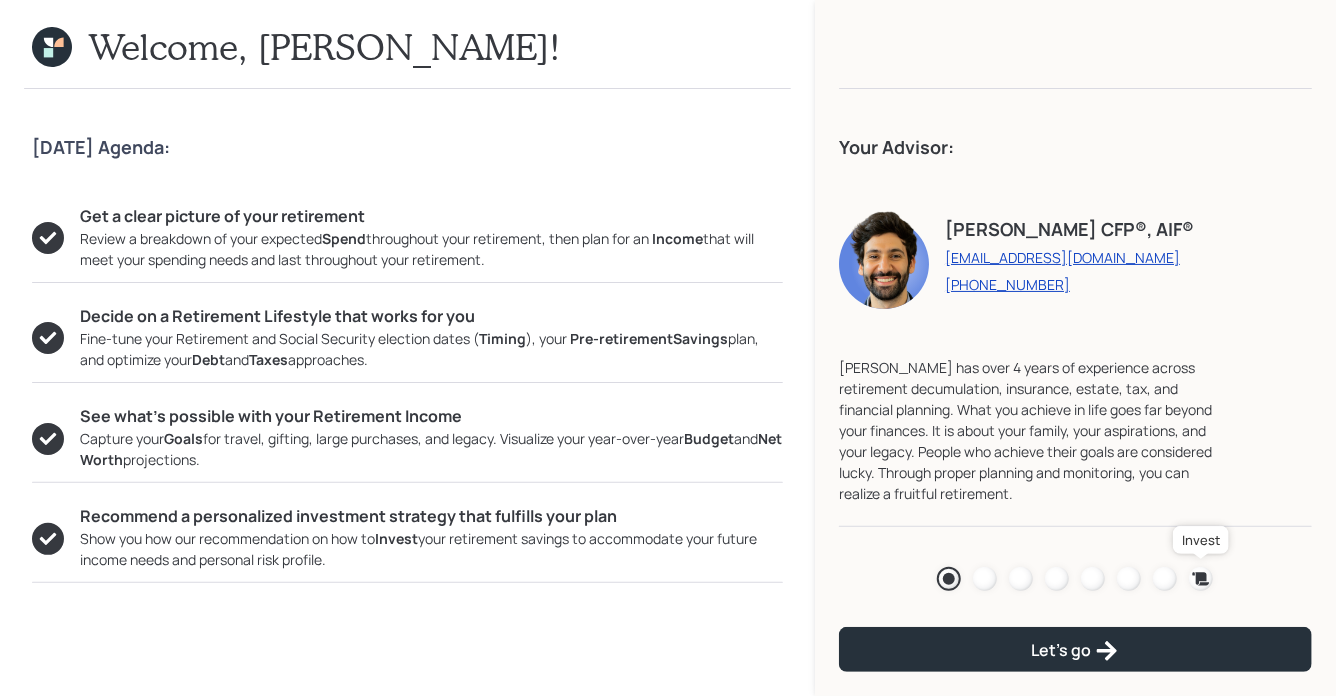 click 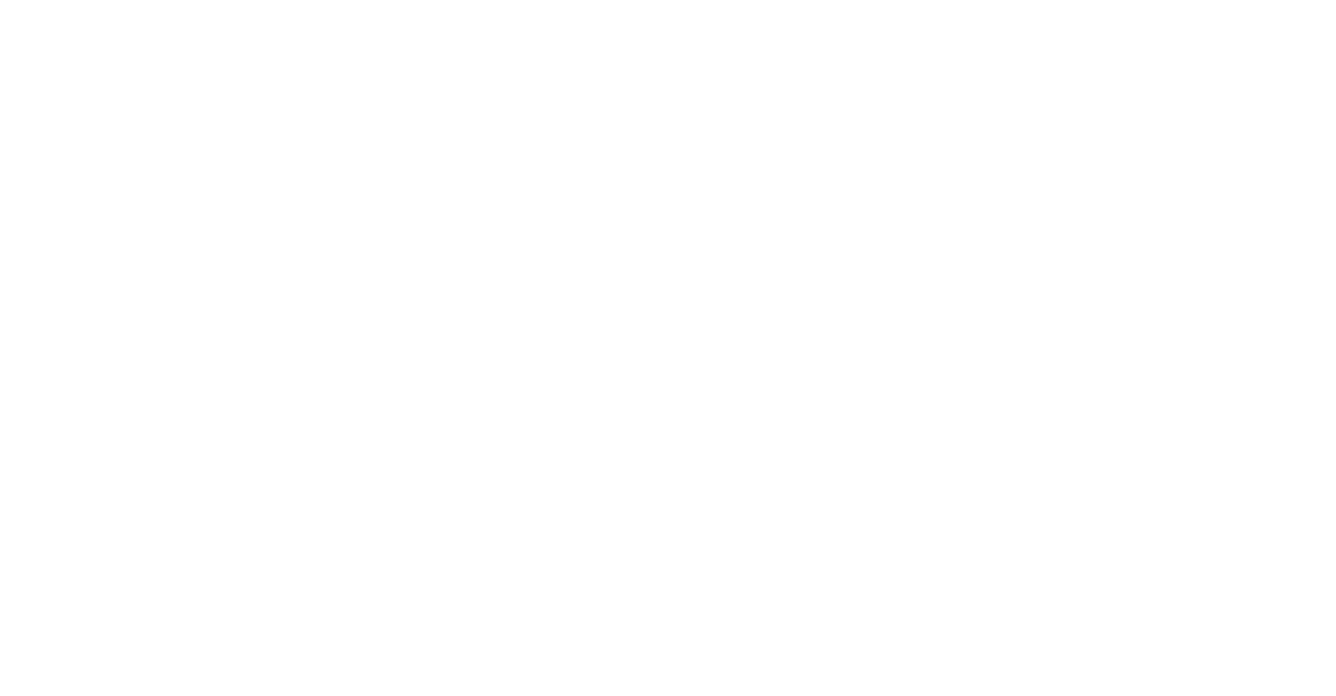 scroll, scrollTop: 0, scrollLeft: 0, axis: both 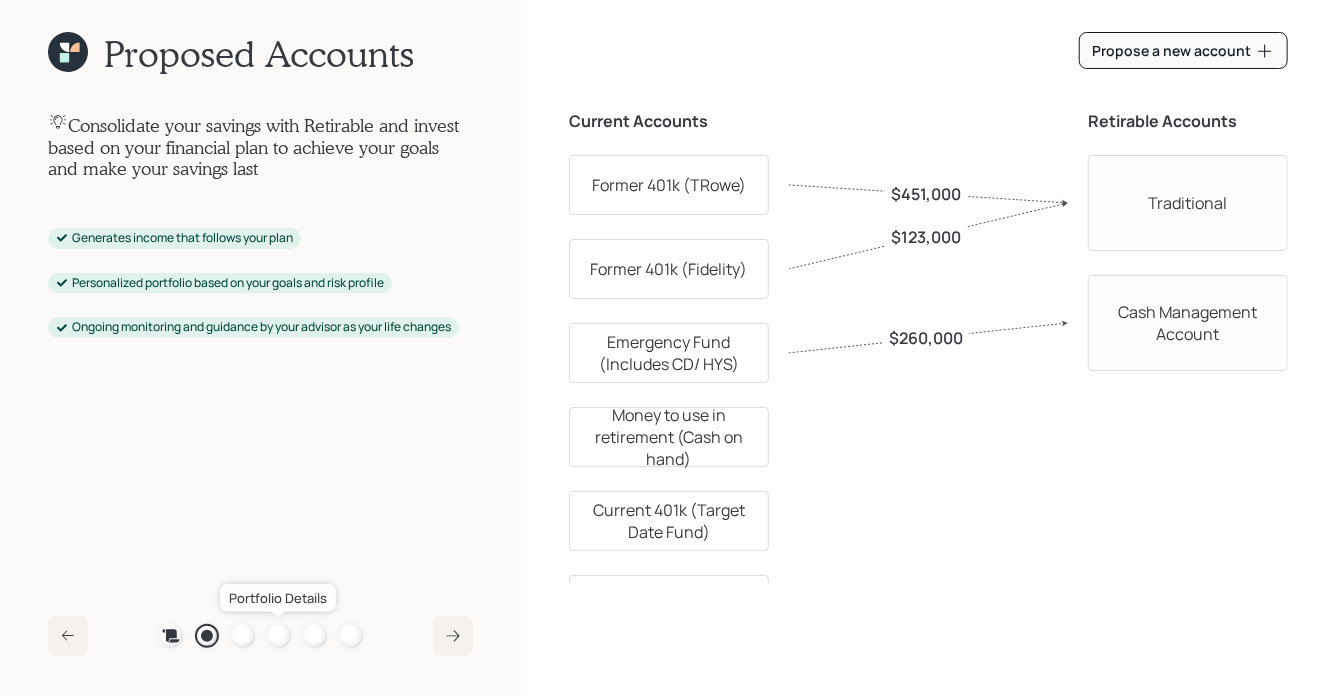 click at bounding box center [279, 636] 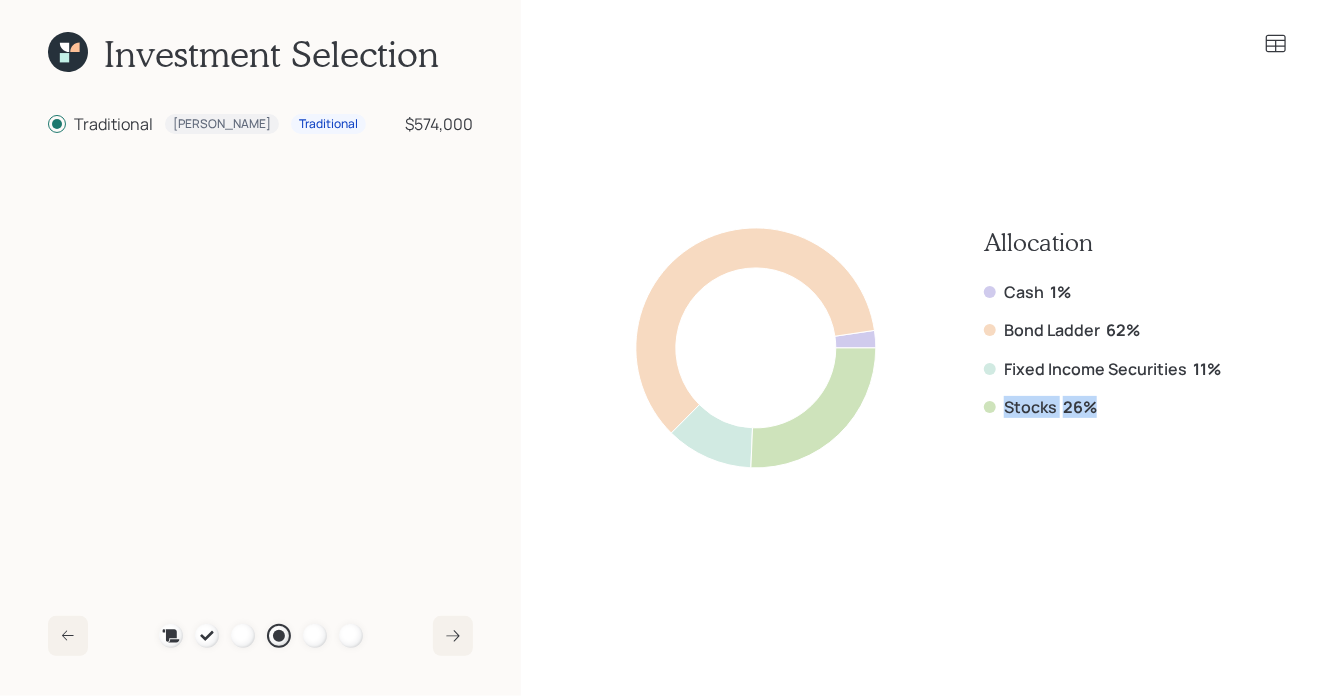 drag, startPoint x: 1108, startPoint y: 408, endPoint x: 1000, endPoint y: 408, distance: 108 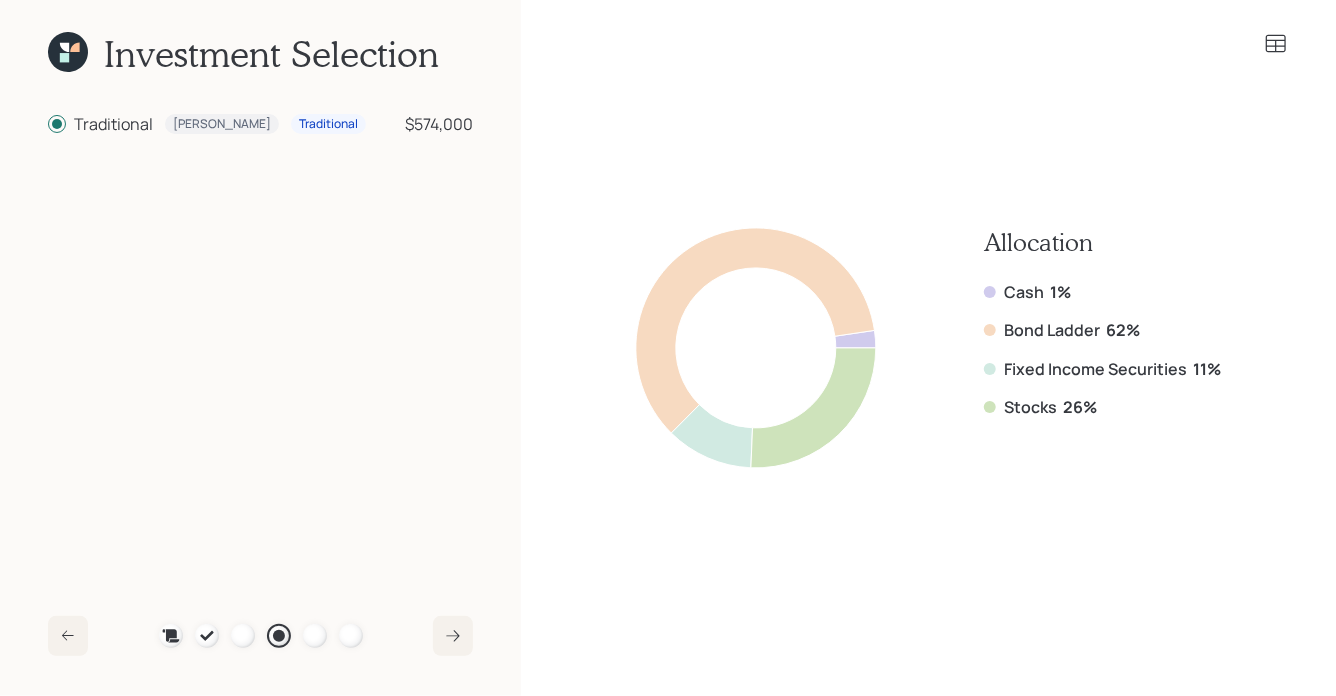 click 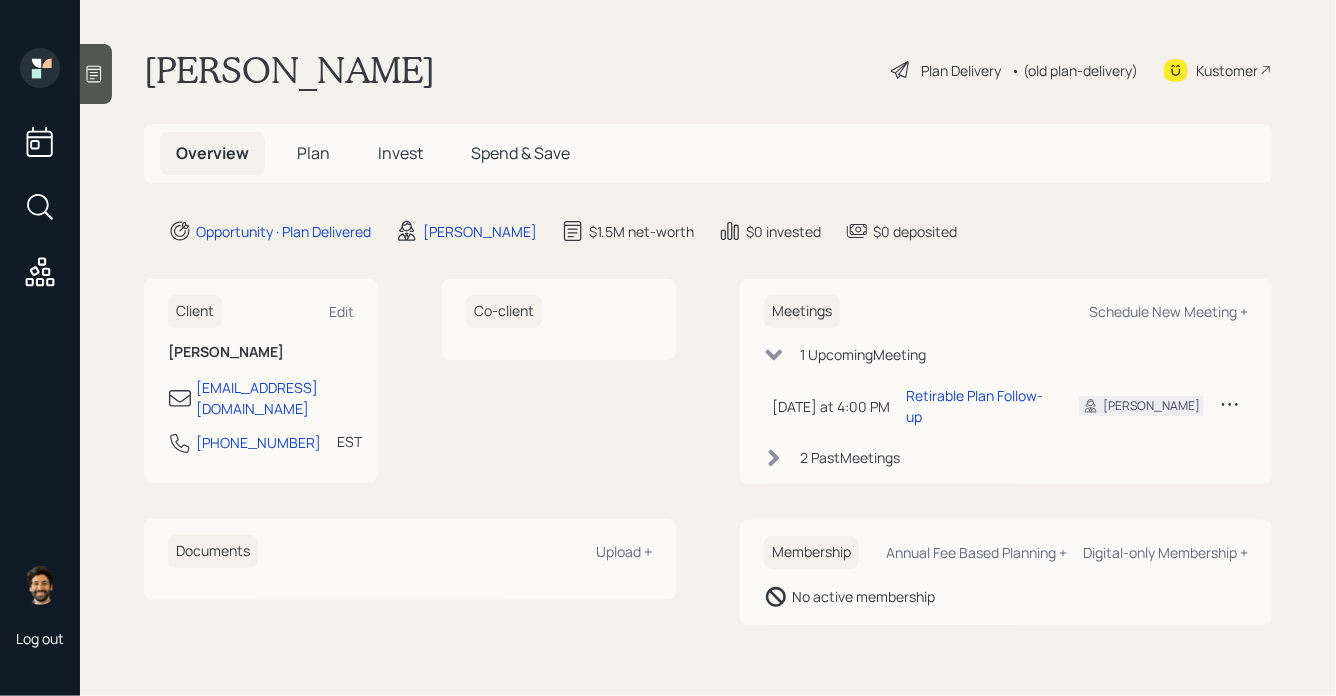 click on "Plan" at bounding box center (313, 153) 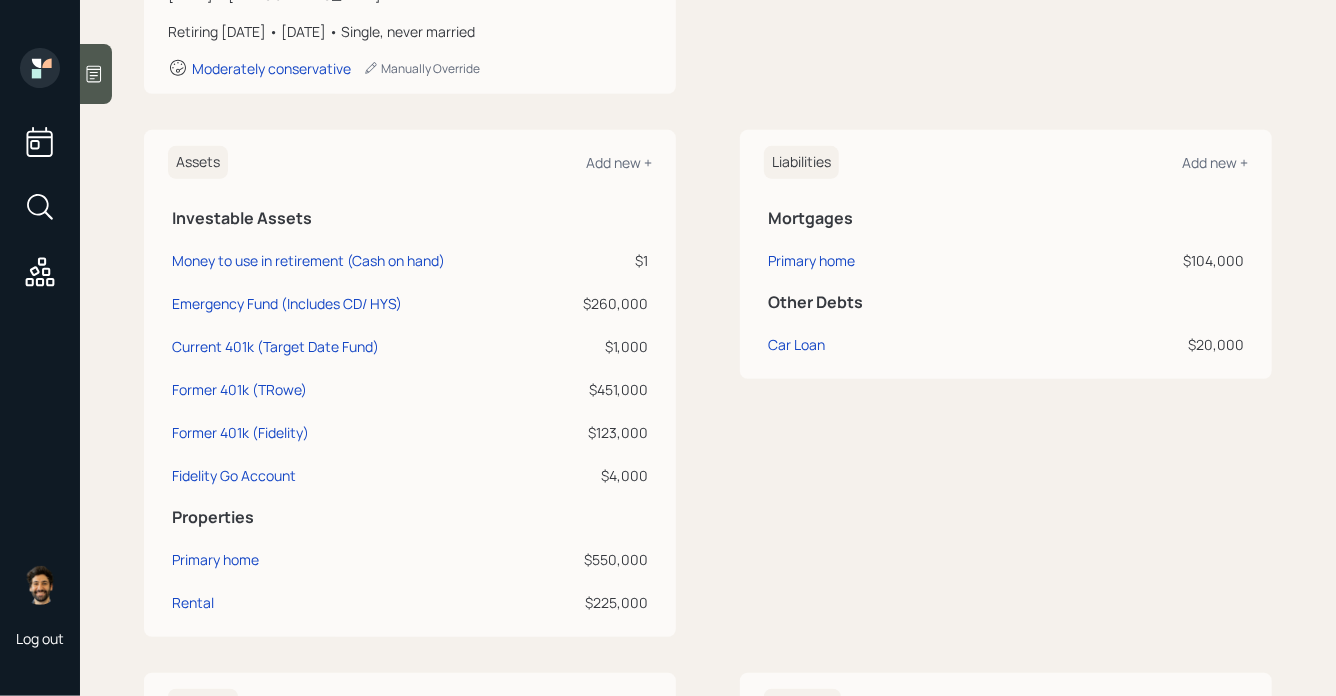 scroll, scrollTop: 349, scrollLeft: 0, axis: vertical 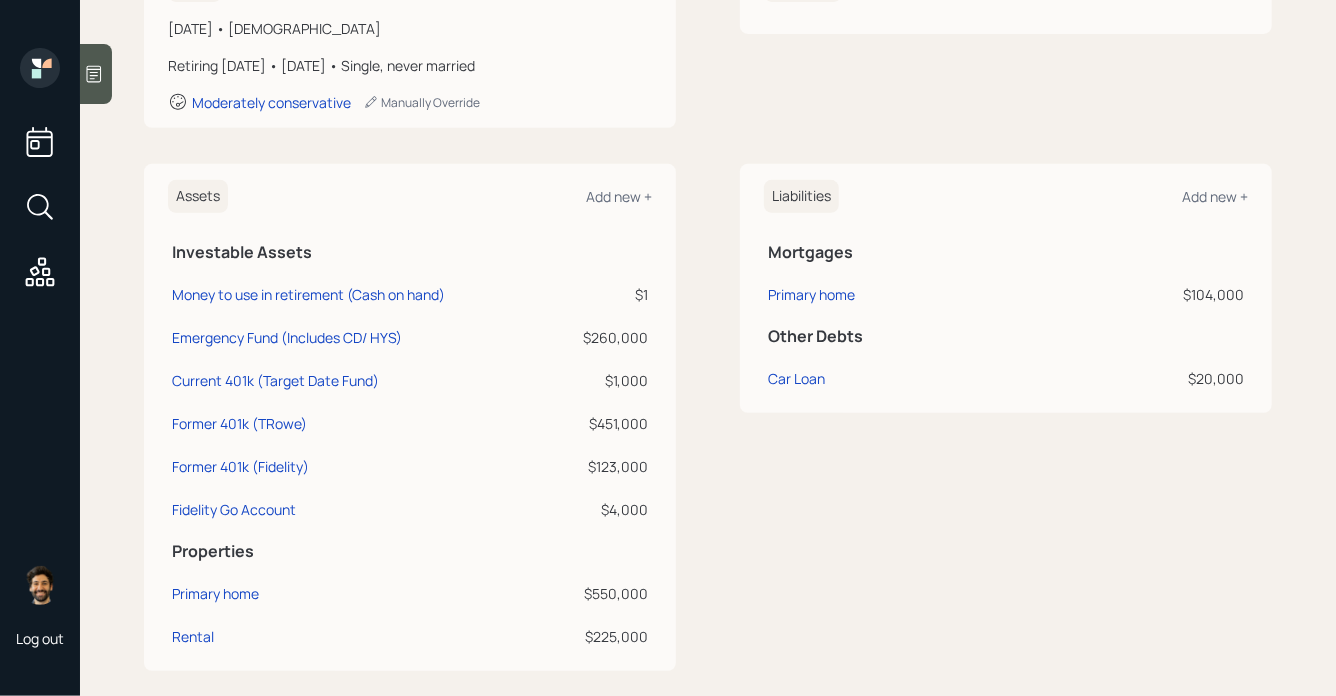 click on "Money to use in retirement (Cash on hand)" at bounding box center [308, 294] 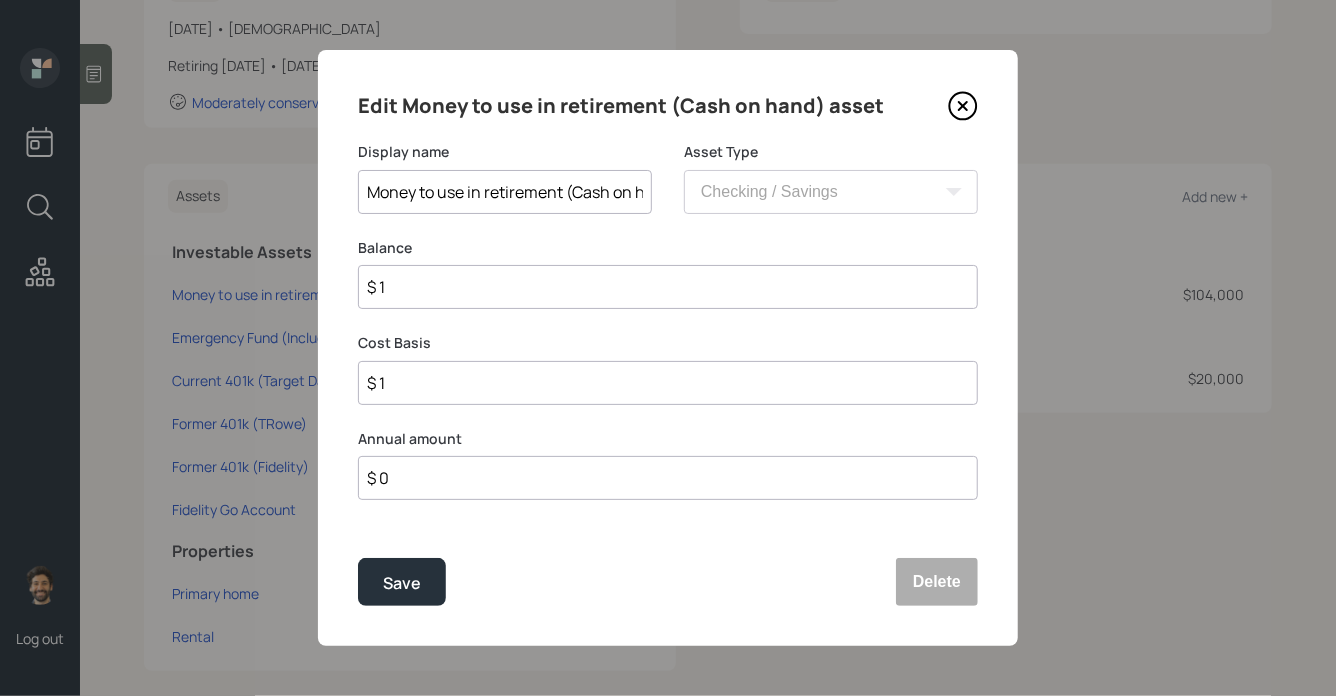 click on "$ 1" at bounding box center [668, 287] 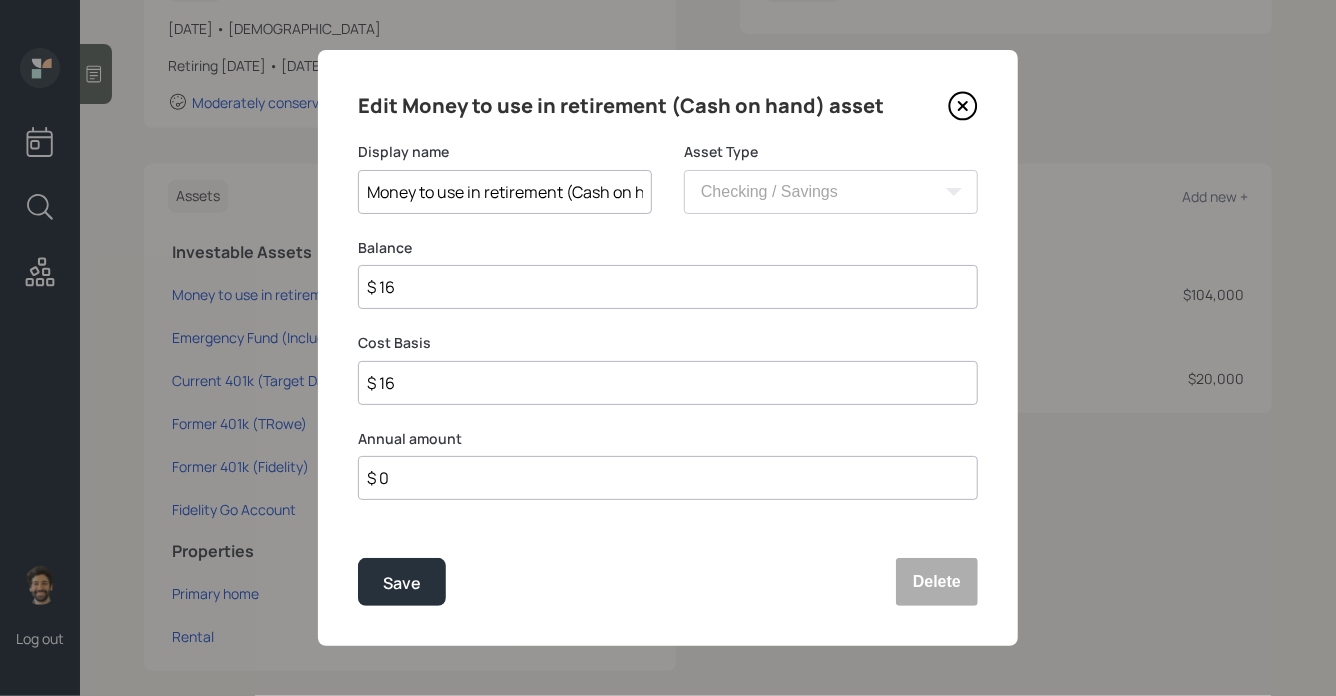 type on "$ 160" 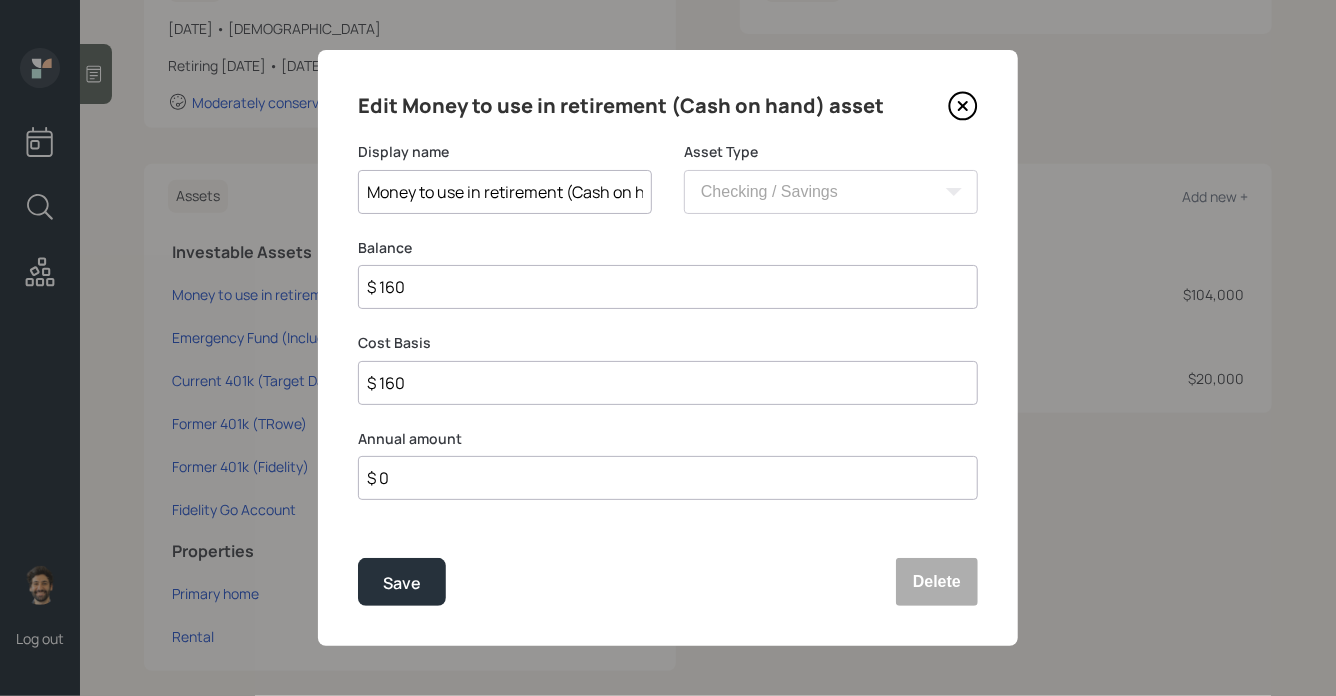 type on "$ 1,600" 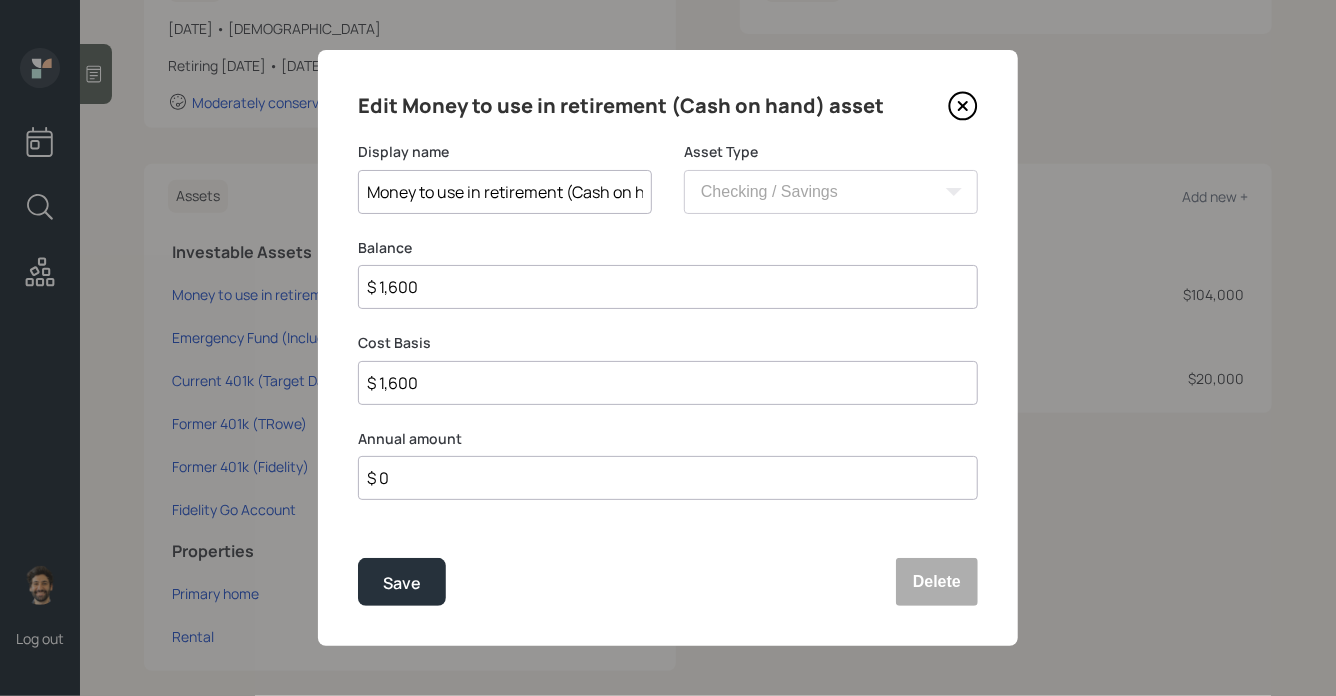 type on "$ 16,000" 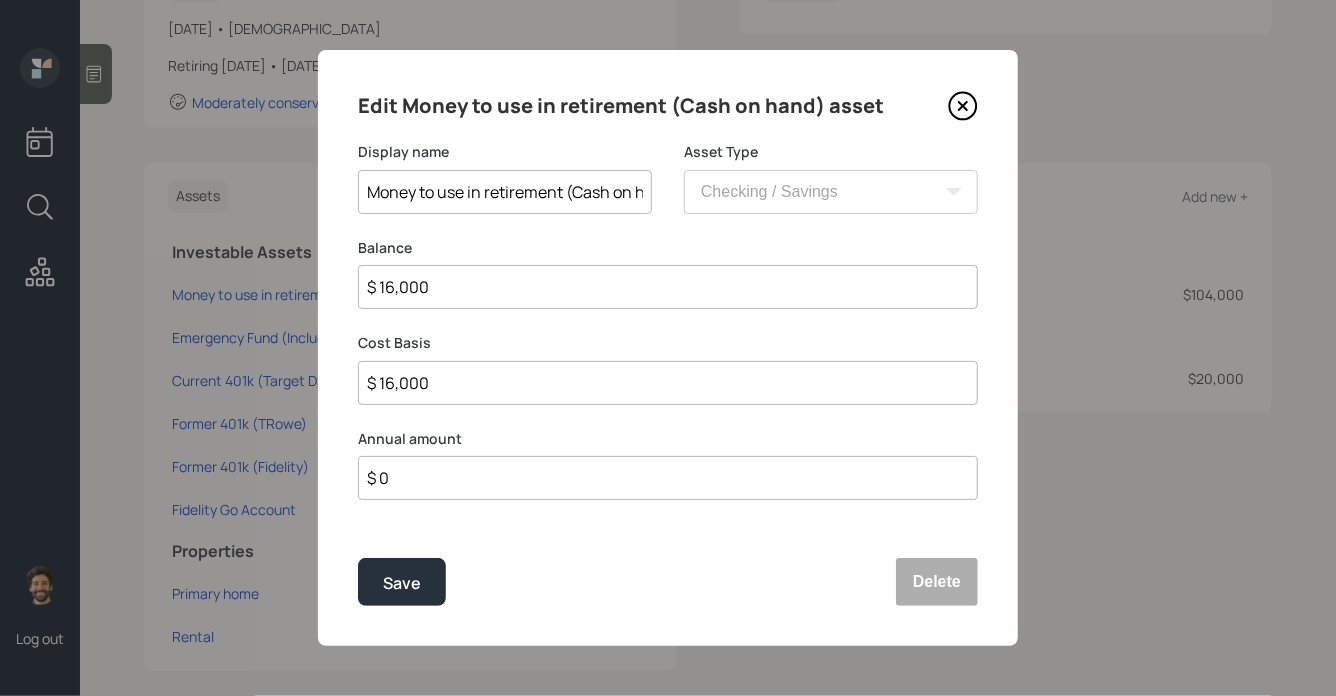 type on "$ 160,000" 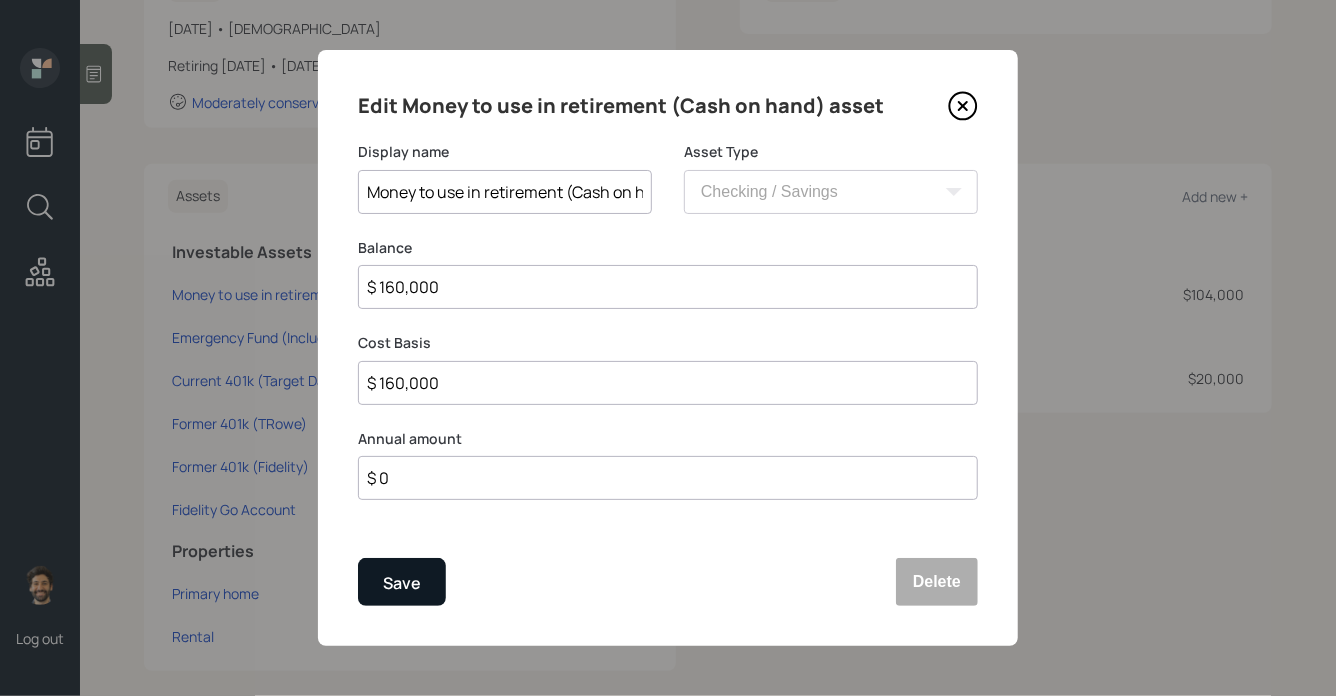 type on "$ 160,000" 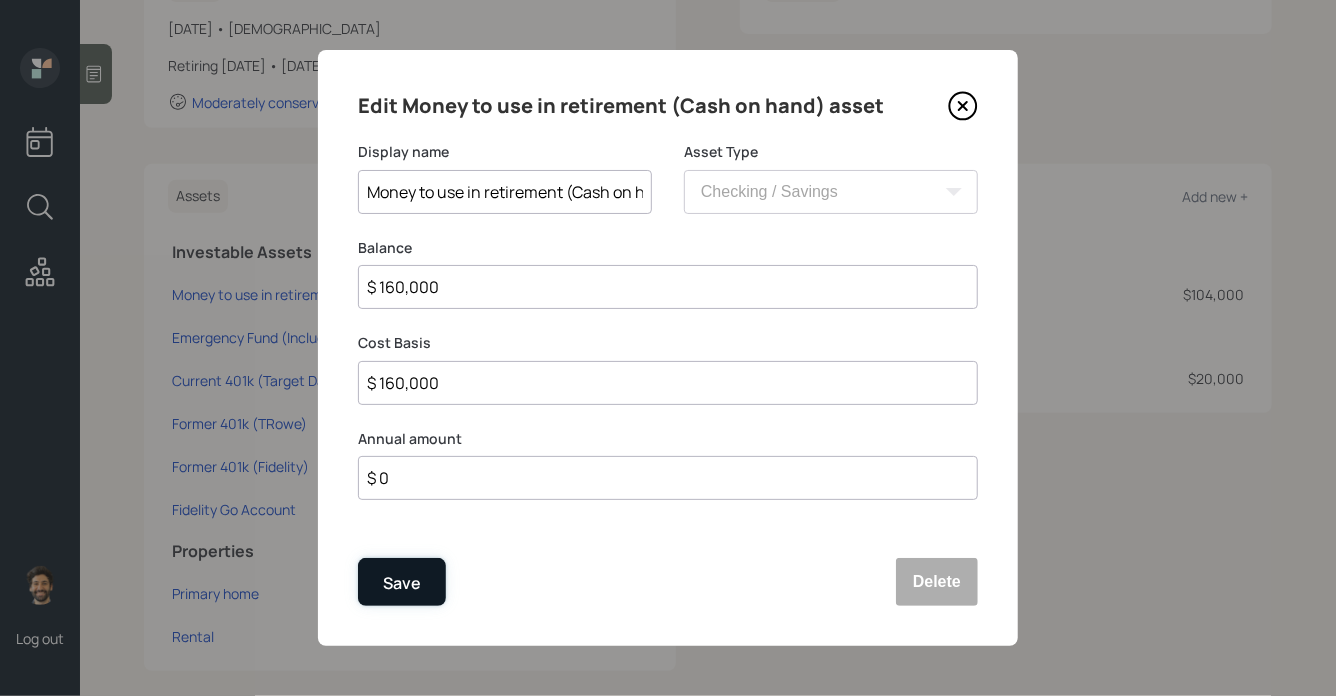 click on "Save" at bounding box center [402, 583] 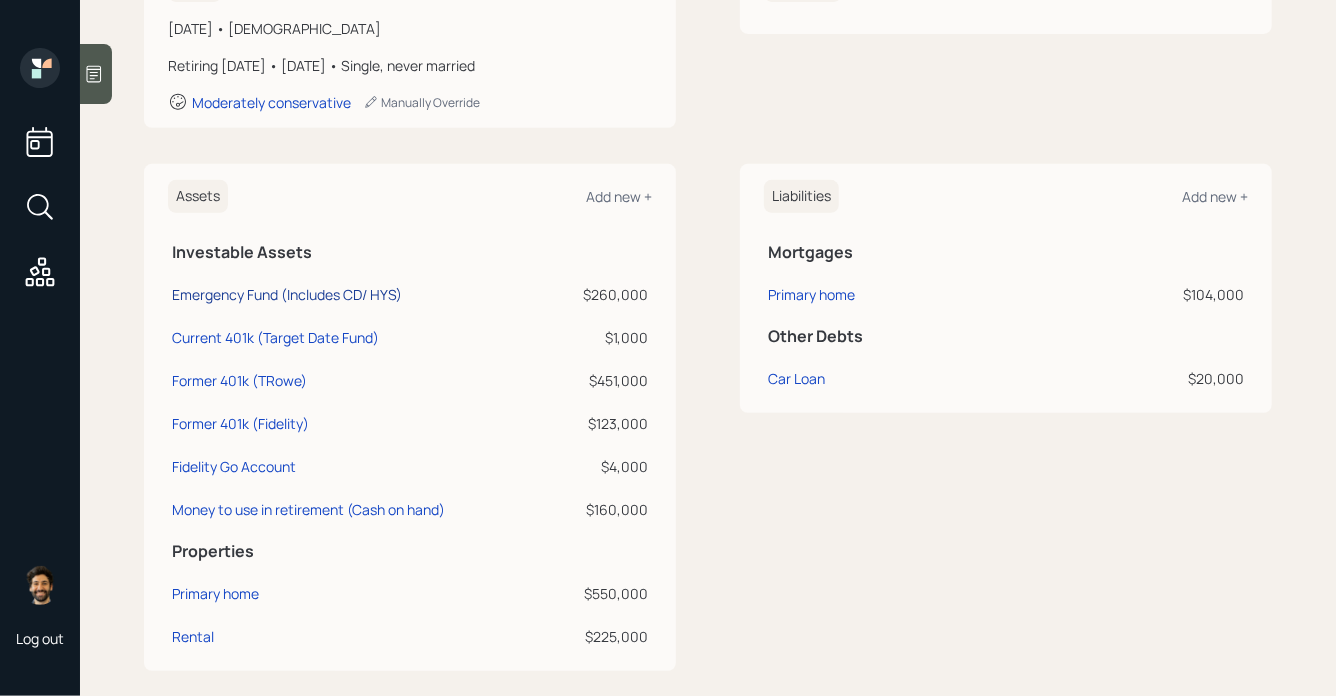 click on "Emergency Fund (Includes CD/ HYS)" at bounding box center (287, 294) 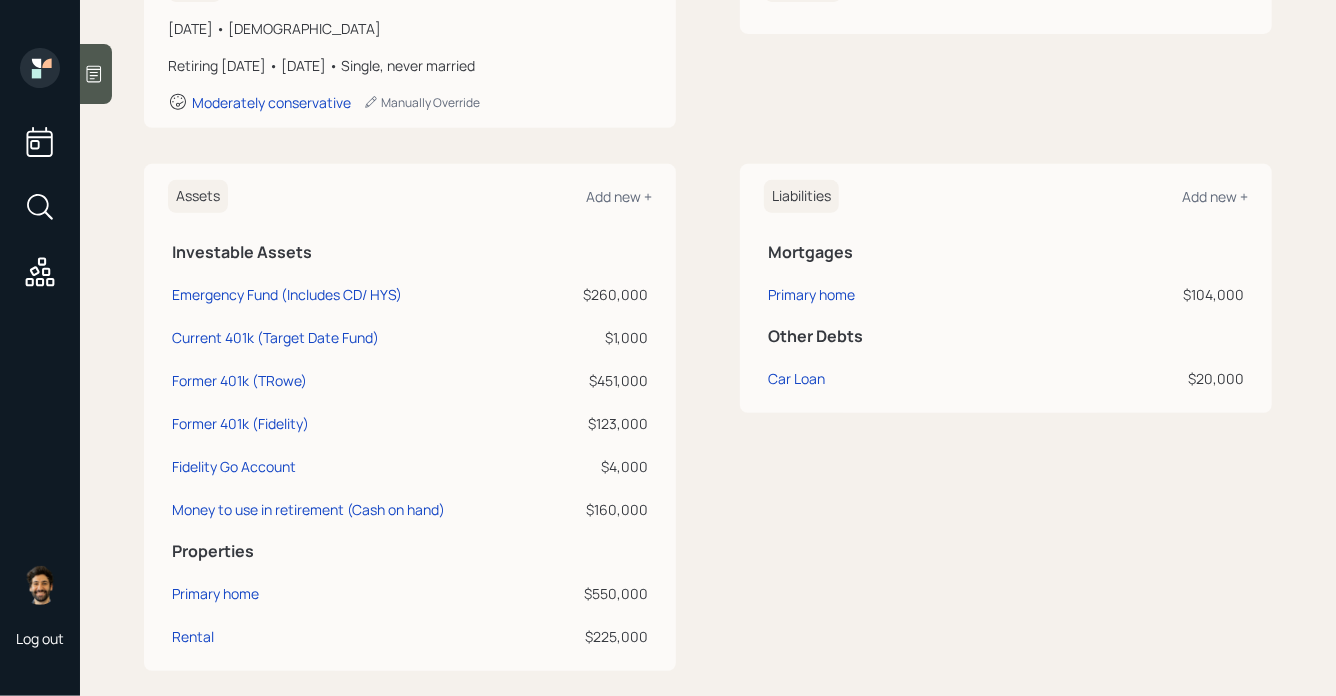 select on "emergency_fund" 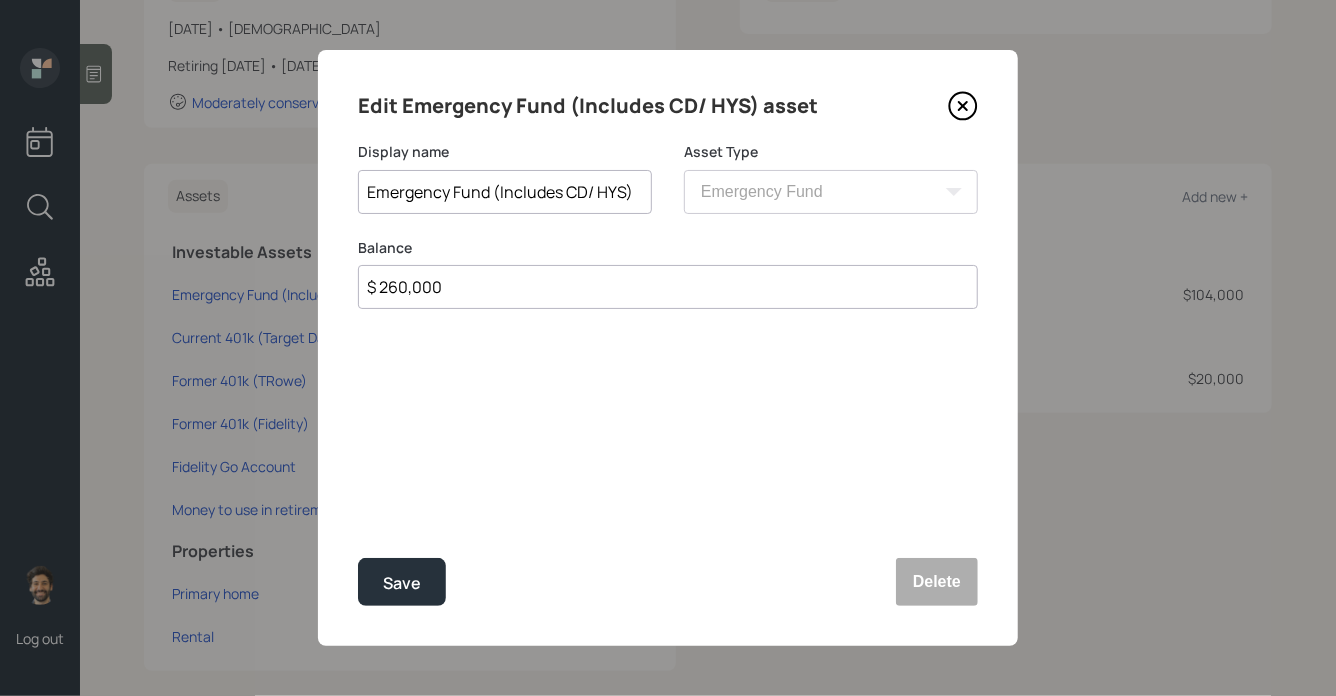 click on "$ 260,000" at bounding box center (668, 287) 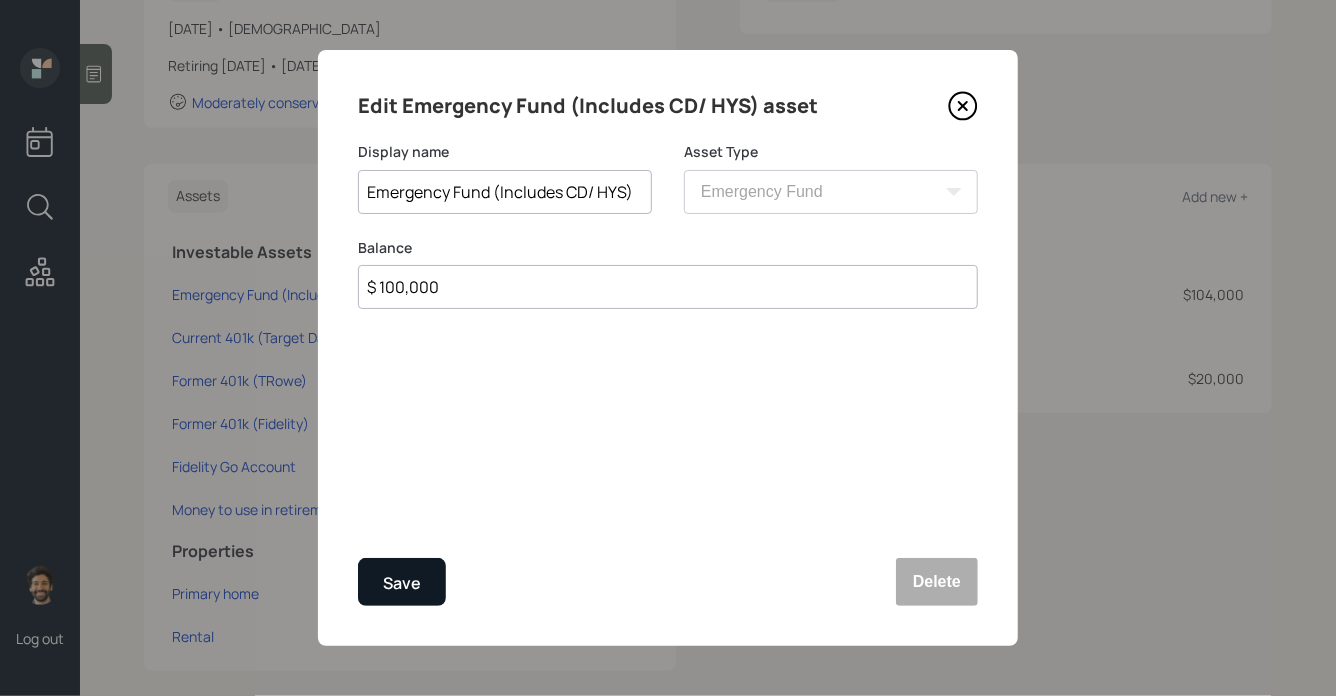 type on "$ 100,000" 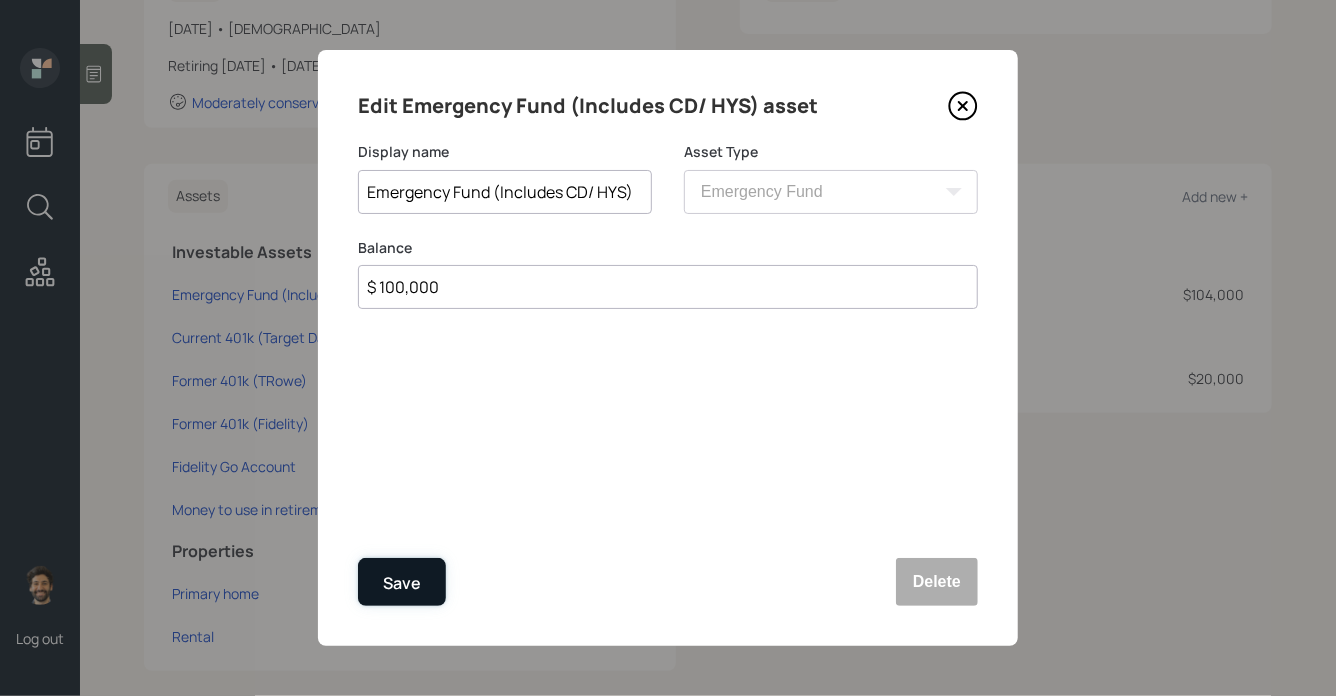 click on "Save" at bounding box center (402, 583) 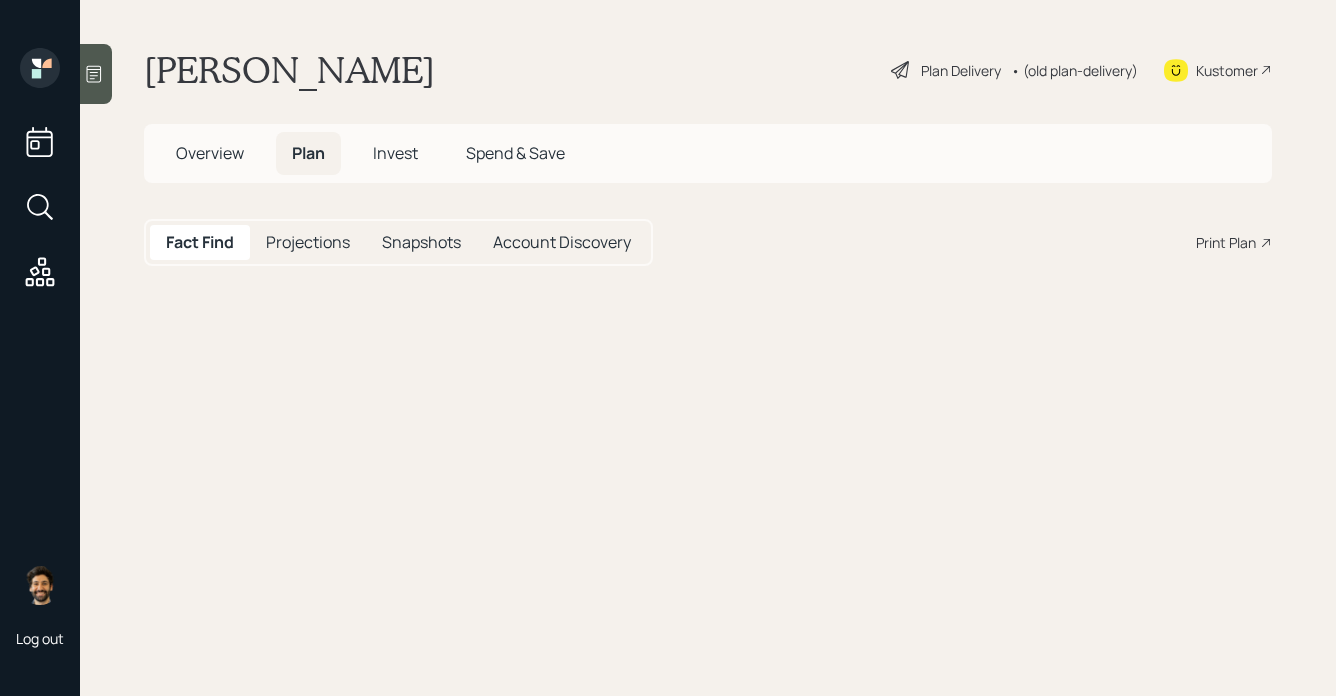 scroll, scrollTop: 0, scrollLeft: 0, axis: both 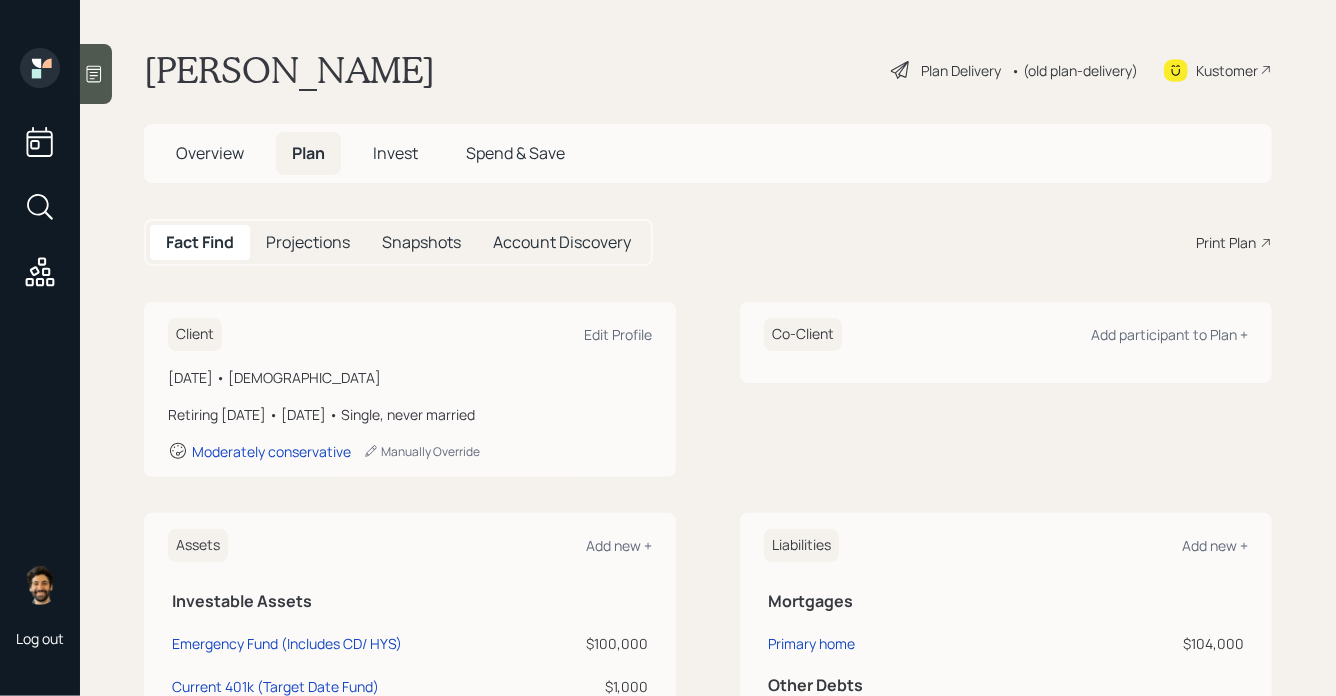 click on "• (old plan-delivery)" at bounding box center (1074, 70) 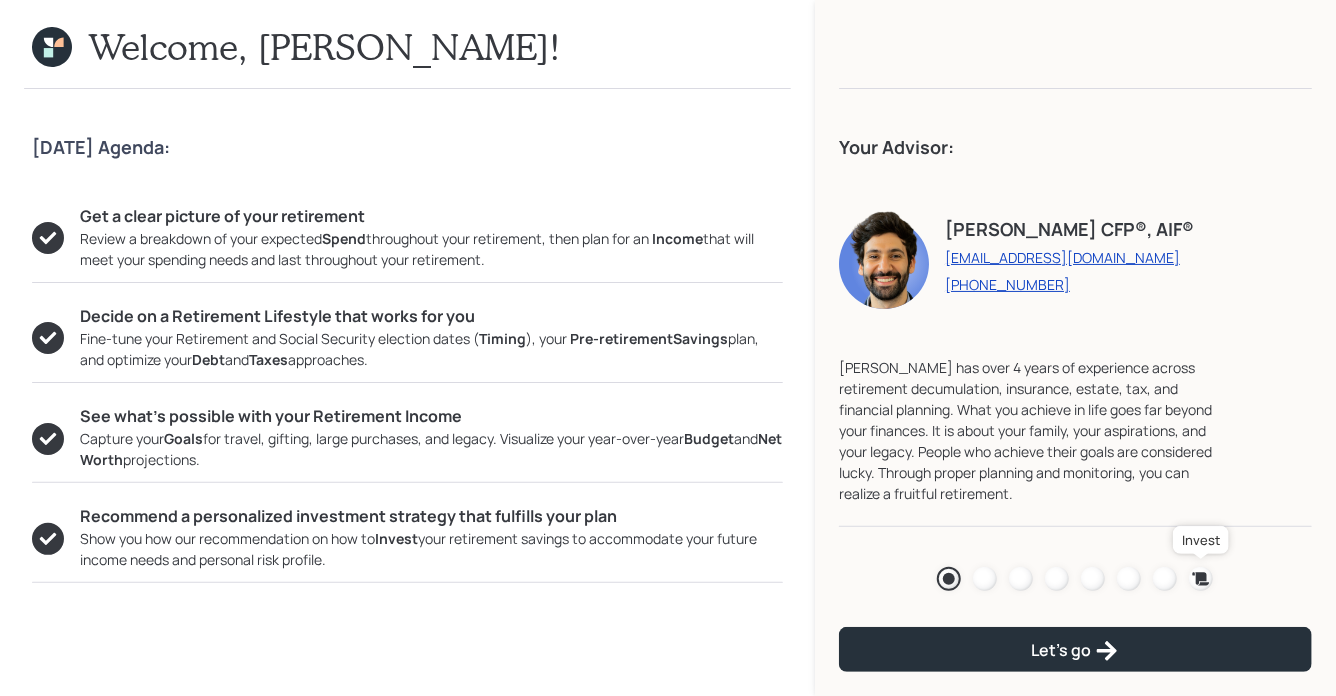 click 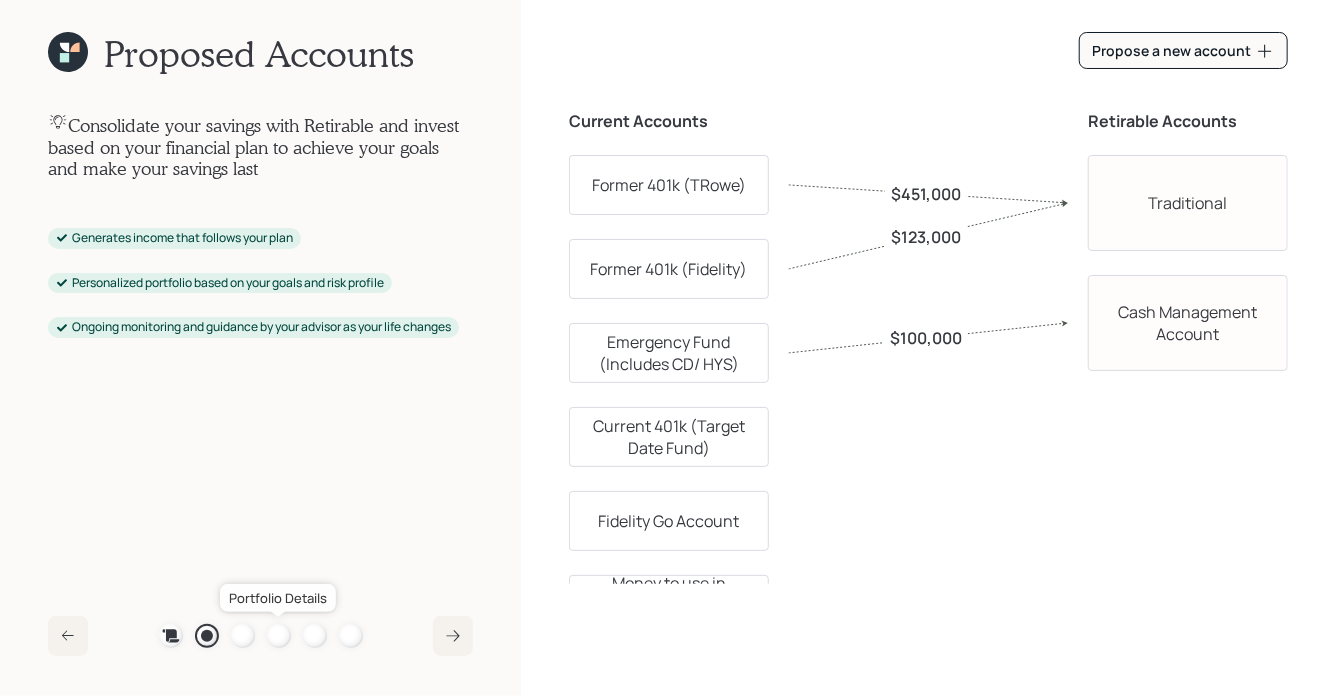 click at bounding box center [279, 636] 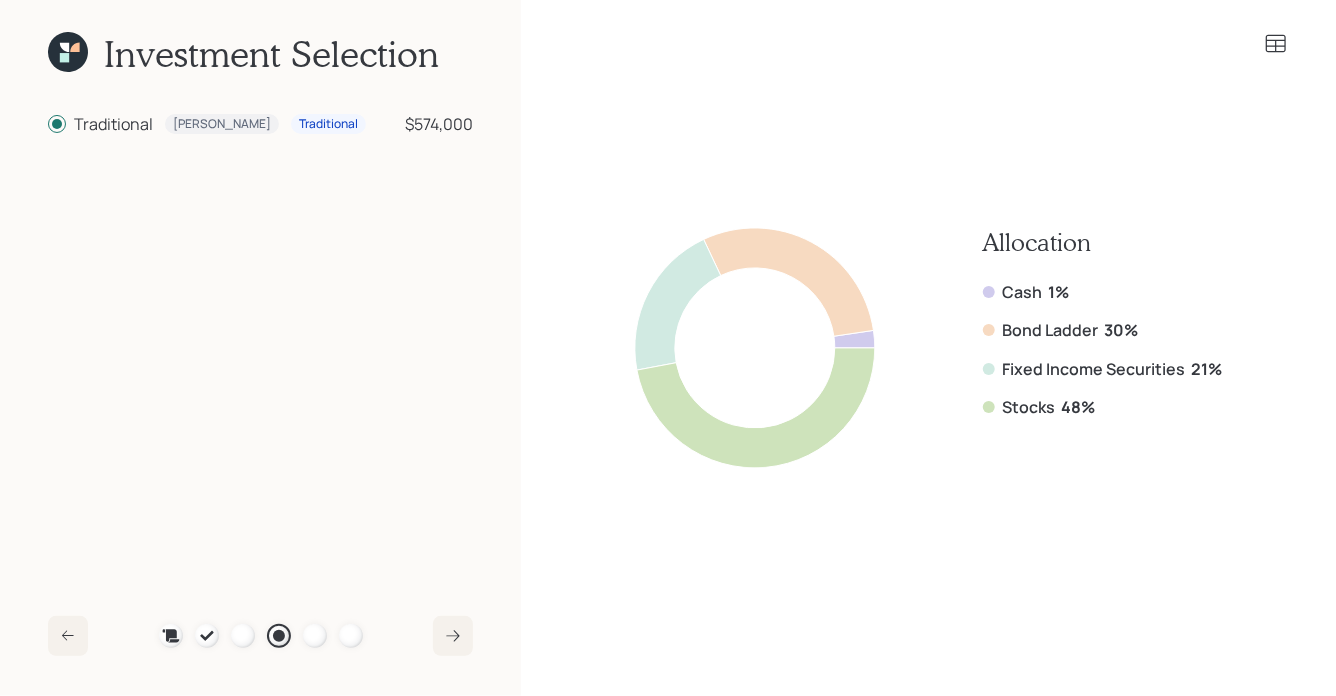 click 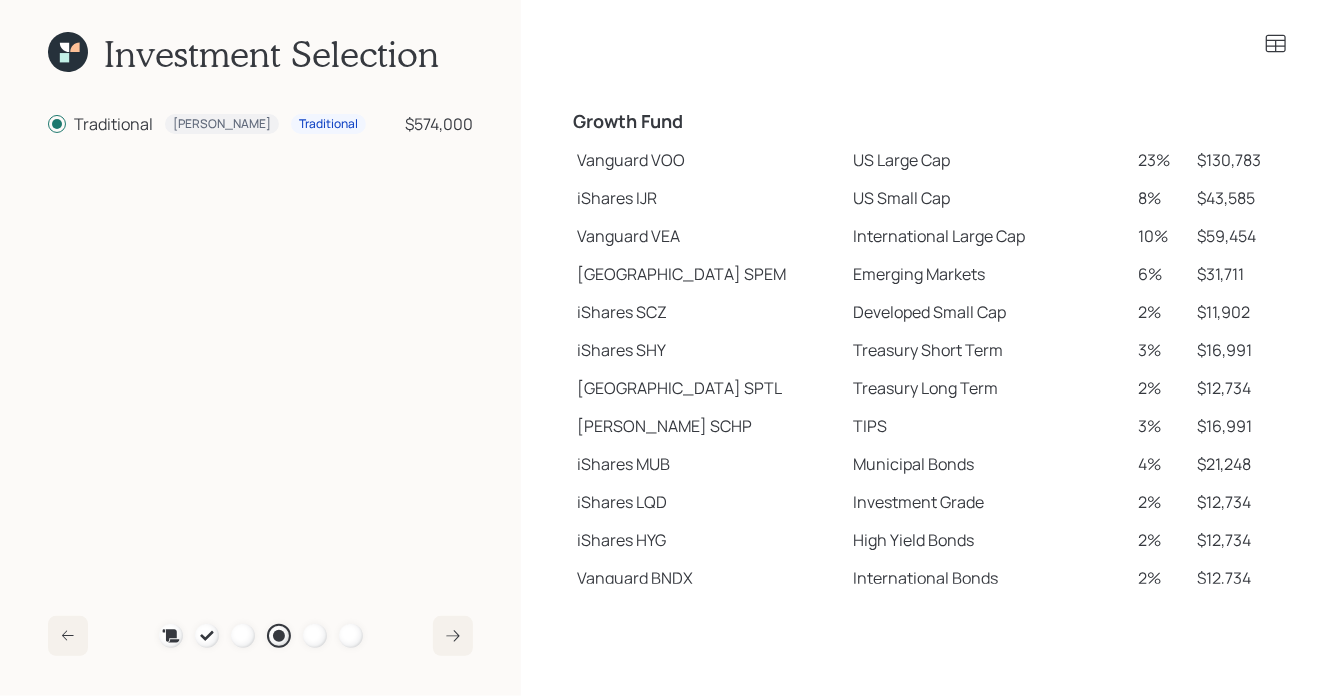scroll, scrollTop: 370, scrollLeft: 0, axis: vertical 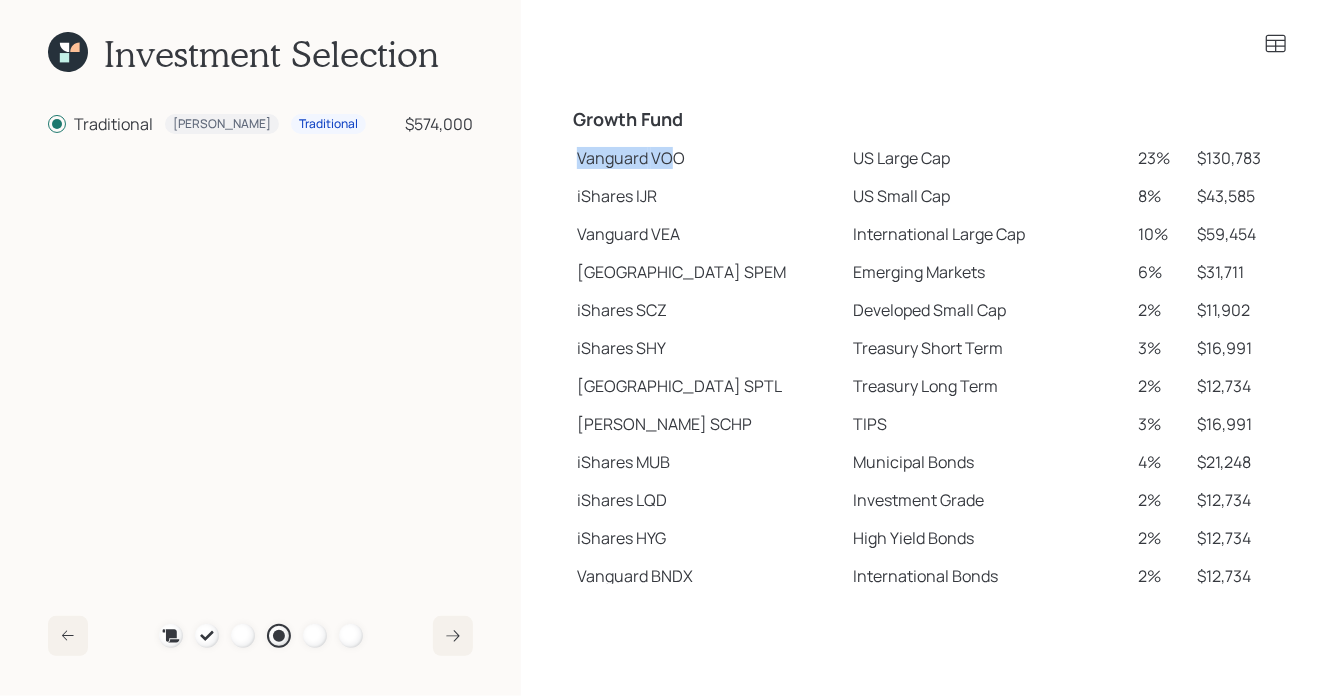 drag, startPoint x: 574, startPoint y: 162, endPoint x: 666, endPoint y: 170, distance: 92.34717 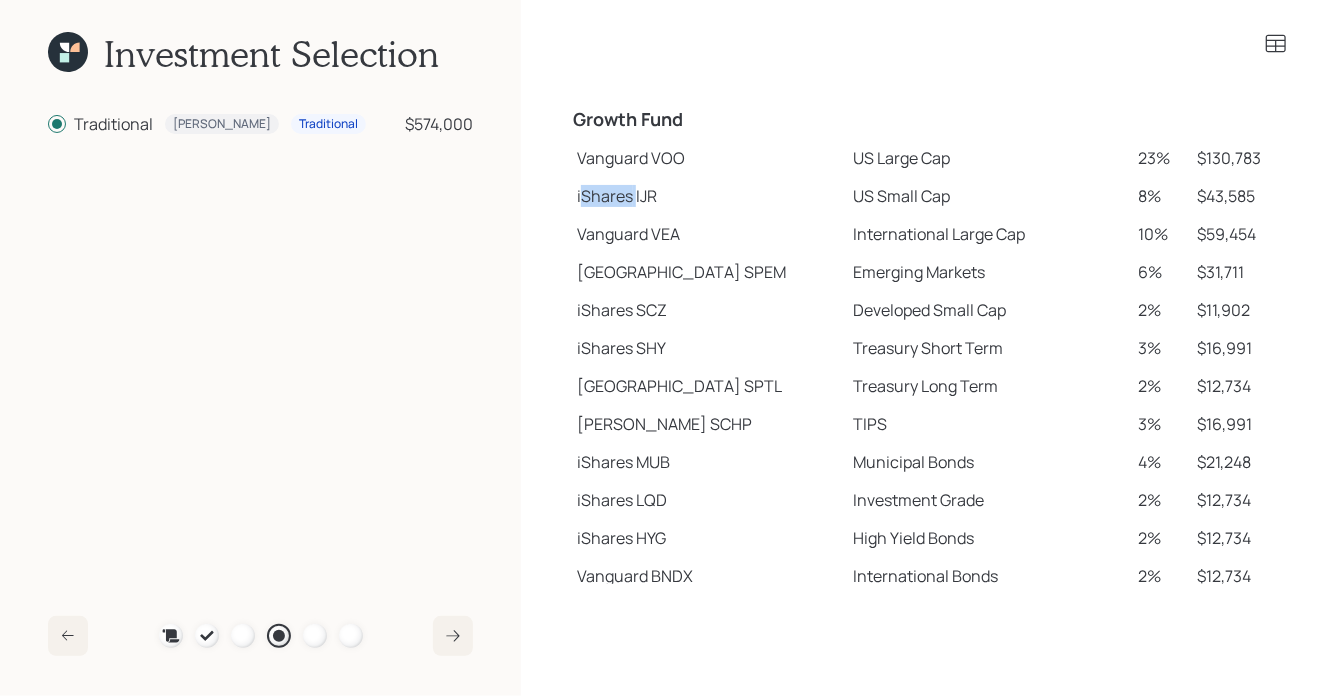 drag, startPoint x: 579, startPoint y: 199, endPoint x: 636, endPoint y: 199, distance: 57 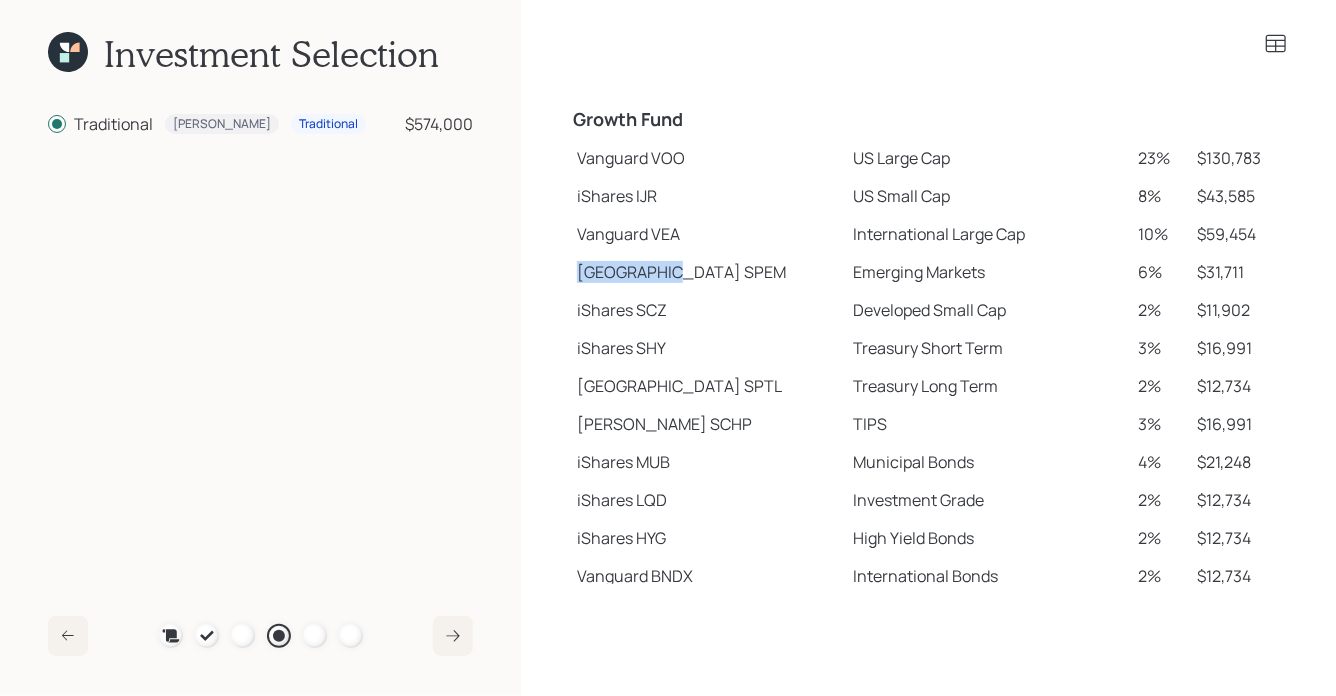 drag, startPoint x: 574, startPoint y: 275, endPoint x: 664, endPoint y: 277, distance: 90.02222 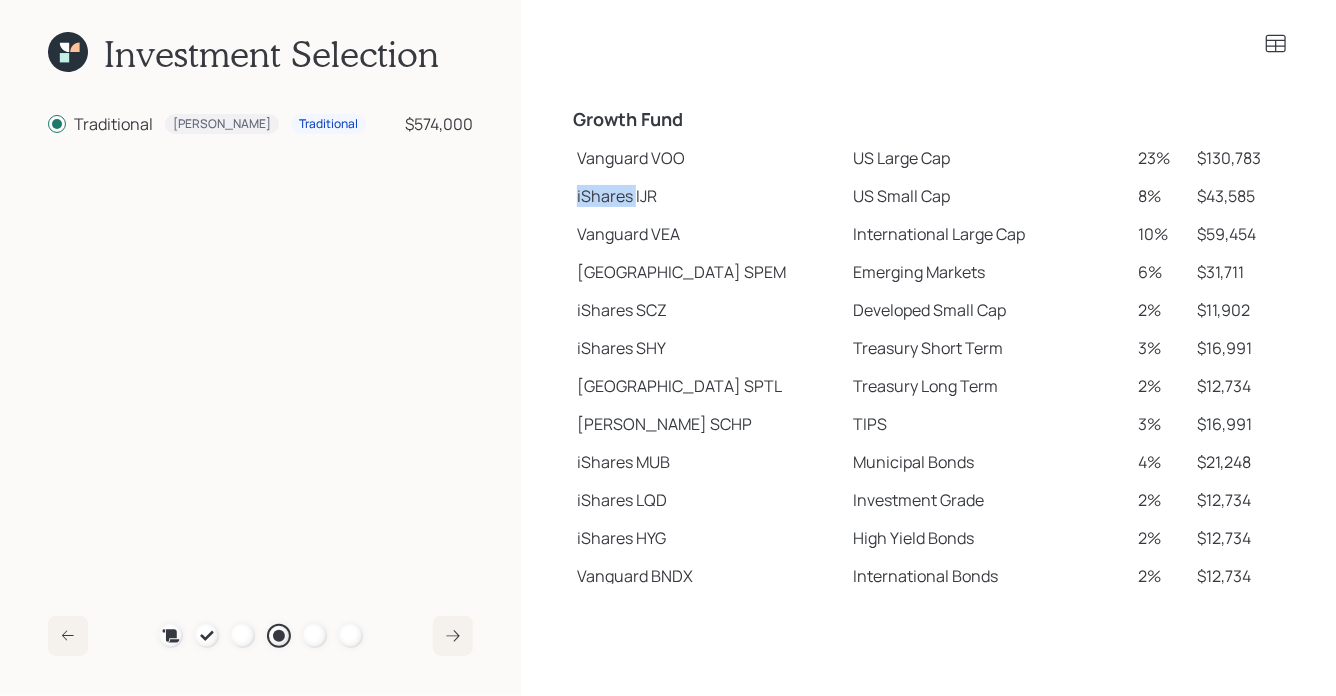 drag, startPoint x: 576, startPoint y: 194, endPoint x: 636, endPoint y: 194, distance: 60 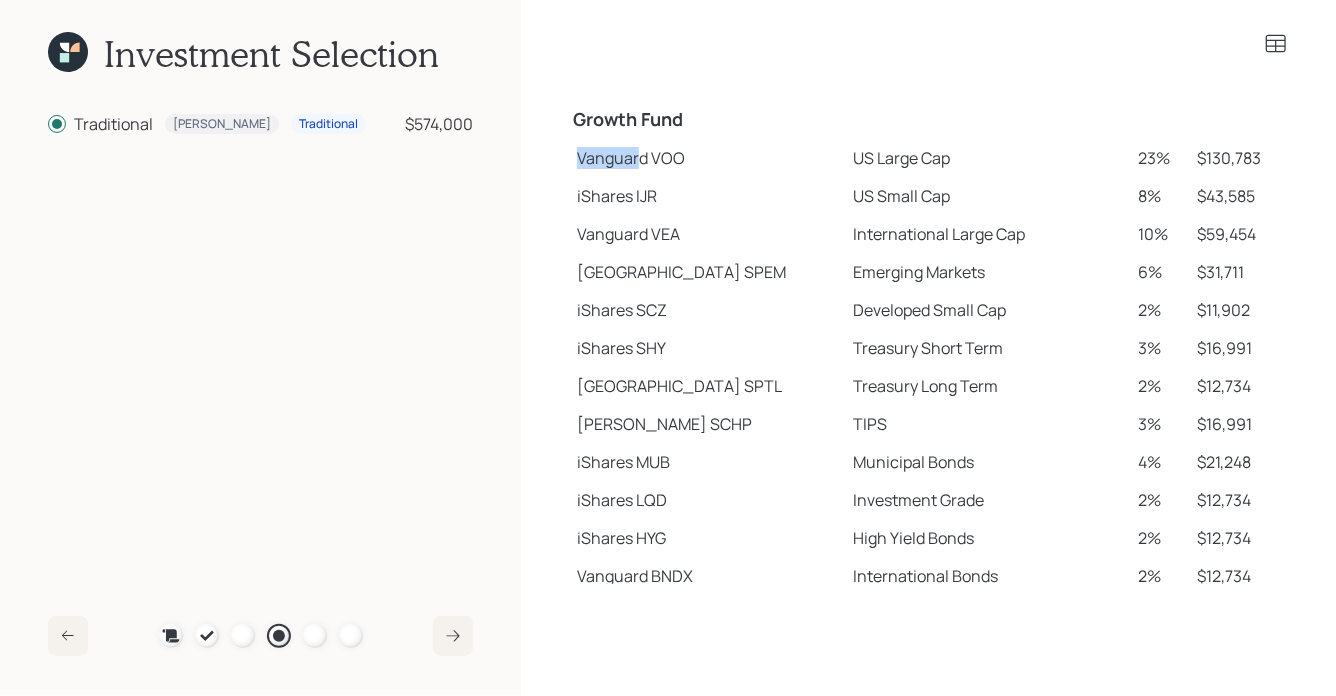 drag, startPoint x: 572, startPoint y: 143, endPoint x: 637, endPoint y: 169, distance: 70.00714 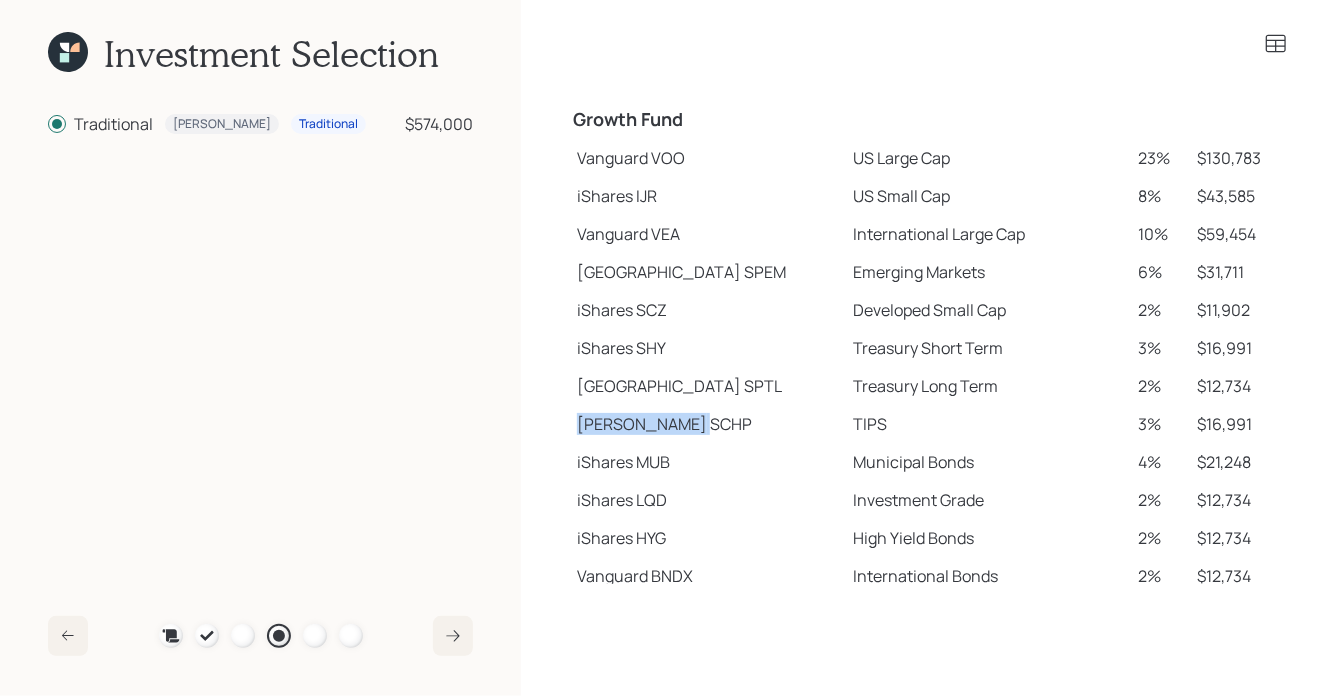 drag, startPoint x: 579, startPoint y: 423, endPoint x: 643, endPoint y: 426, distance: 64.070274 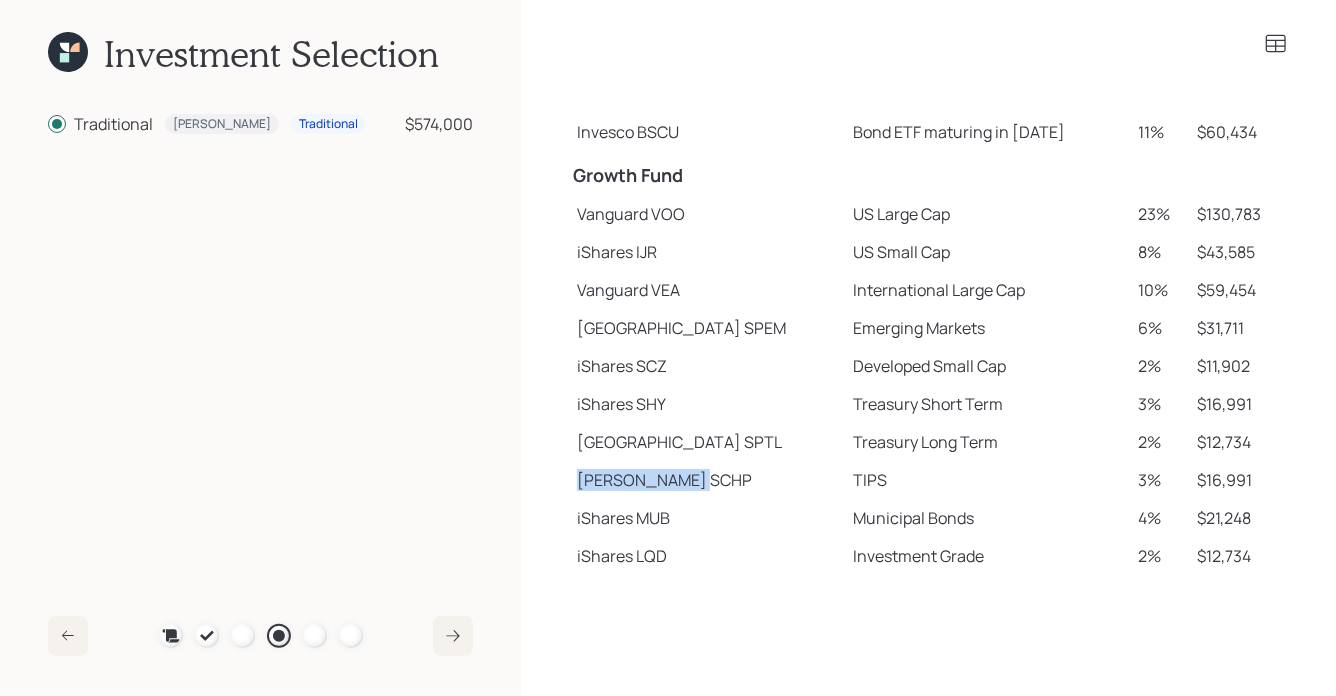 scroll, scrollTop: 306, scrollLeft: 0, axis: vertical 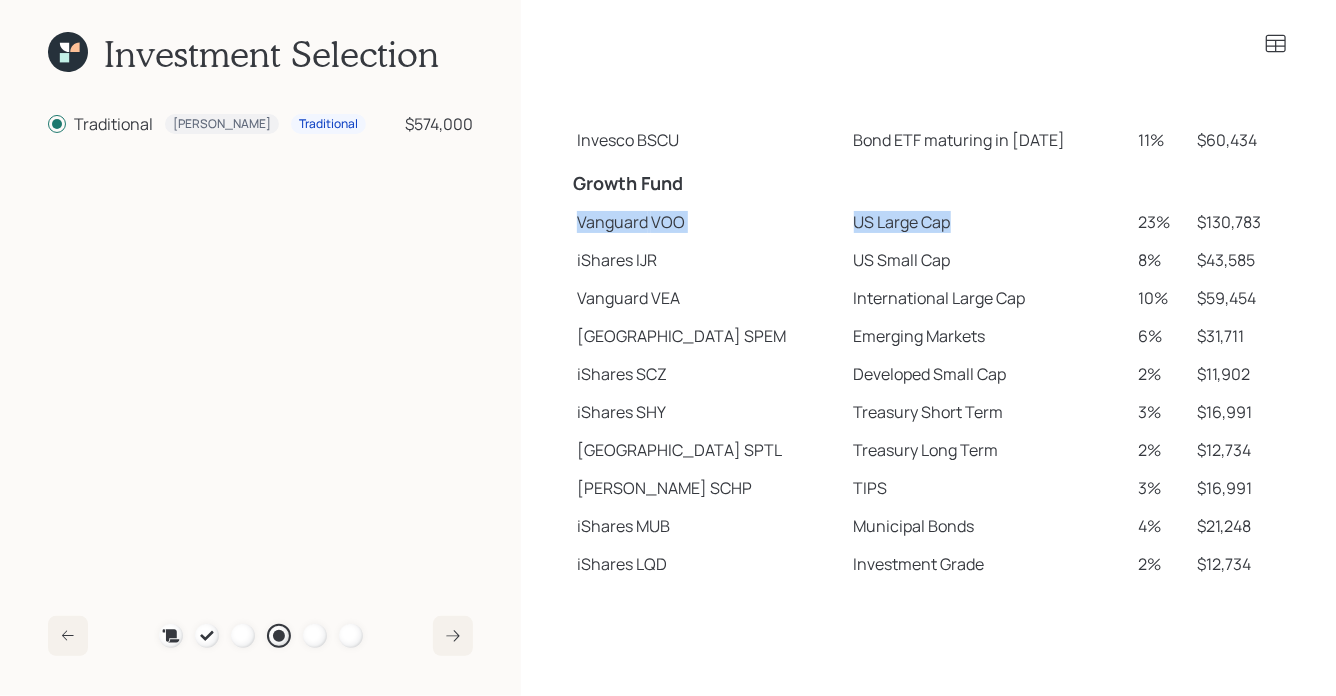 drag, startPoint x: 579, startPoint y: 227, endPoint x: 885, endPoint y: 237, distance: 306.16336 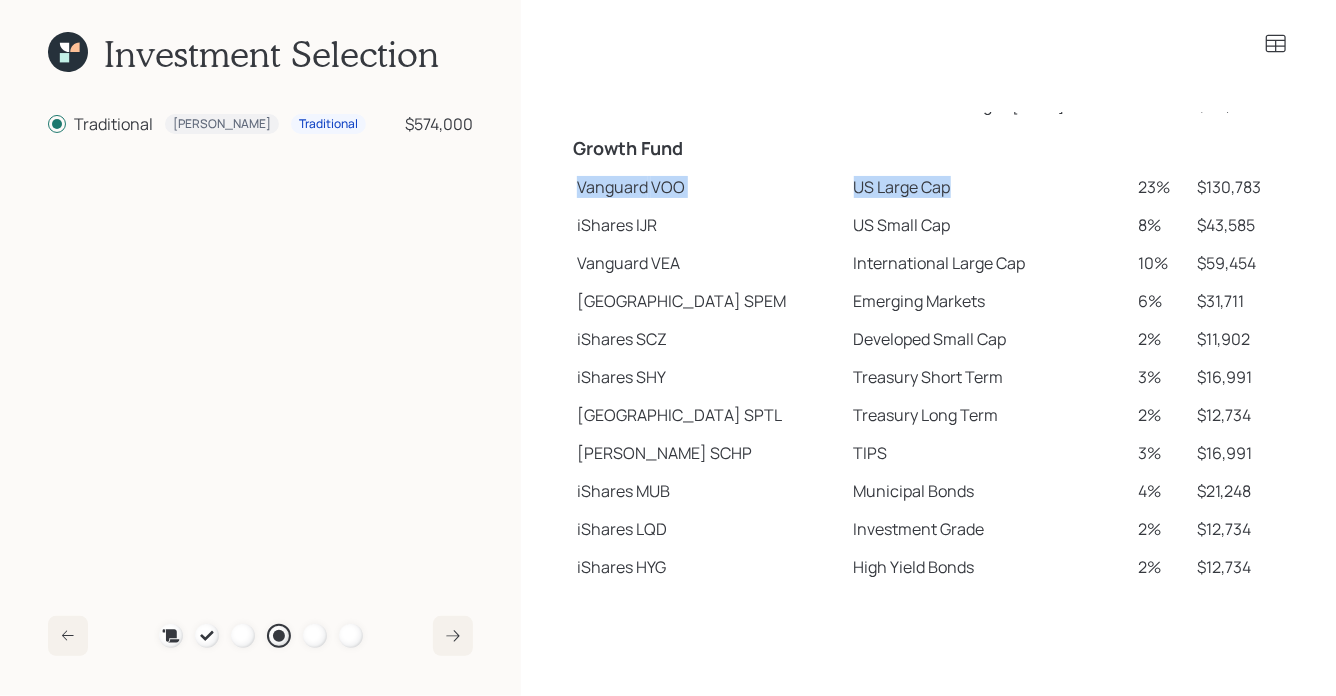 scroll, scrollTop: 356, scrollLeft: 0, axis: vertical 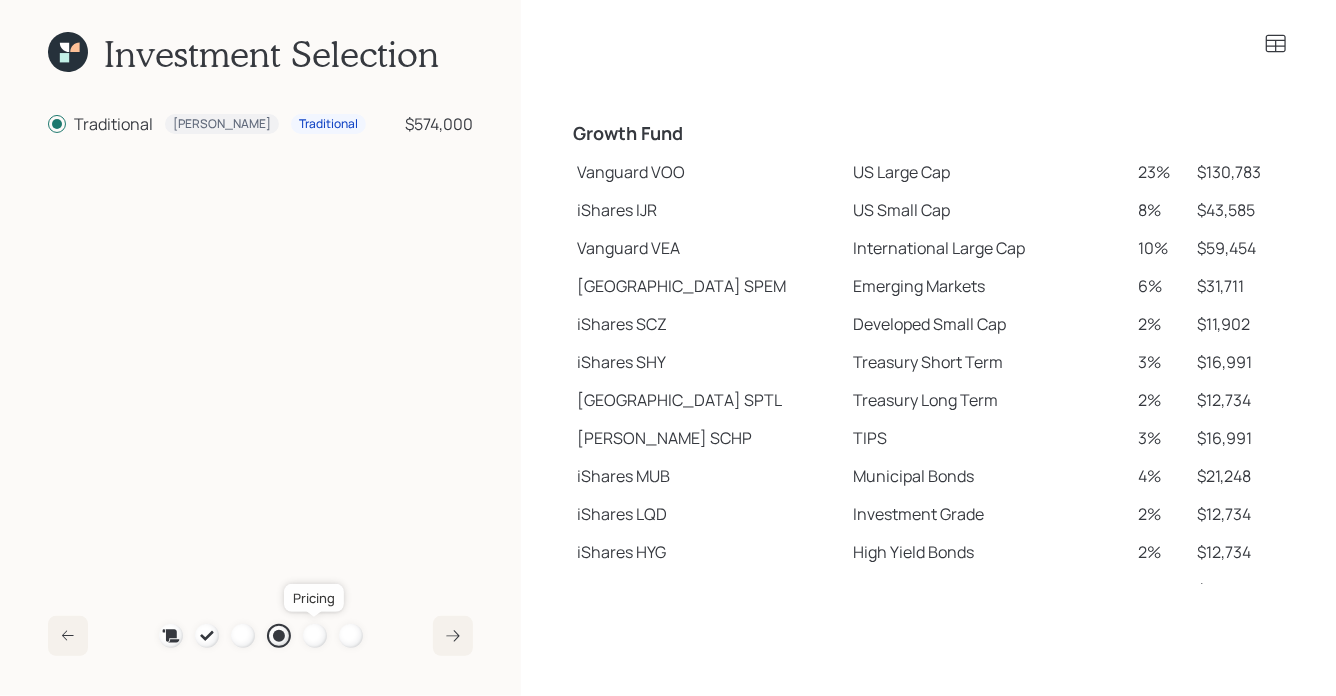 click at bounding box center (315, 636) 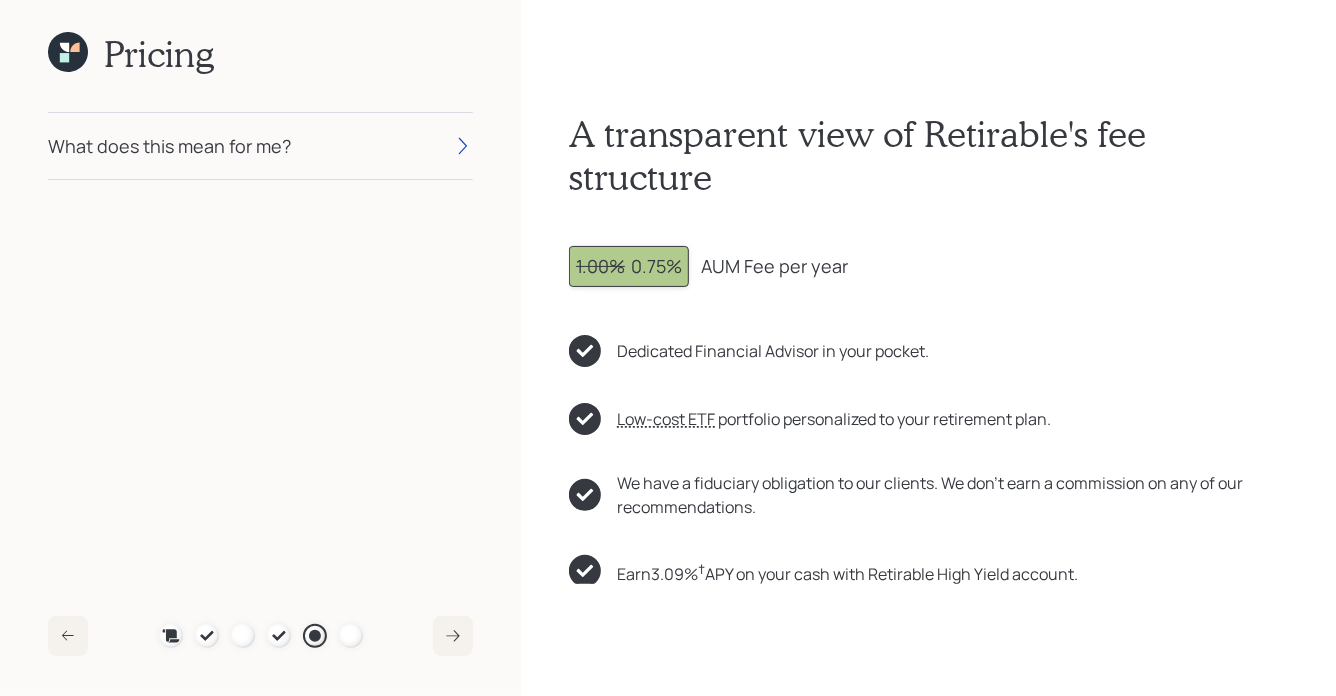 click on "1.00% 0.75%" at bounding box center [629, 266] 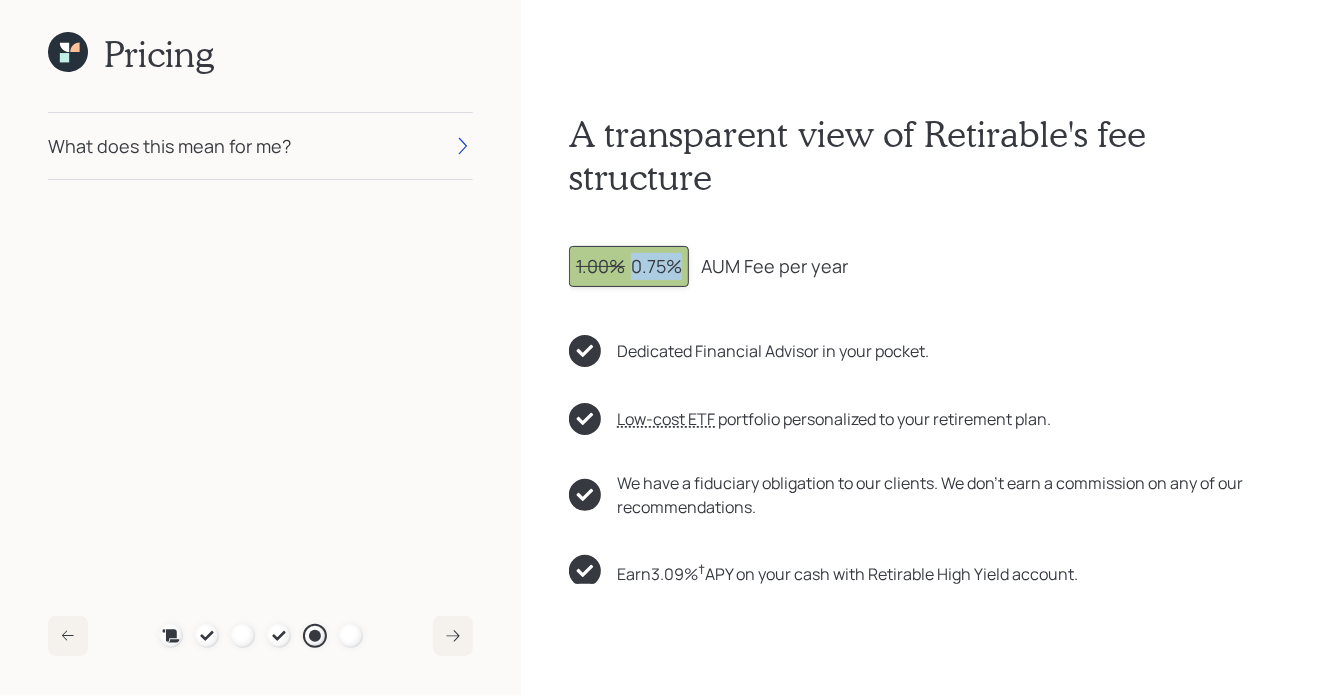 drag, startPoint x: 681, startPoint y: 269, endPoint x: 632, endPoint y: 269, distance: 49 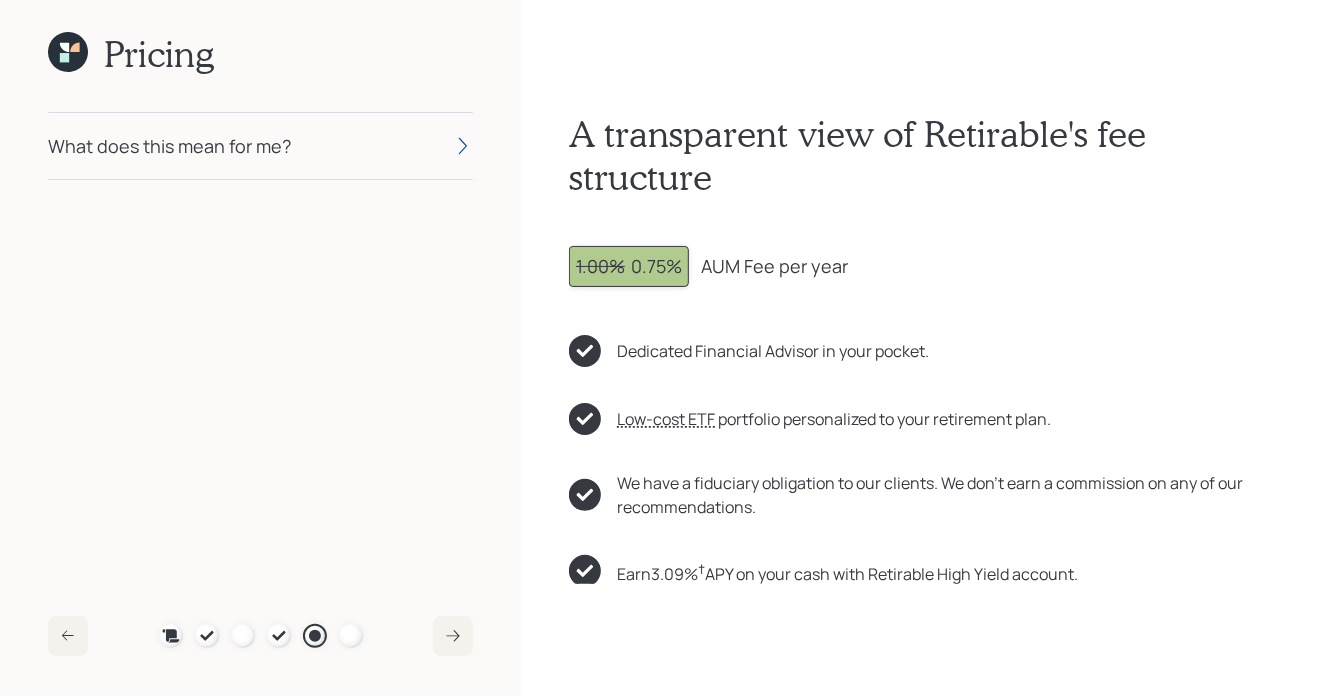 click on "What does this mean for me?" at bounding box center [260, 146] 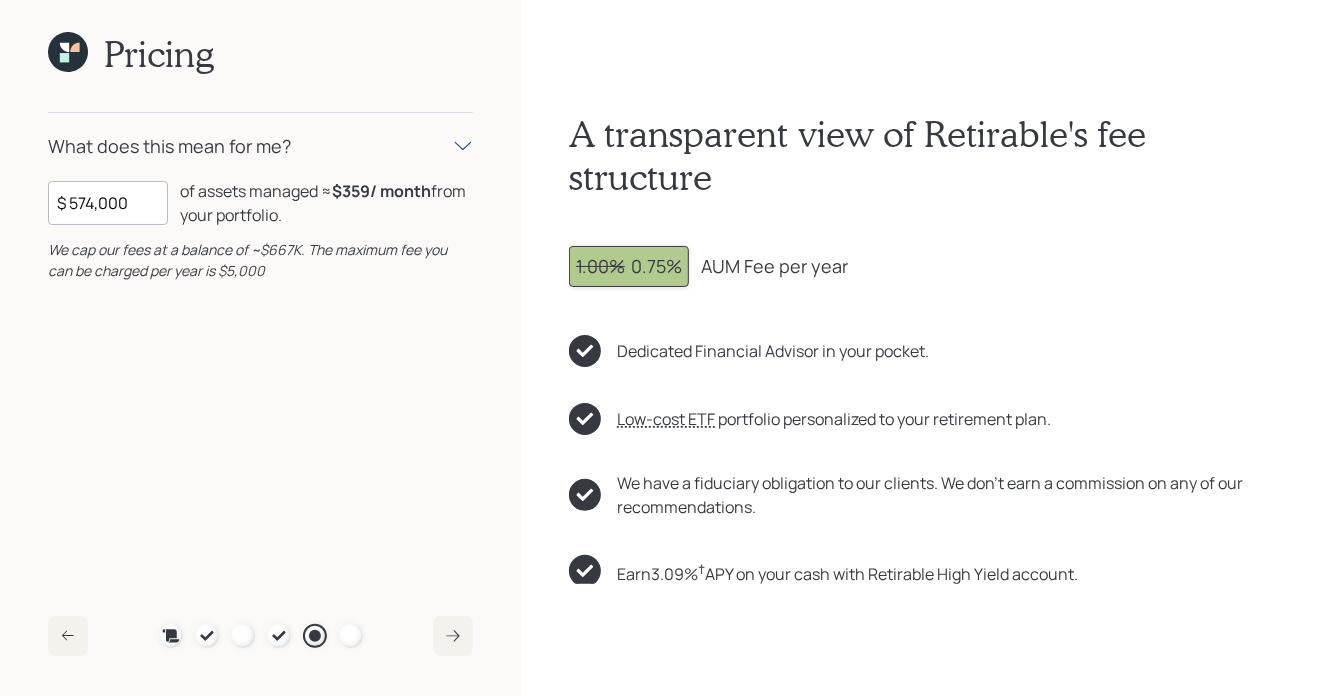 click on "What does this mean for me?" at bounding box center [260, 146] 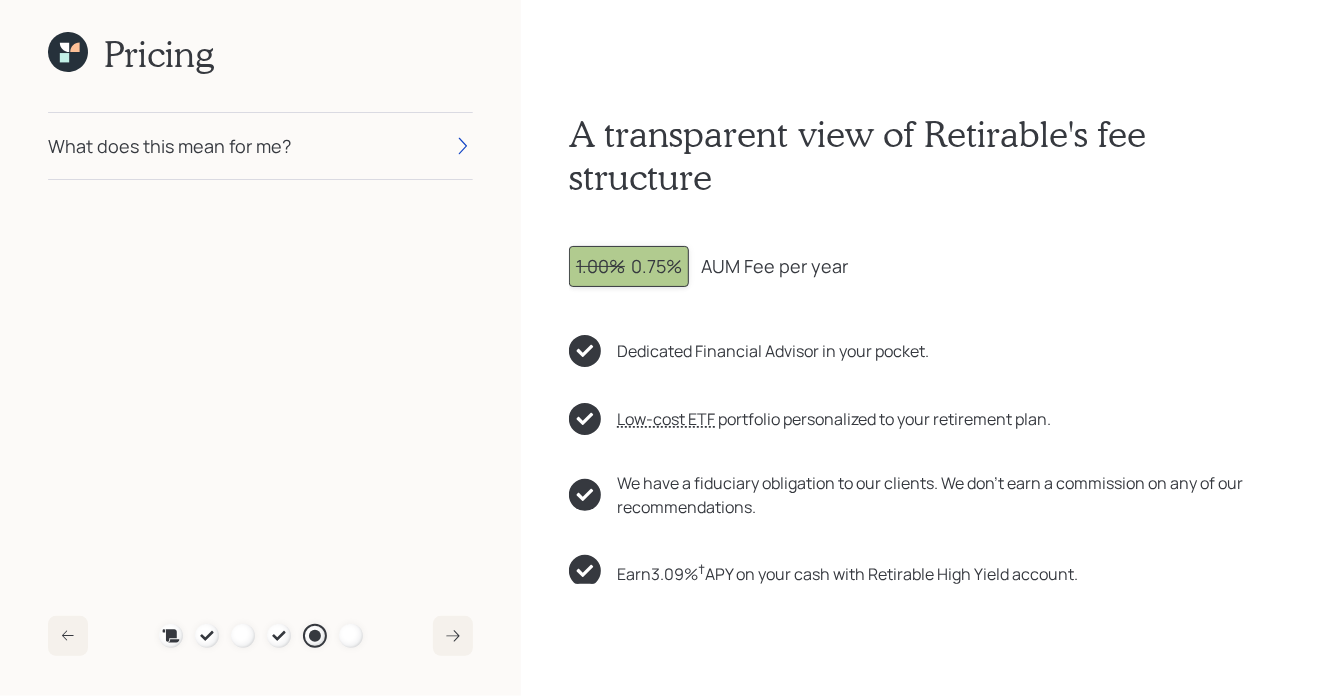 click on "What does this mean for me?" at bounding box center [260, 146] 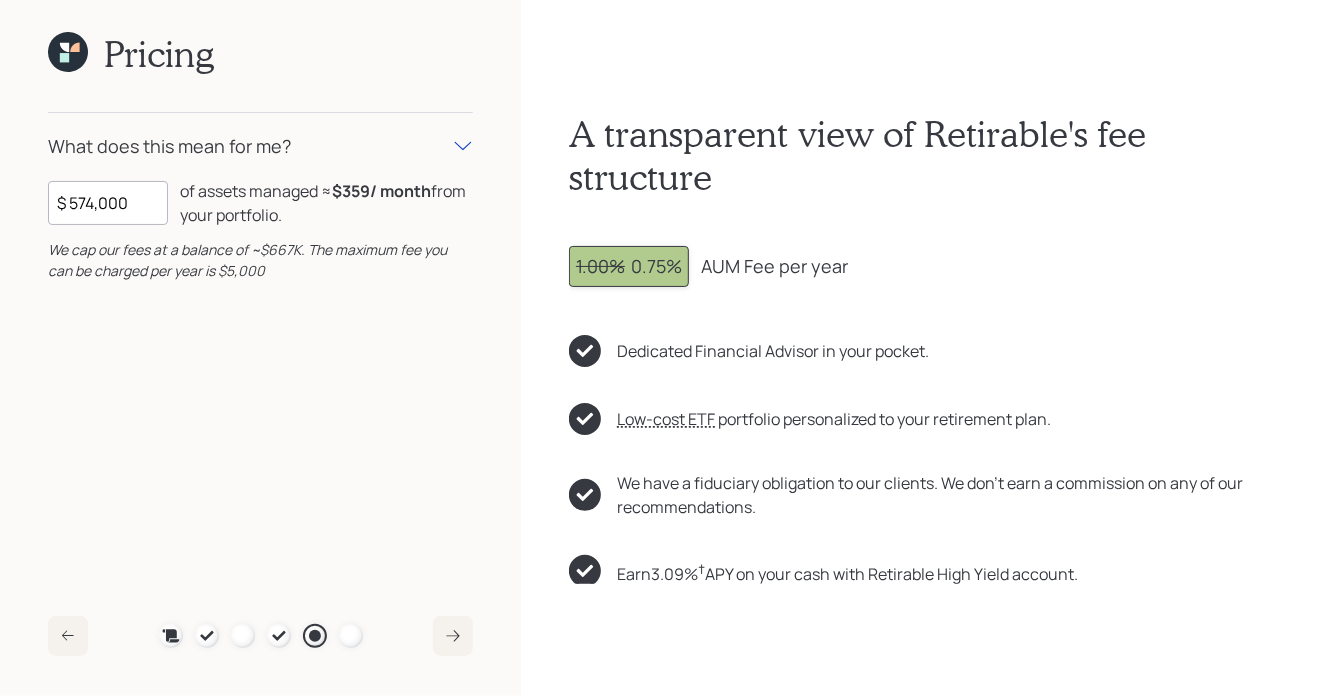 click on "What does this mean for me?" at bounding box center (260, 146) 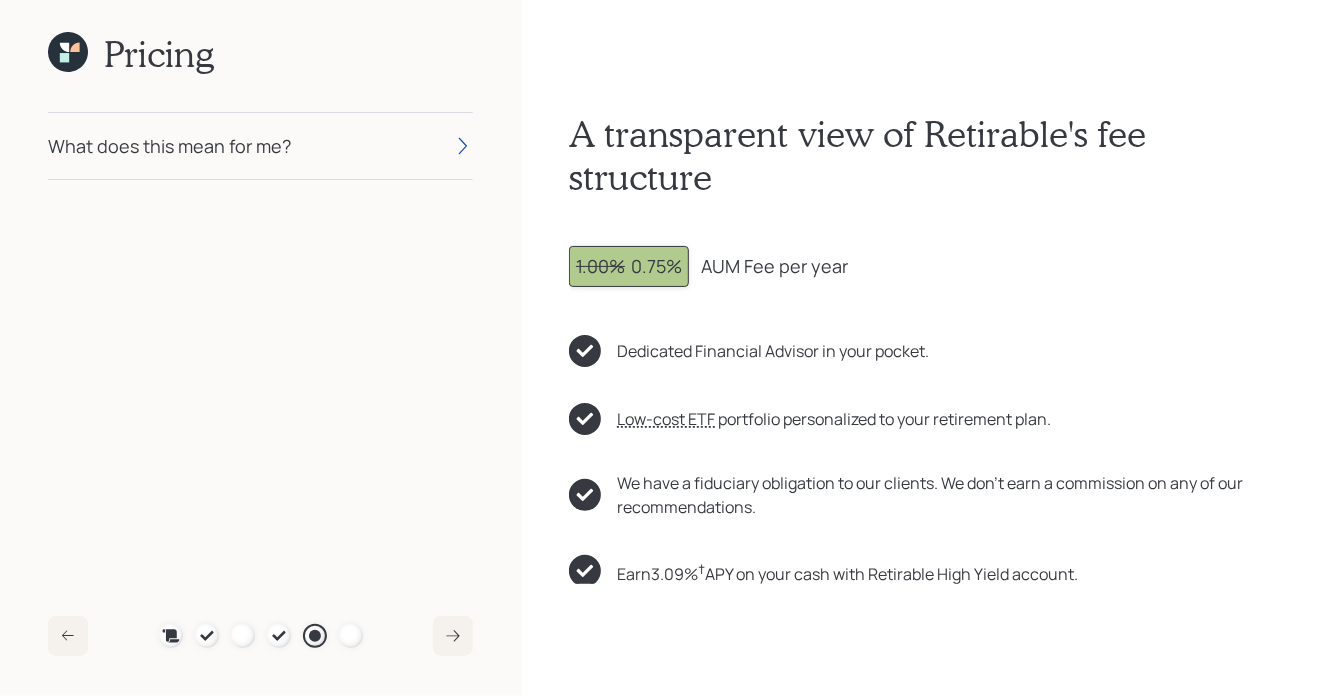 click 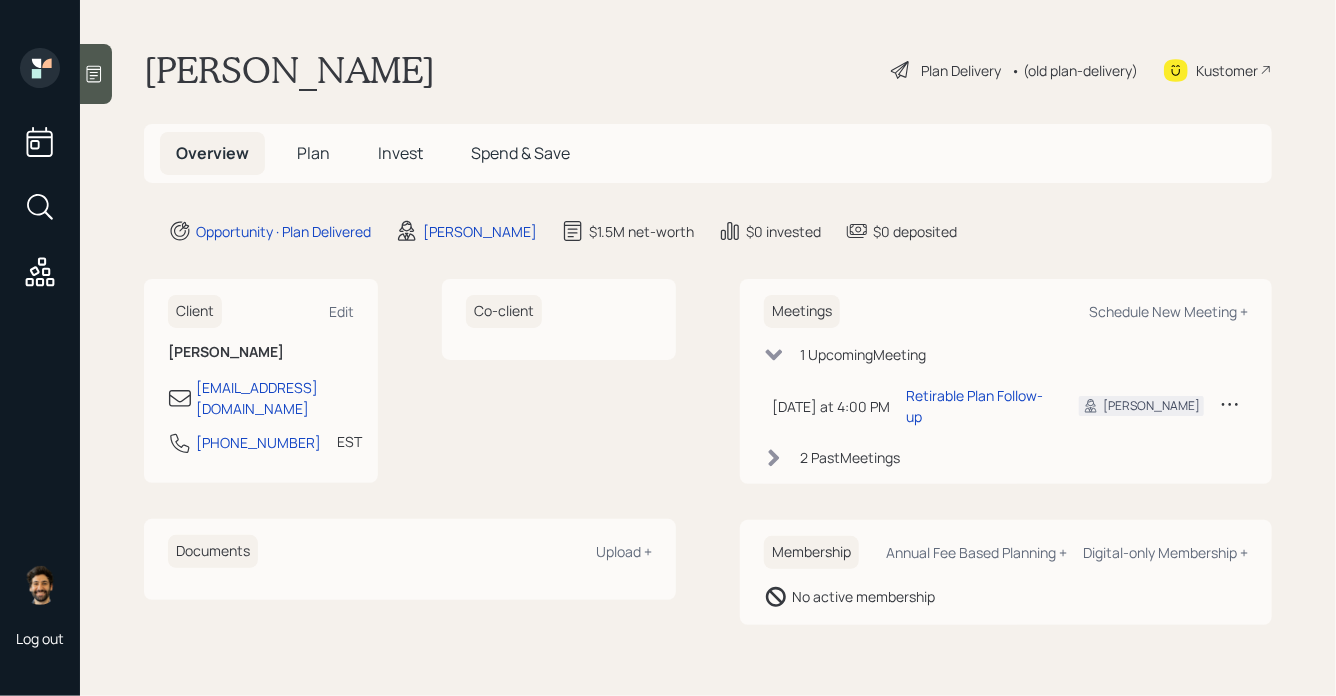click on "Plan" at bounding box center (313, 153) 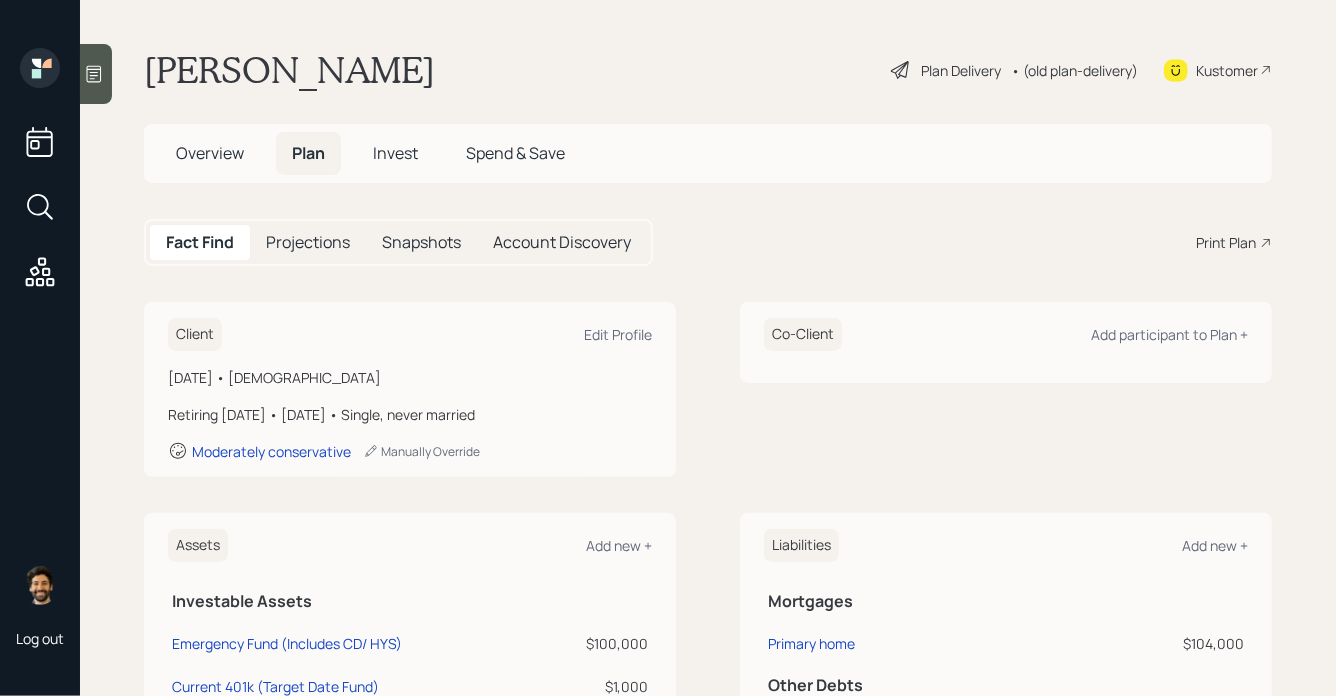 click on "Print Plan" at bounding box center [1226, 242] 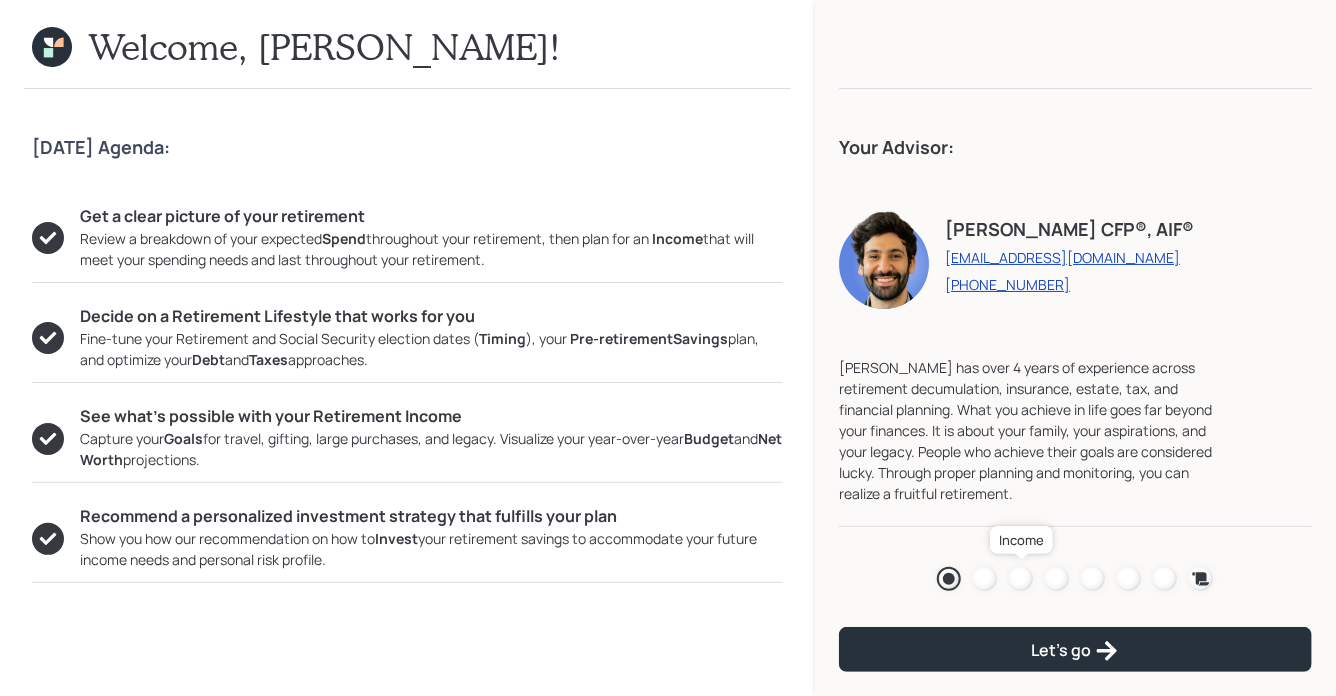 click at bounding box center [1021, 579] 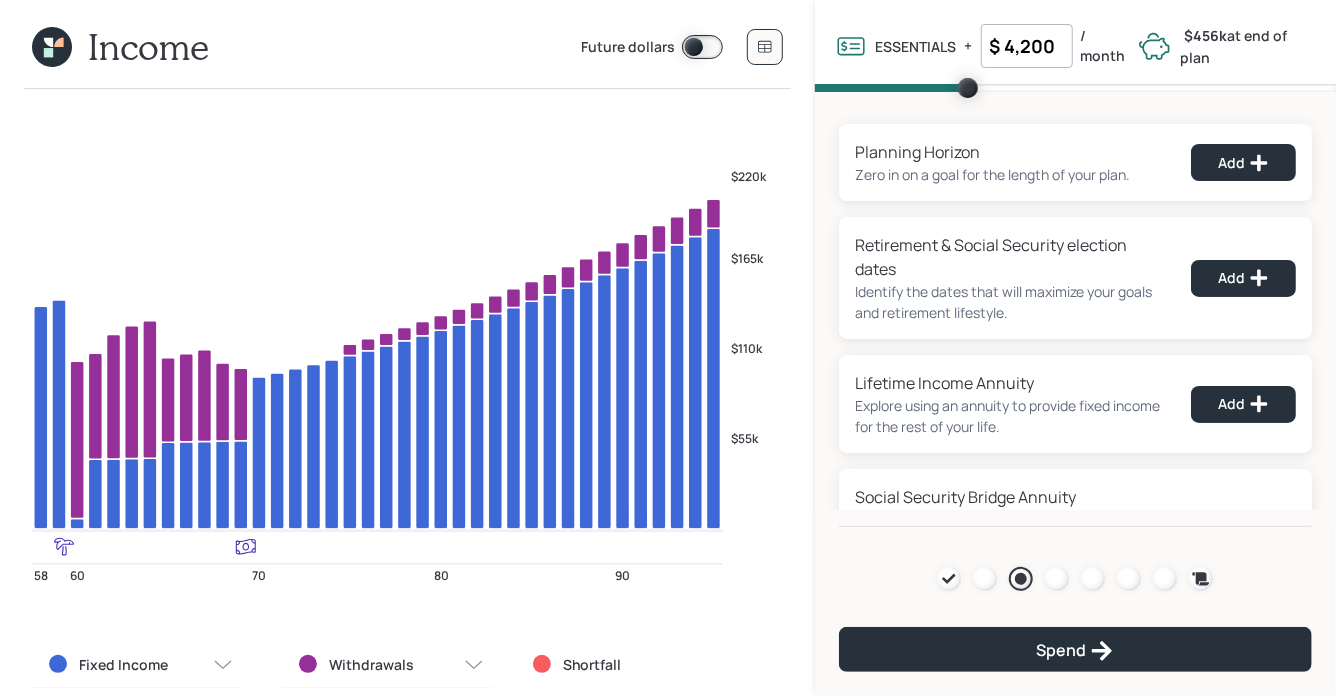 click 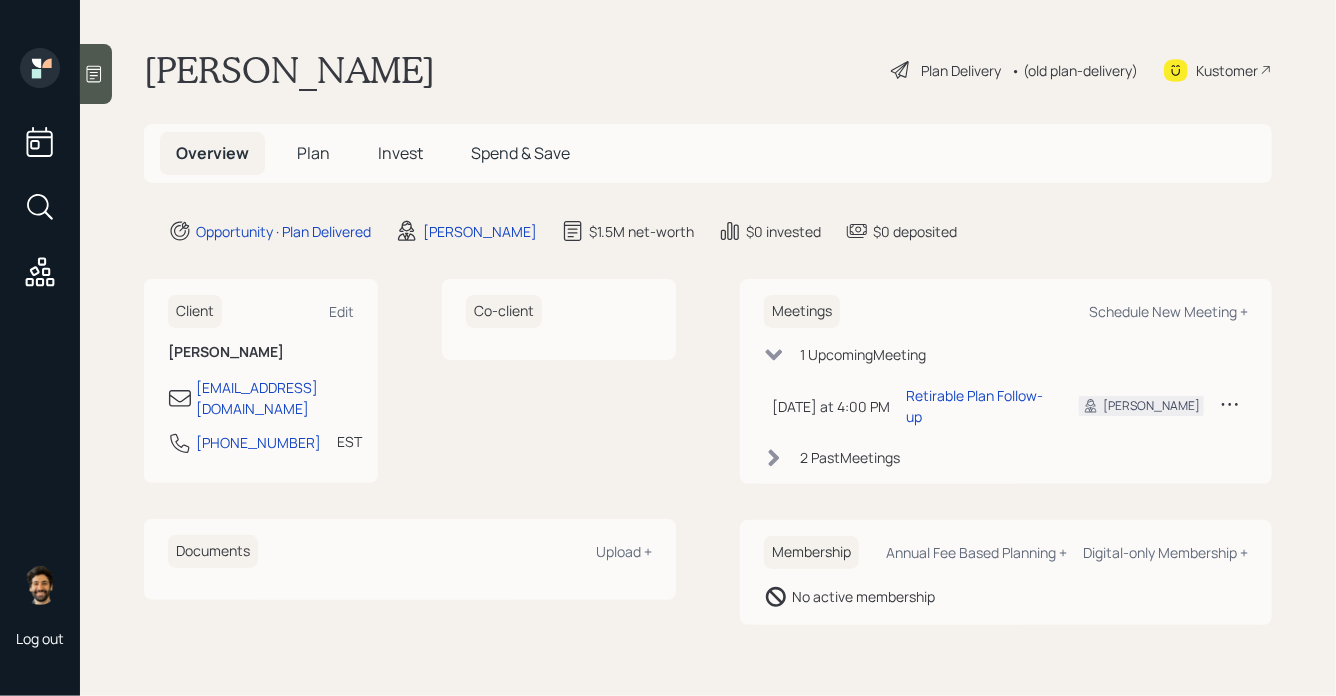 click on "Plan" at bounding box center (313, 153) 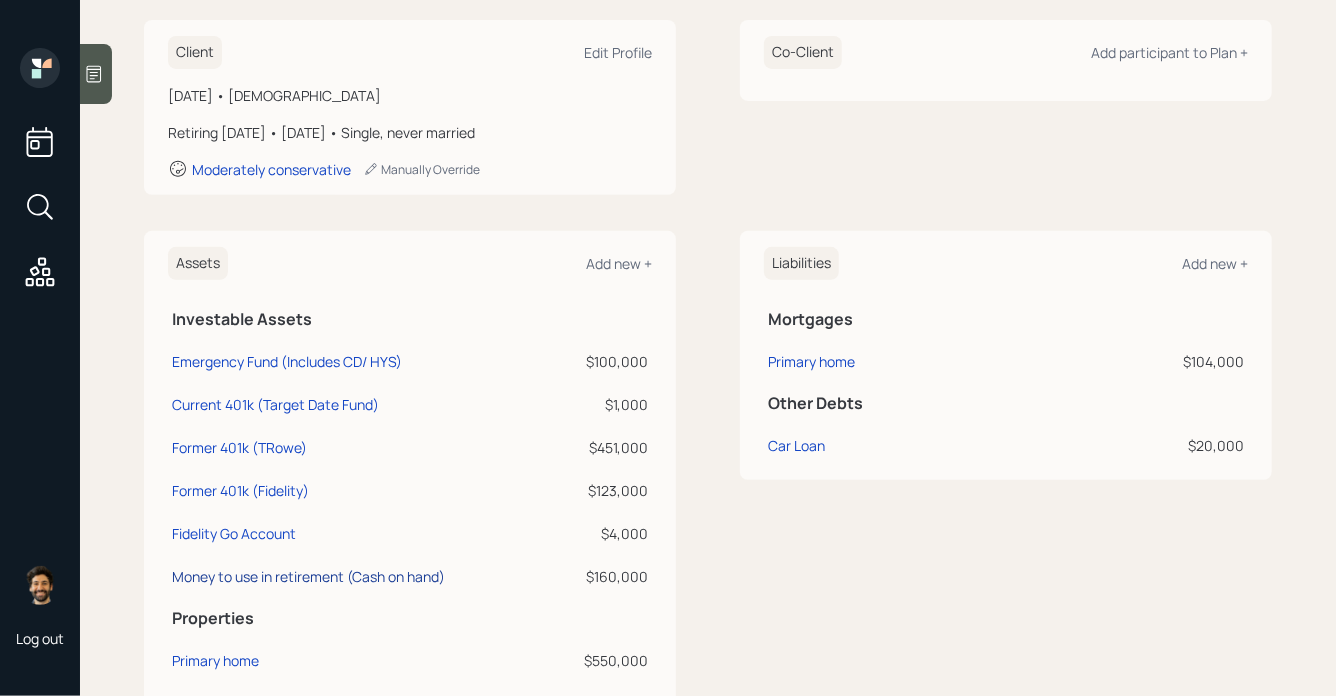 scroll, scrollTop: 326, scrollLeft: 0, axis: vertical 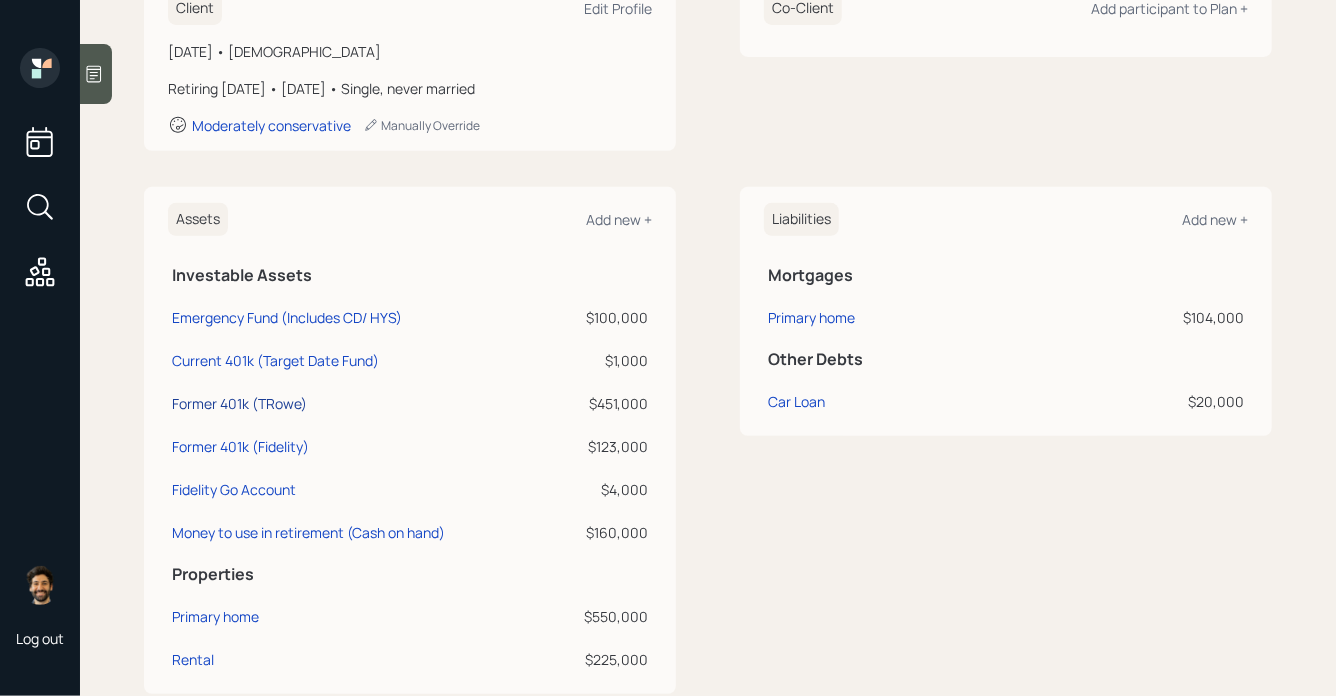 click on "Former 401k (TRowe)" at bounding box center (239, 403) 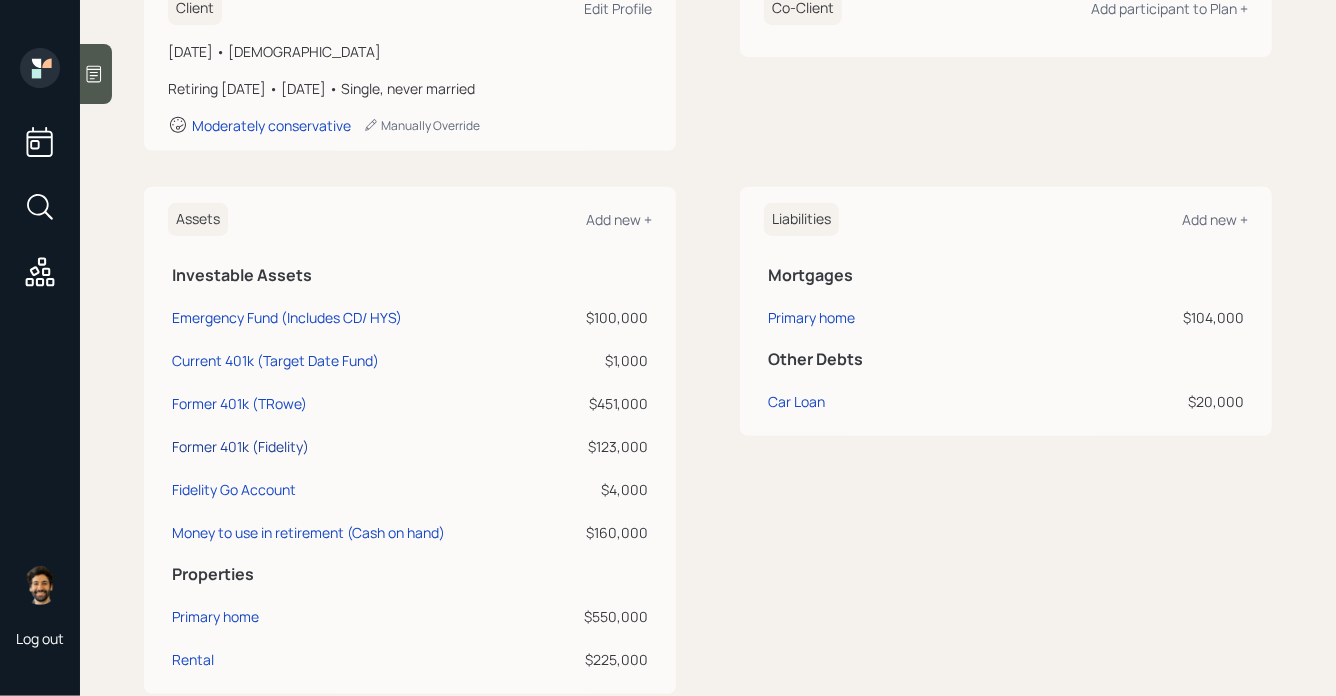 click on "Former 401k (Fidelity)" at bounding box center (240, 446) 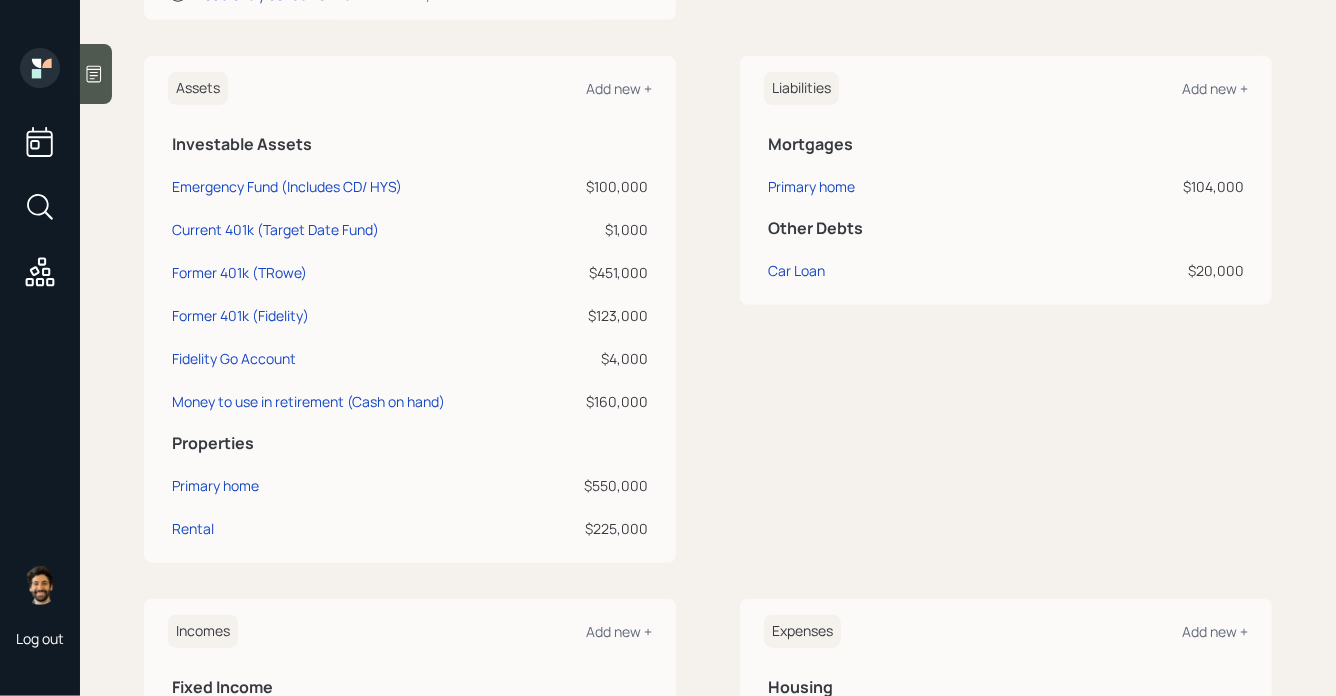 scroll, scrollTop: 490, scrollLeft: 0, axis: vertical 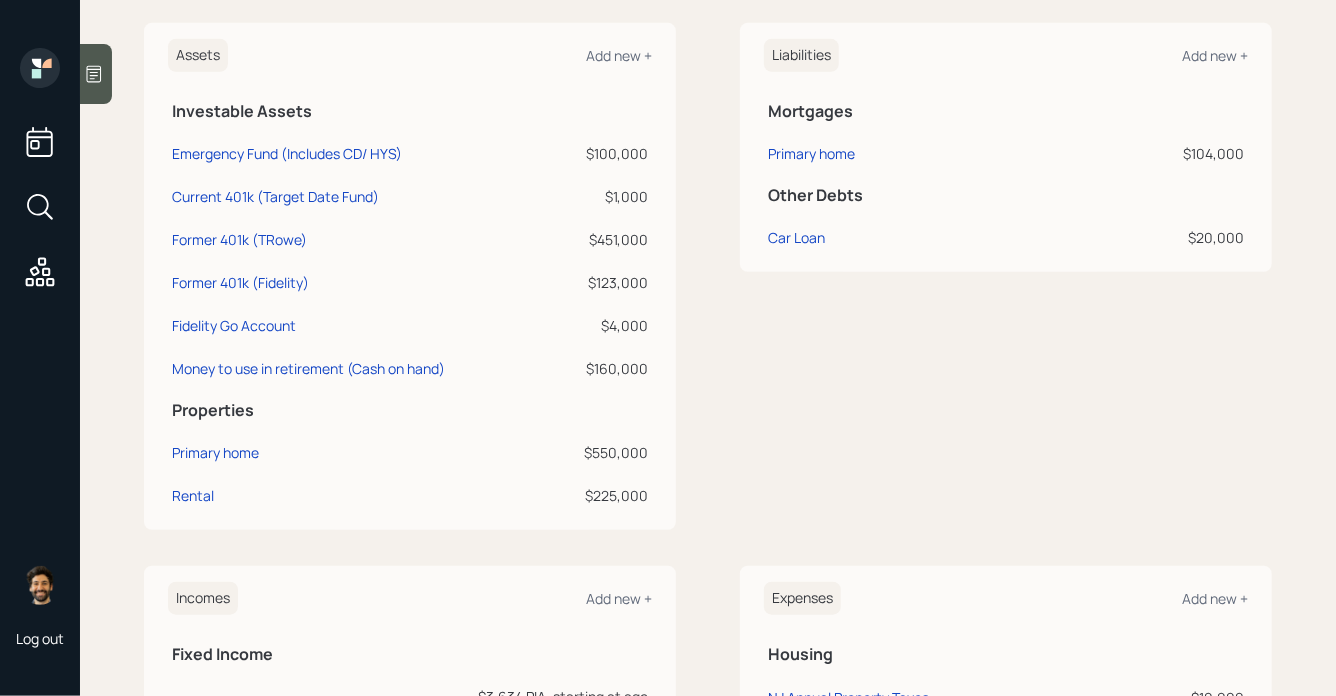 click on "Current 401k (Target Date Fund)" at bounding box center (360, 193) 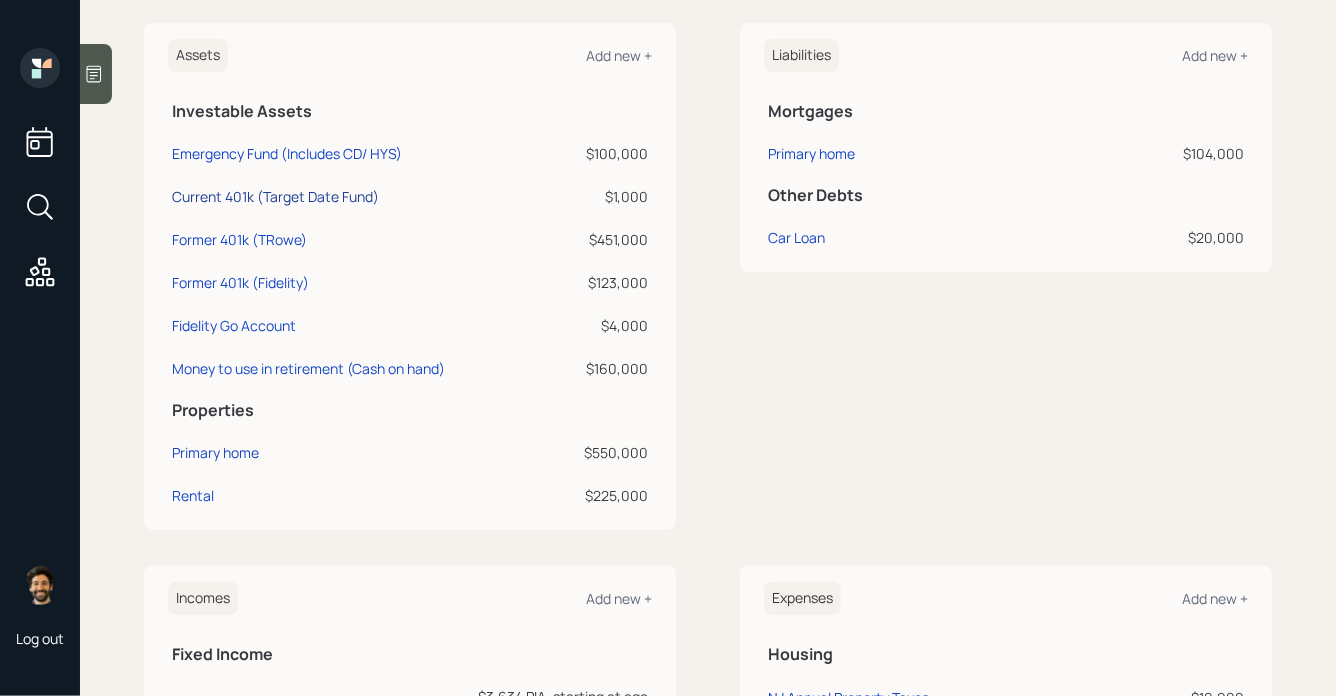 click on "Current 401k (Target Date Fund)" at bounding box center (275, 196) 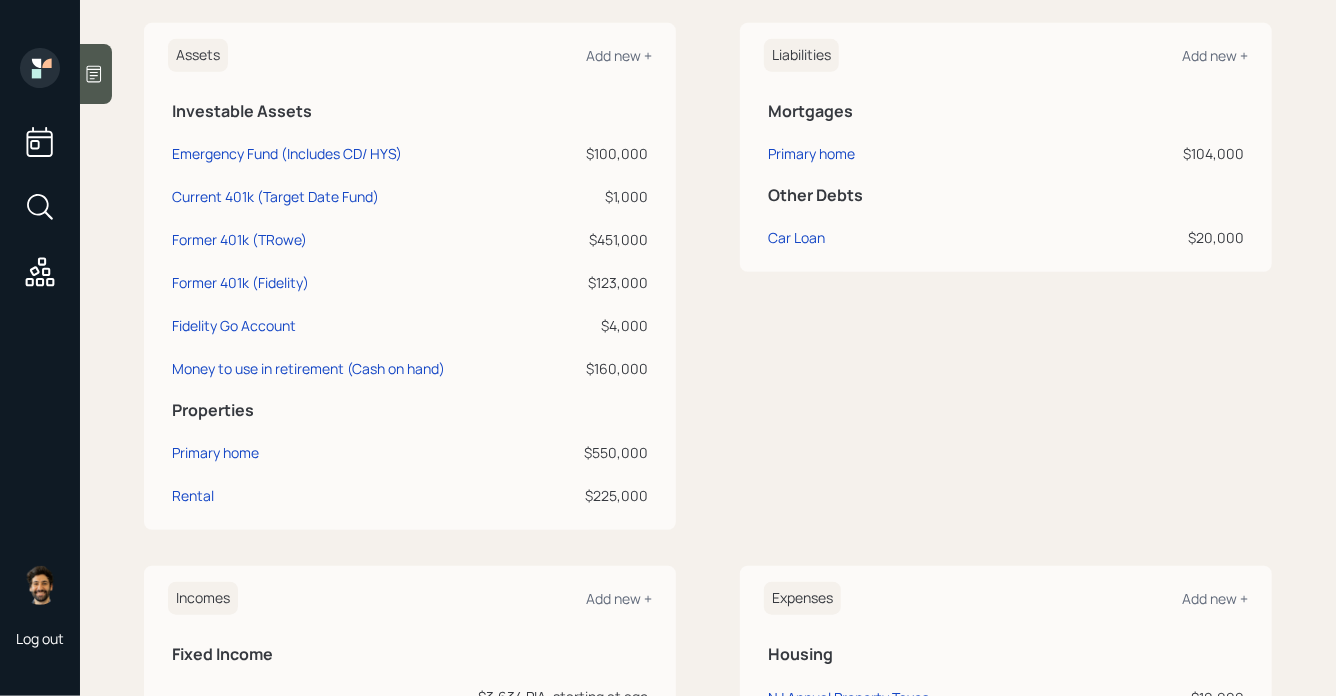 select on "company_sponsored" 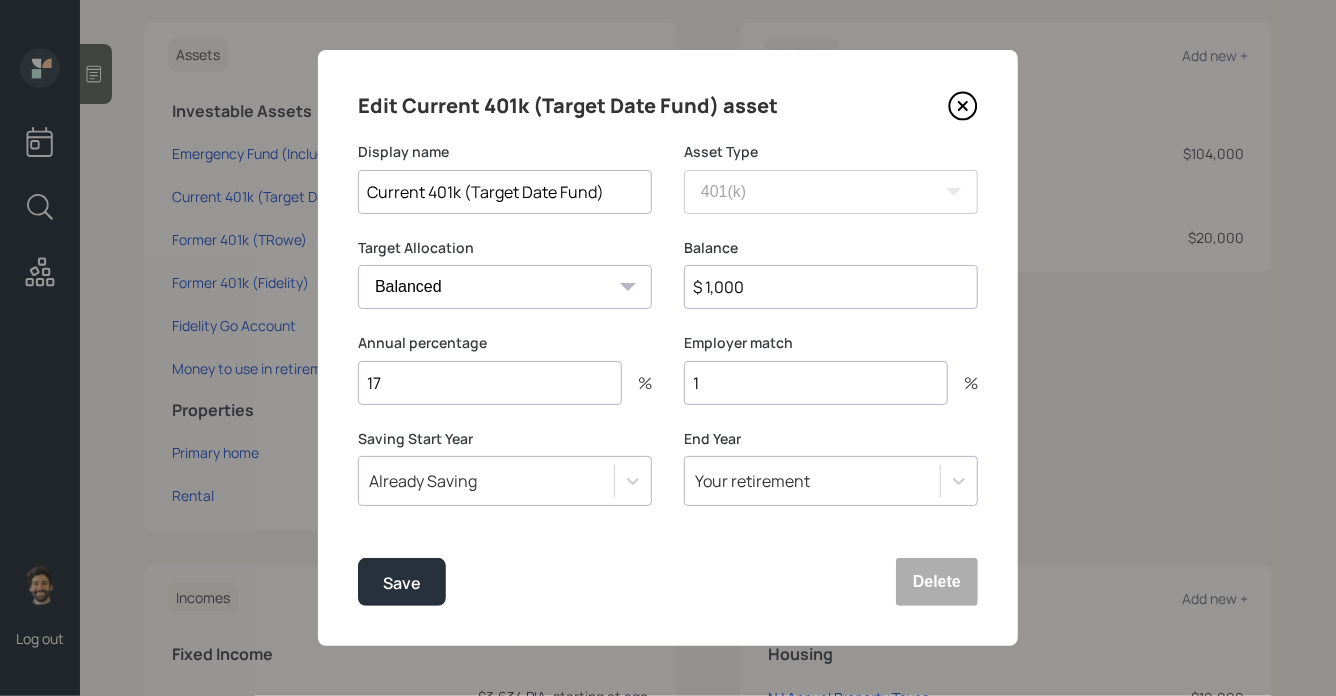click on "Cash Conservative Balanced Aggressive" at bounding box center [505, 287] 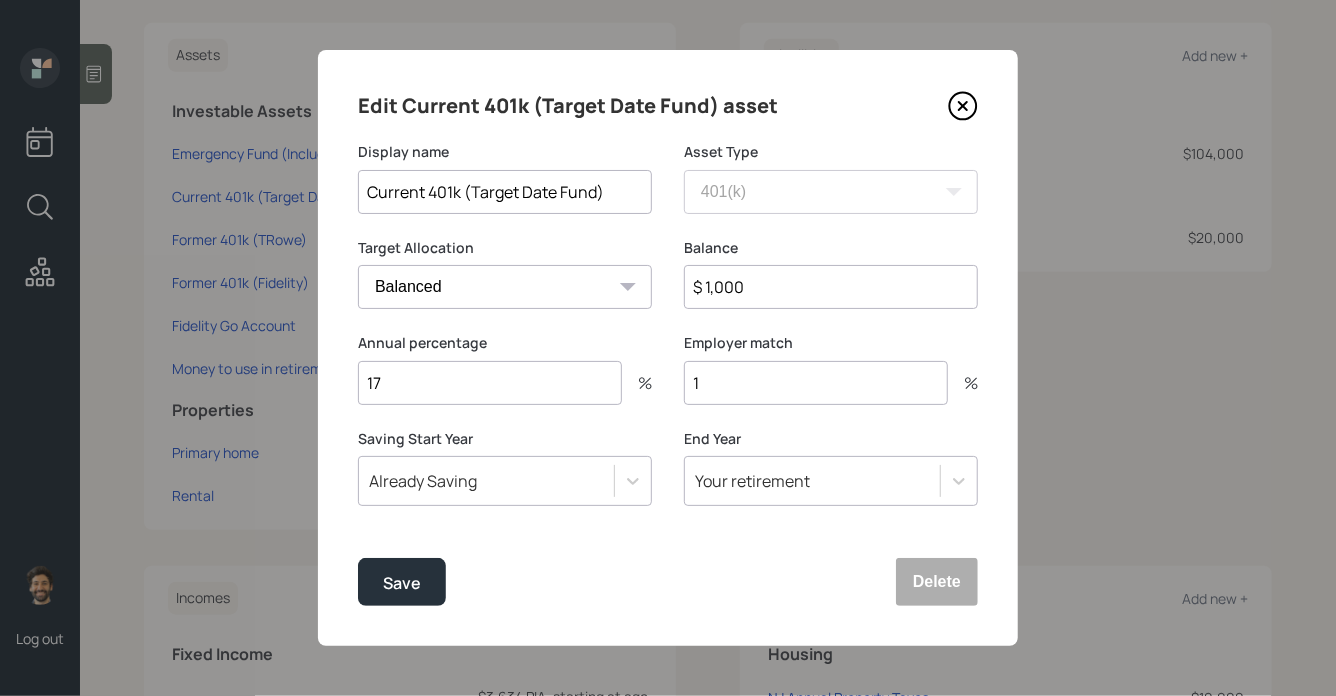 select on "conservative" 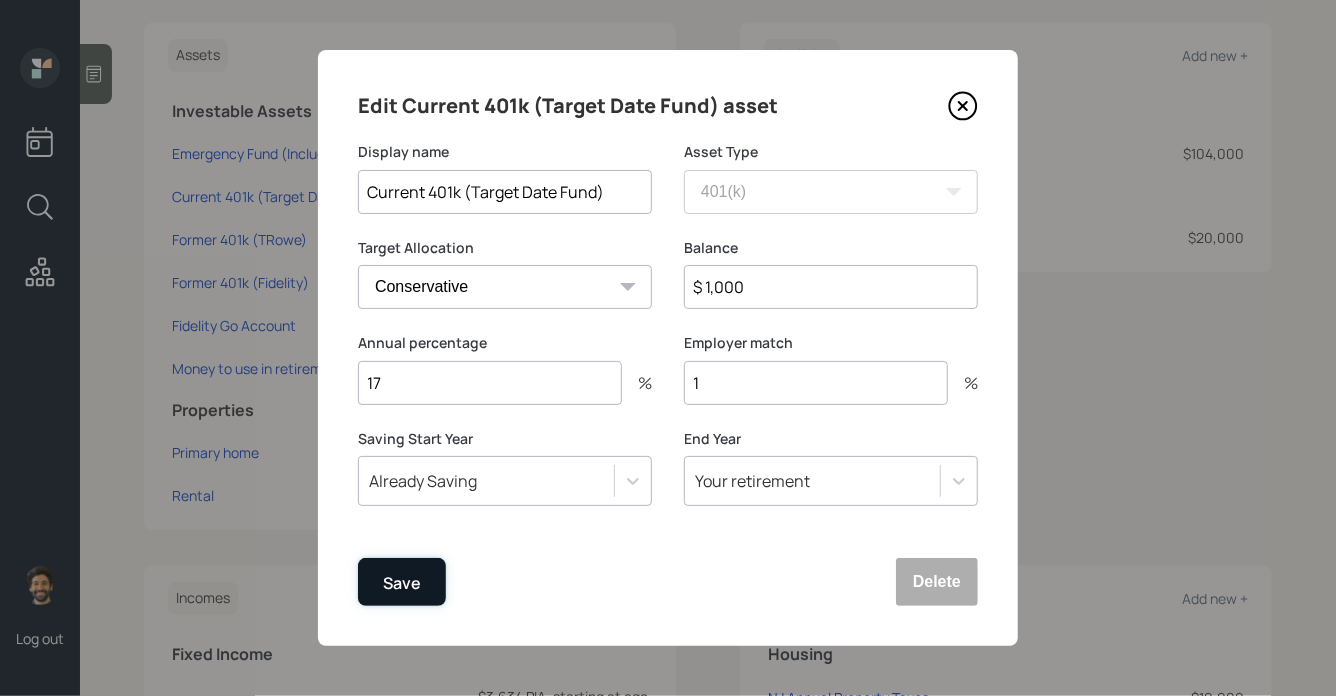 click on "Save" at bounding box center (402, 583) 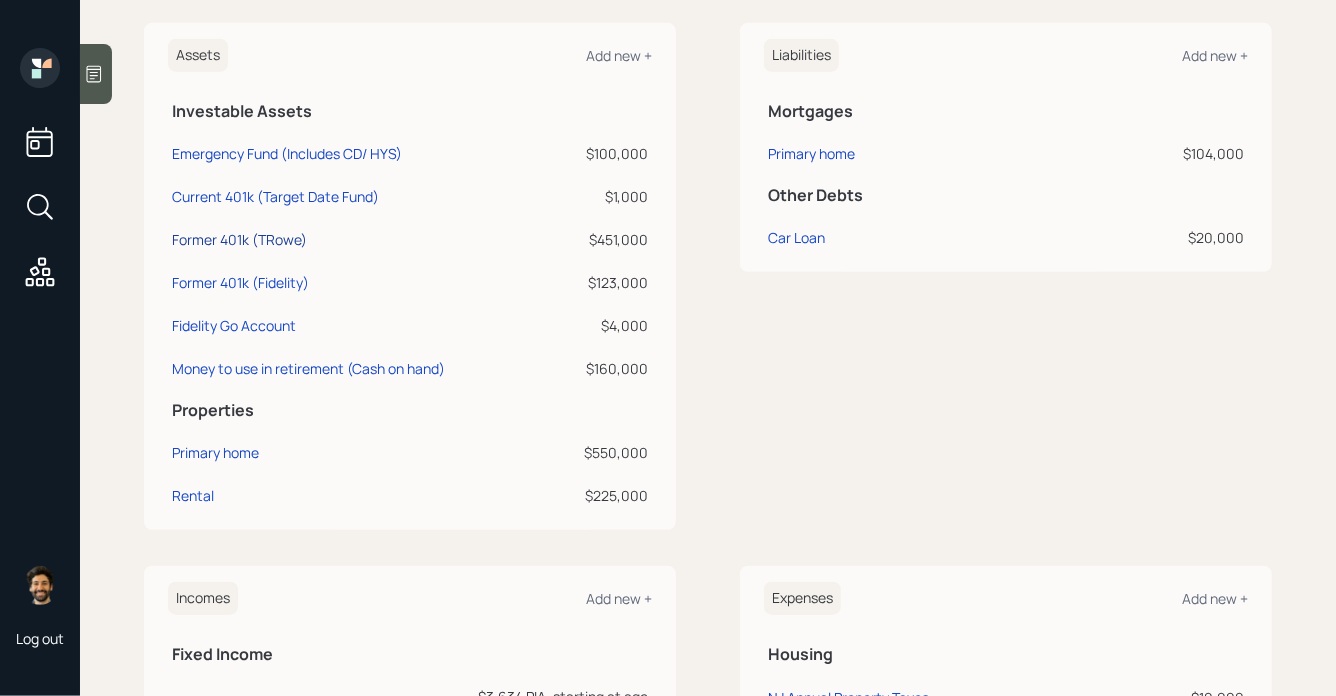 click on "Former 401k (TRowe)" at bounding box center [239, 239] 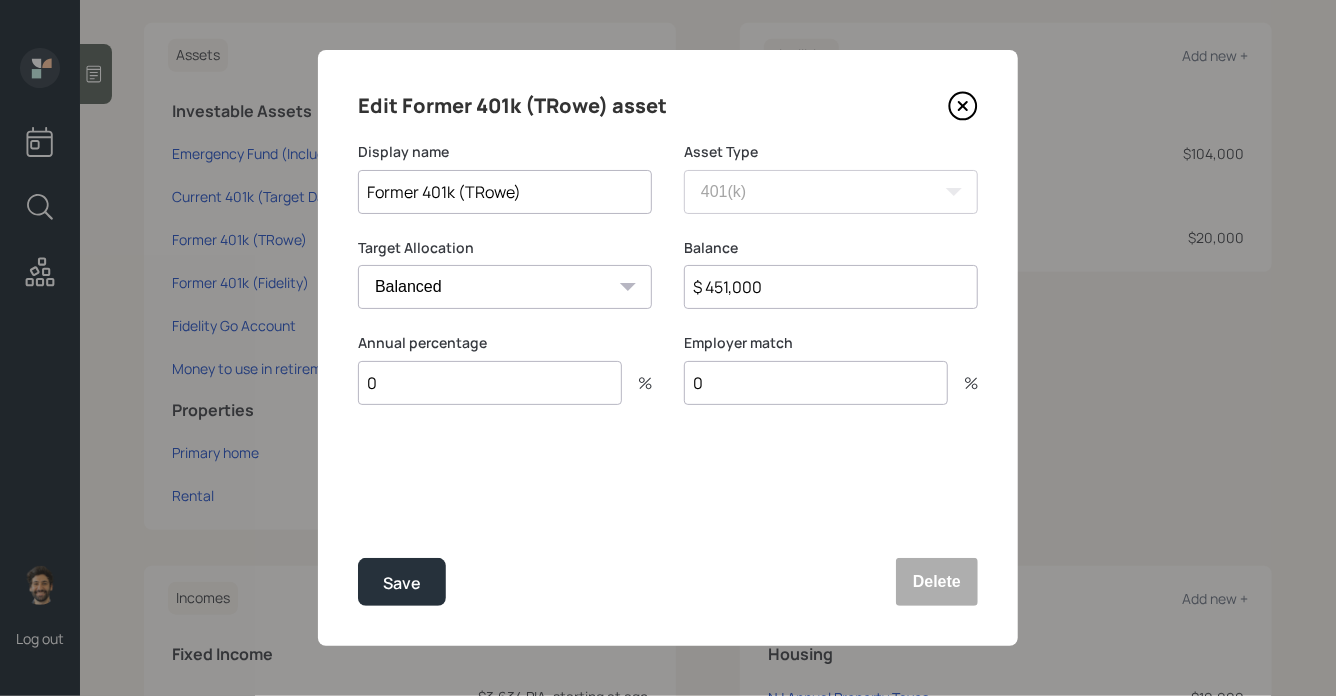 click on "Cash Conservative Balanced Aggressive" at bounding box center [505, 287] 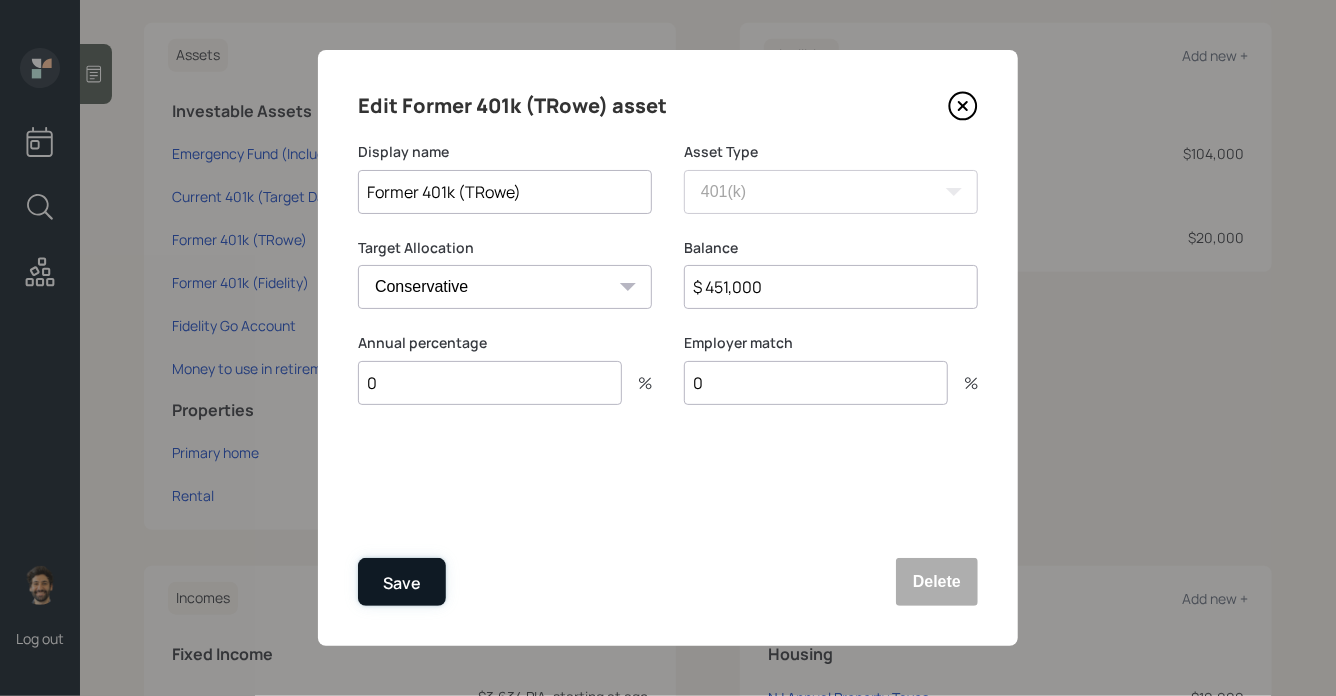 click on "Save" at bounding box center [402, 583] 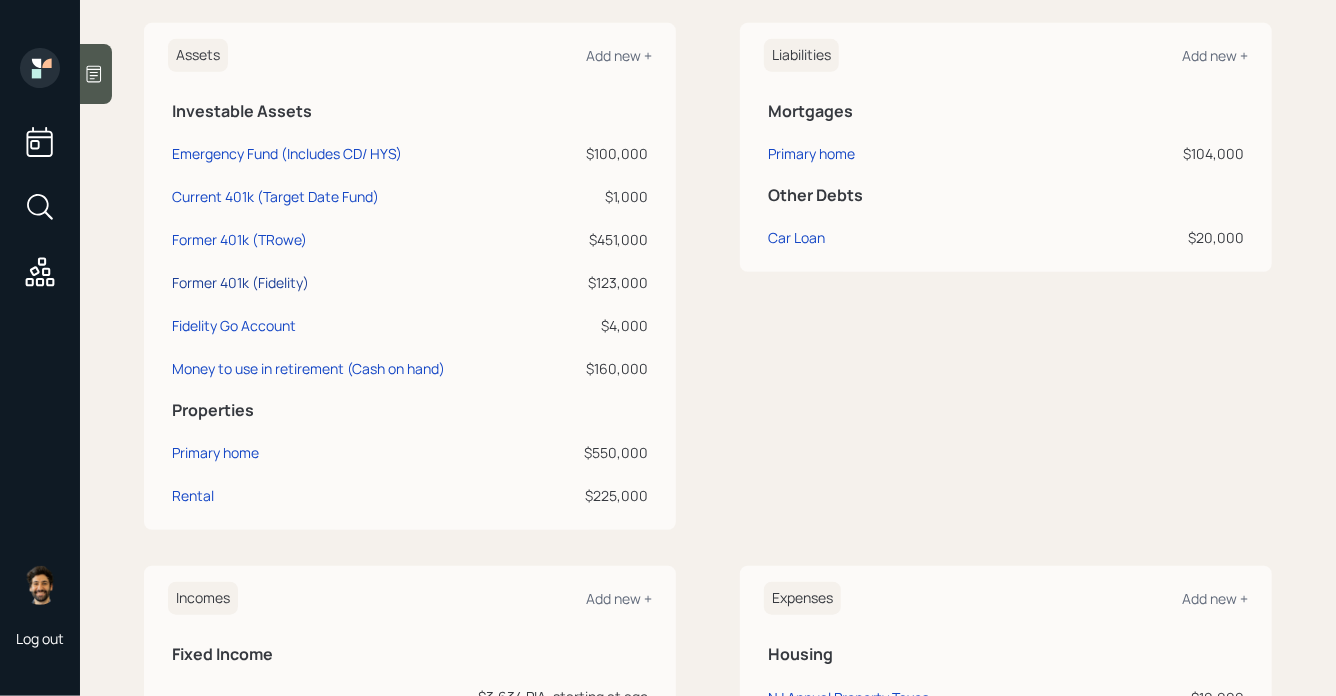 click on "Former 401k (Fidelity)" at bounding box center [240, 282] 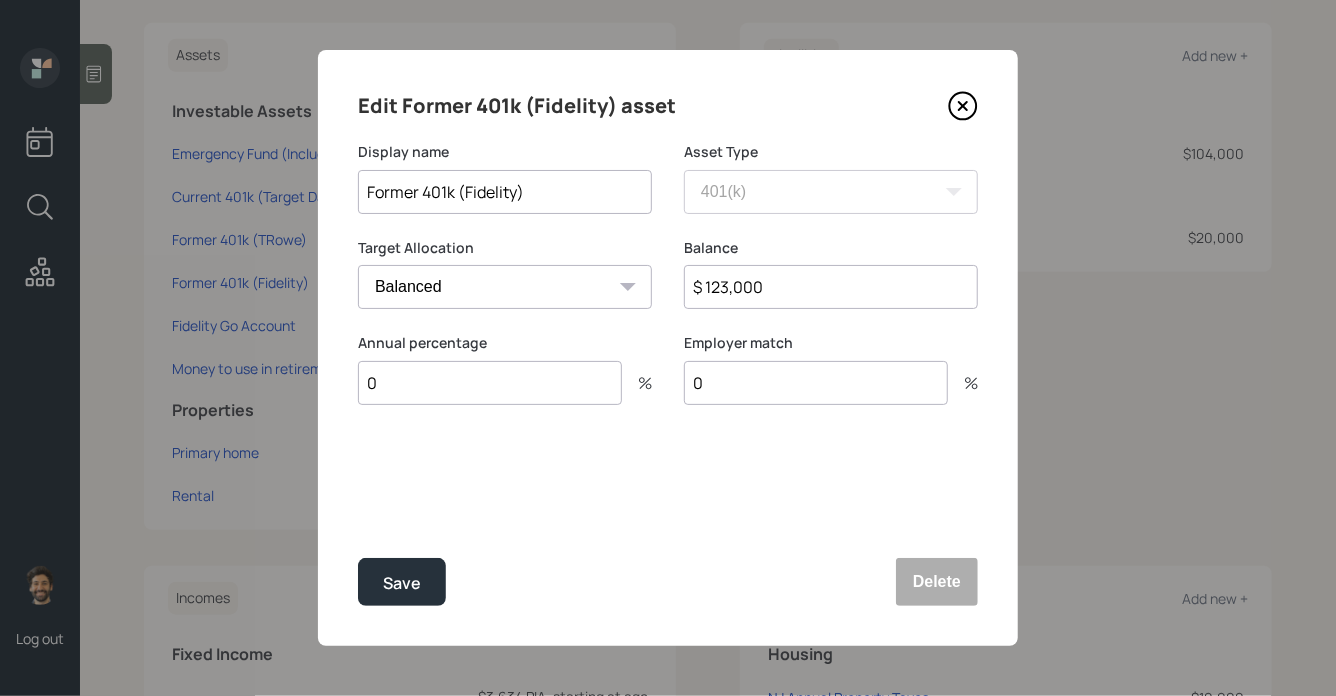 click on "Cash Conservative Balanced Aggressive" at bounding box center (505, 287) 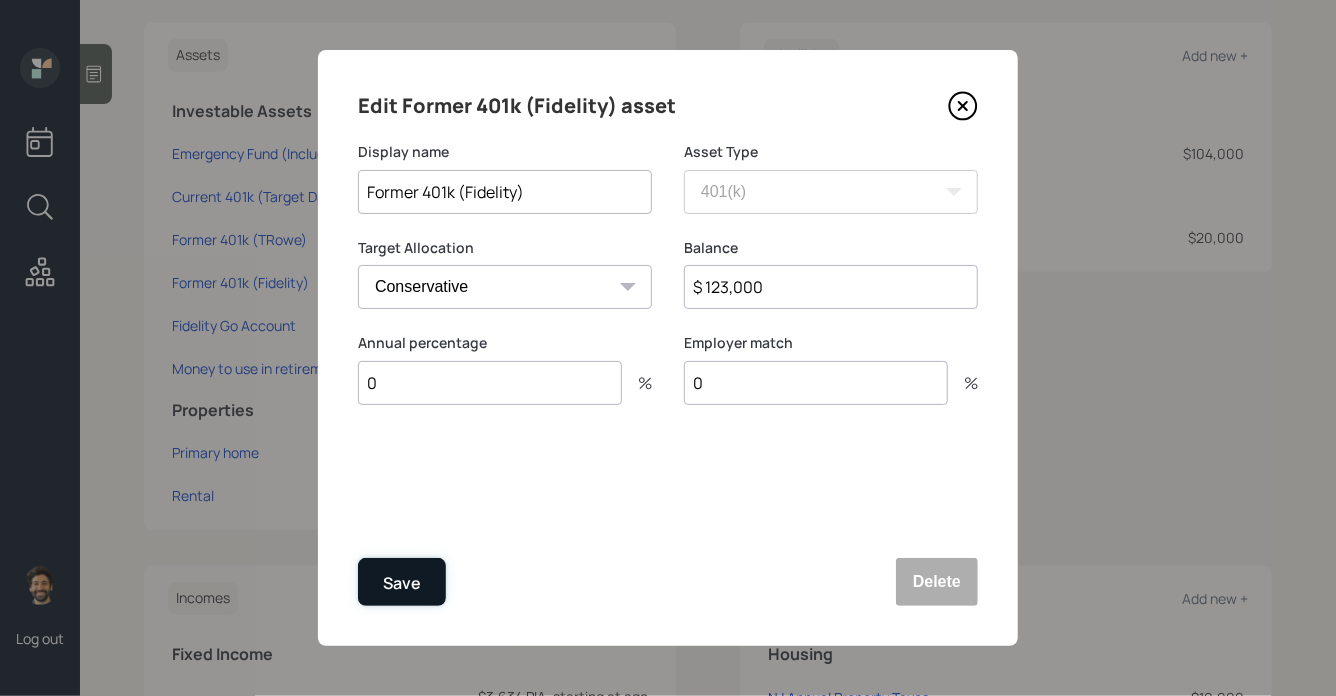 click on "Save" at bounding box center (402, 583) 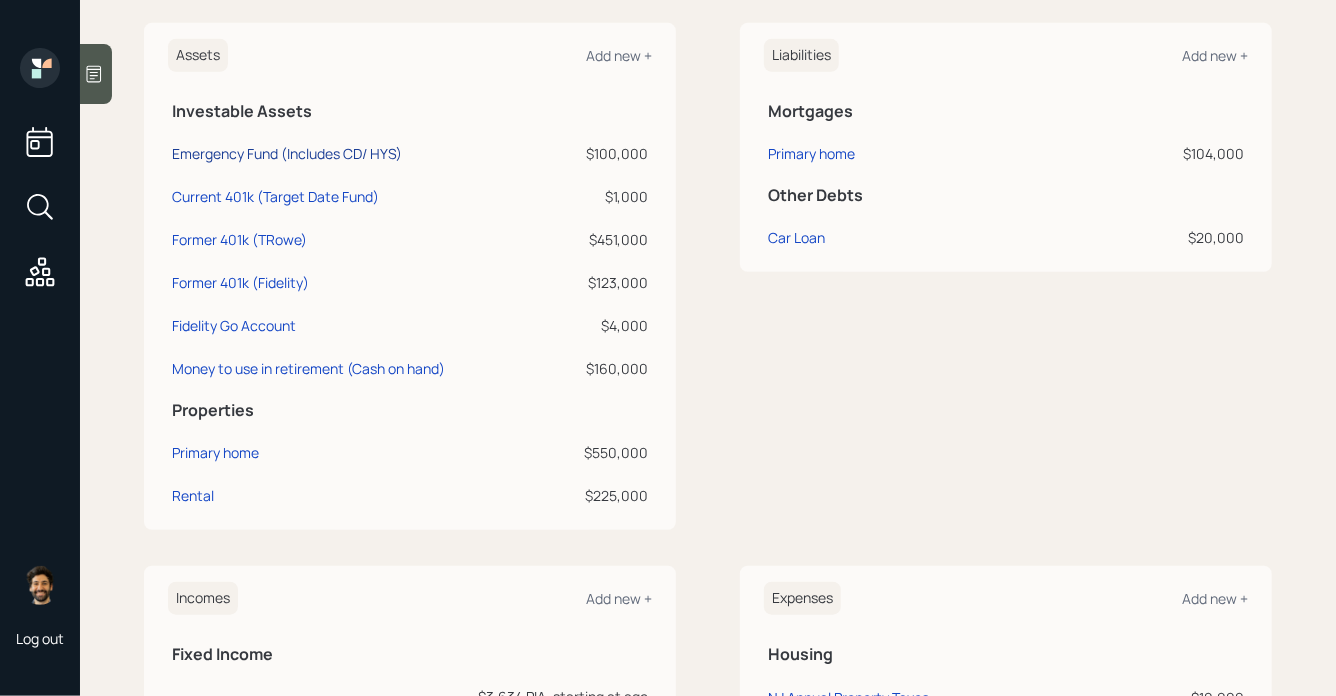 click on "Emergency Fund (Includes CD/ HYS)" at bounding box center (287, 153) 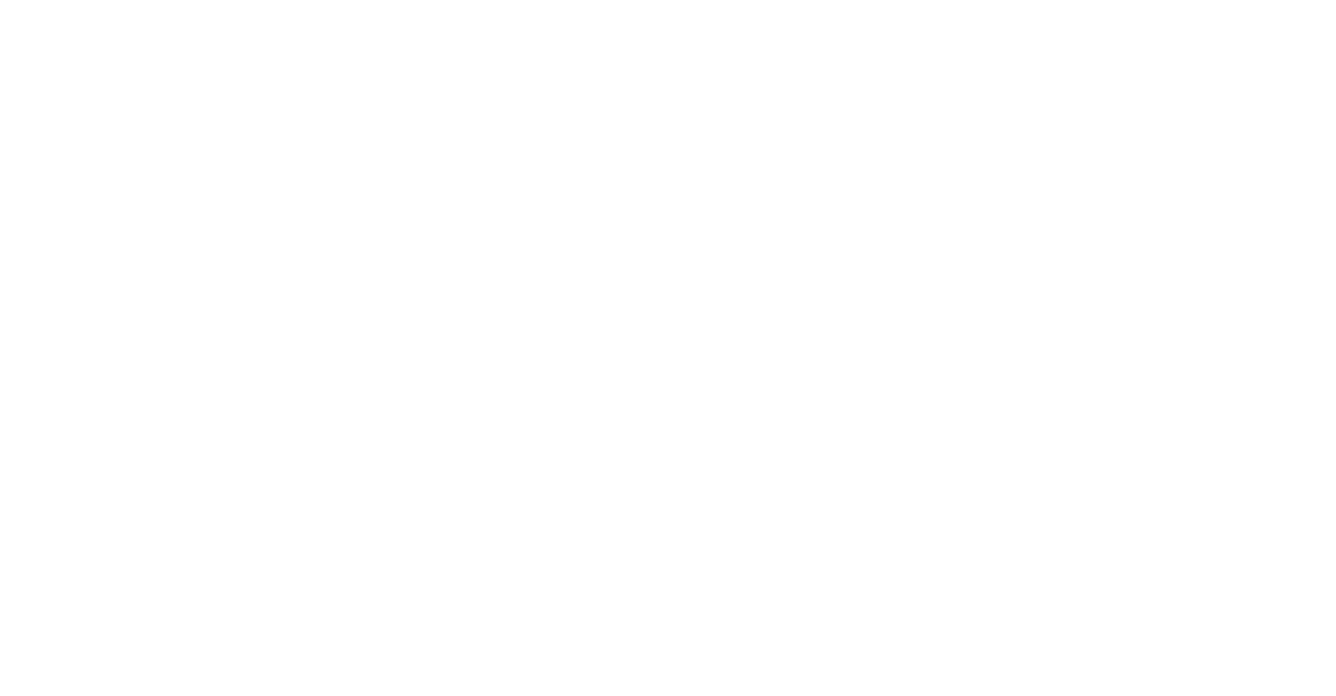 scroll, scrollTop: 0, scrollLeft: 0, axis: both 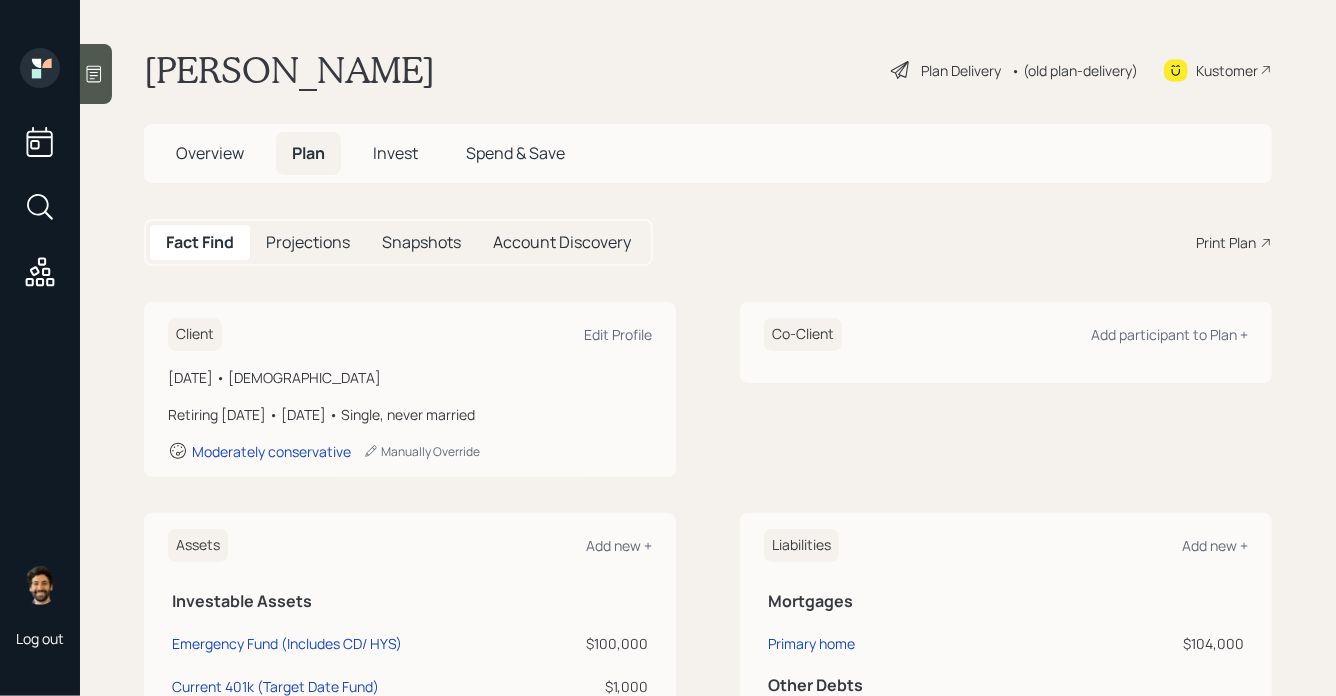 click on "• (old plan-delivery)" at bounding box center [1074, 70] 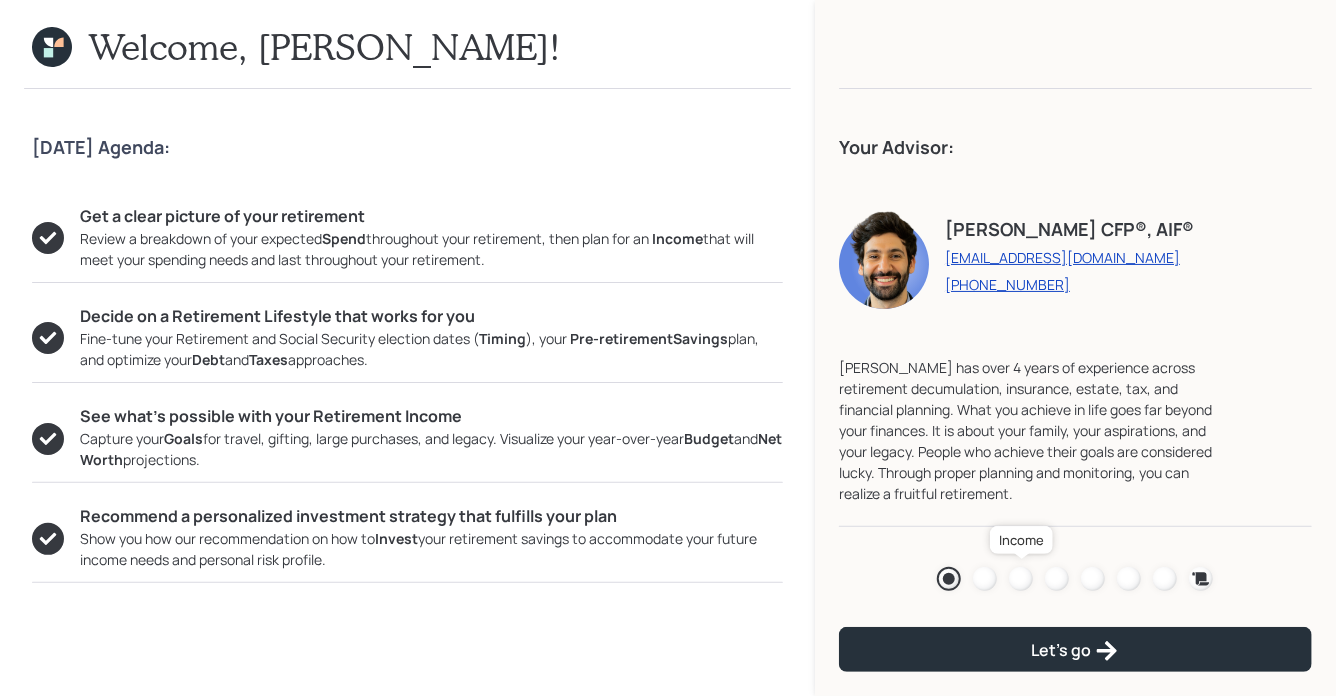 click at bounding box center [1021, 579] 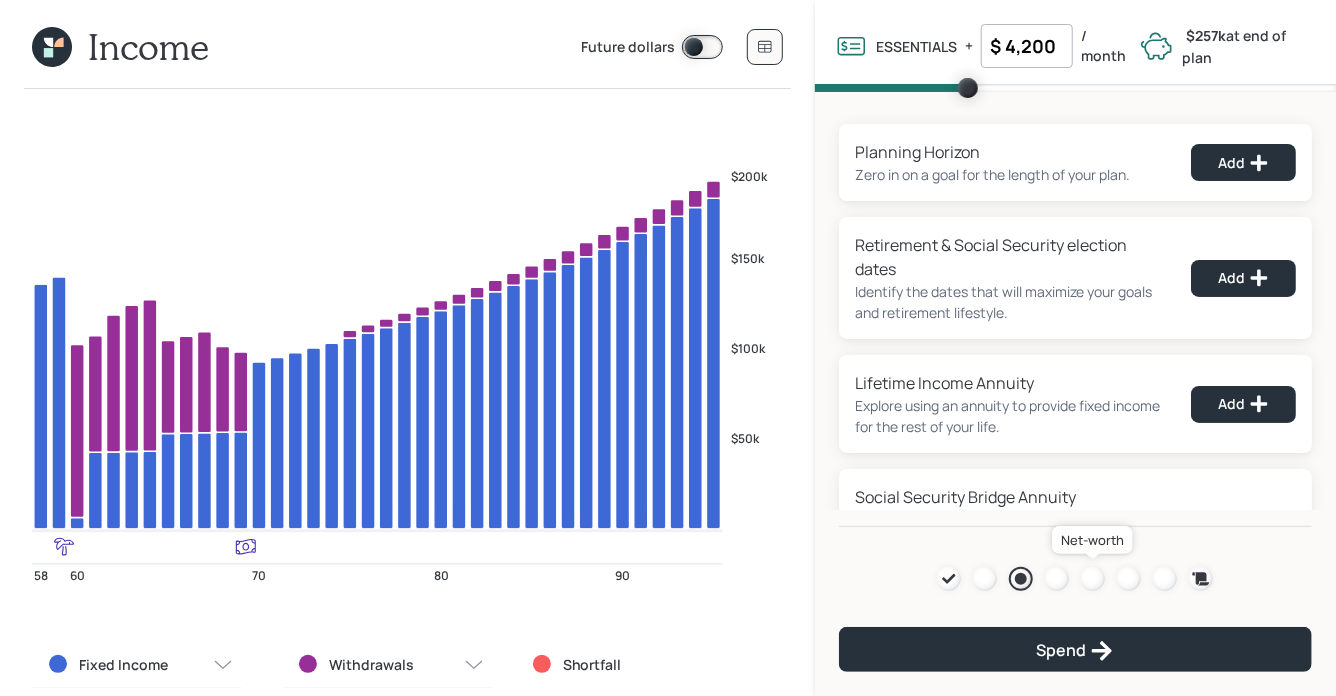 click at bounding box center [1093, 579] 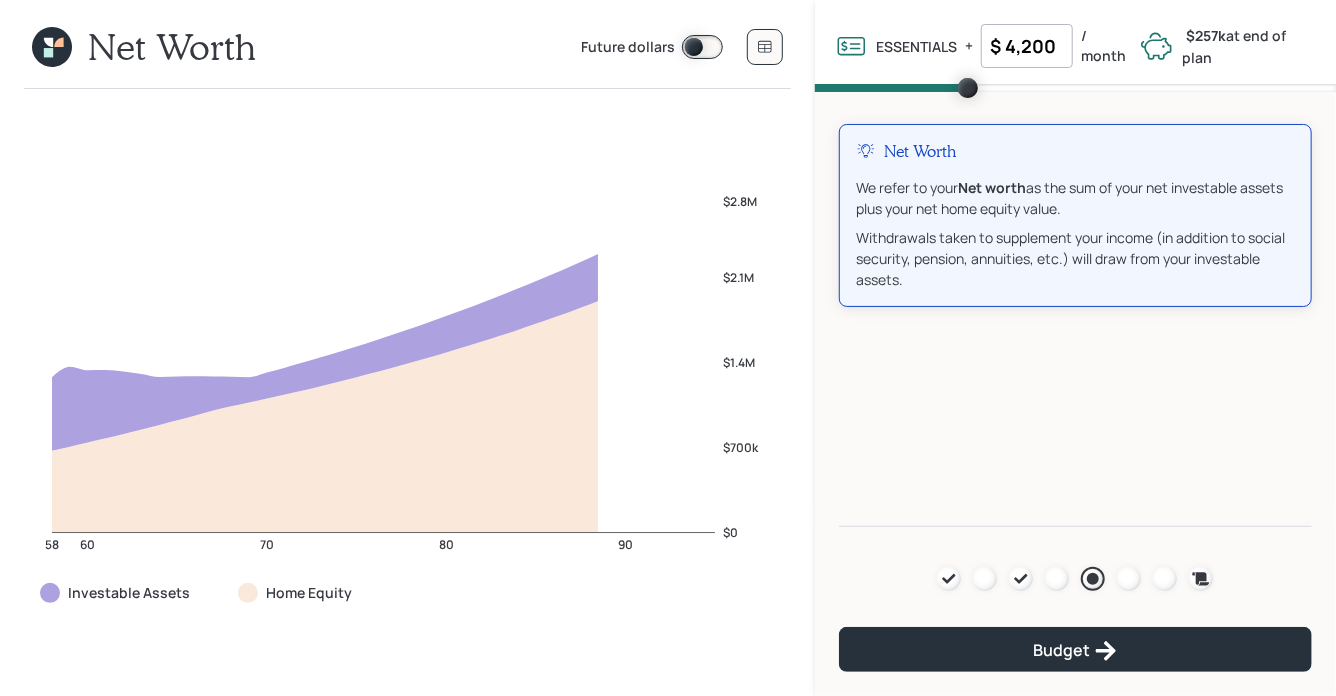 click at bounding box center [702, 47] 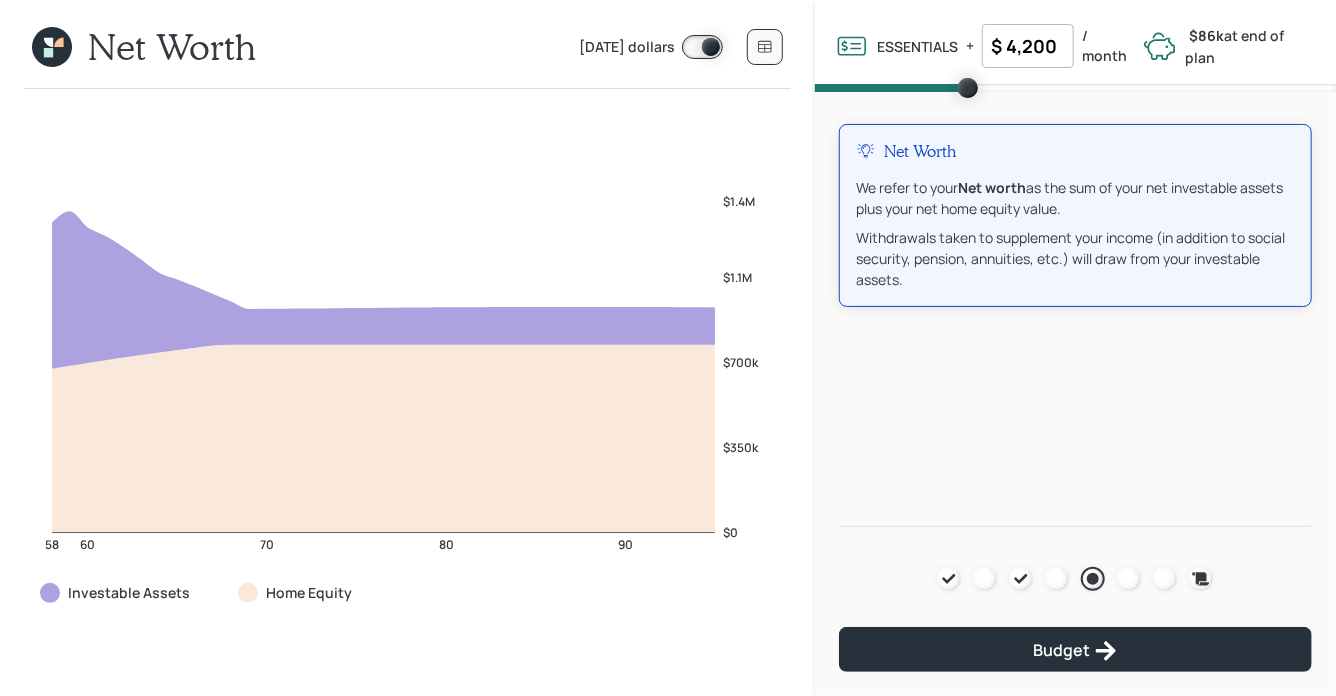 click 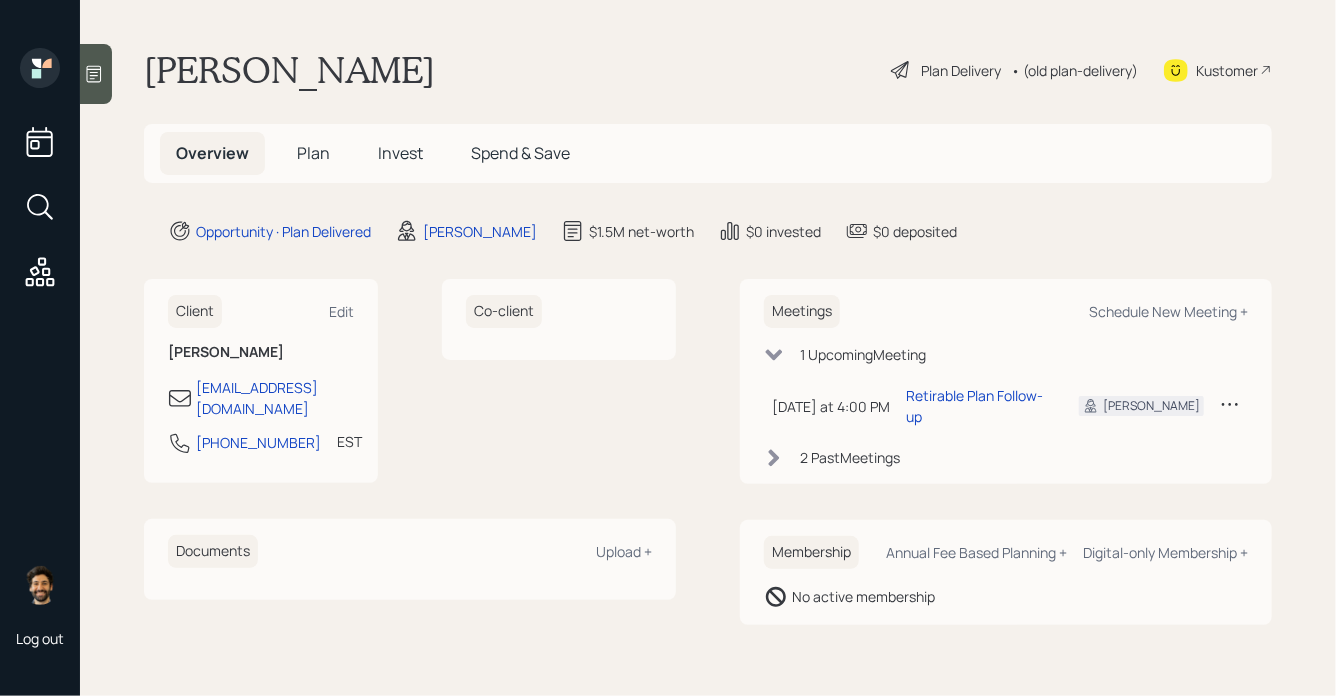 click on "Plan" at bounding box center [313, 153] 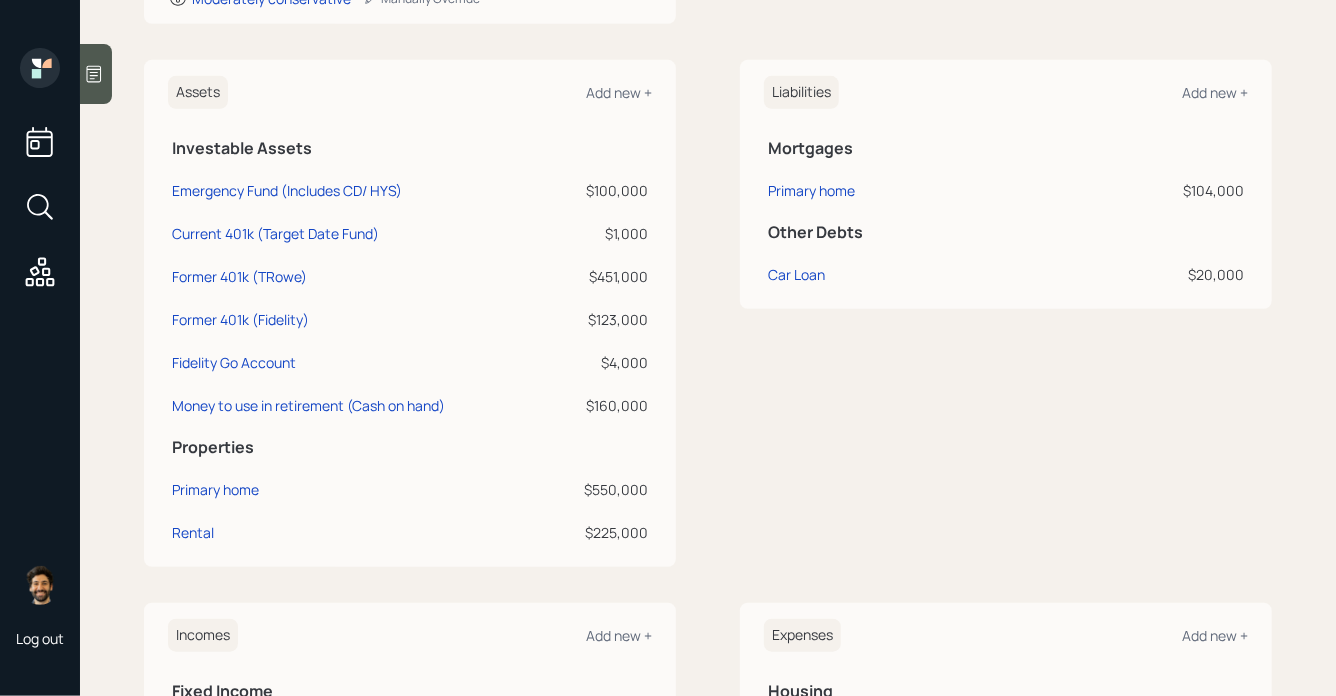 scroll, scrollTop: 483, scrollLeft: 0, axis: vertical 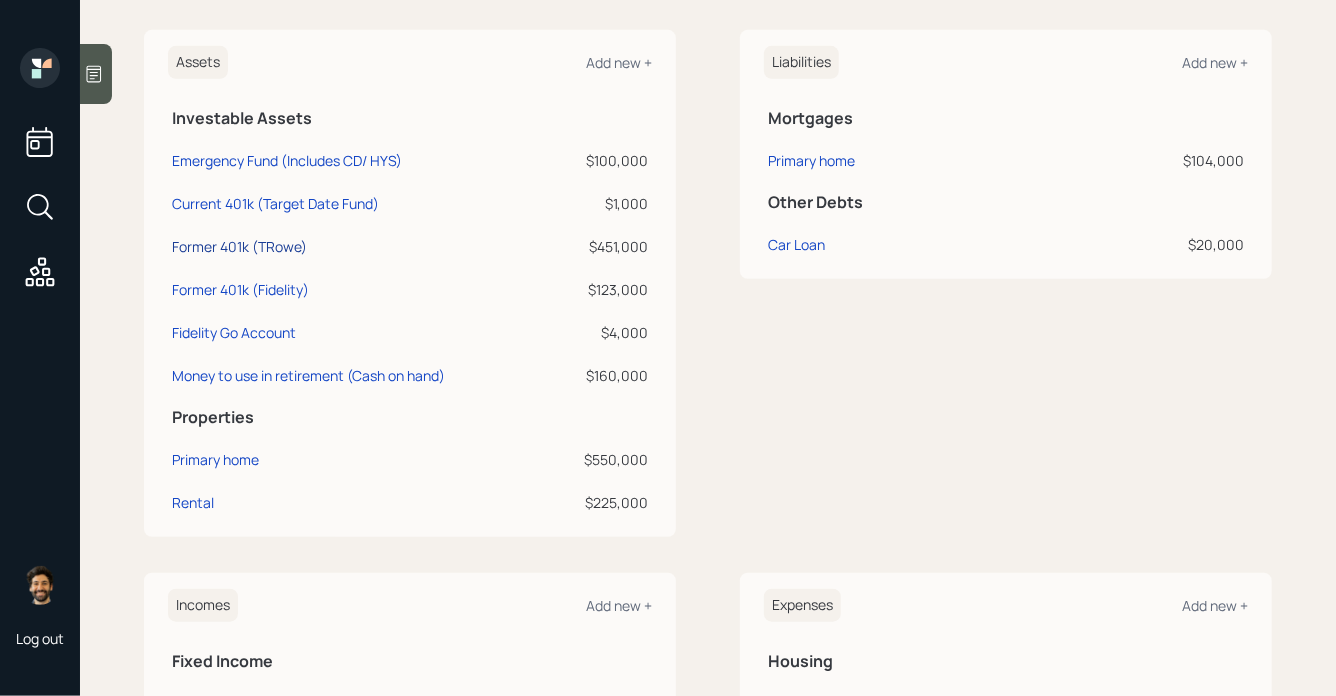 click on "Former 401k (TRowe)" at bounding box center [239, 246] 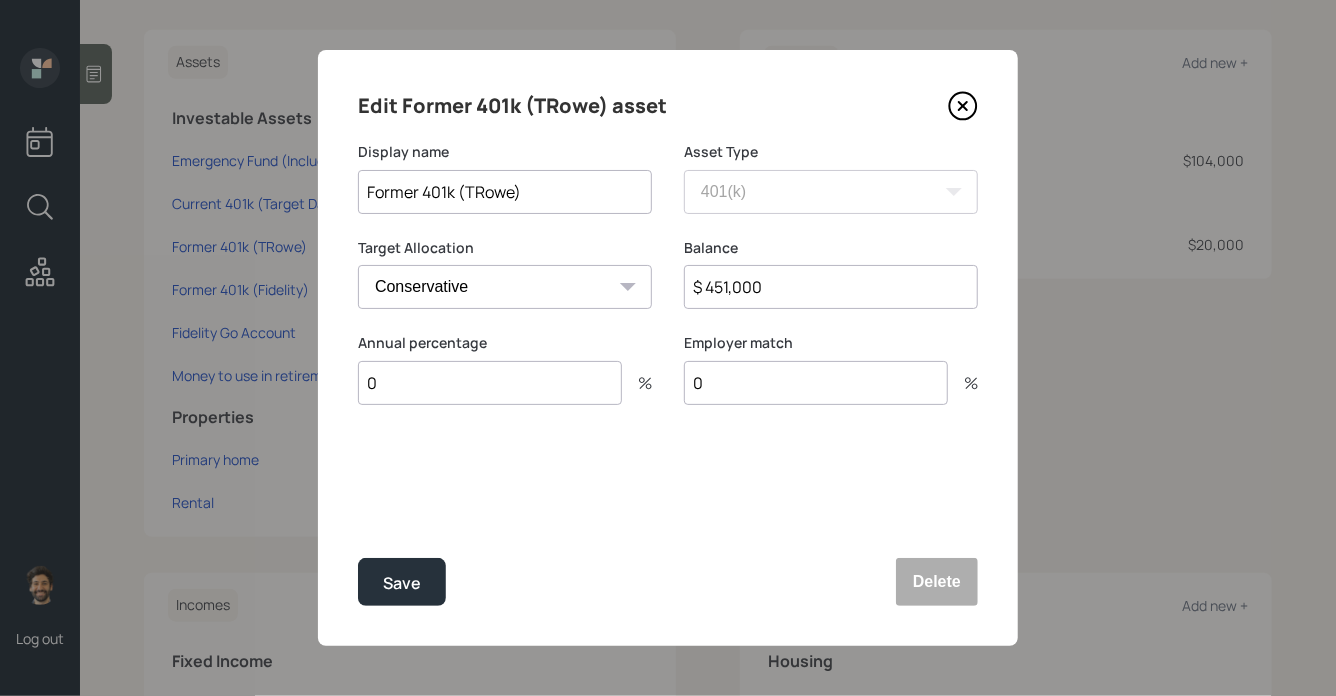 click on "Cash Conservative Balanced Aggressive" at bounding box center [505, 287] 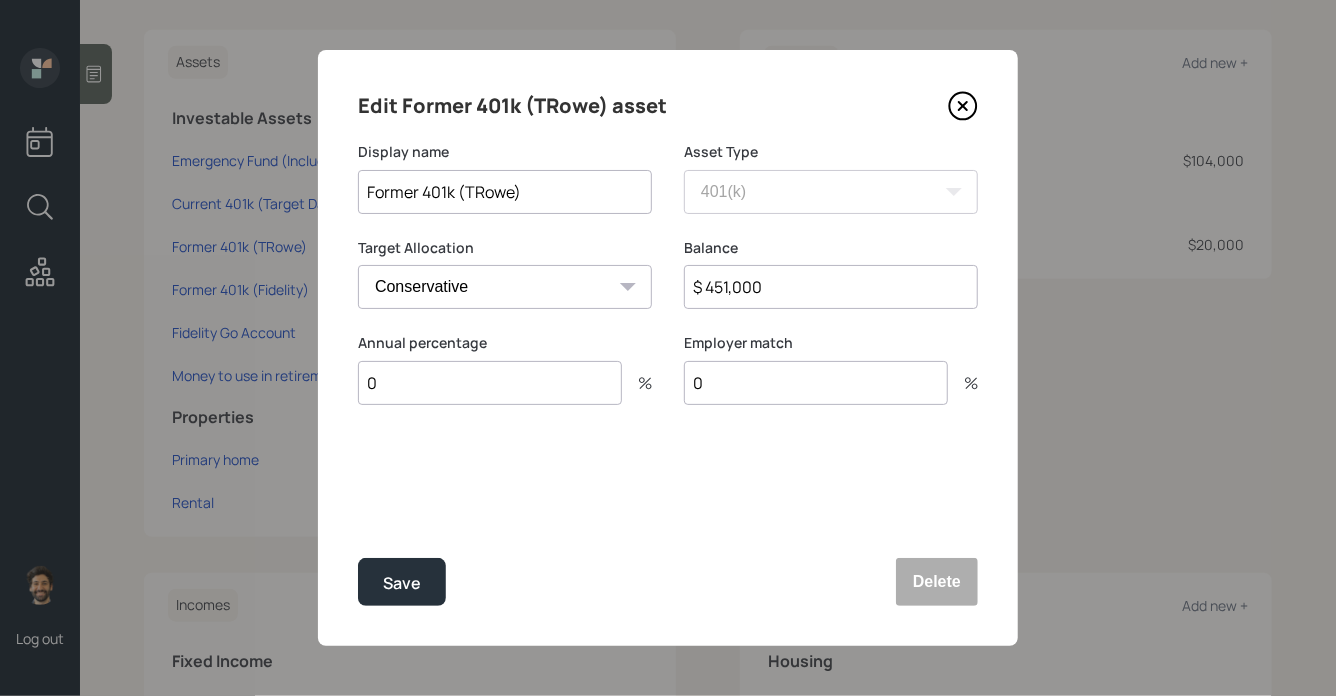 select on "balanced" 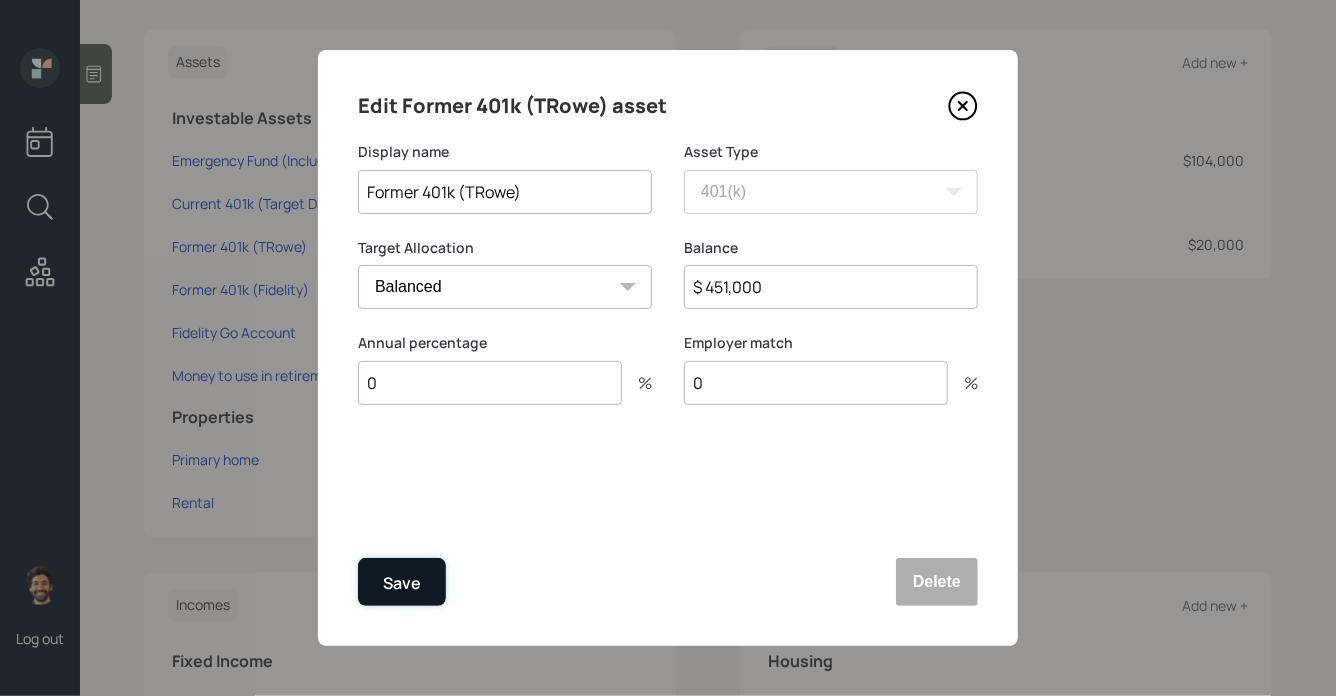 click on "Save" at bounding box center (402, 582) 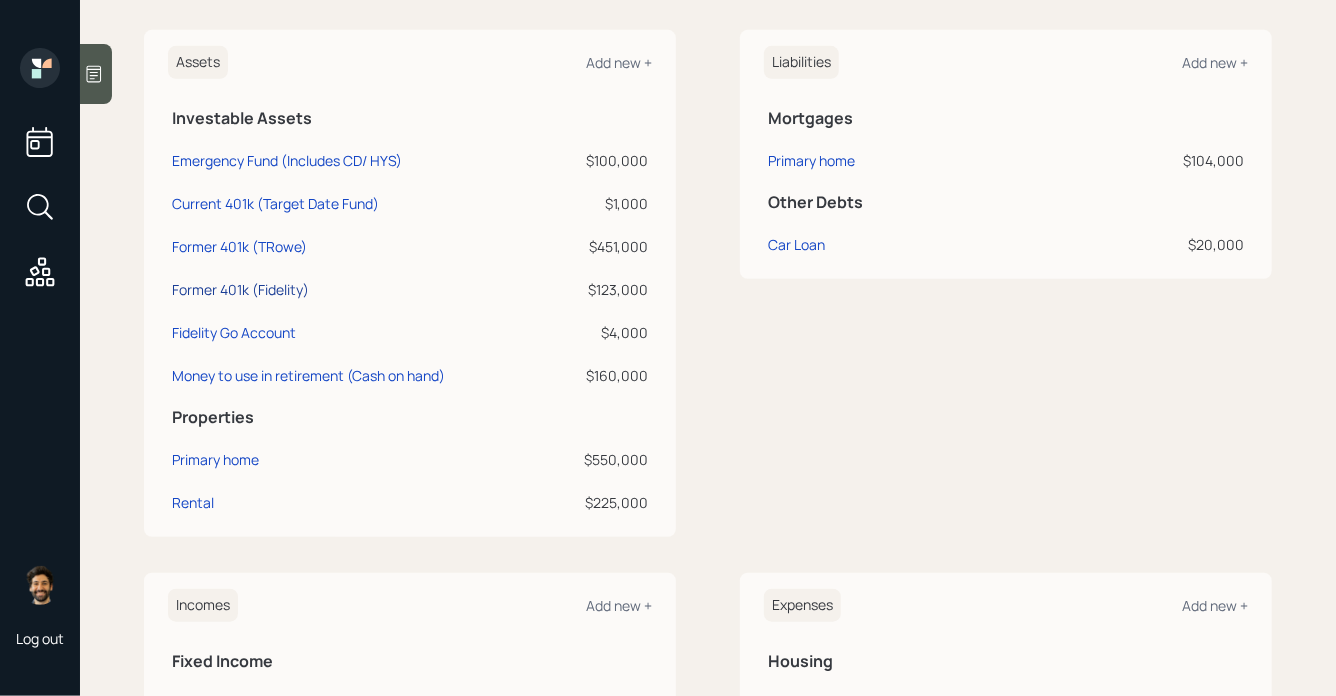 click on "Former 401k (Fidelity)" at bounding box center (240, 289) 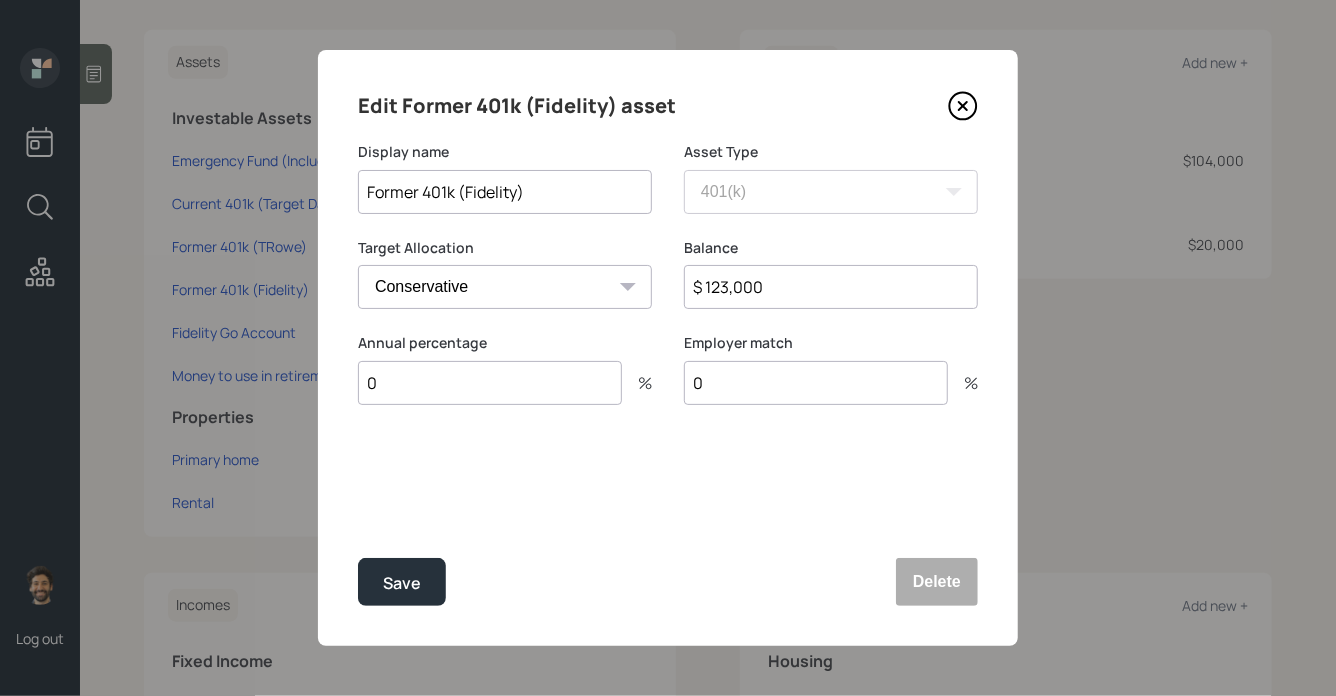 click on "Cash Conservative Balanced Aggressive" at bounding box center (505, 287) 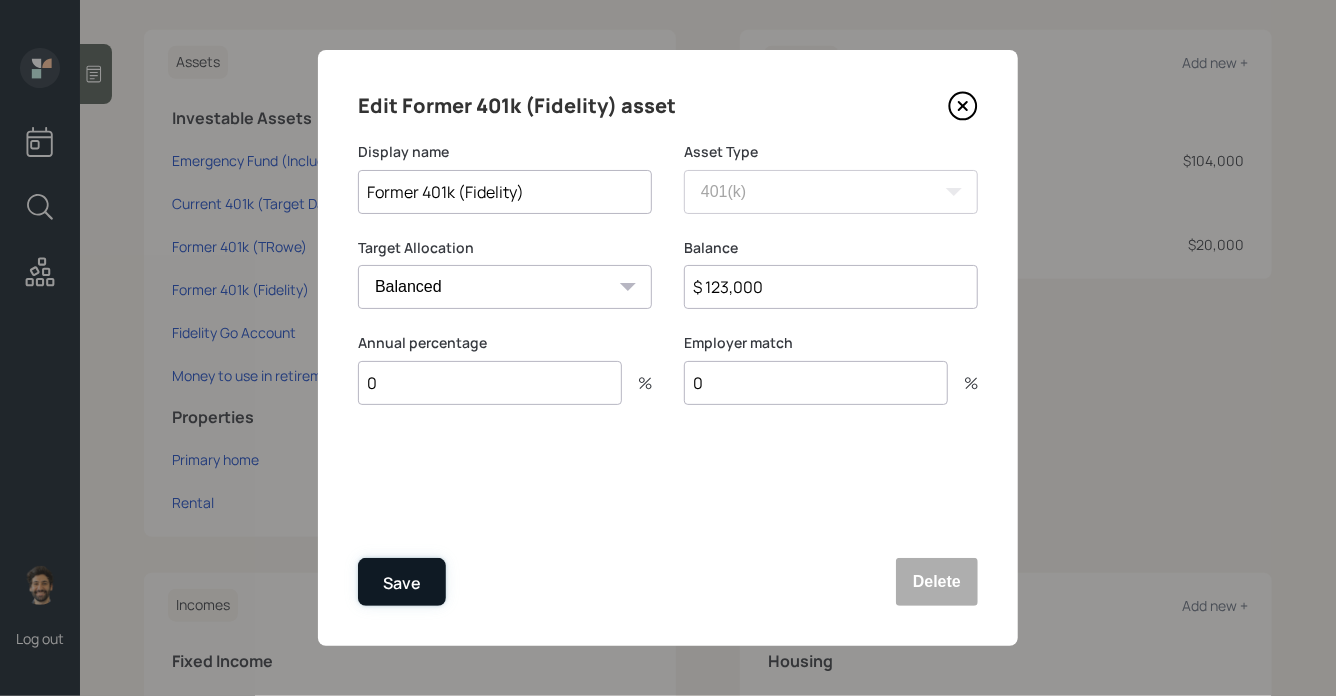 click on "Save" at bounding box center [402, 583] 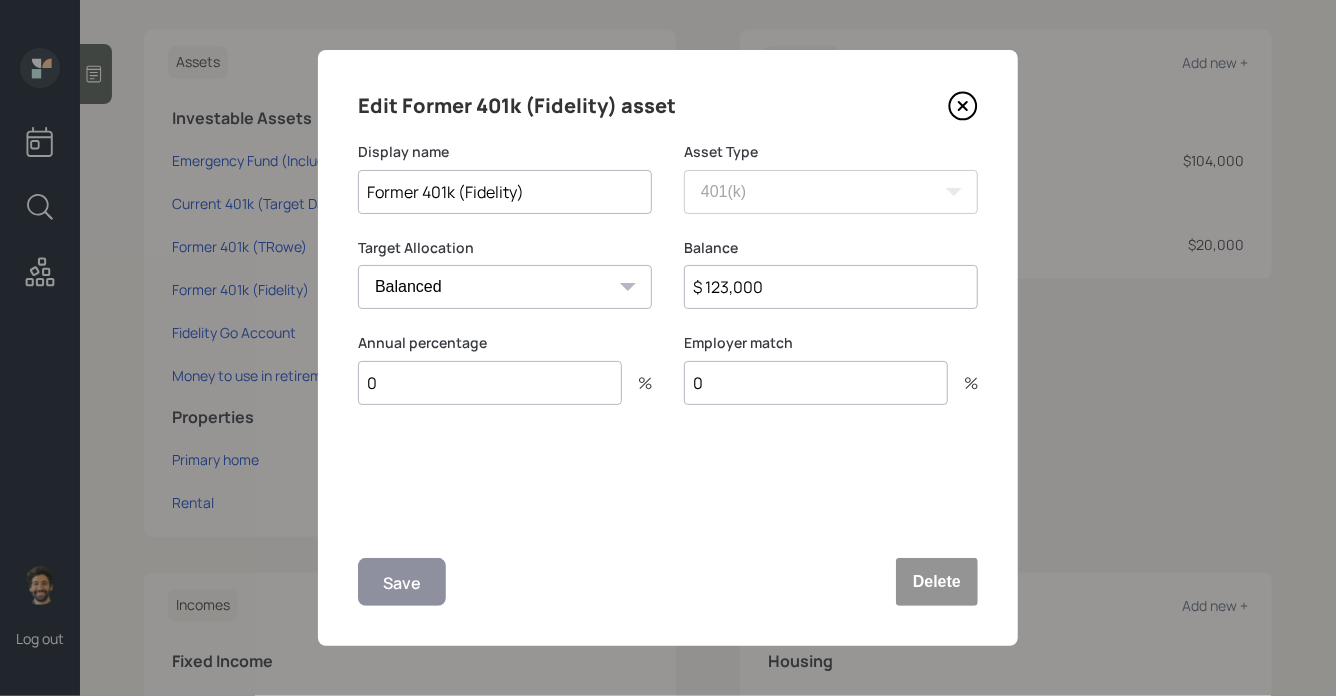 click on "Former 401k (Fidelity)" at bounding box center (240, 289) 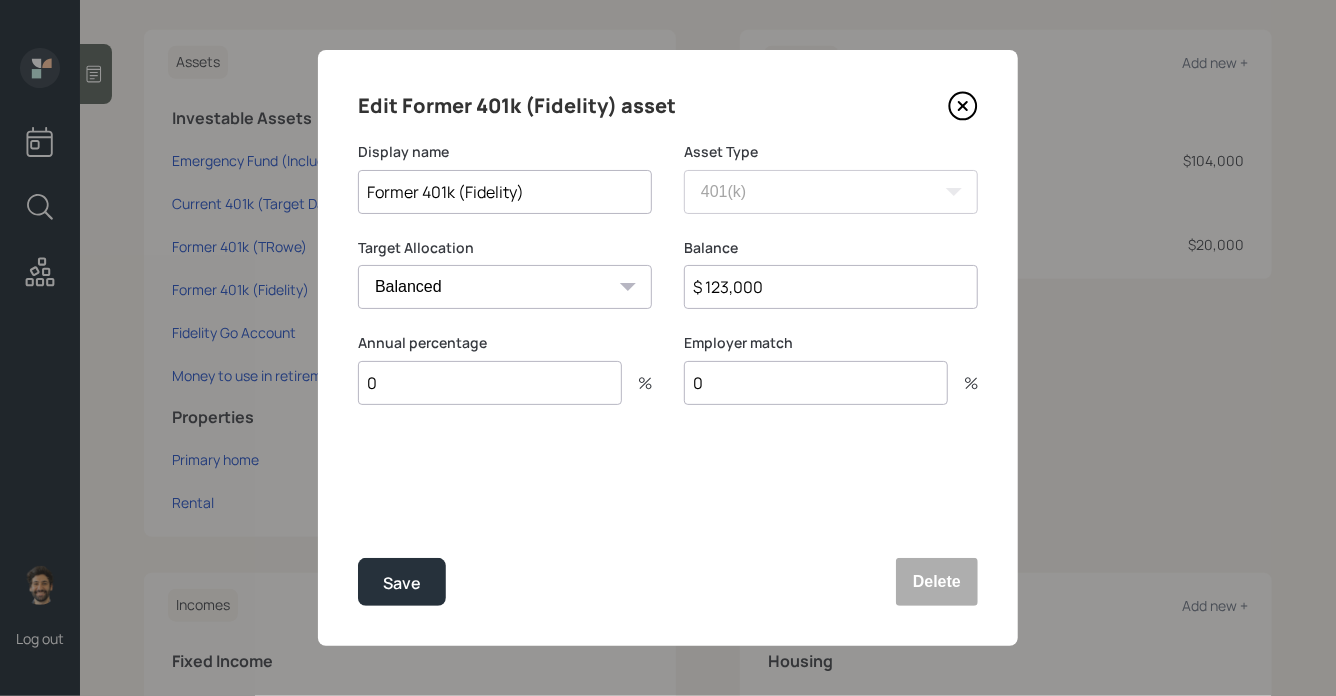 click on "Cash Conservative Balanced Aggressive" at bounding box center [505, 287] 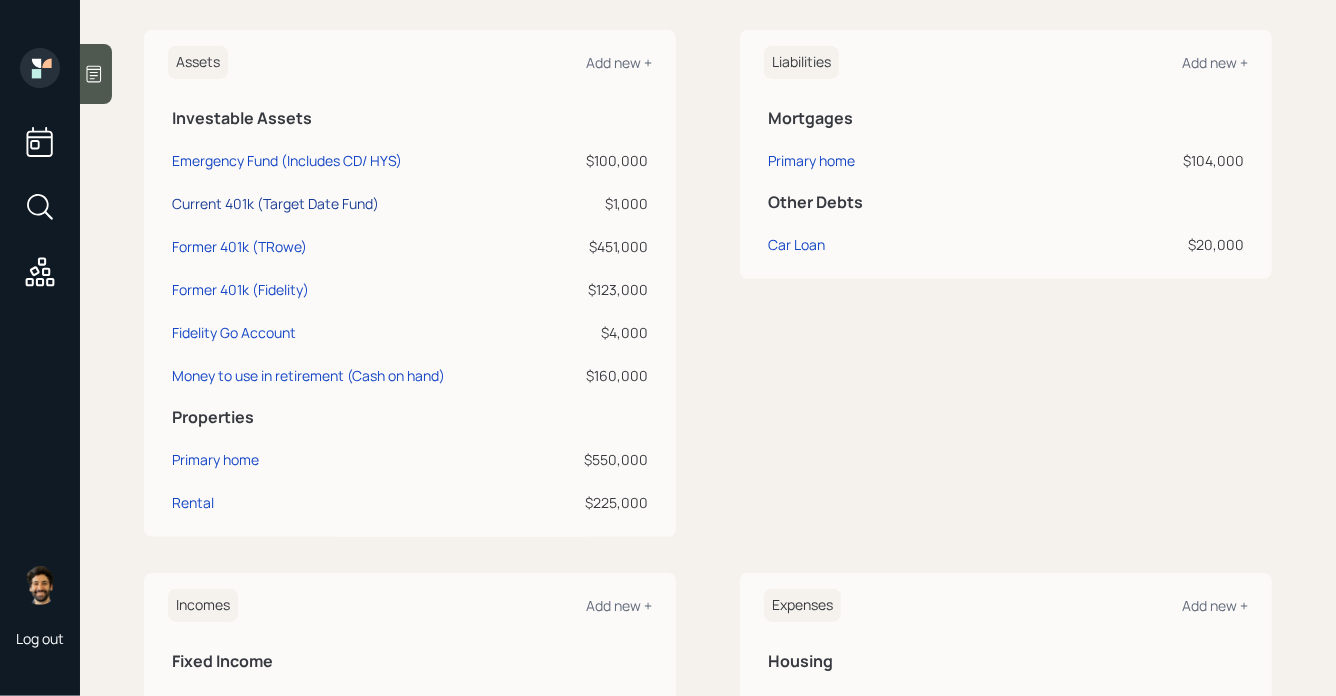 click on "Current 401k (Target Date Fund)" at bounding box center (275, 203) 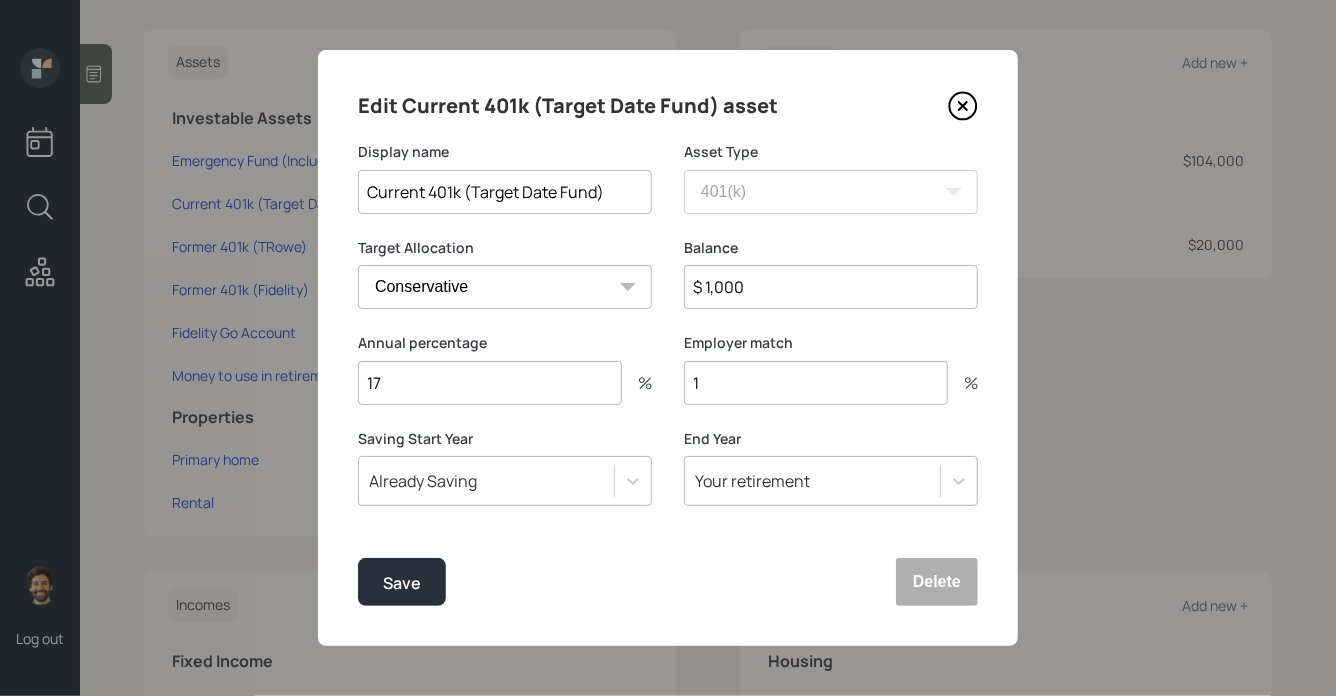 click on "Cash Conservative Balanced Aggressive" at bounding box center [505, 287] 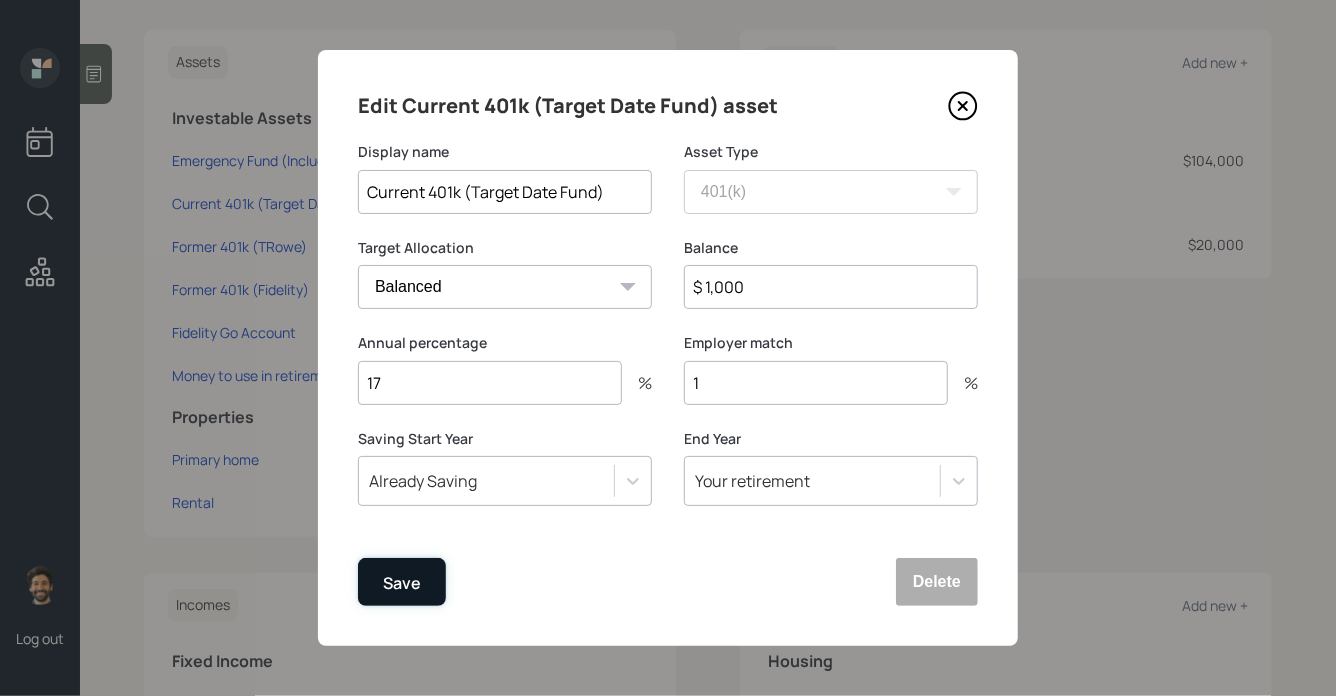 click on "Save" at bounding box center (402, 583) 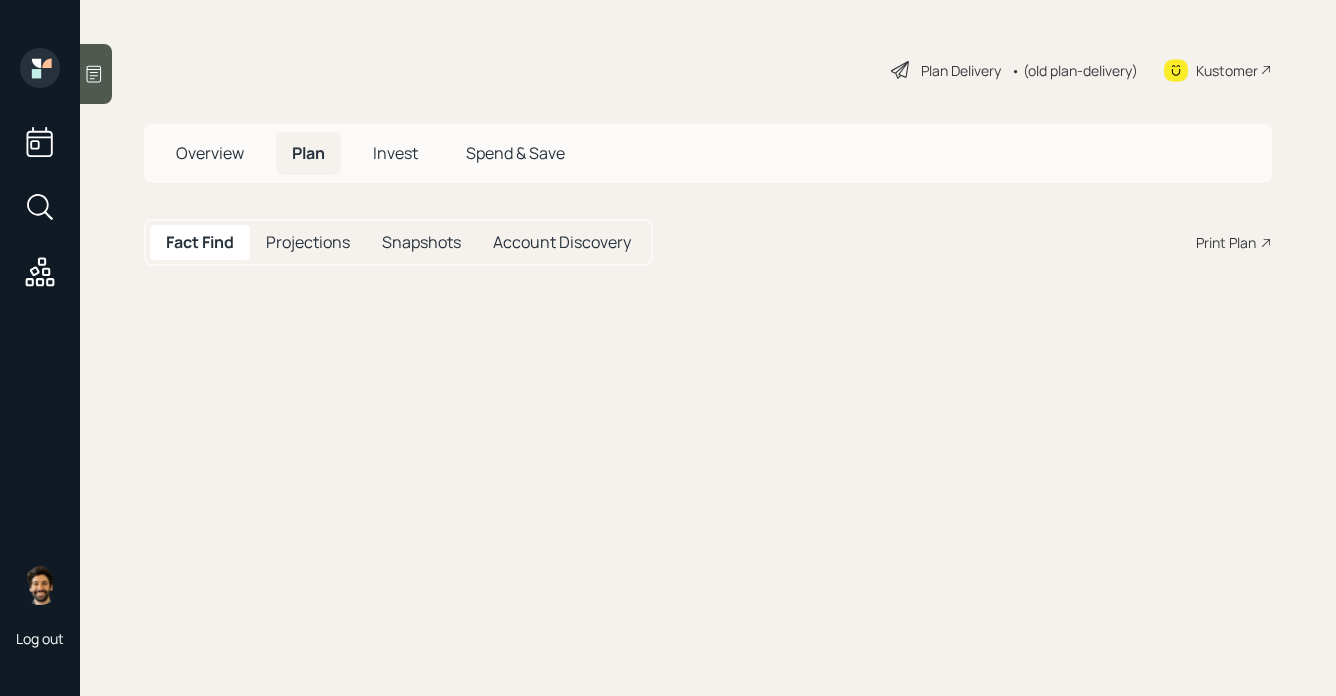 scroll, scrollTop: 0, scrollLeft: 0, axis: both 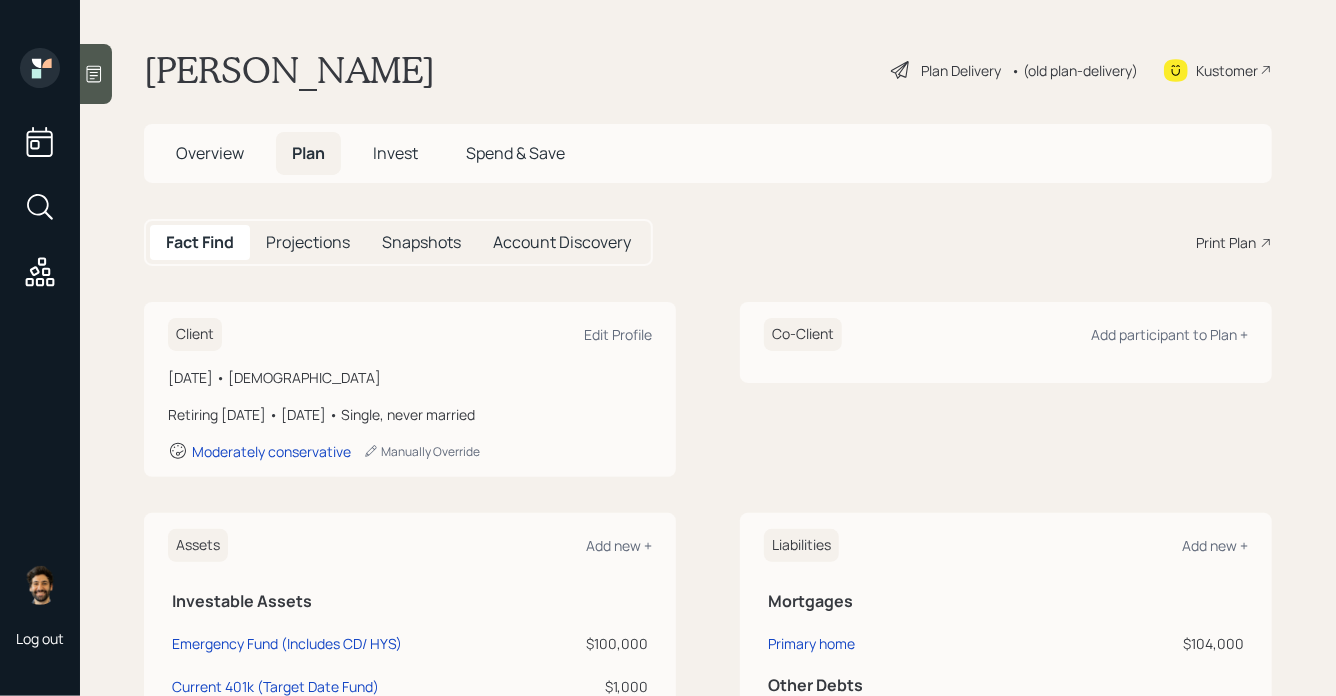 click on "• (old plan-delivery)" at bounding box center [1074, 70] 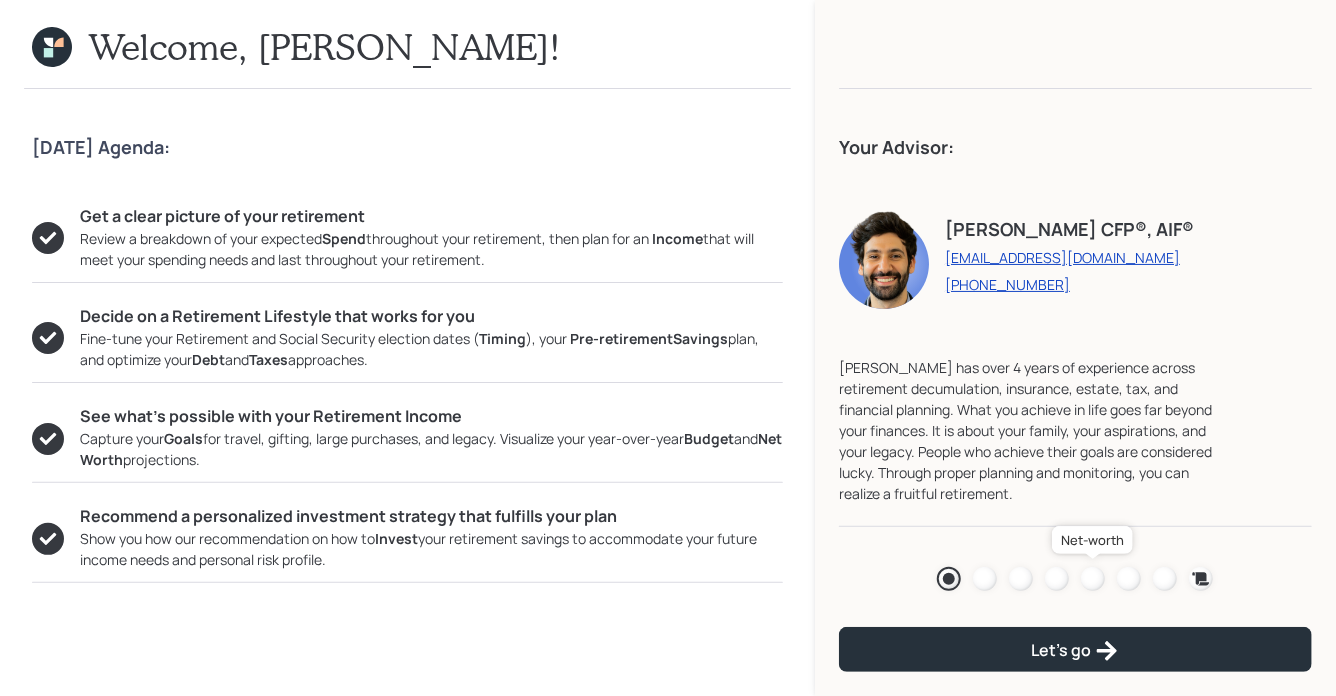 click at bounding box center (1093, 579) 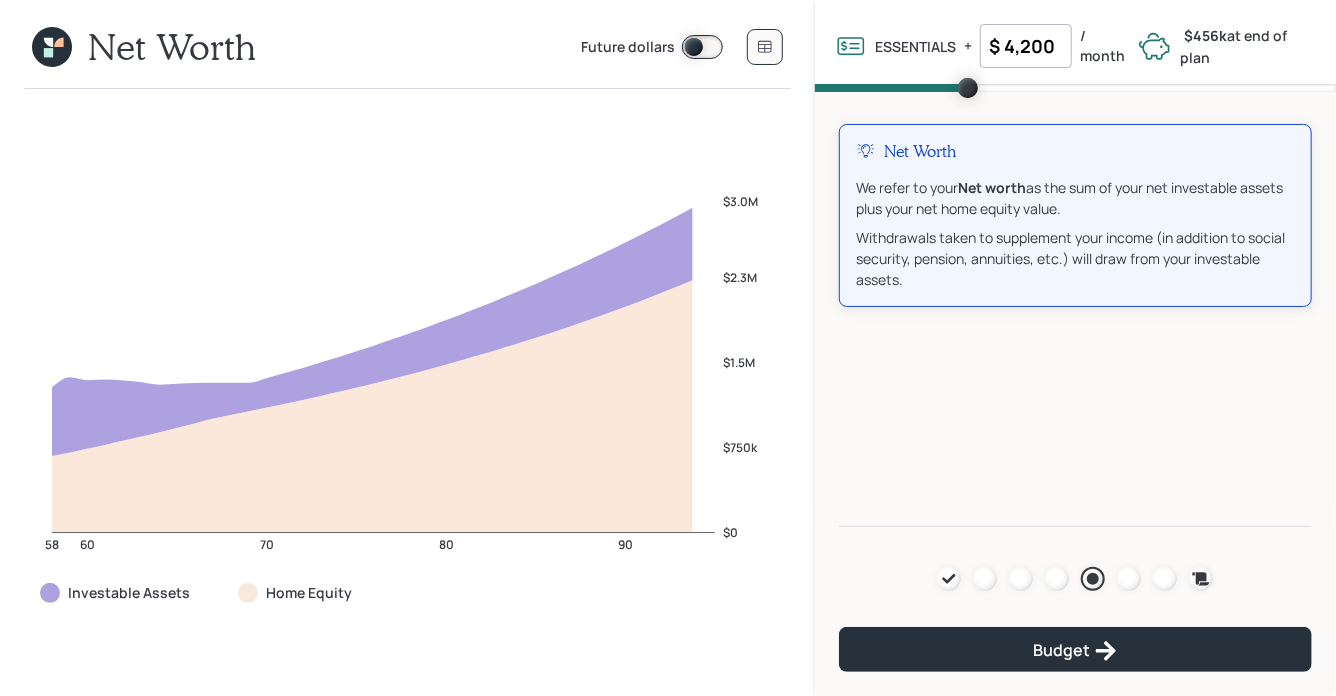 click at bounding box center [702, 47] 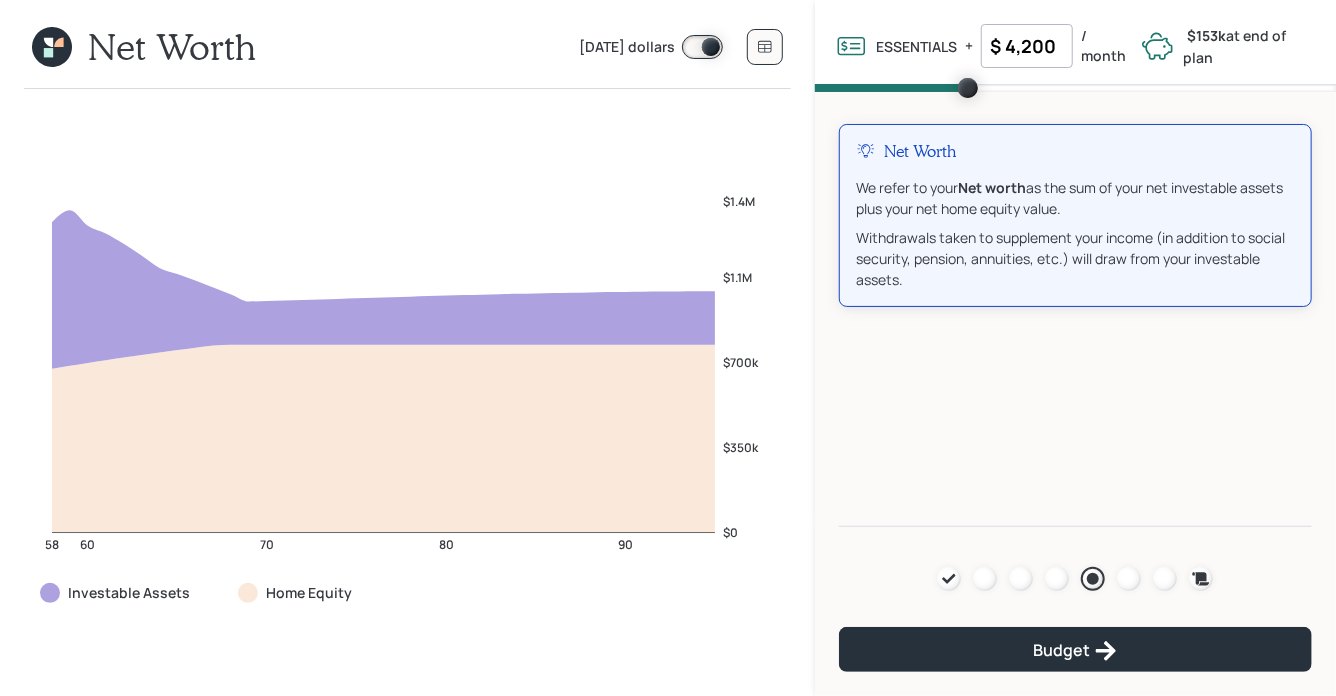 click 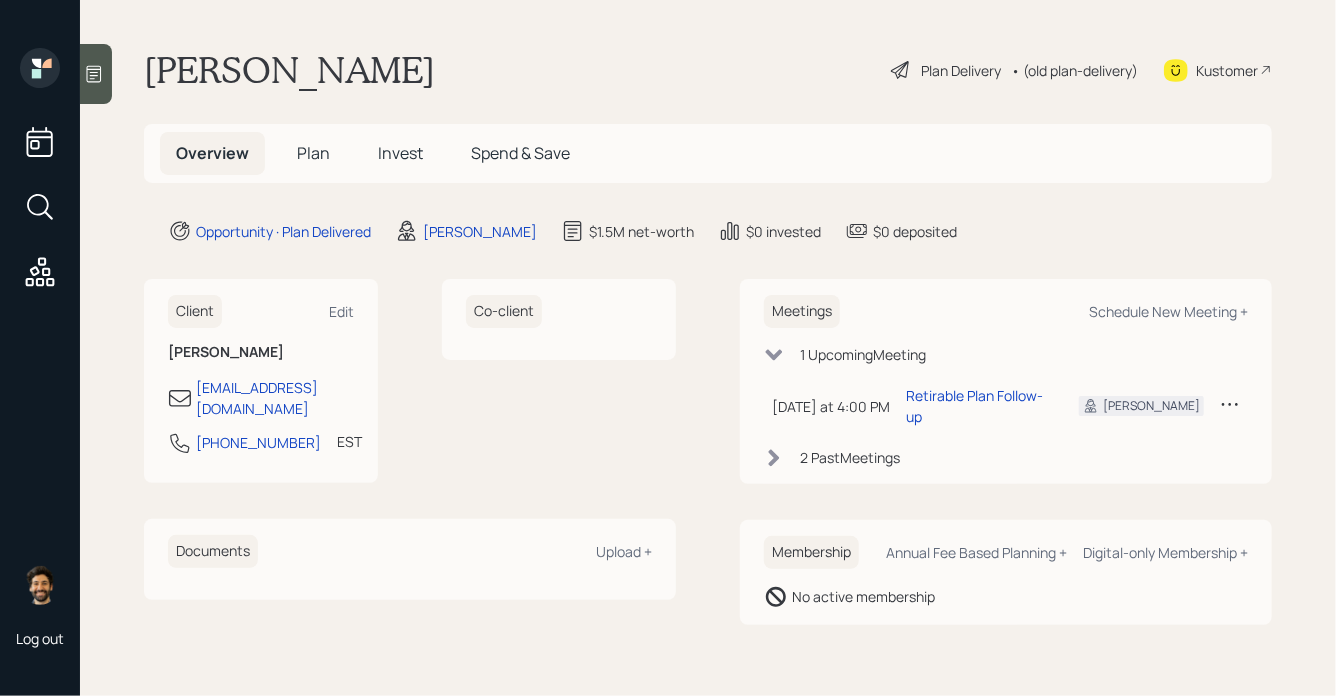 click on "Plan" at bounding box center [313, 153] 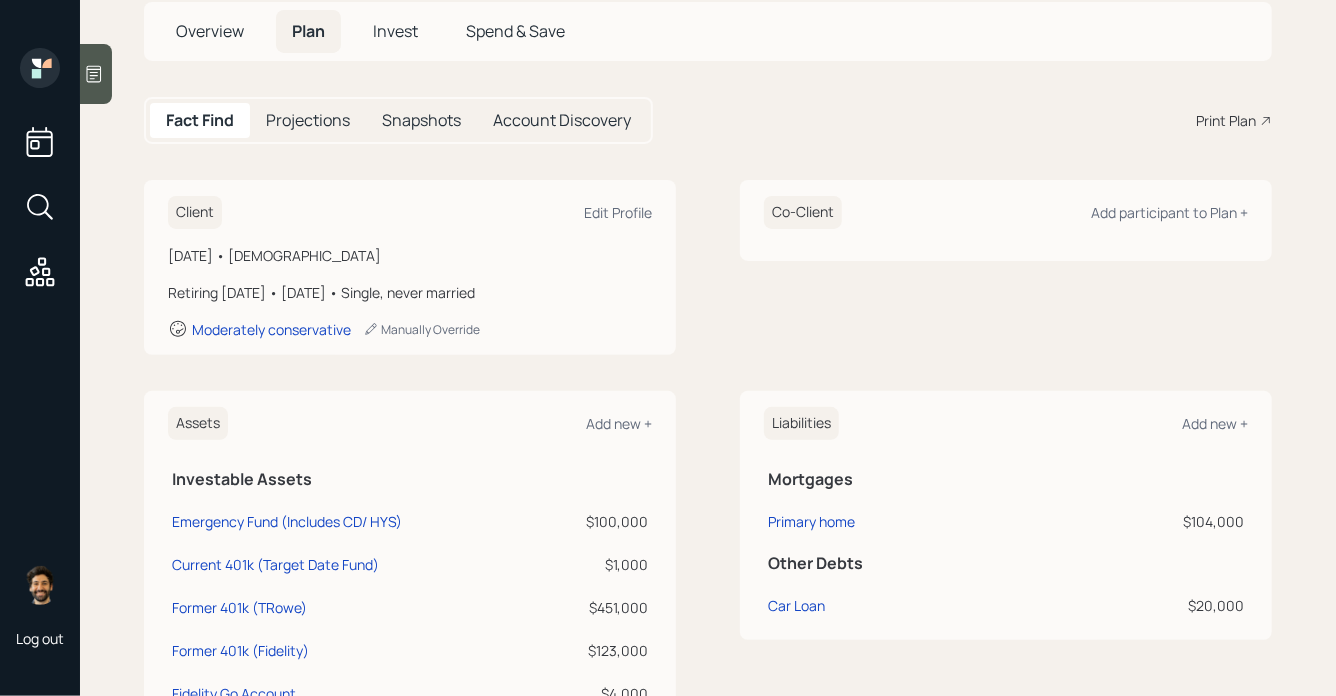 scroll, scrollTop: 9, scrollLeft: 0, axis: vertical 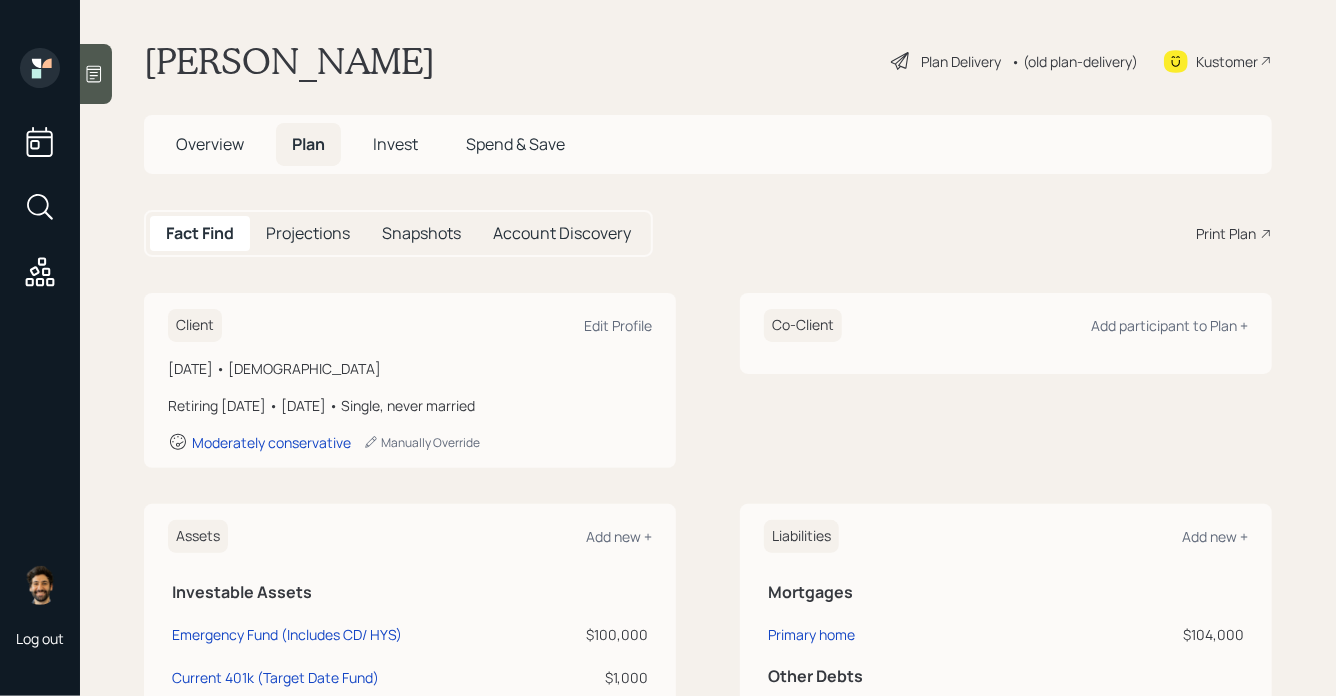 click on "• (old plan-delivery)" at bounding box center (1074, 61) 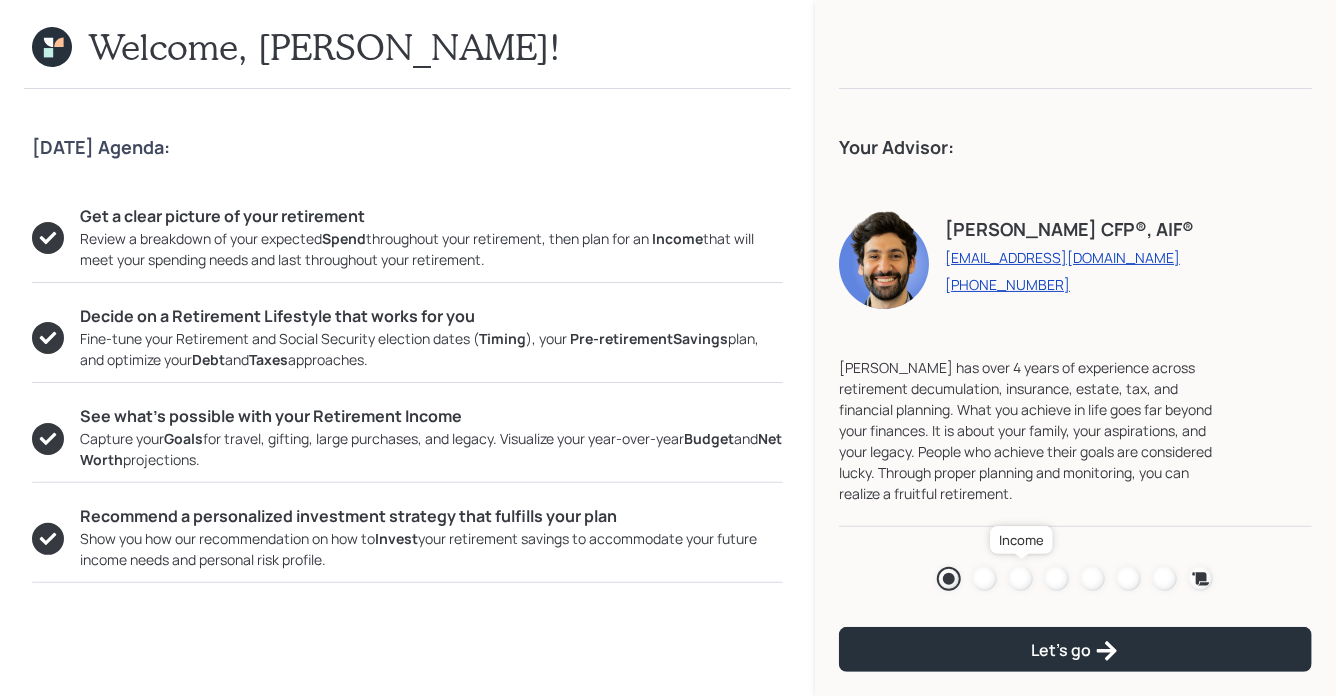 click at bounding box center (1021, 579) 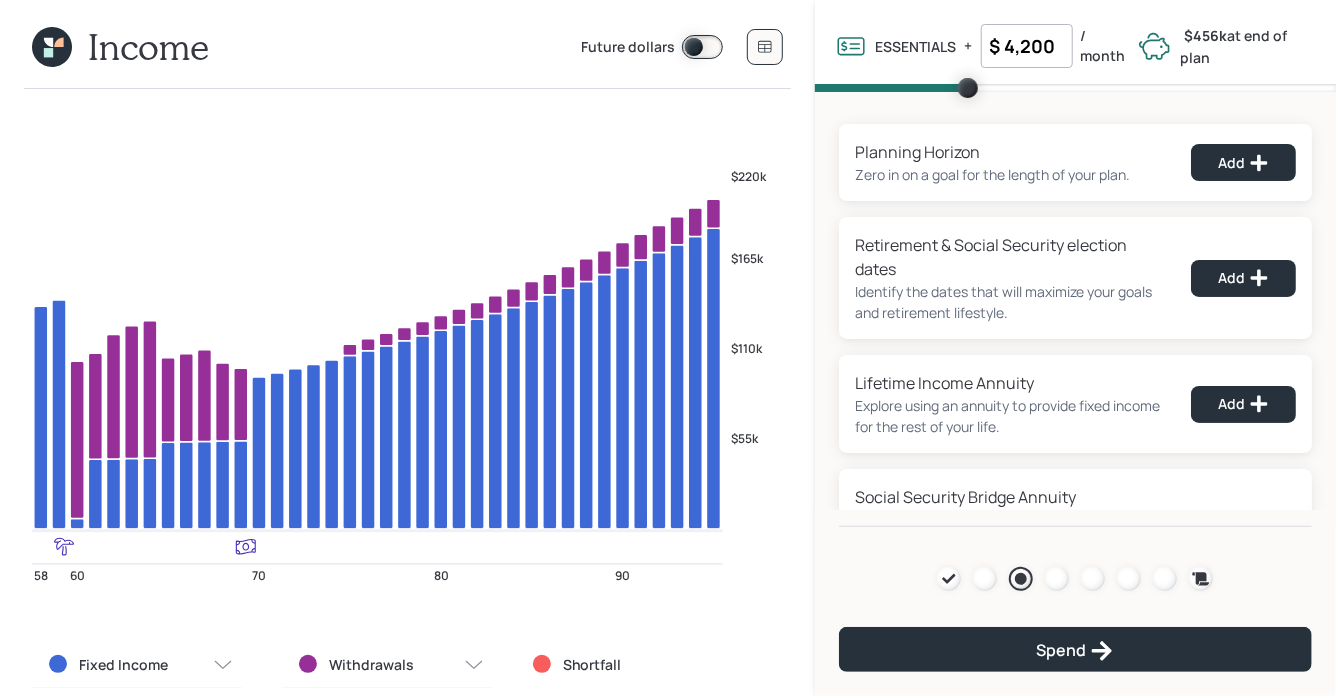 click 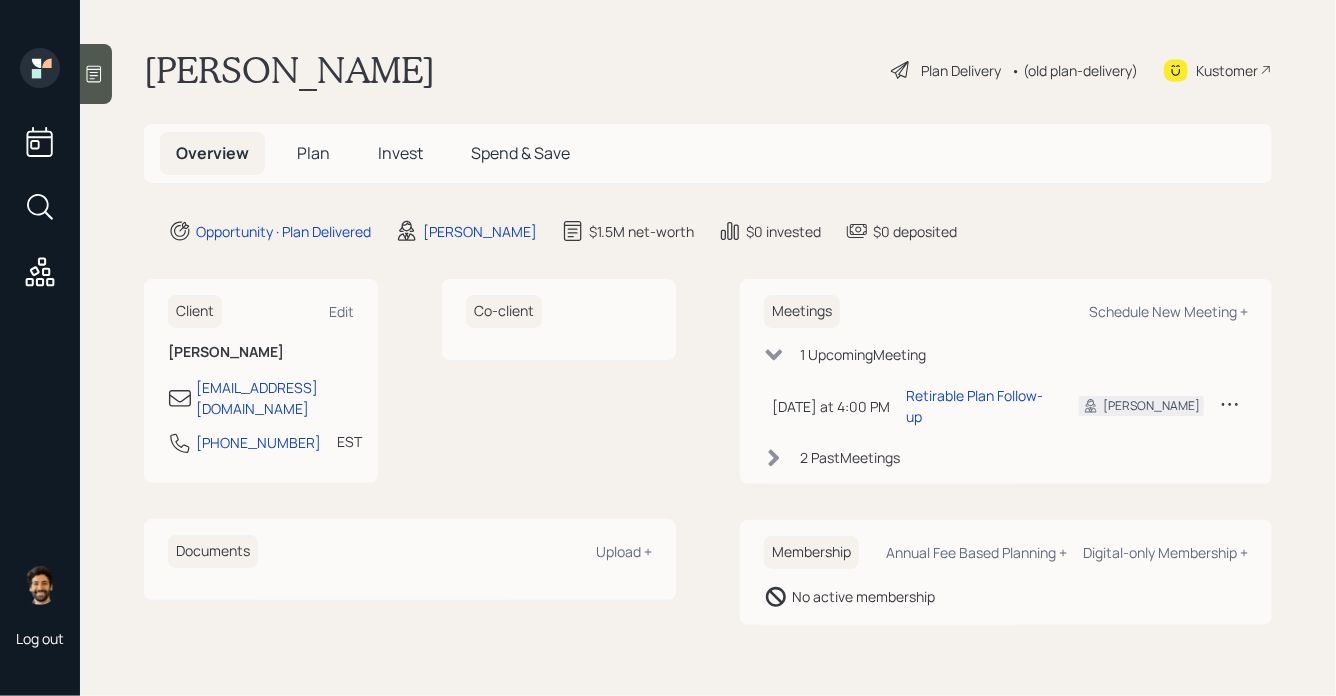 click on "Plan" at bounding box center [313, 153] 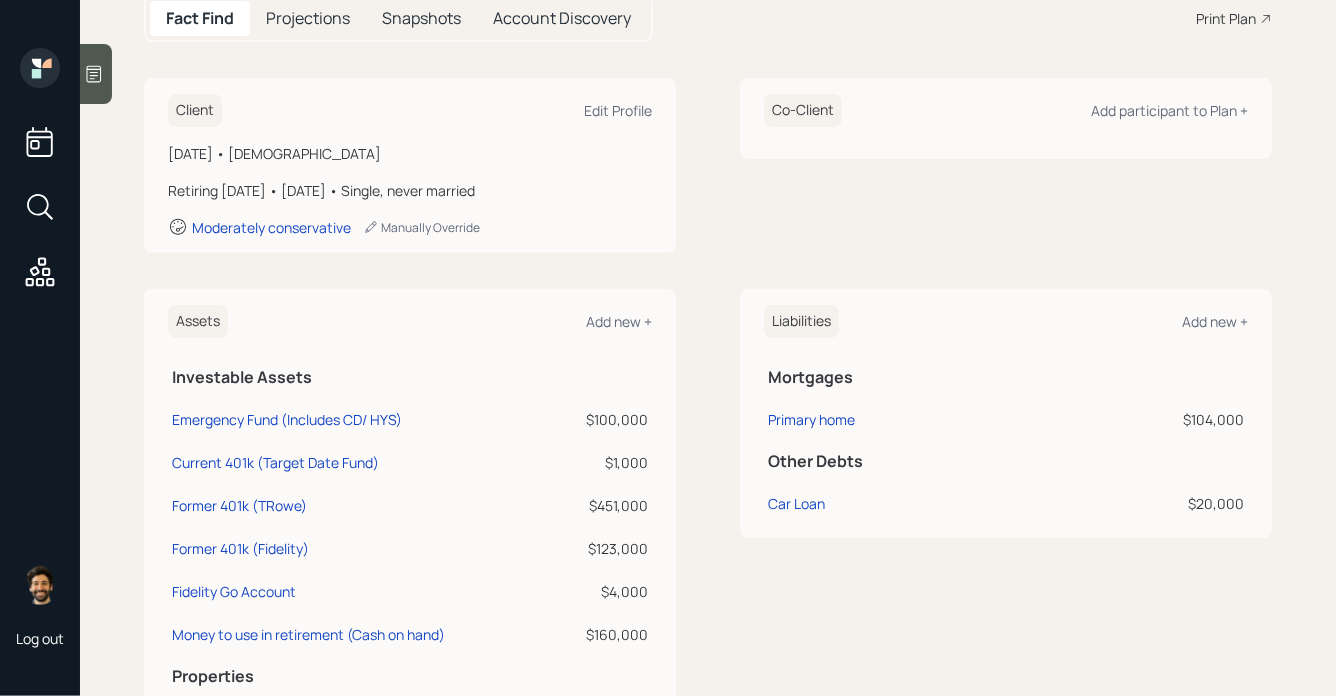 scroll, scrollTop: 0, scrollLeft: 0, axis: both 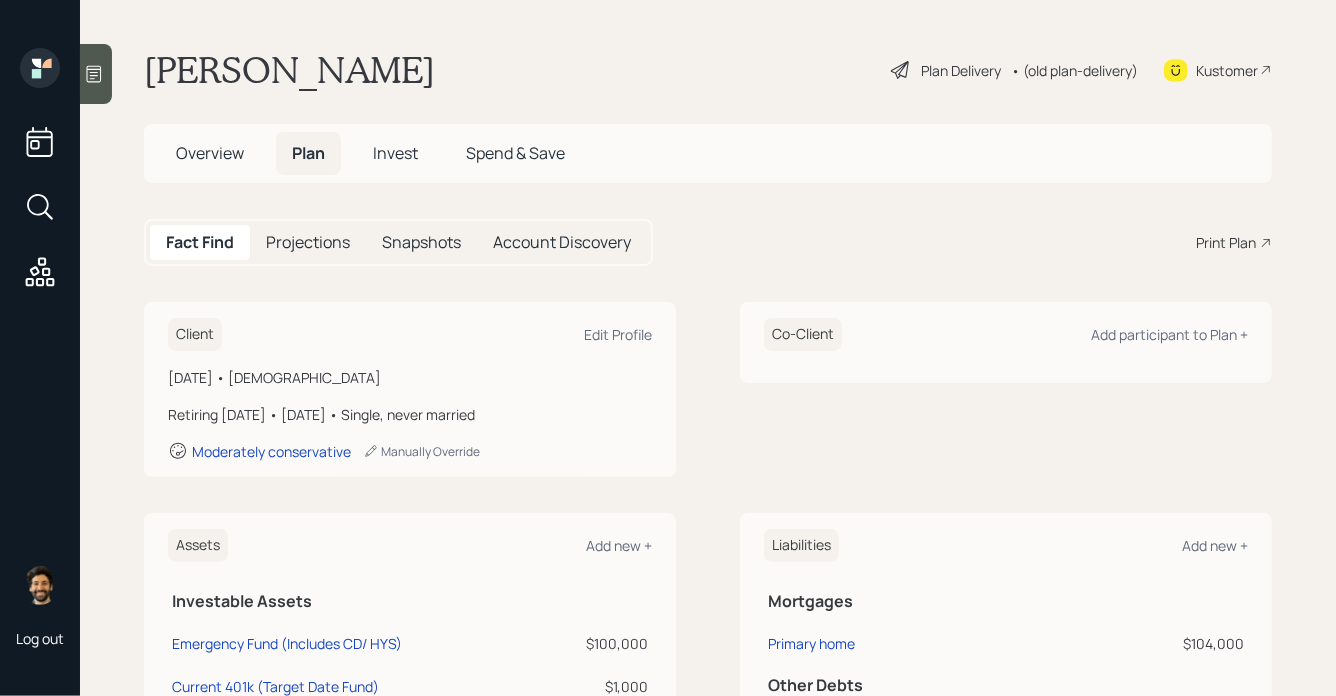 click on "• (old plan-delivery)" at bounding box center [1074, 70] 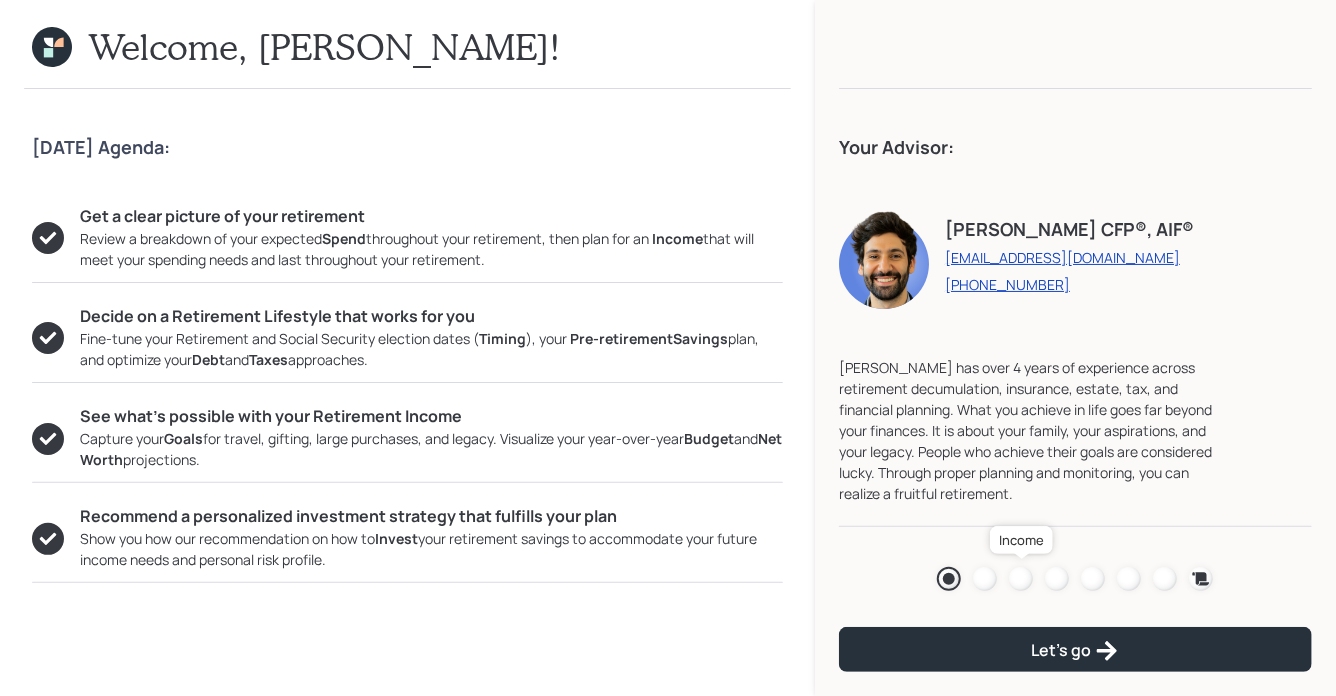 click at bounding box center [1021, 579] 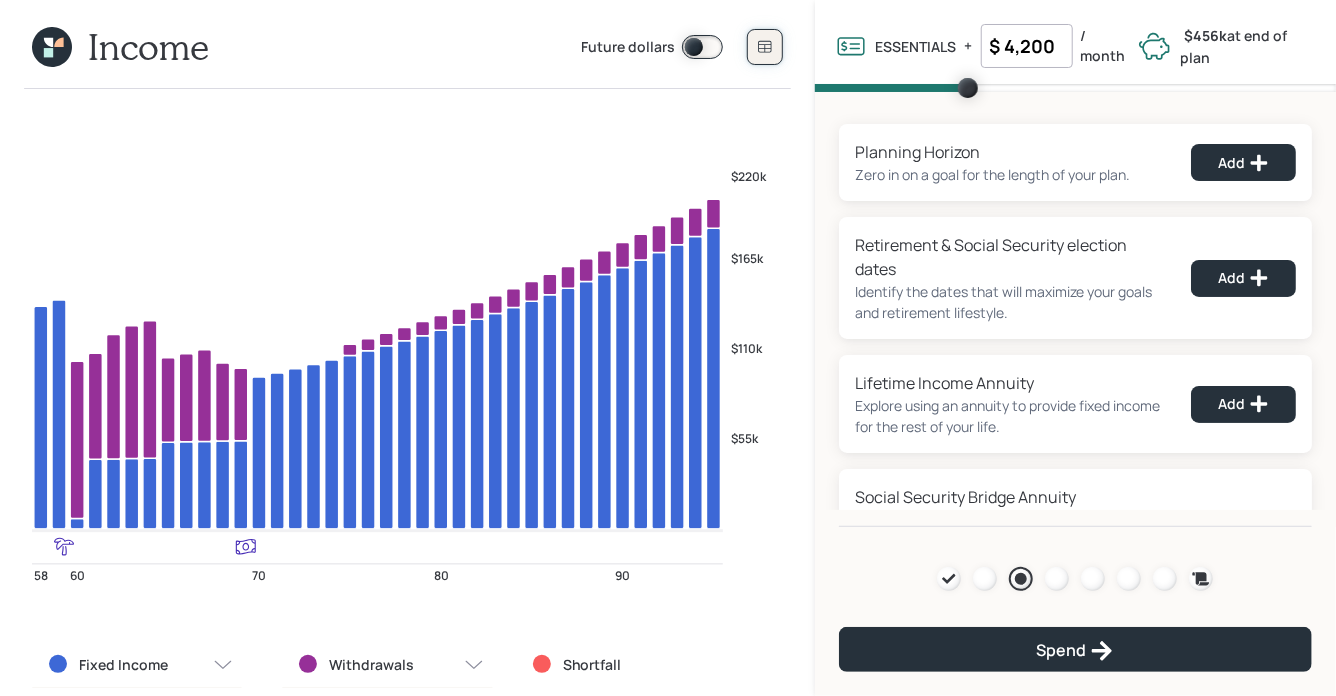 click at bounding box center [765, 47] 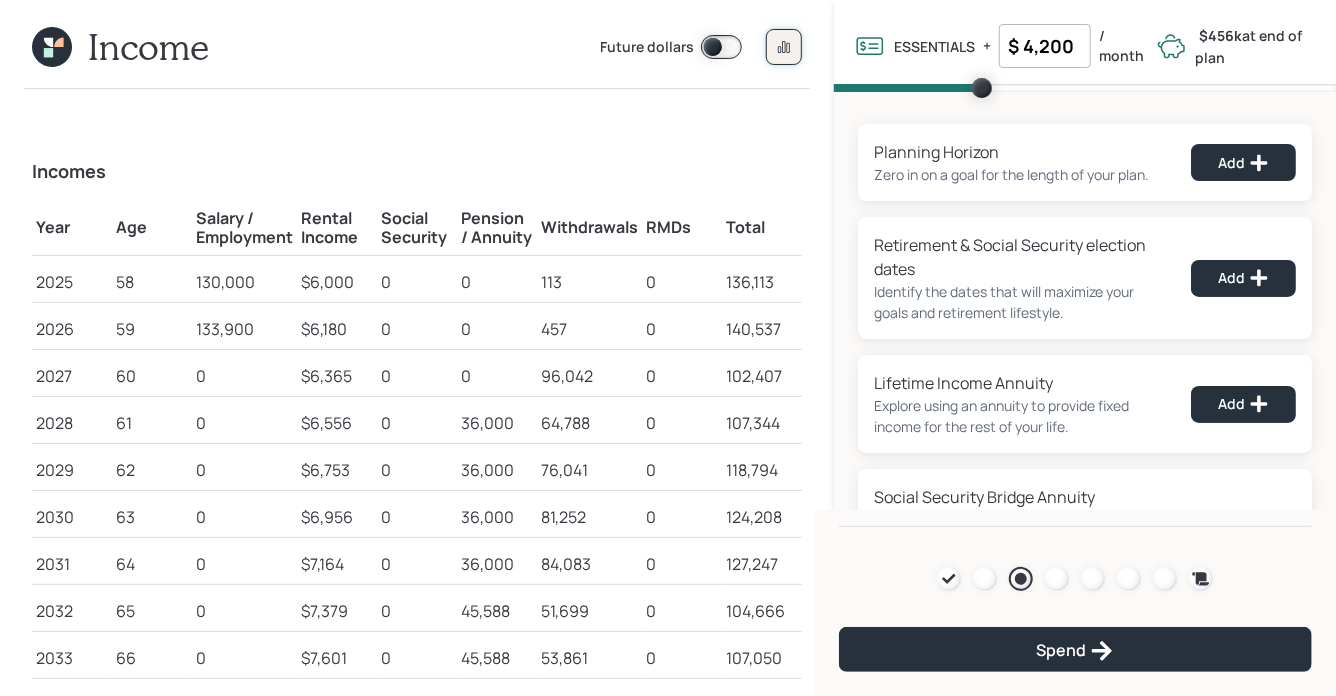 click 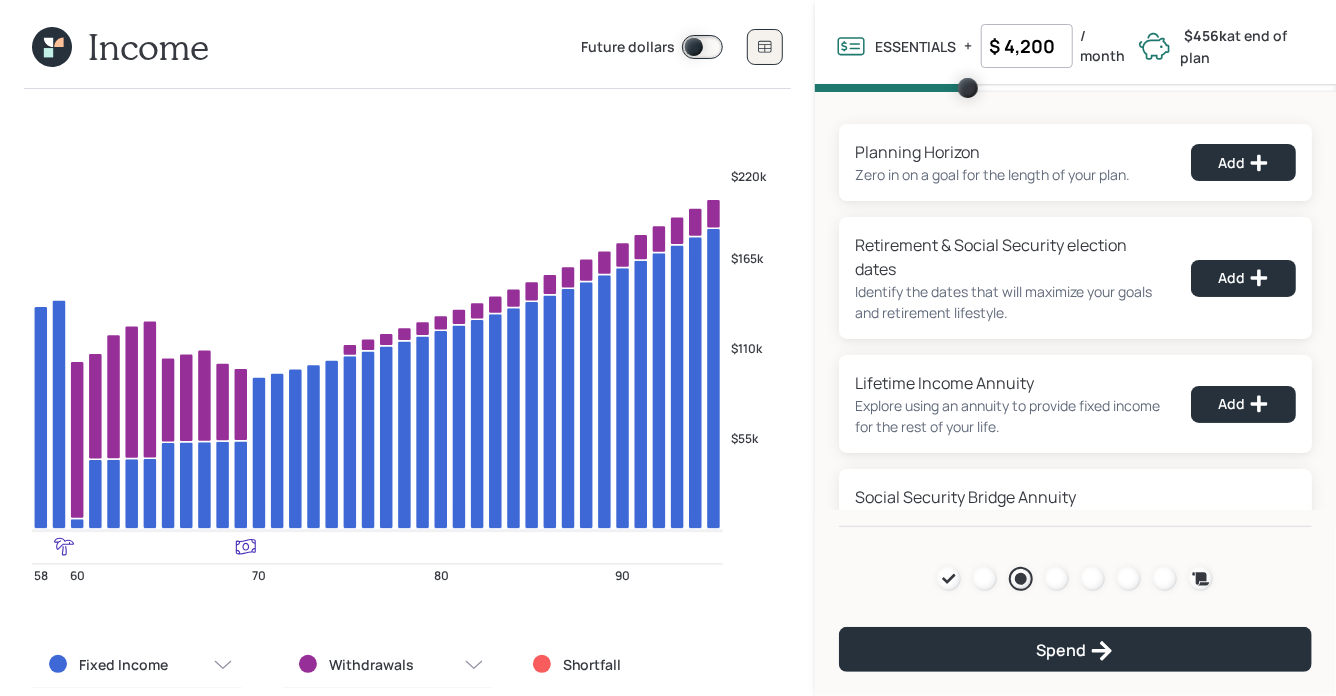 click 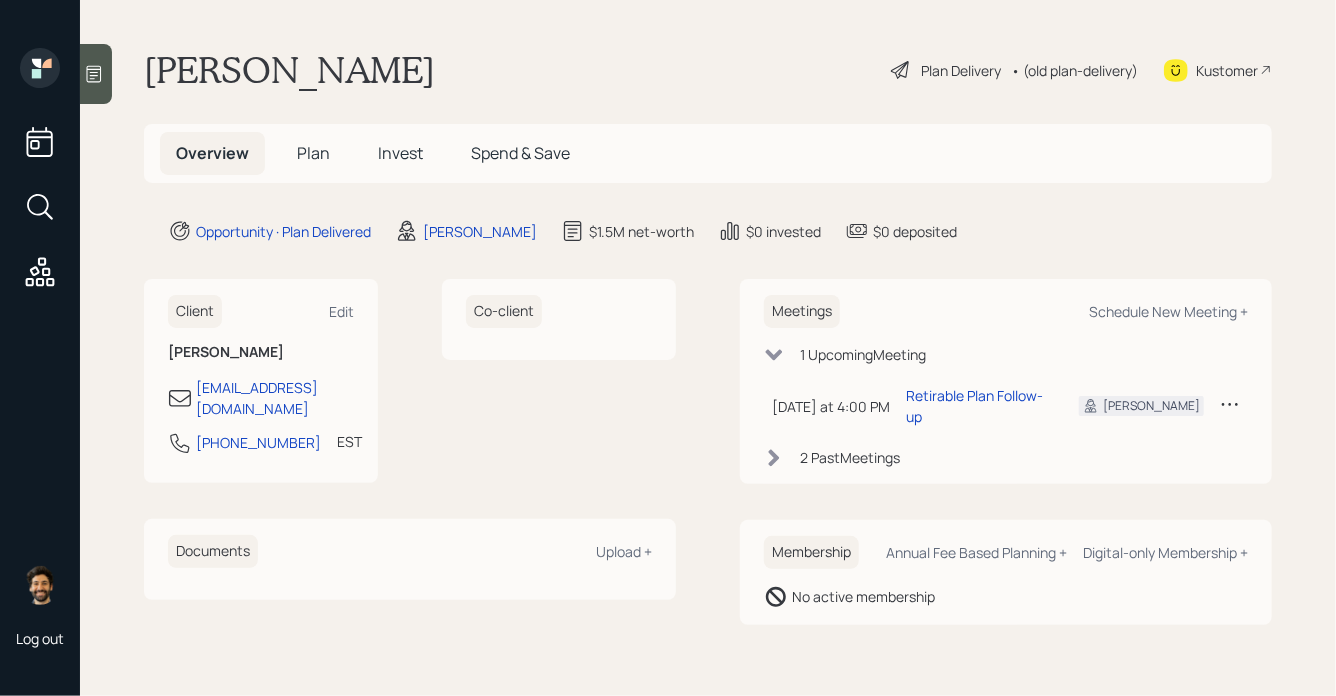 click on "Plan" at bounding box center [313, 153] 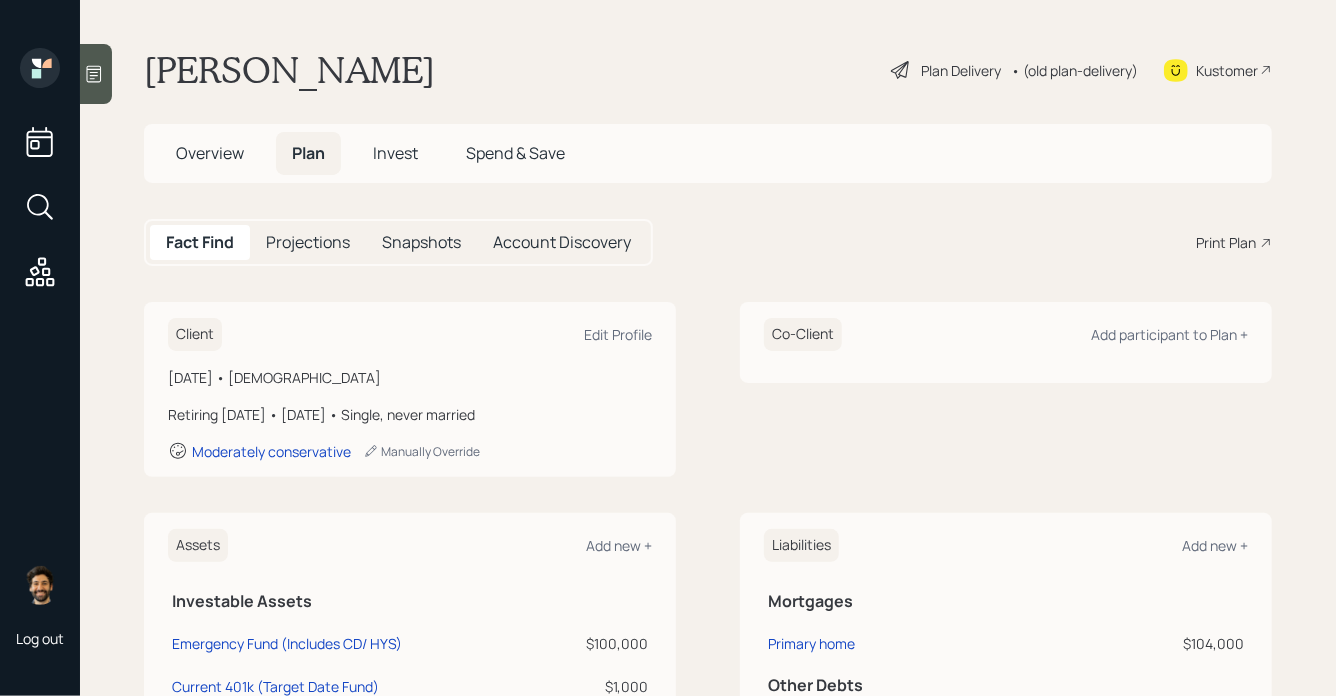 click on "Plan" at bounding box center (308, 153) 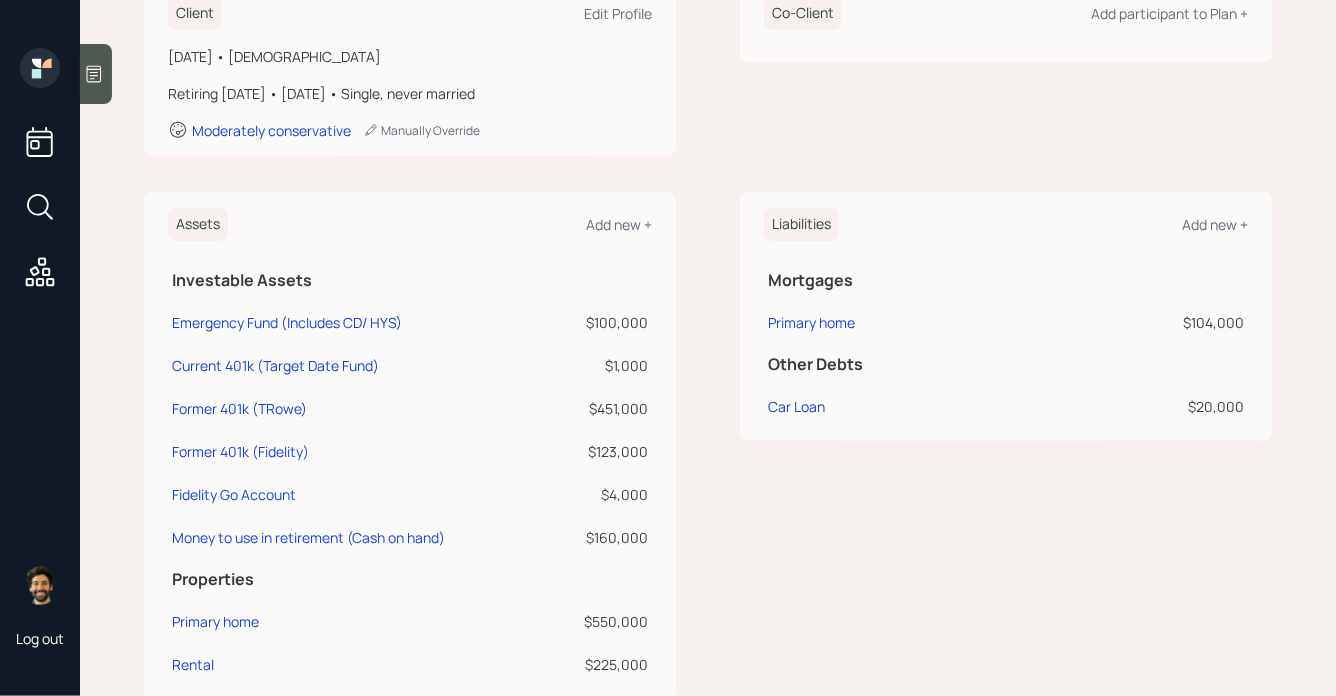 scroll, scrollTop: 0, scrollLeft: 0, axis: both 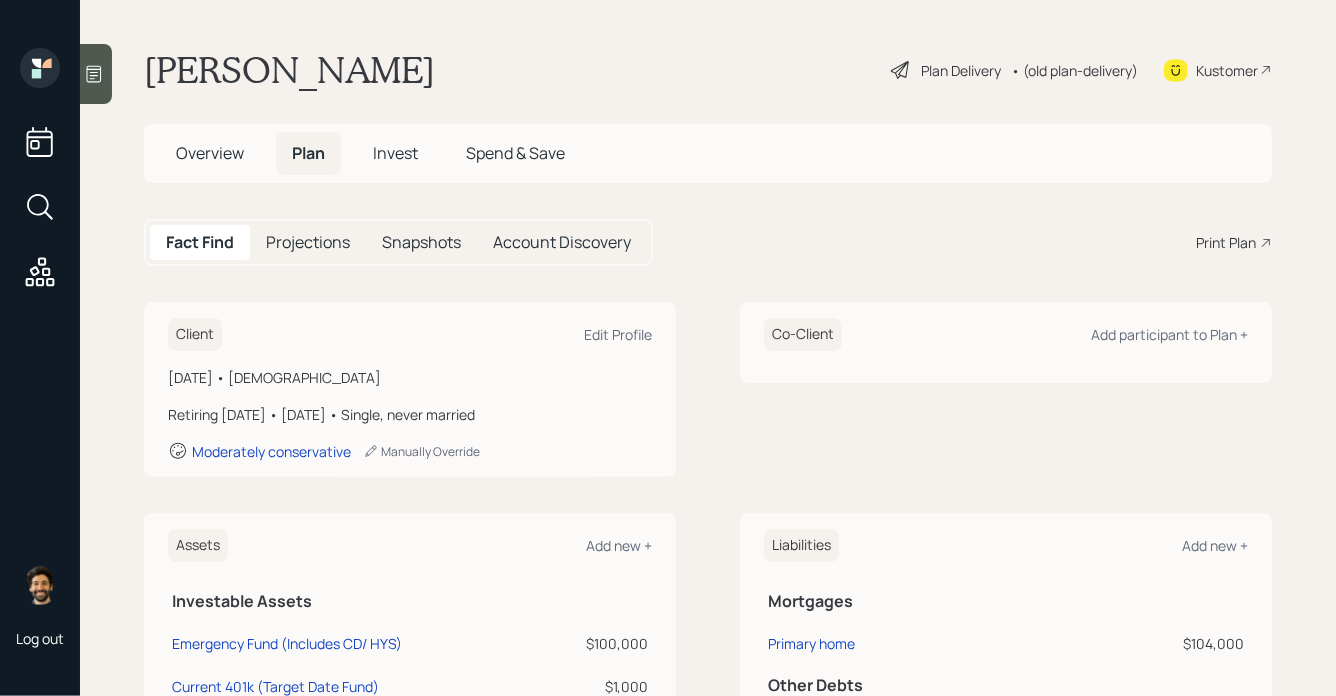 click on "Plan Delivery • (old plan-delivery)" at bounding box center [1014, 70] 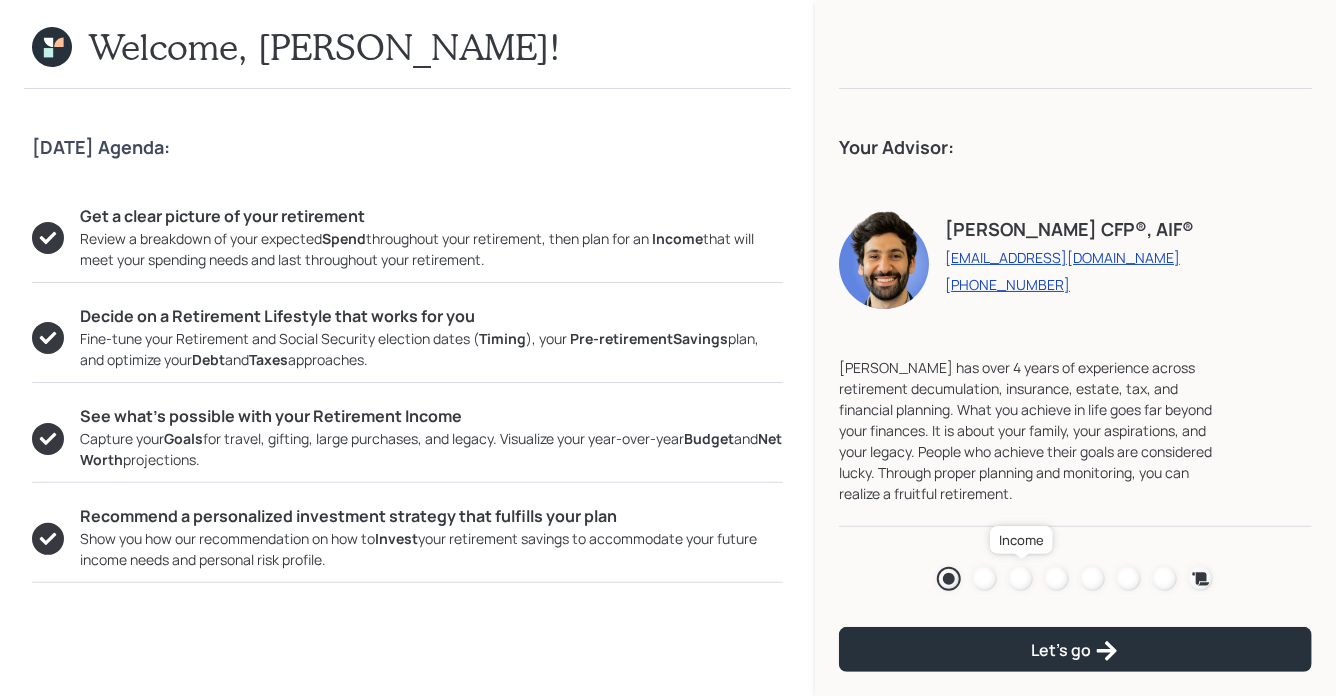 click at bounding box center [1021, 579] 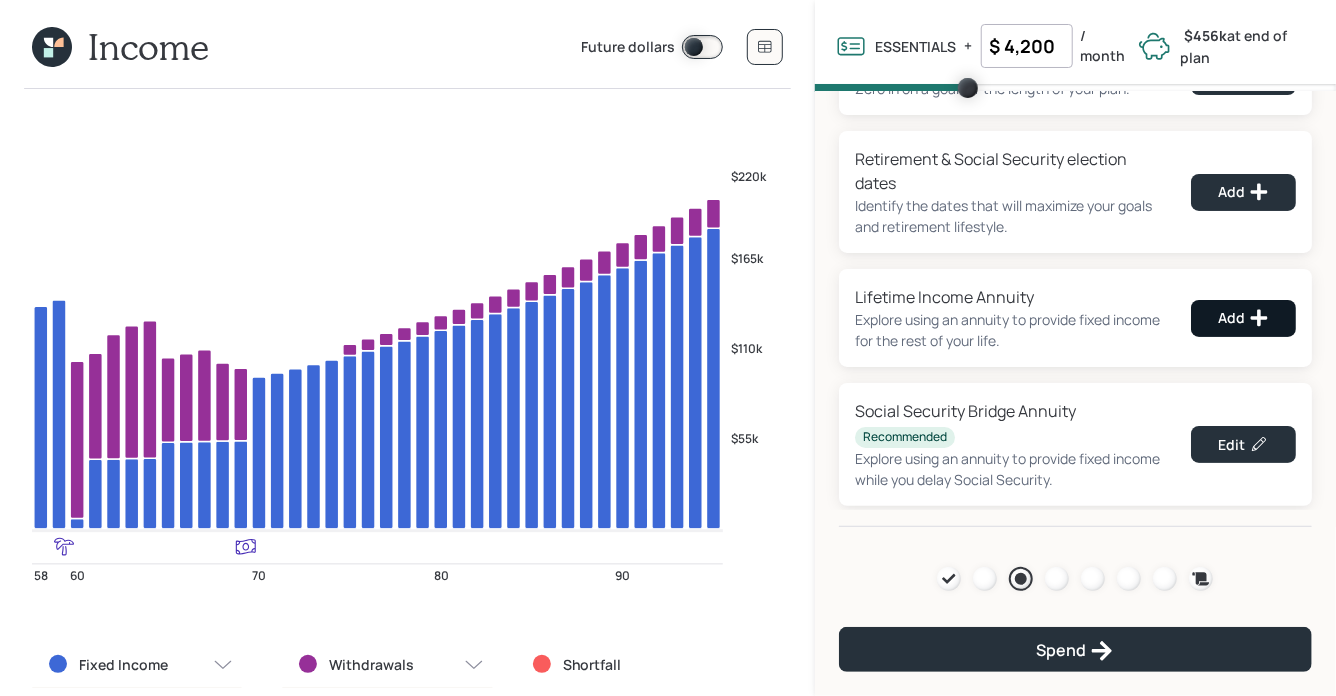 scroll, scrollTop: 95, scrollLeft: 0, axis: vertical 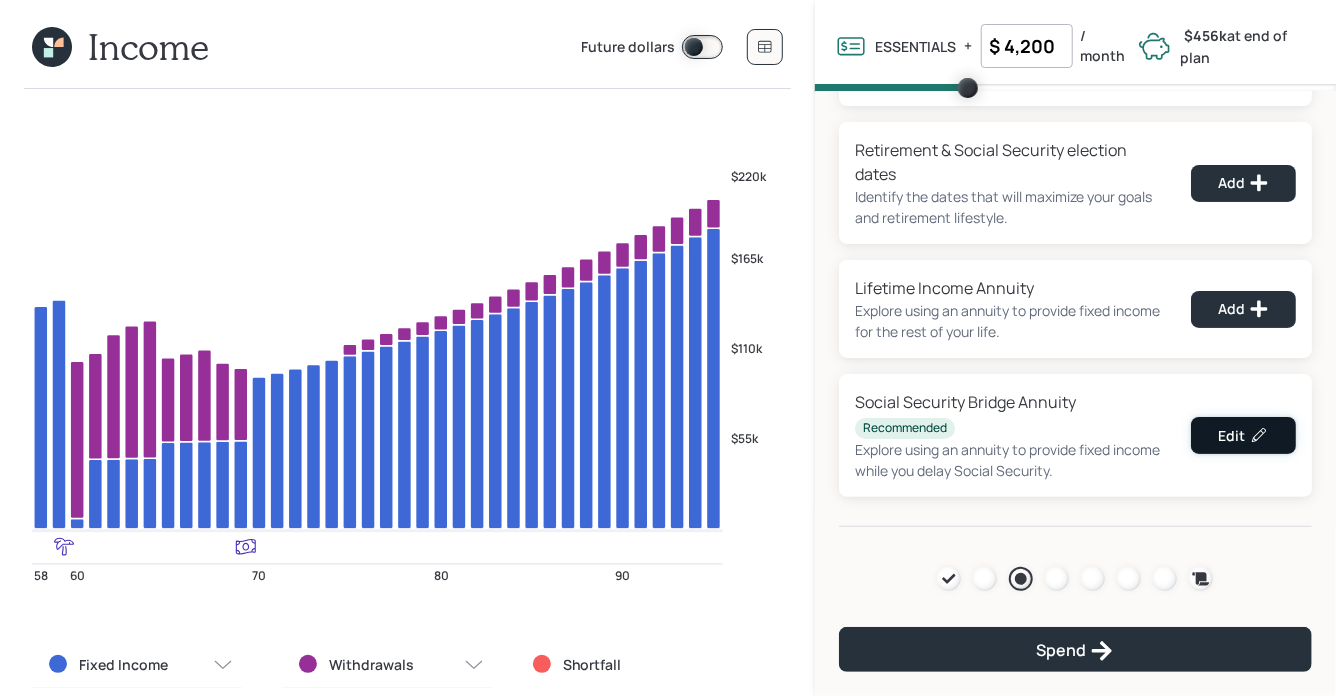 click on "Edit" at bounding box center (1243, 435) 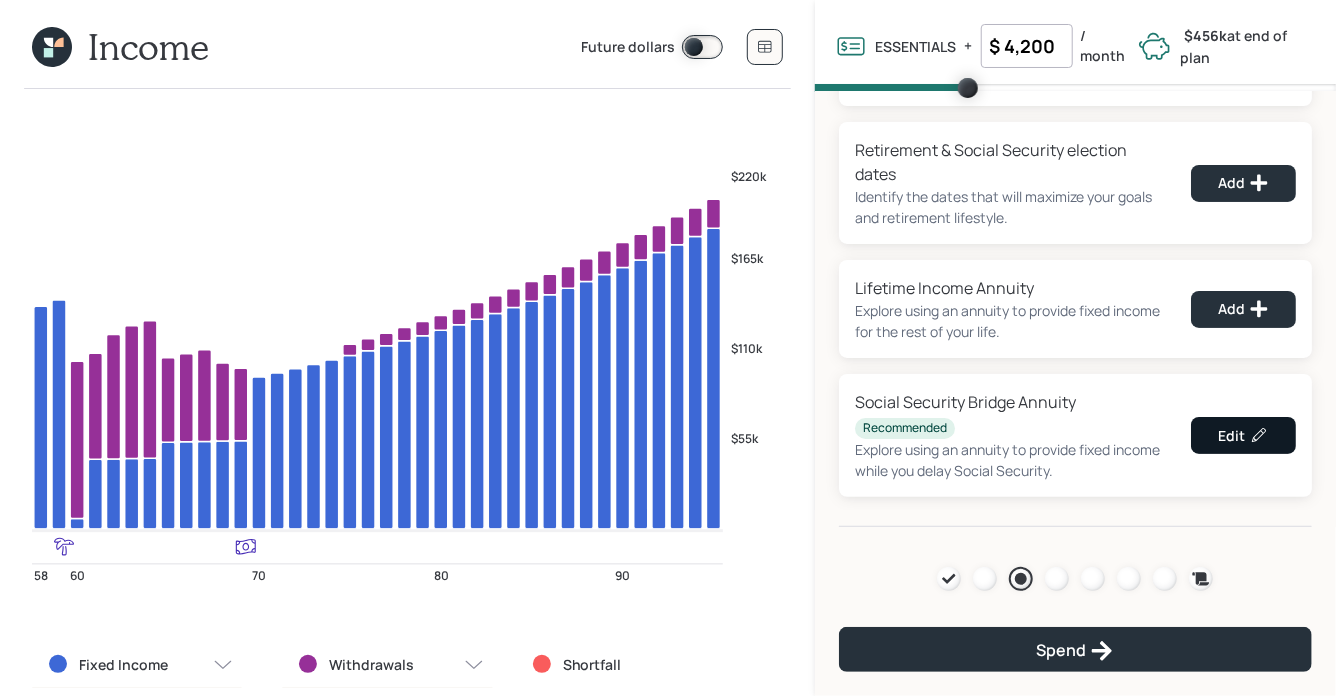select on "2036" 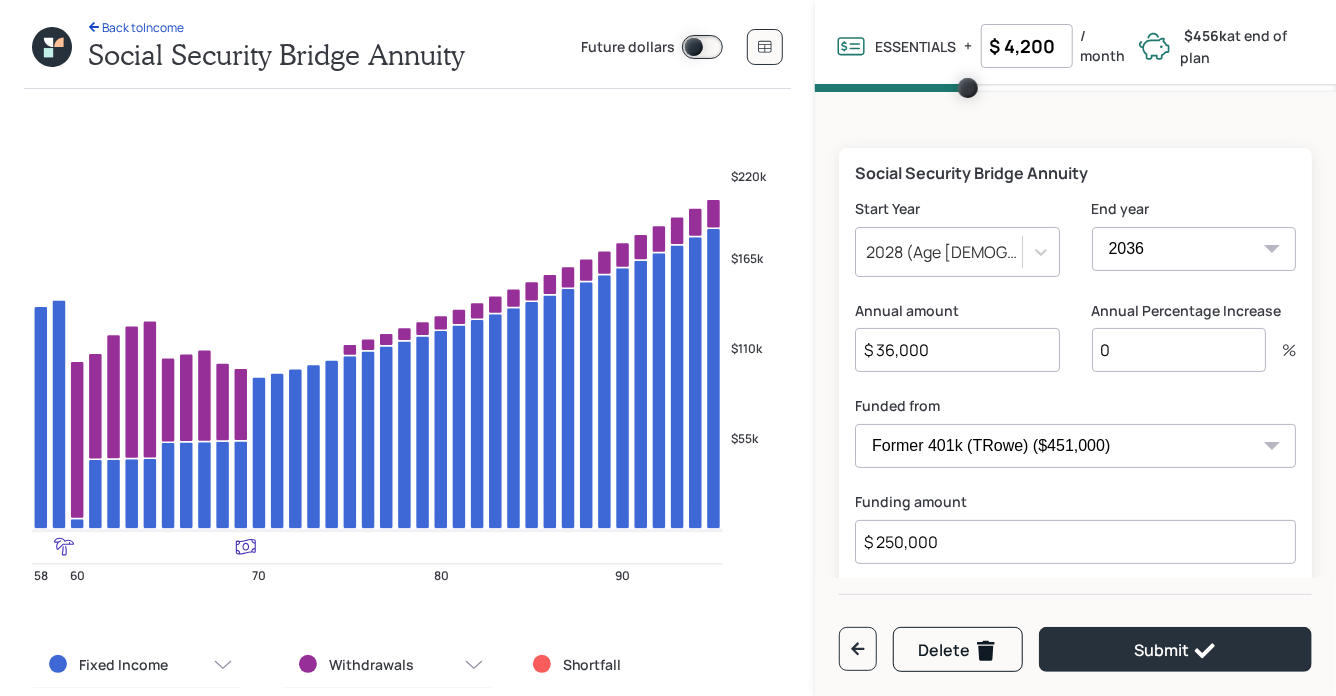 scroll, scrollTop: 3, scrollLeft: 0, axis: vertical 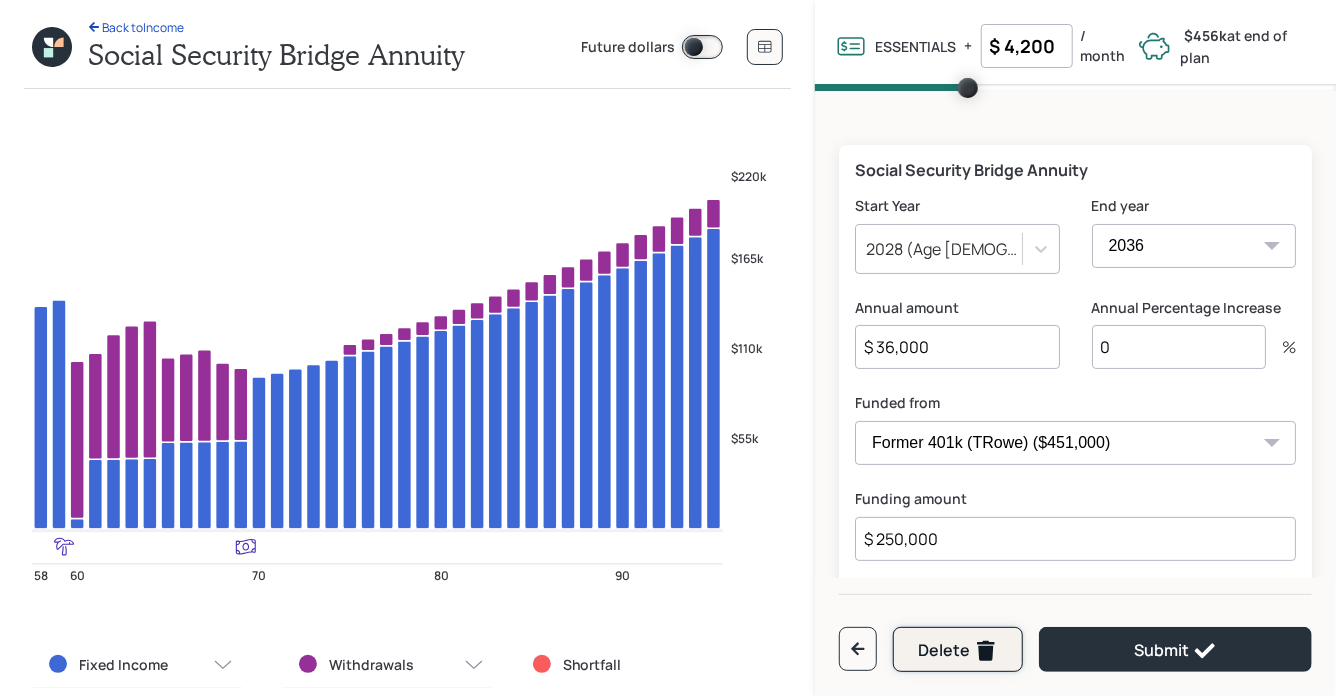 click on "Delete" at bounding box center [958, 649] 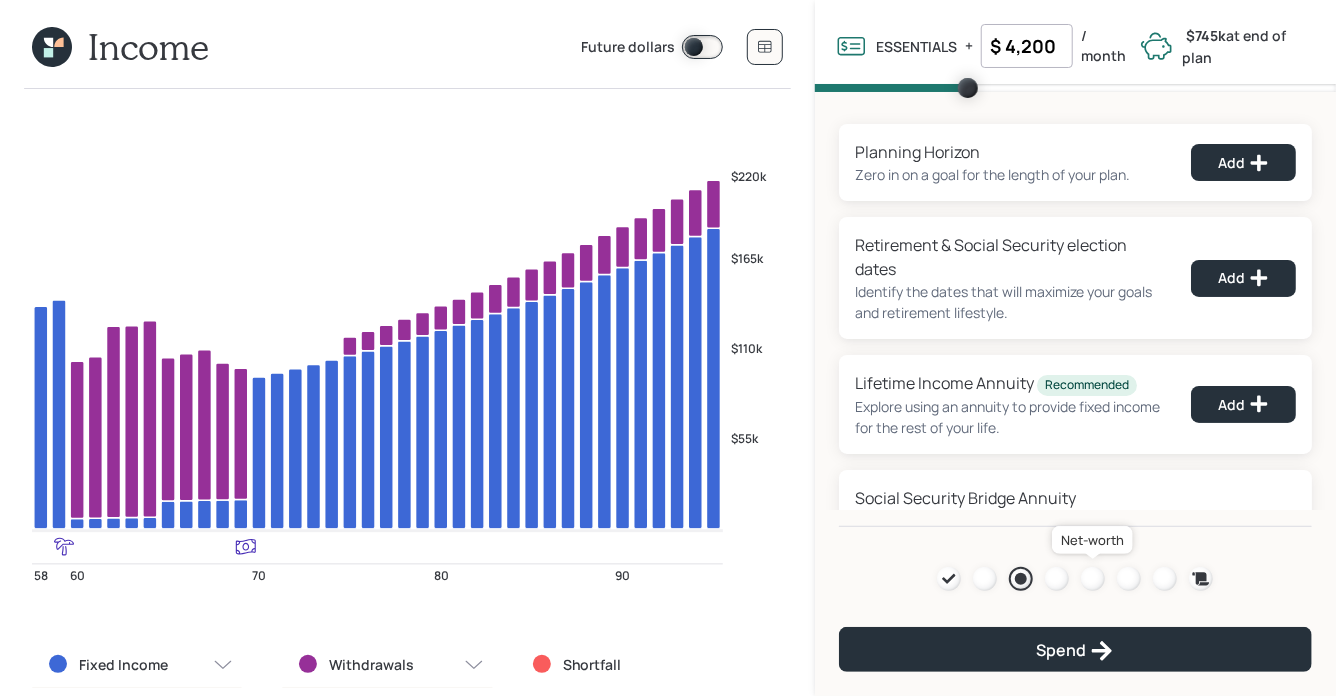 click at bounding box center (1093, 579) 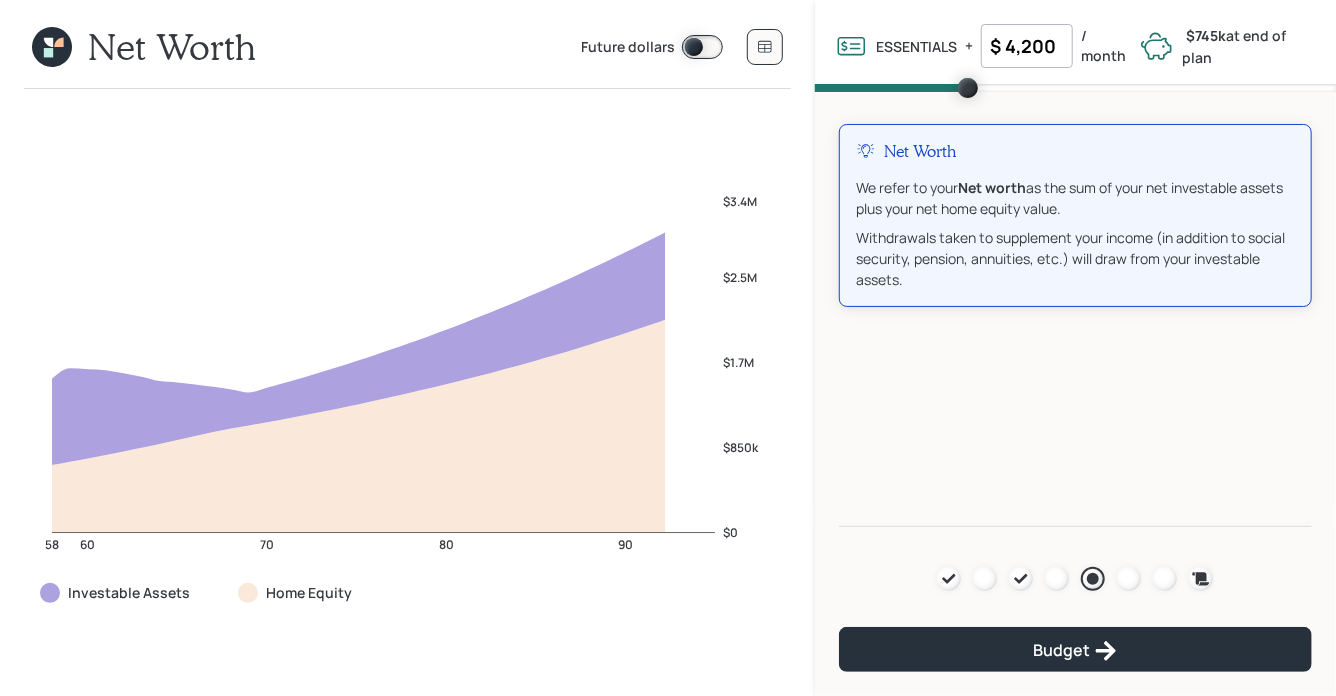 click at bounding box center [702, 47] 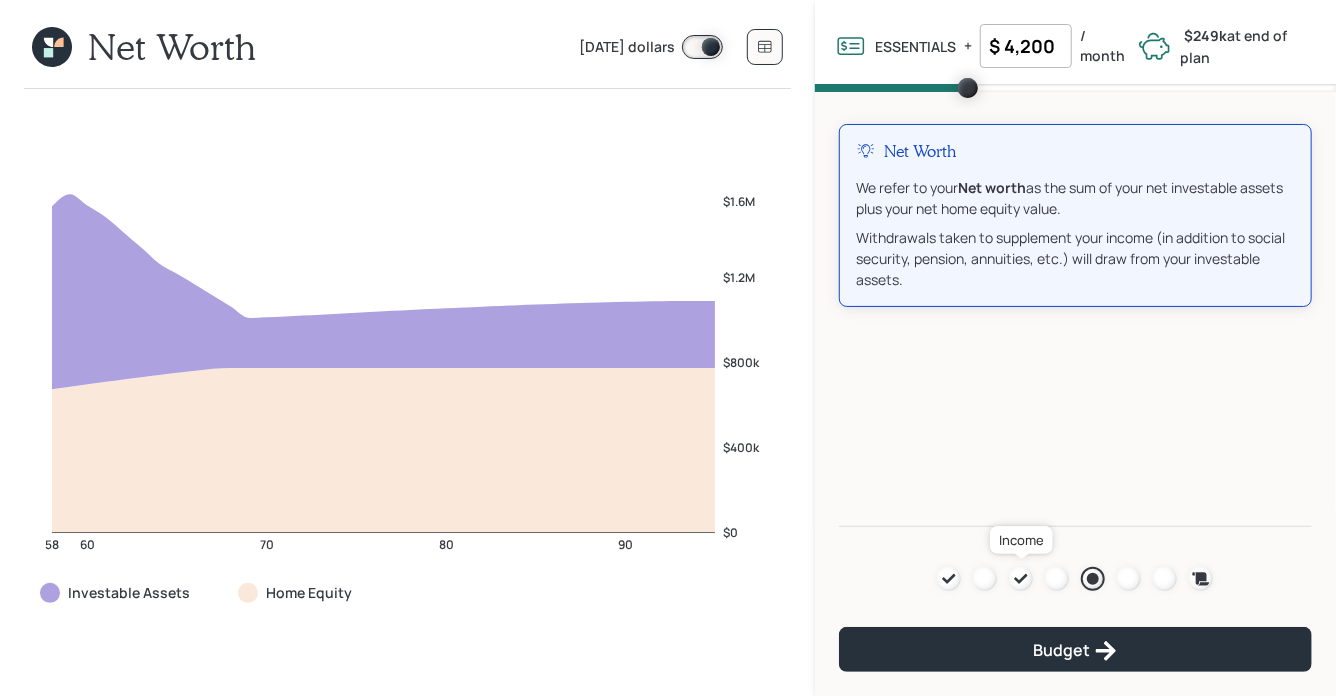 click 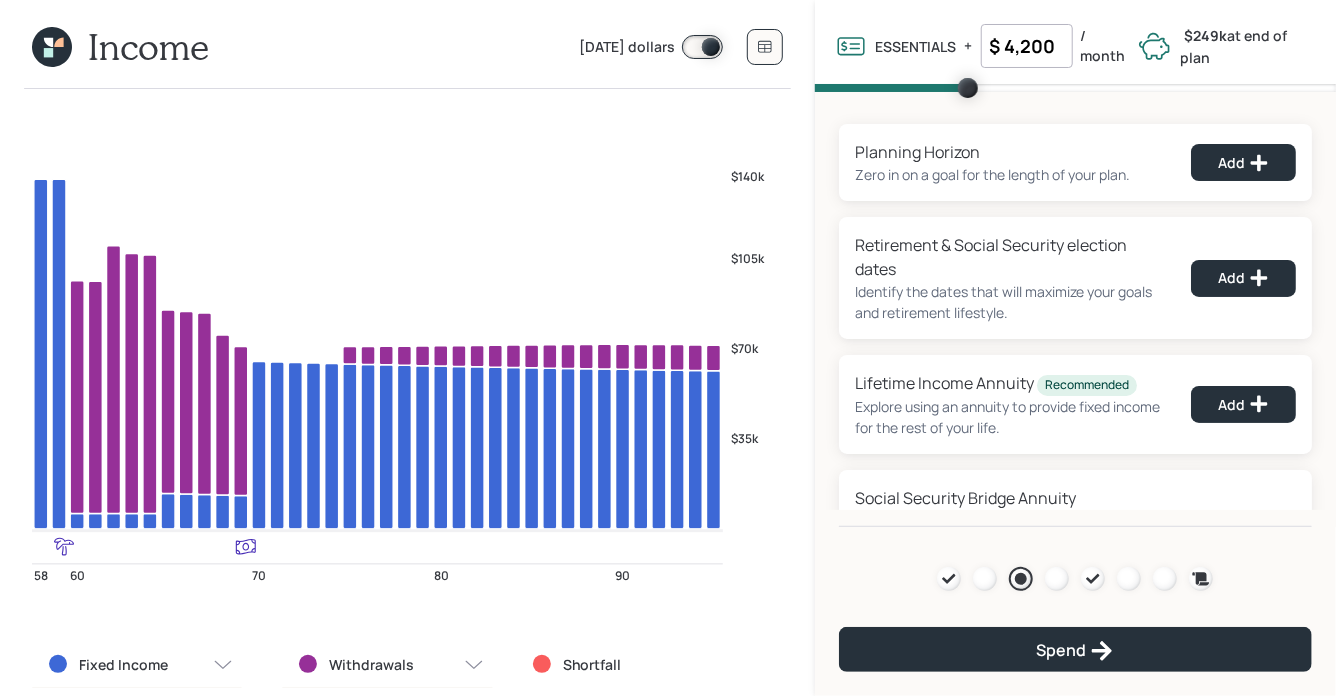 click at bounding box center (702, 47) 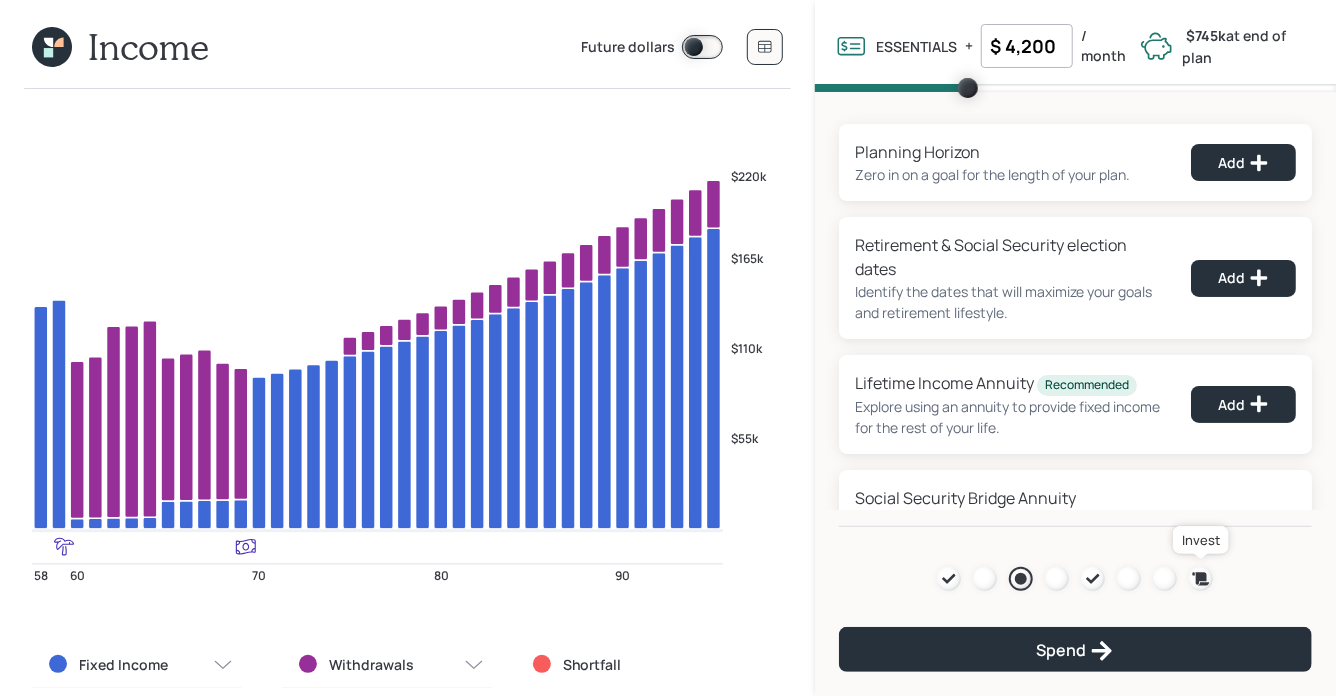 click 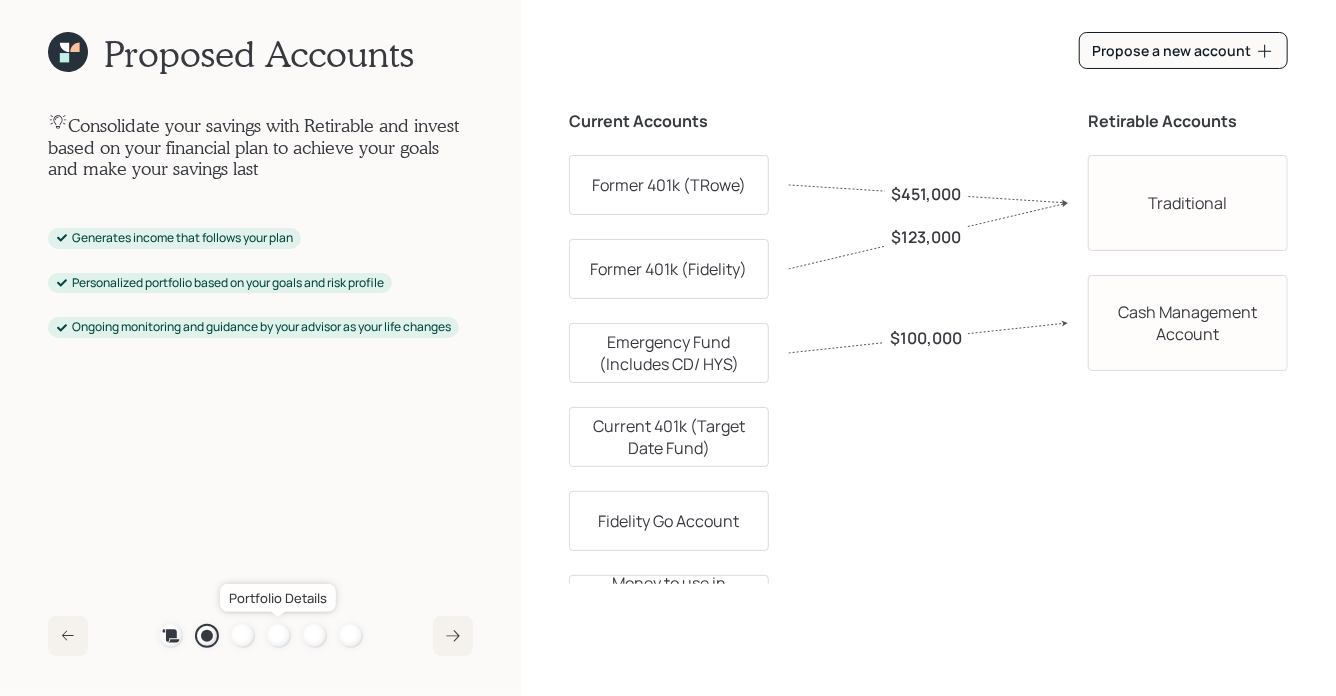click at bounding box center (279, 636) 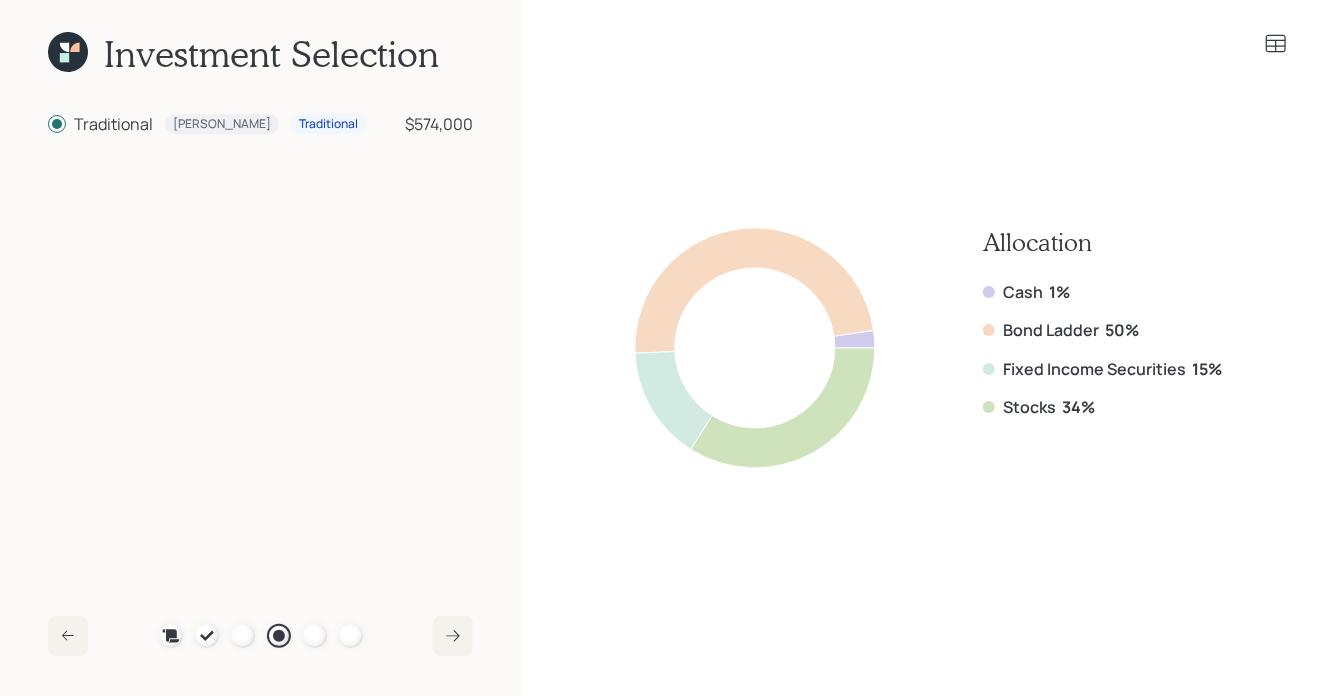 click 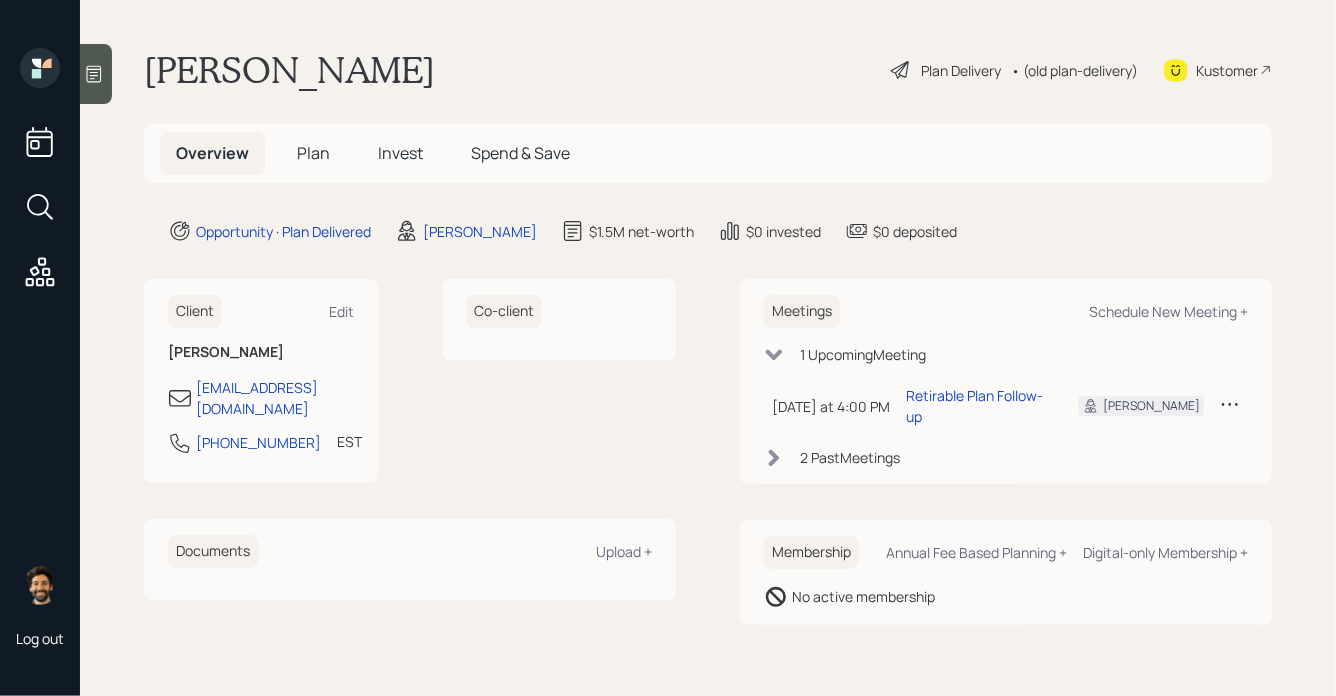 click on "Plan" at bounding box center [313, 153] 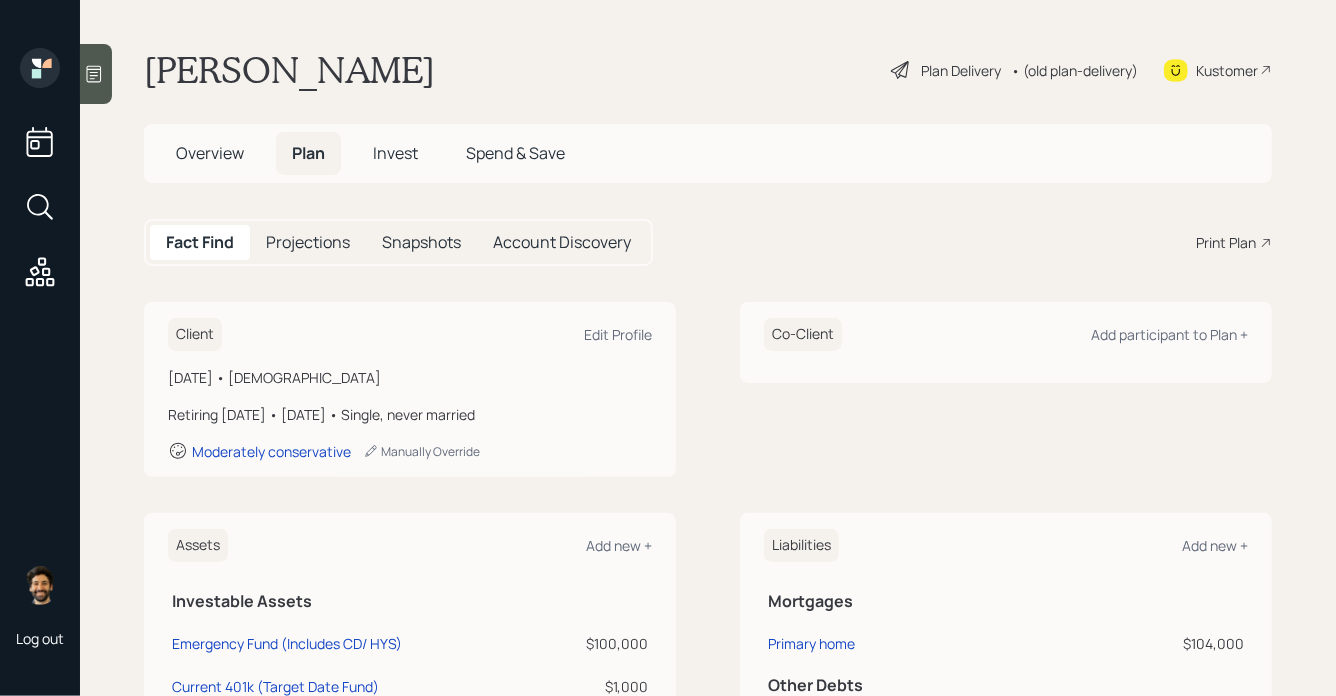 click on "Invest" at bounding box center [395, 153] 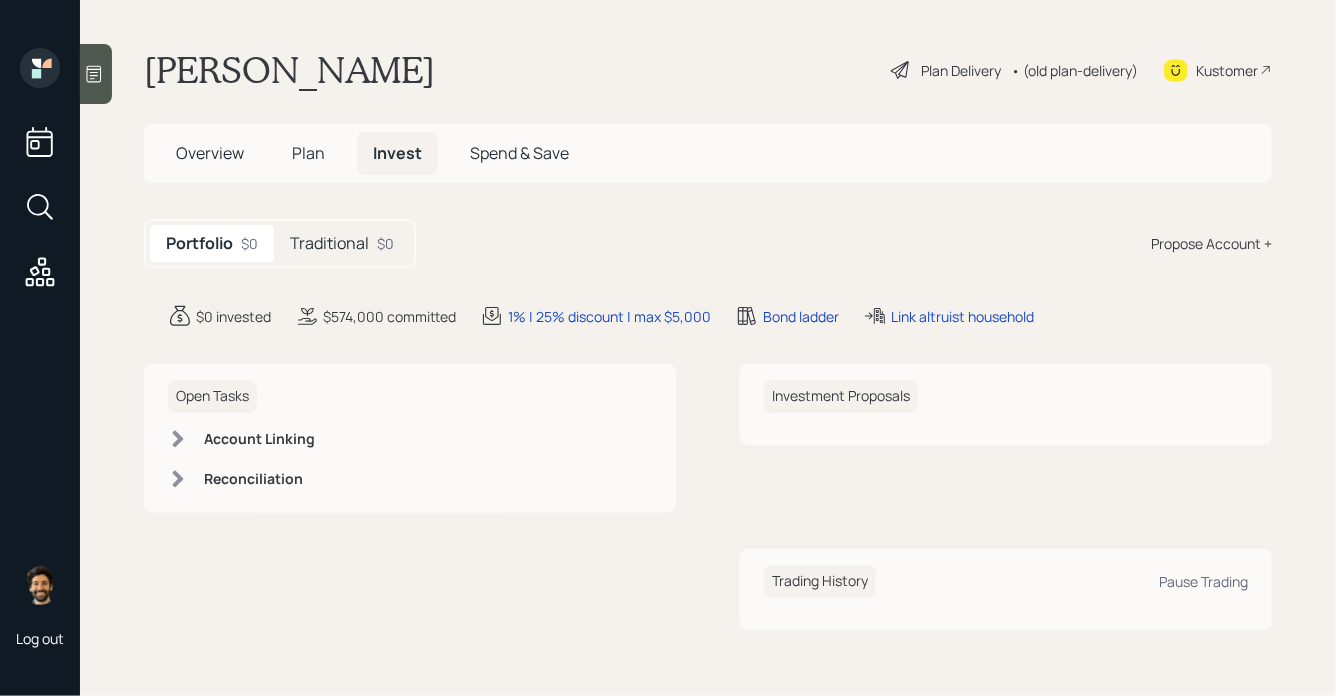 click on "Plan" at bounding box center [308, 153] 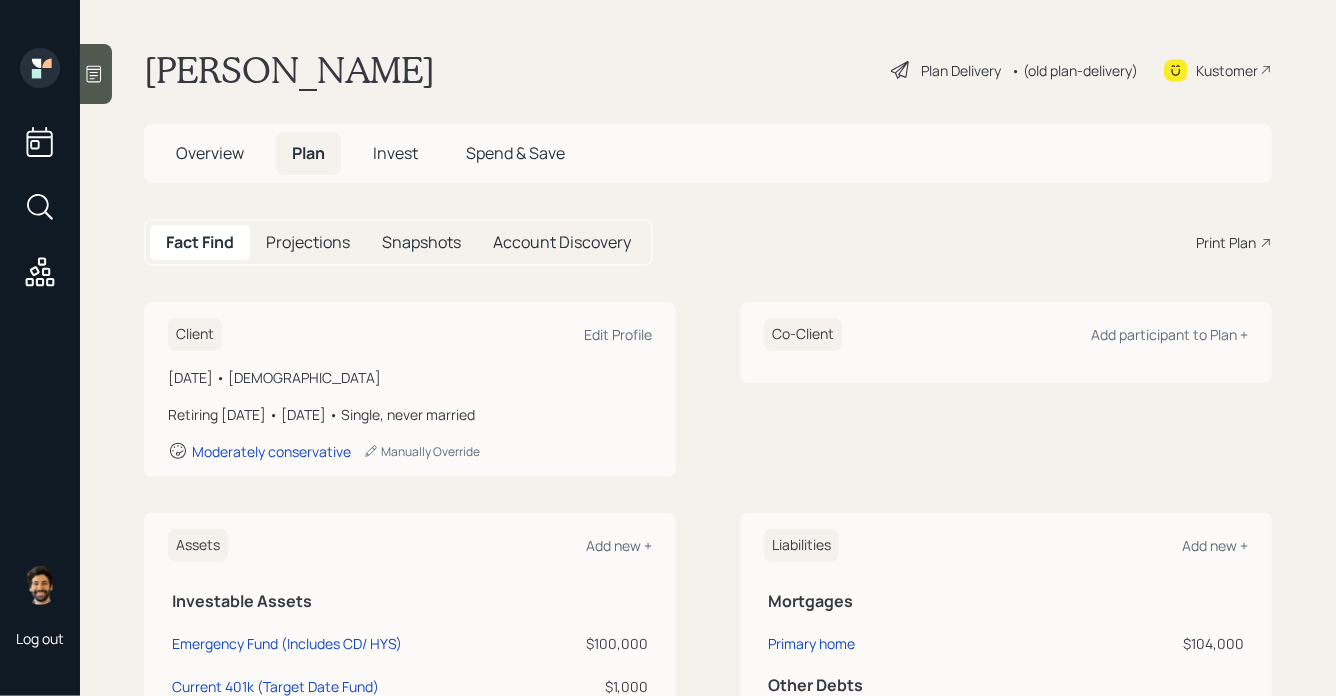 click on "Invest" at bounding box center [395, 153] 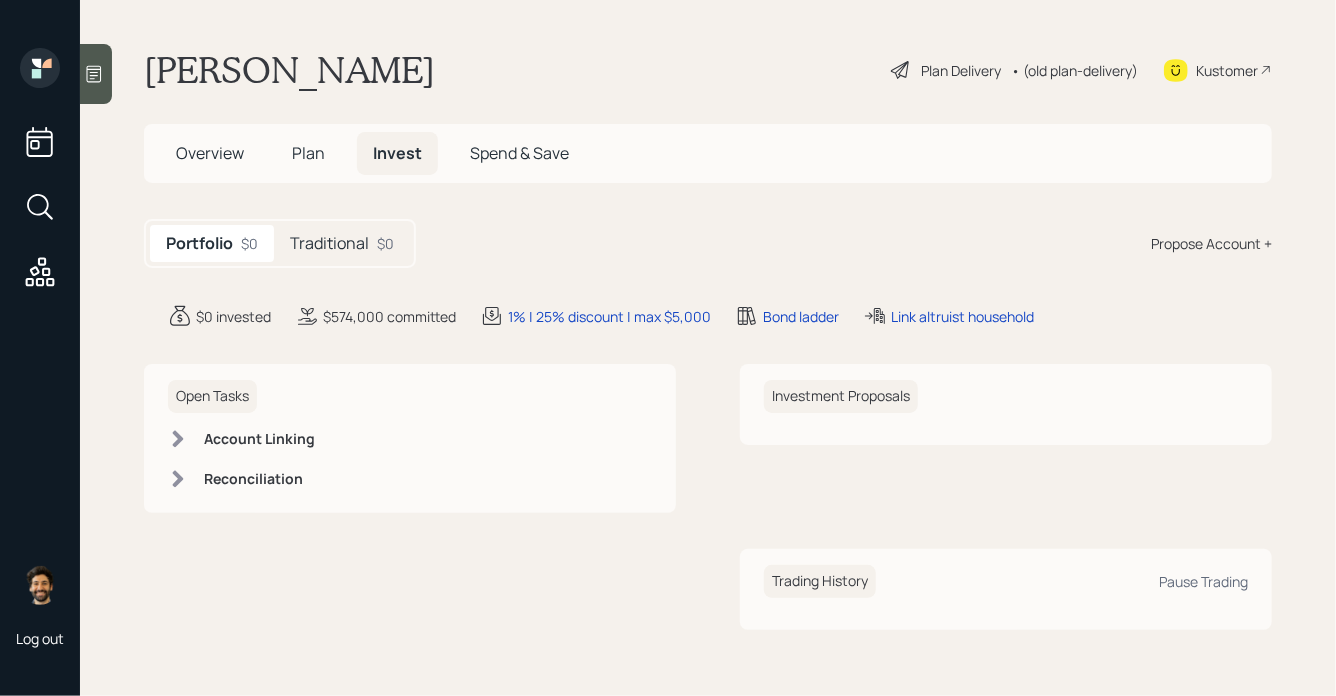 click on "Traditional" at bounding box center [329, 243] 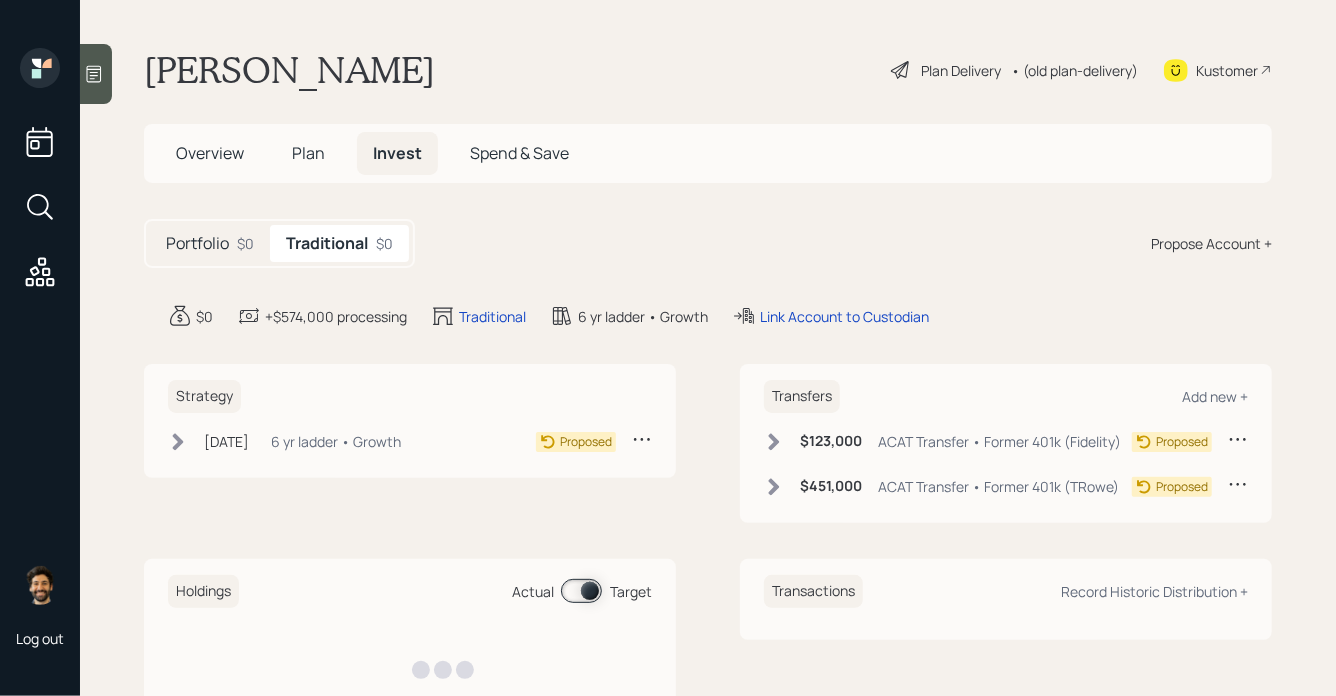 click on "Plan" at bounding box center [308, 153] 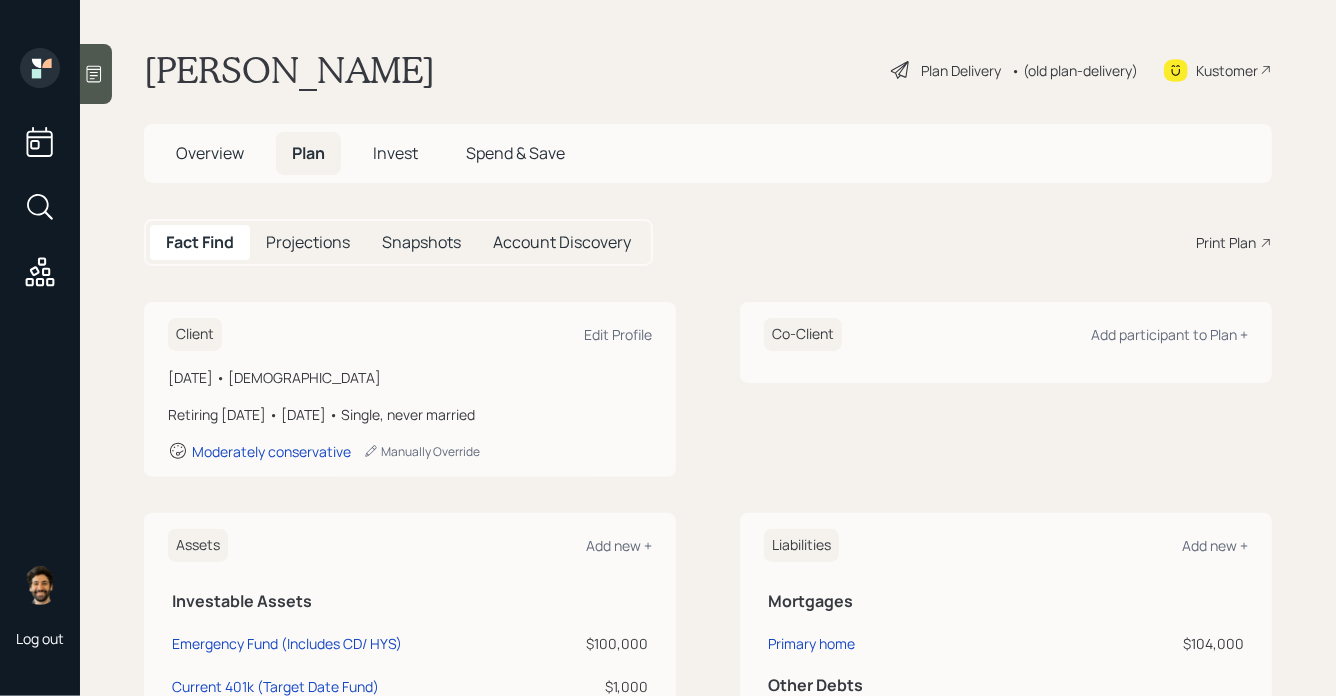 click on "• (old plan-delivery)" at bounding box center (1074, 70) 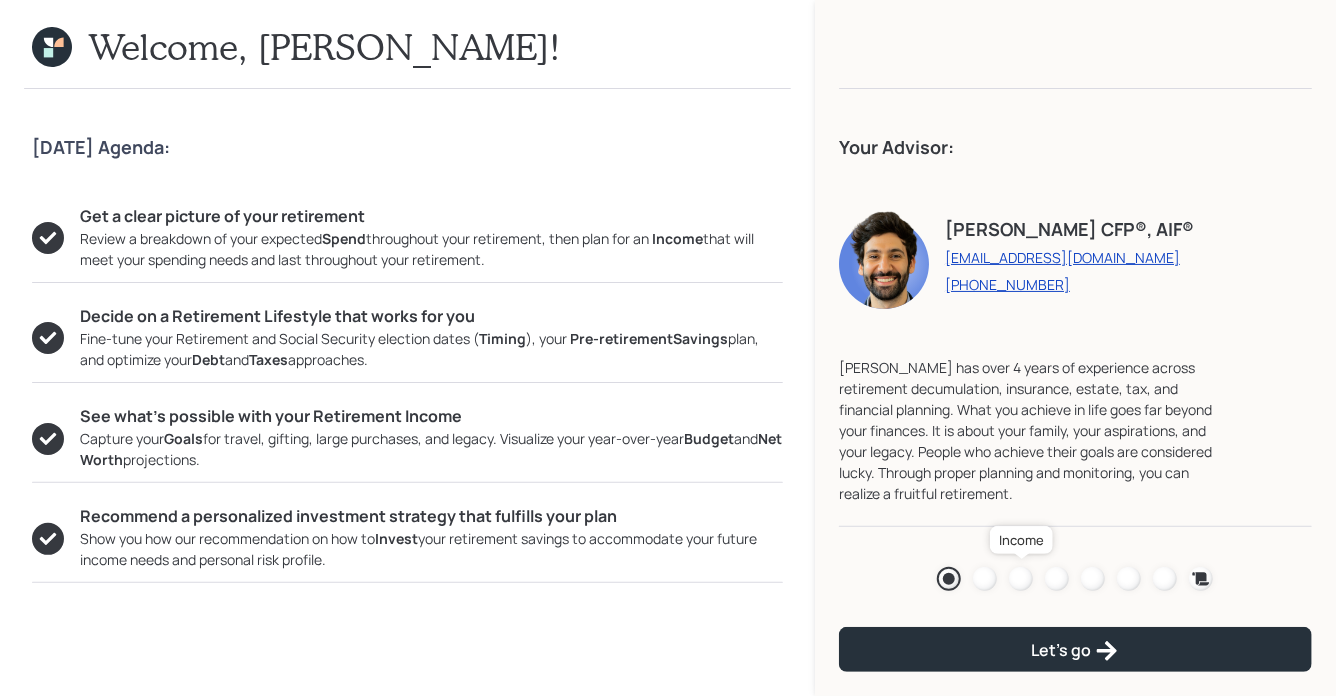 click at bounding box center (1021, 579) 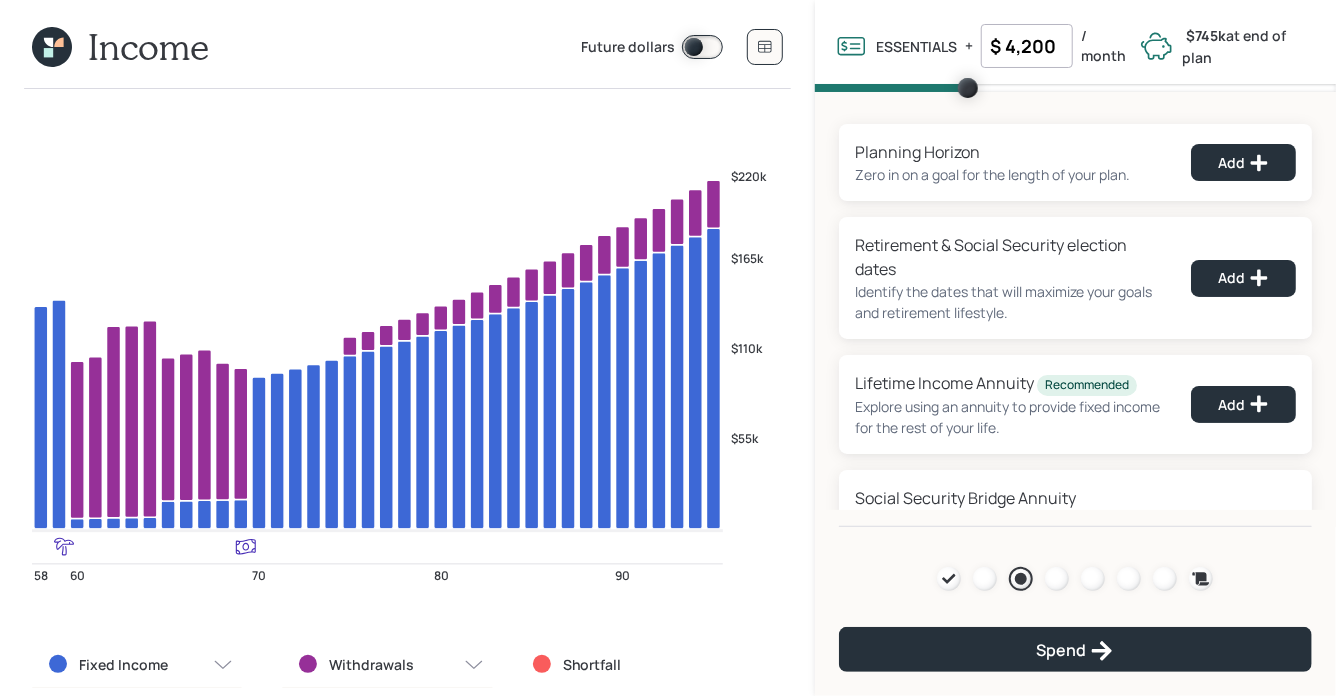 click 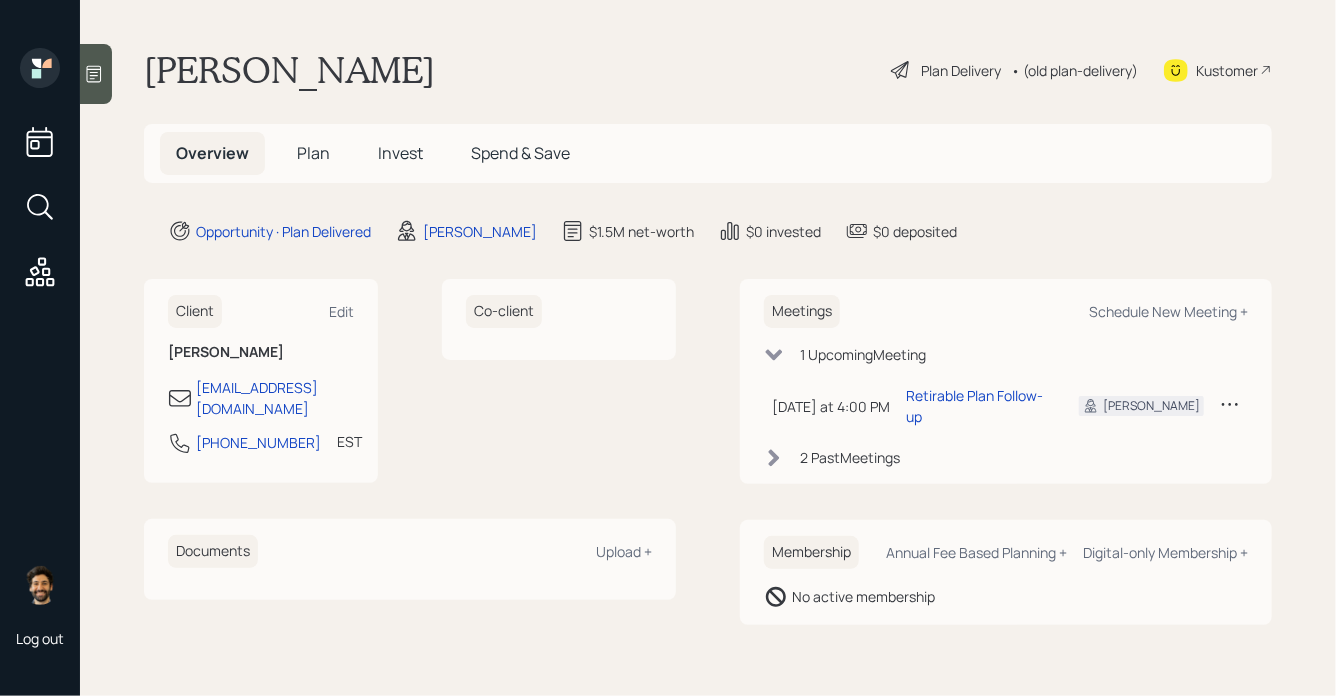 click on "Plan" at bounding box center (313, 153) 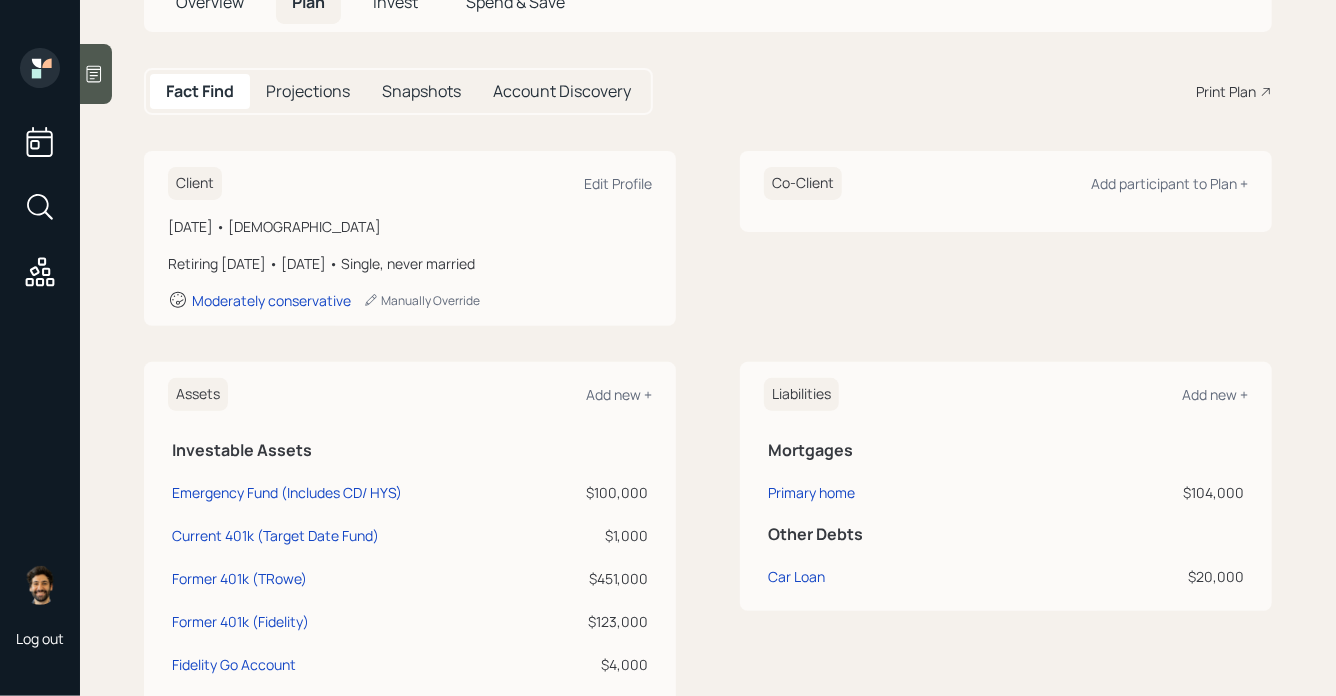 scroll, scrollTop: 0, scrollLeft: 0, axis: both 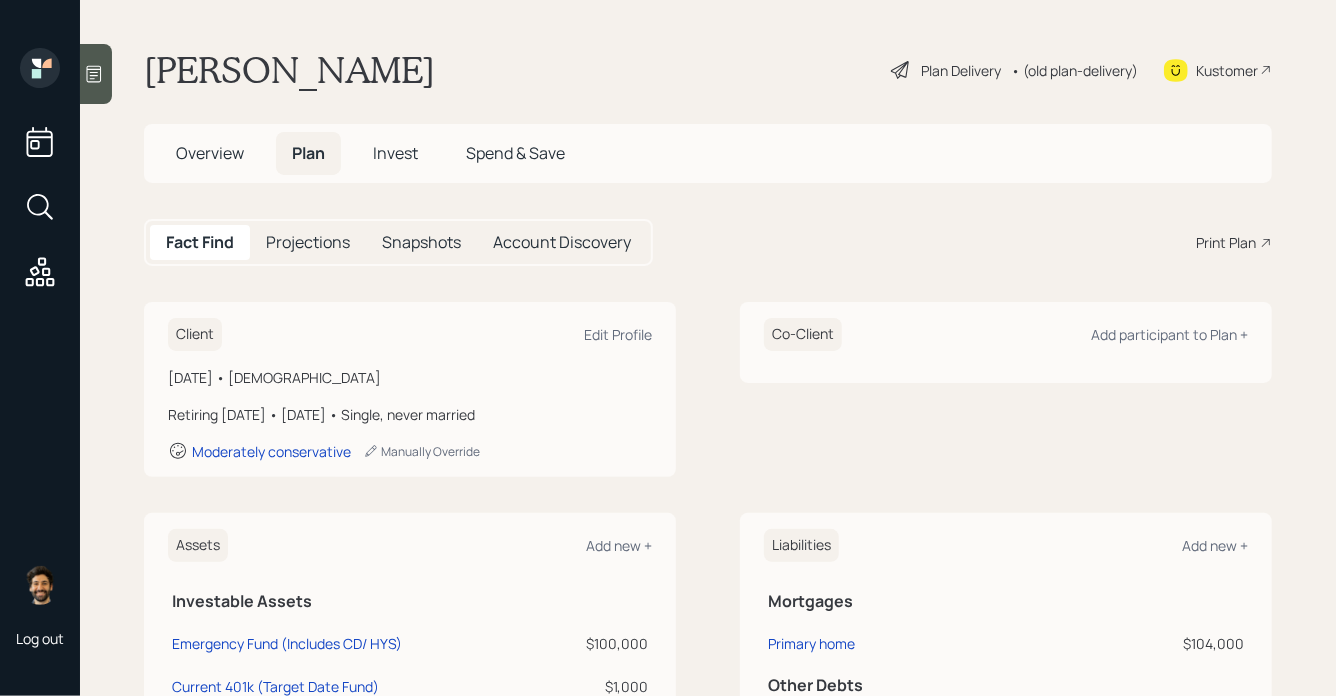 click on "• (old plan-delivery)" at bounding box center [1074, 70] 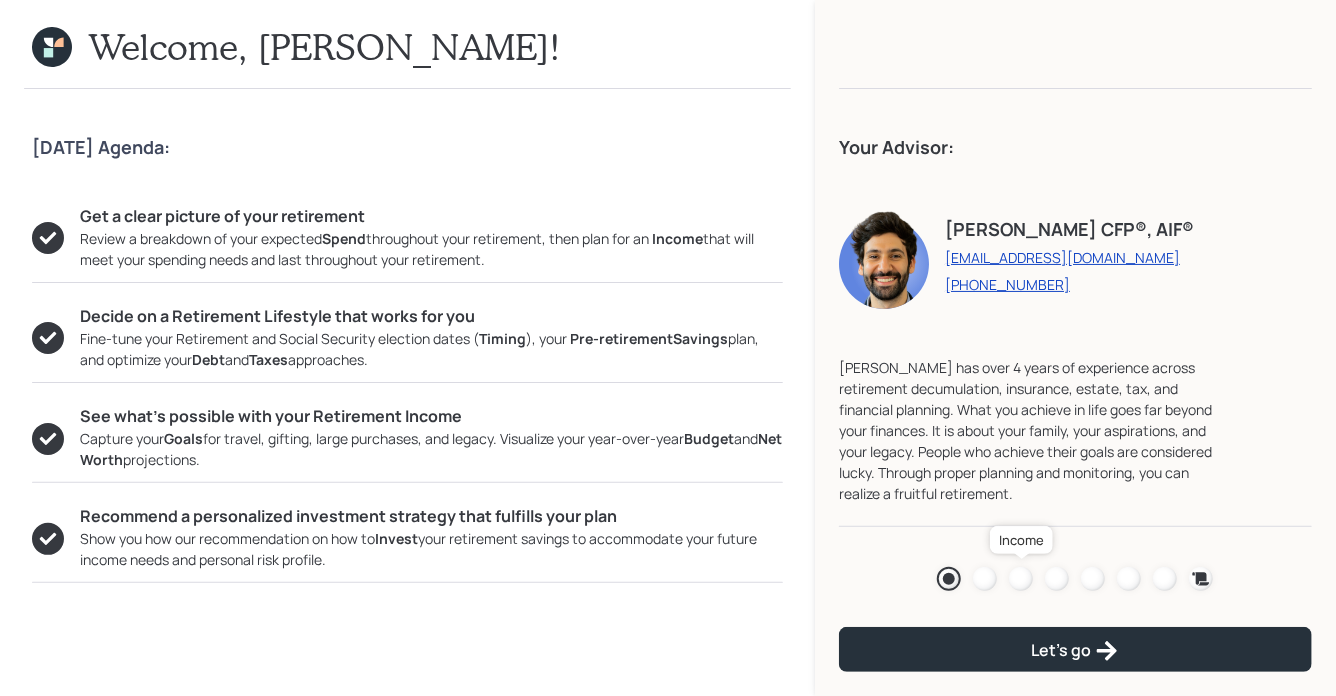 click at bounding box center (1021, 579) 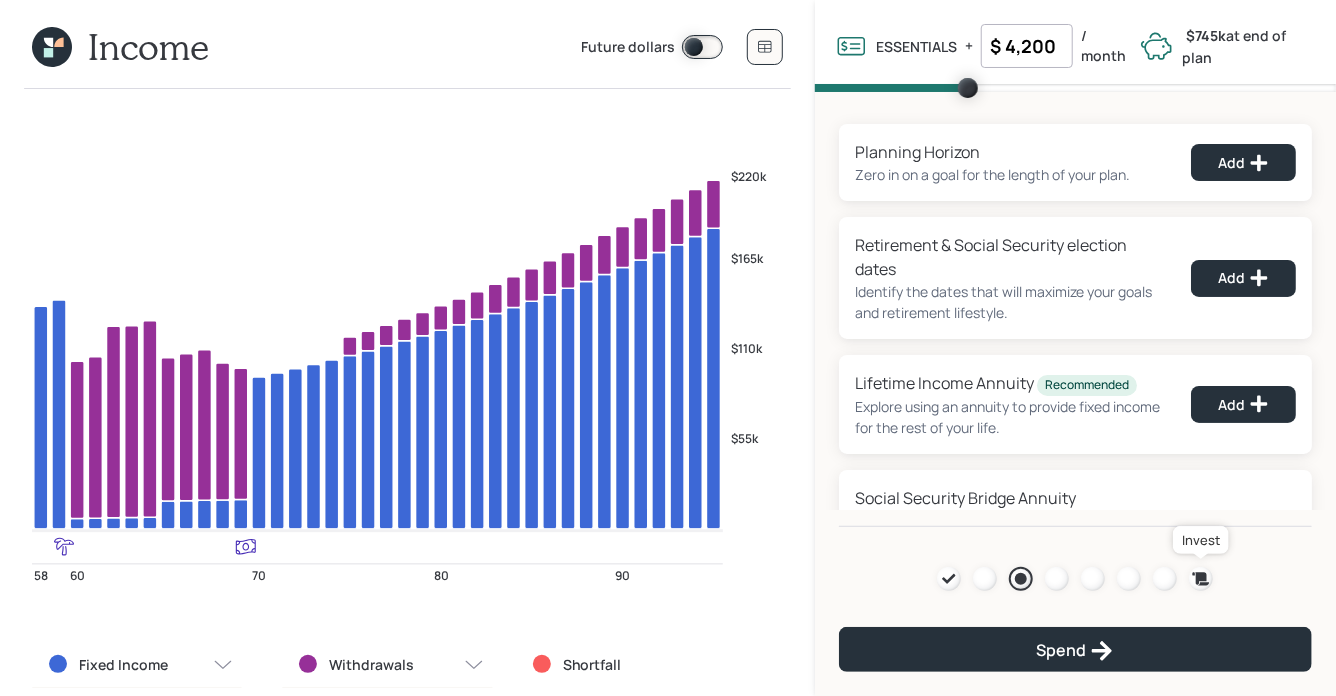 click 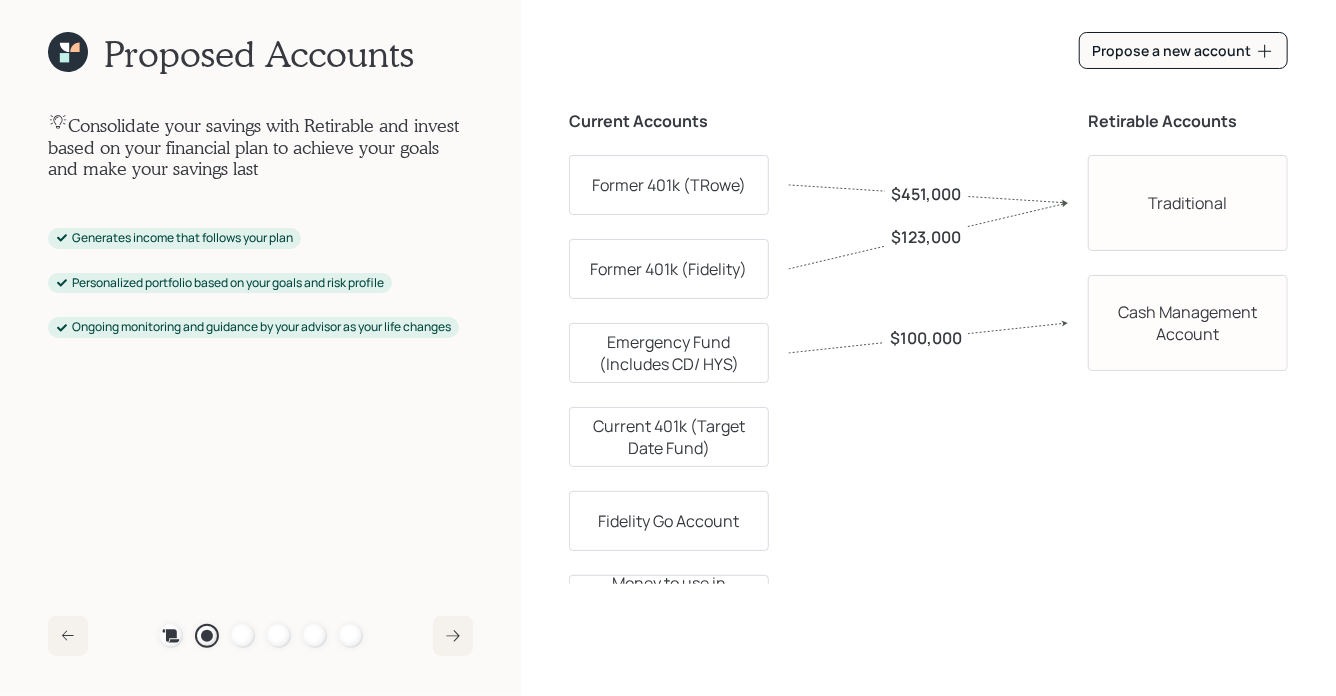 click 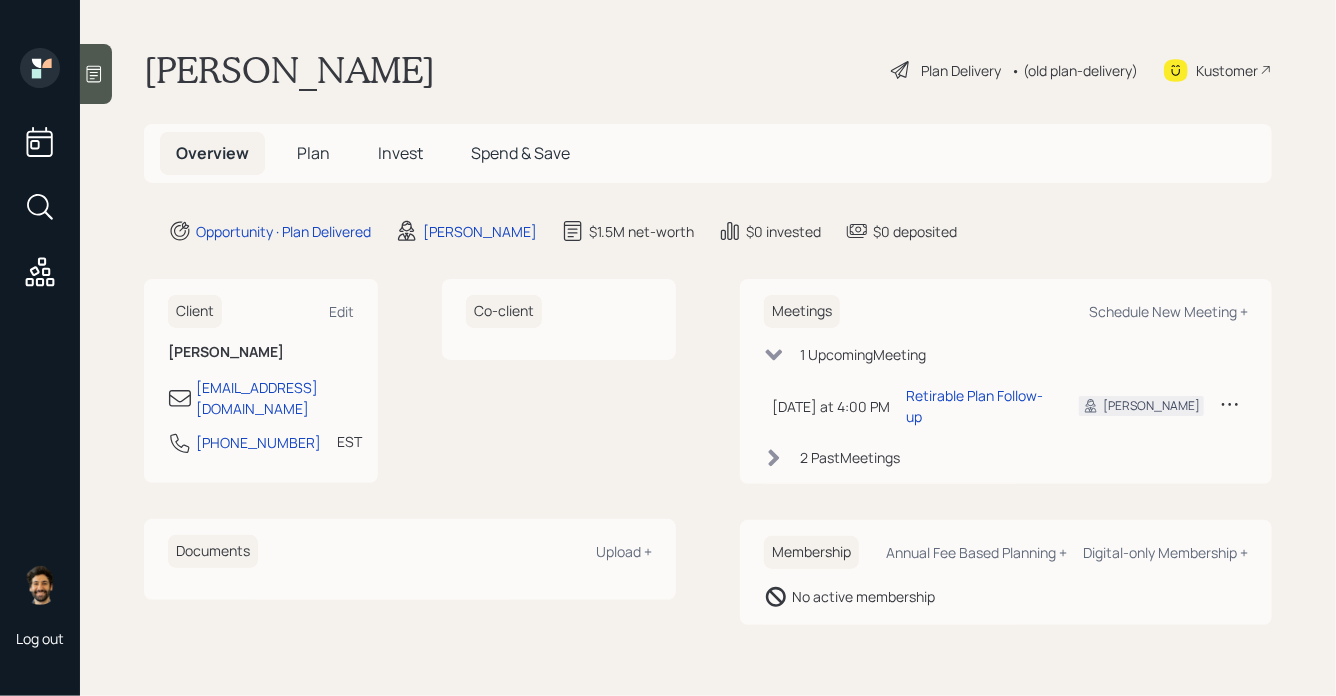 click on "Invest" at bounding box center [400, 153] 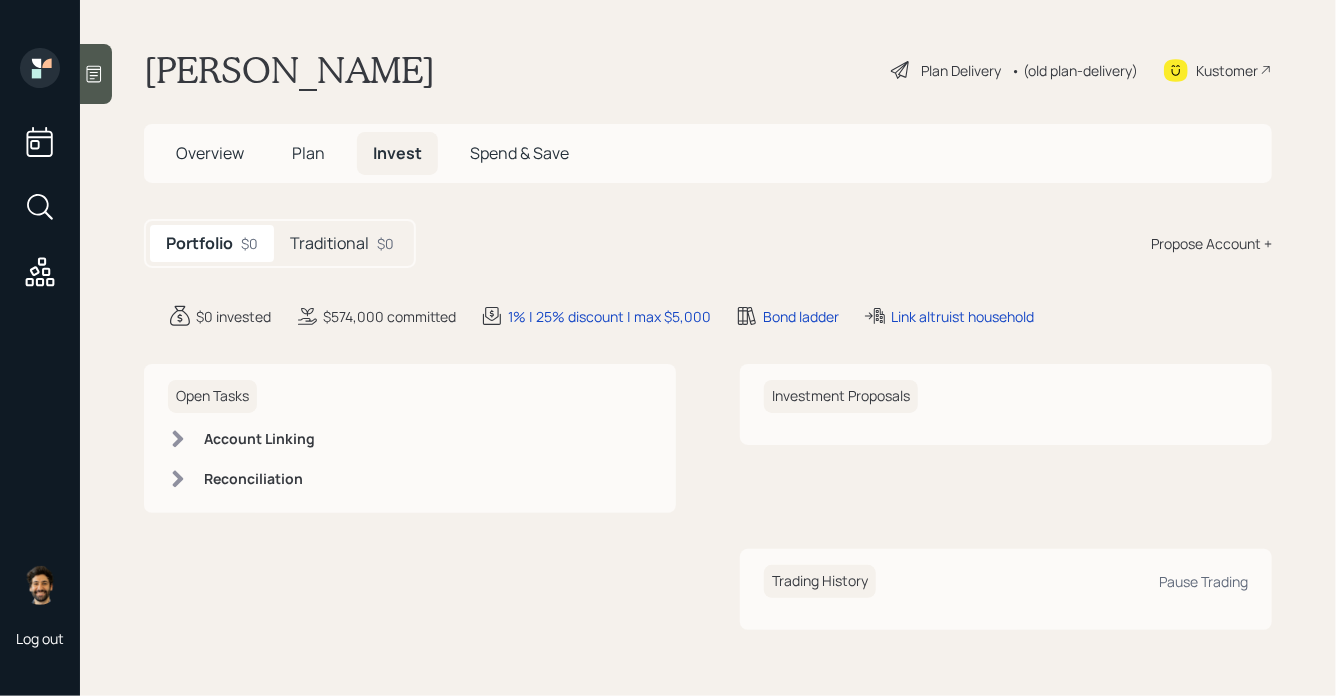 click on "Traditional" at bounding box center (329, 243) 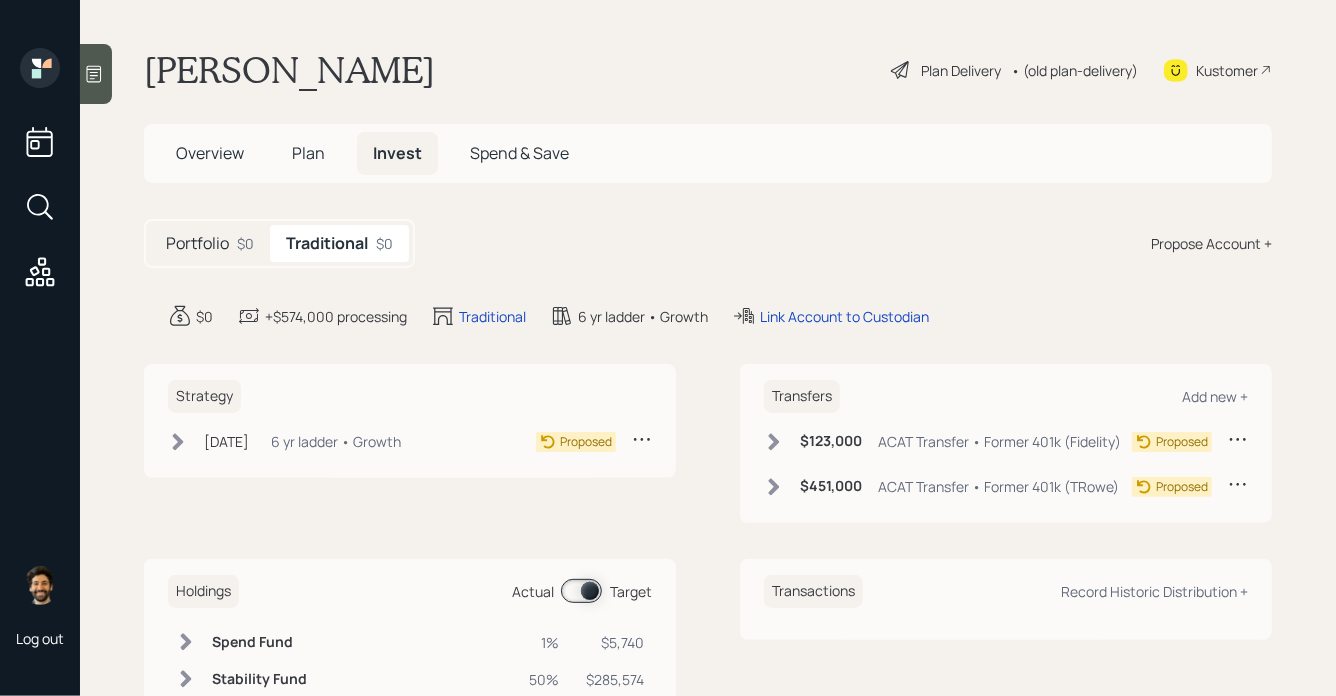 click on "Plan Delivery" at bounding box center [961, 70] 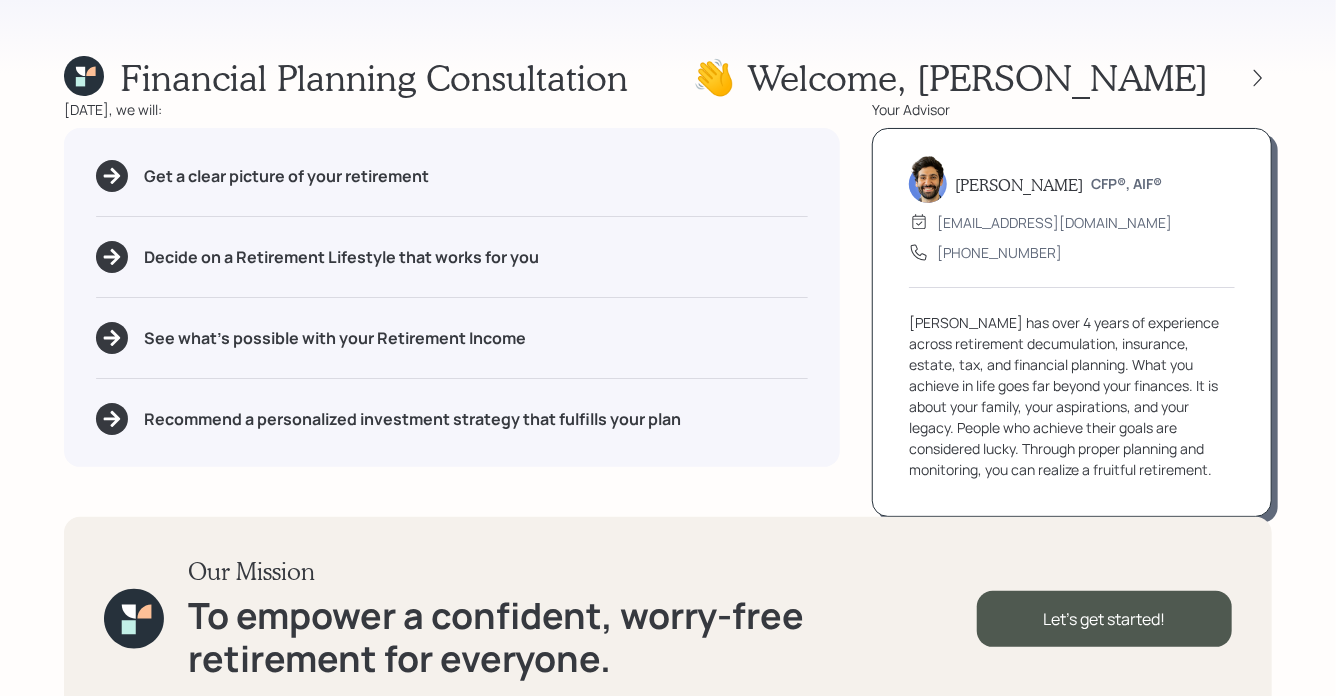 click on "Financial Planning Consultation 👋 Welcome , Dee Today, we will: Get a clear picture of your retirement Decide on a Retirement Lifestyle that works for you See what's possible with your Retirement Income Recommend a personalized investment strategy that fulfills your plan Your Advisor Eric Schwartz CFP®, AIF® advisor@retirable.com
(833) 222-1807
Eric has over 4 years of experience across retirement decumulation, insurance, estate, tax, and financial planning. What you achieve in life goes far beyond your finances. It is about your family, your aspirations, and your legacy. People who achieve their goals are considered lucky. Through proper planning and monitoring, you can realize a fruitful retirement. Our Mission To empower a confident, worry-free retirement for everyone. Let's get started!" at bounding box center [668, 348] 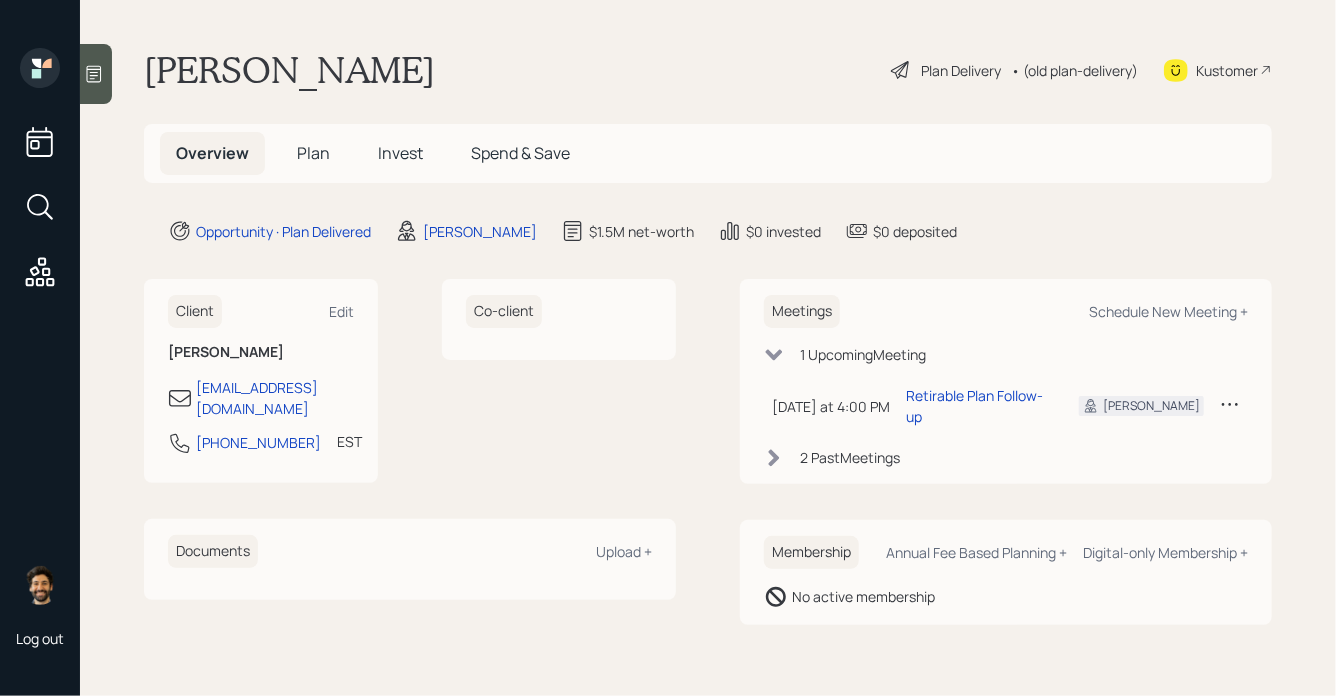 click on "Plan" at bounding box center [313, 153] 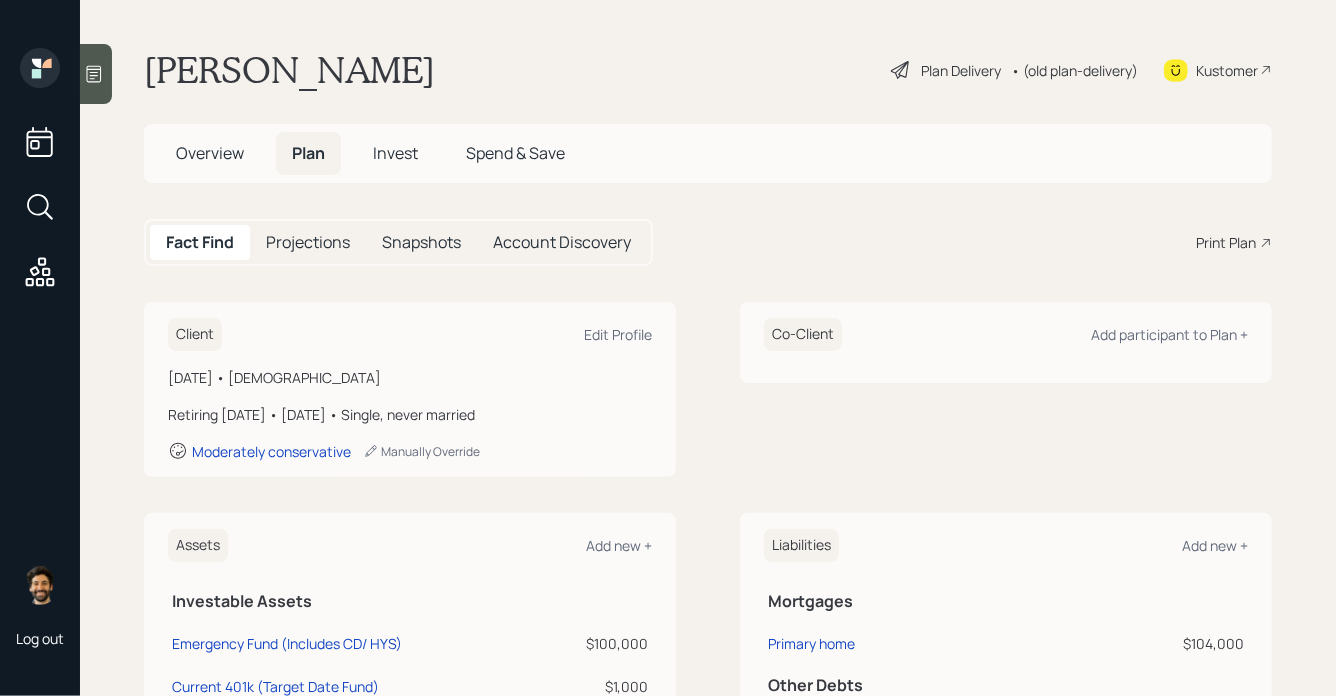 click on "• (old plan-delivery)" at bounding box center [1074, 70] 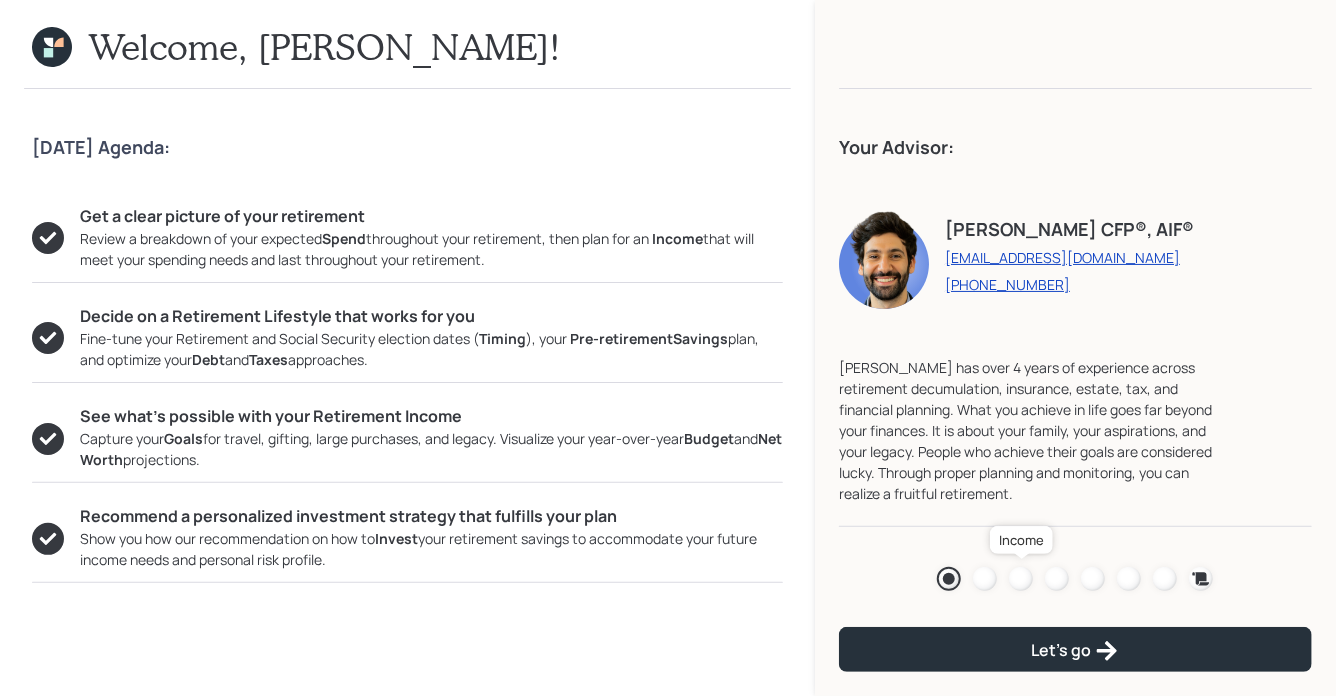 click at bounding box center [1021, 579] 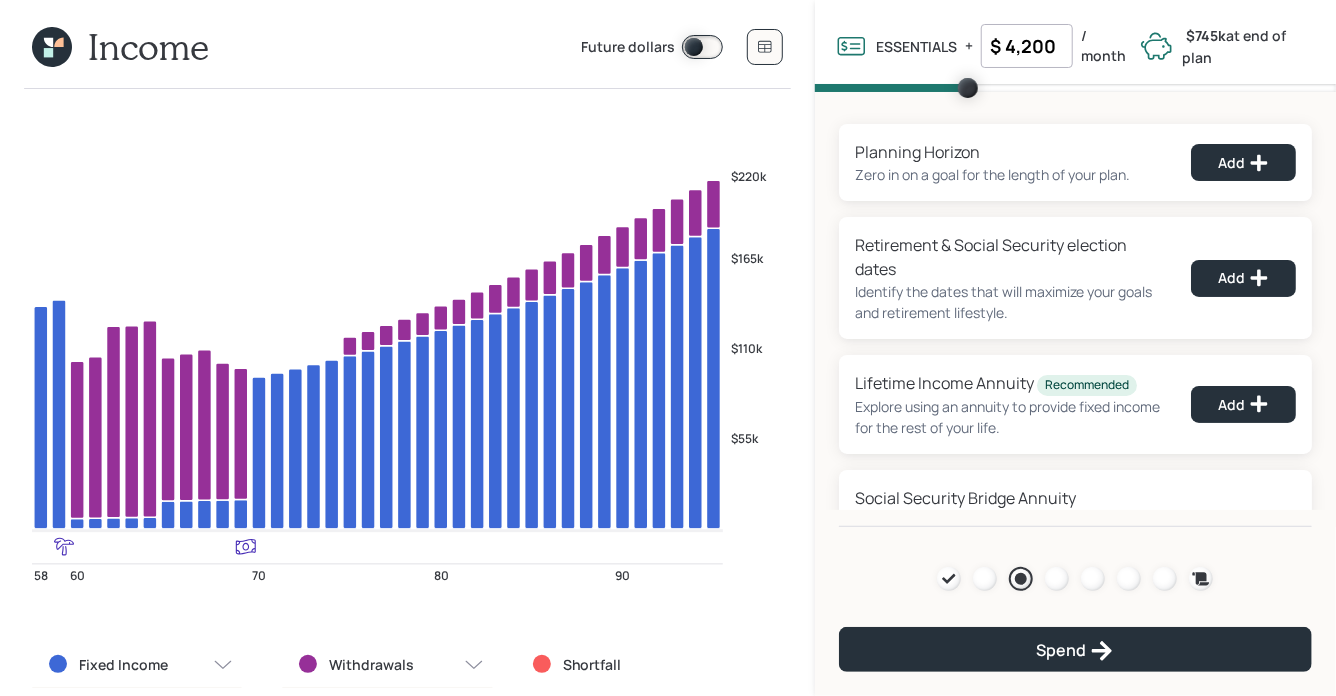 scroll, scrollTop: 95, scrollLeft: 0, axis: vertical 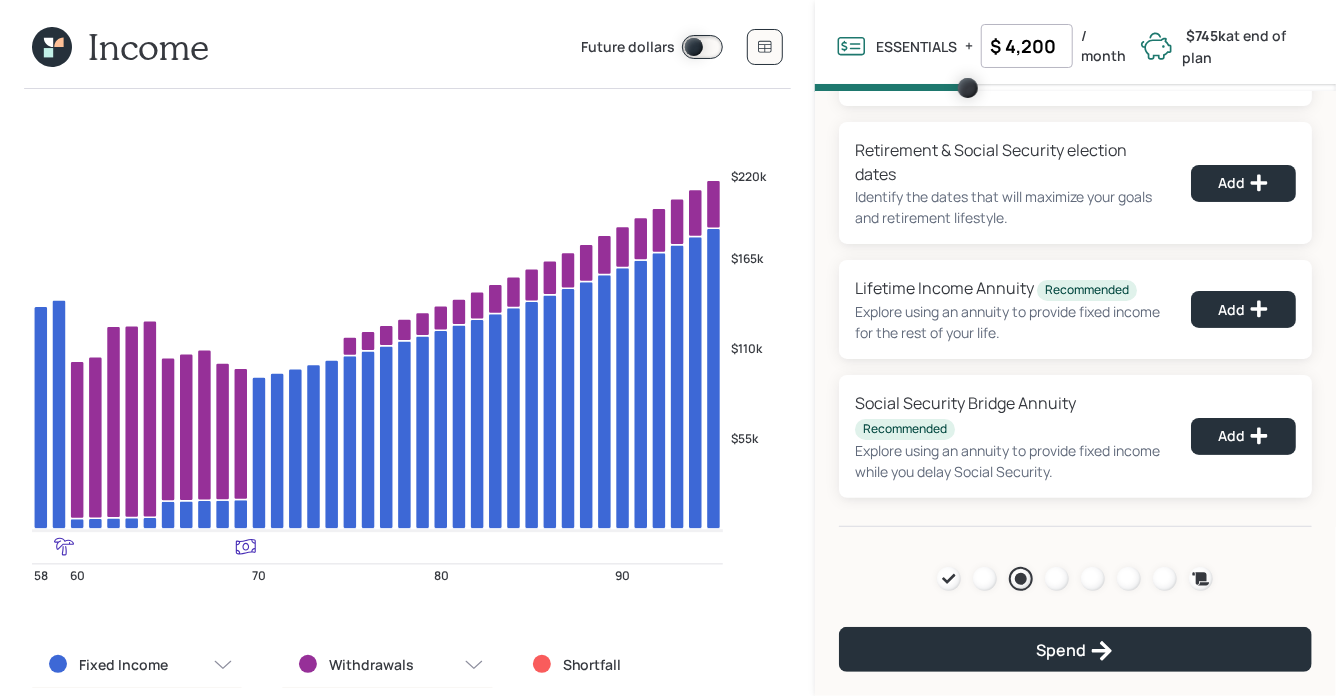 click 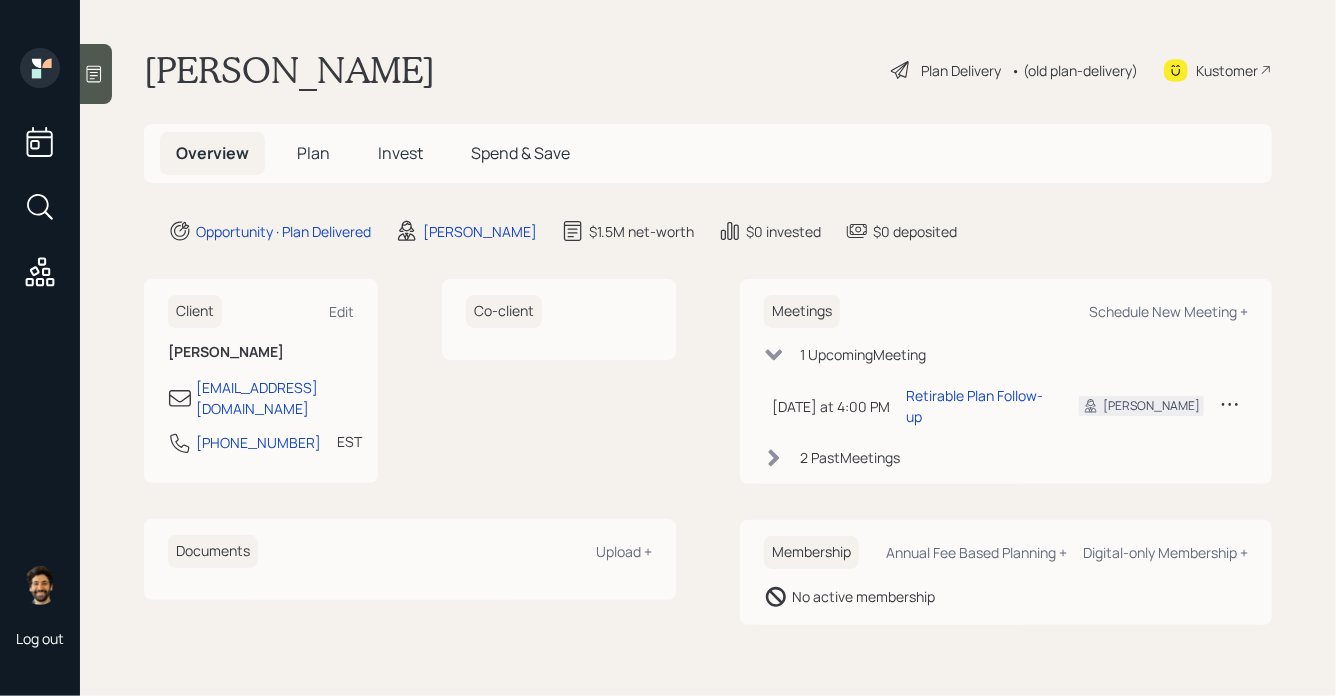 click on "Plan" at bounding box center (313, 153) 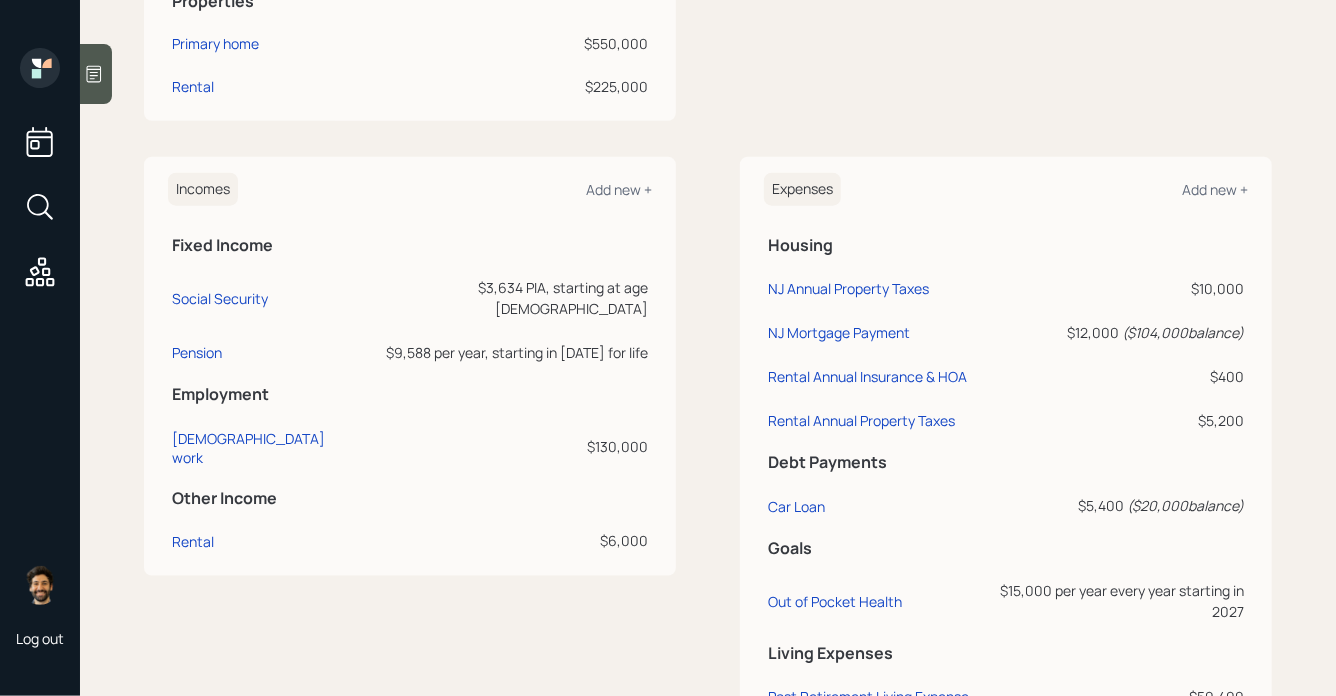 scroll, scrollTop: 907, scrollLeft: 0, axis: vertical 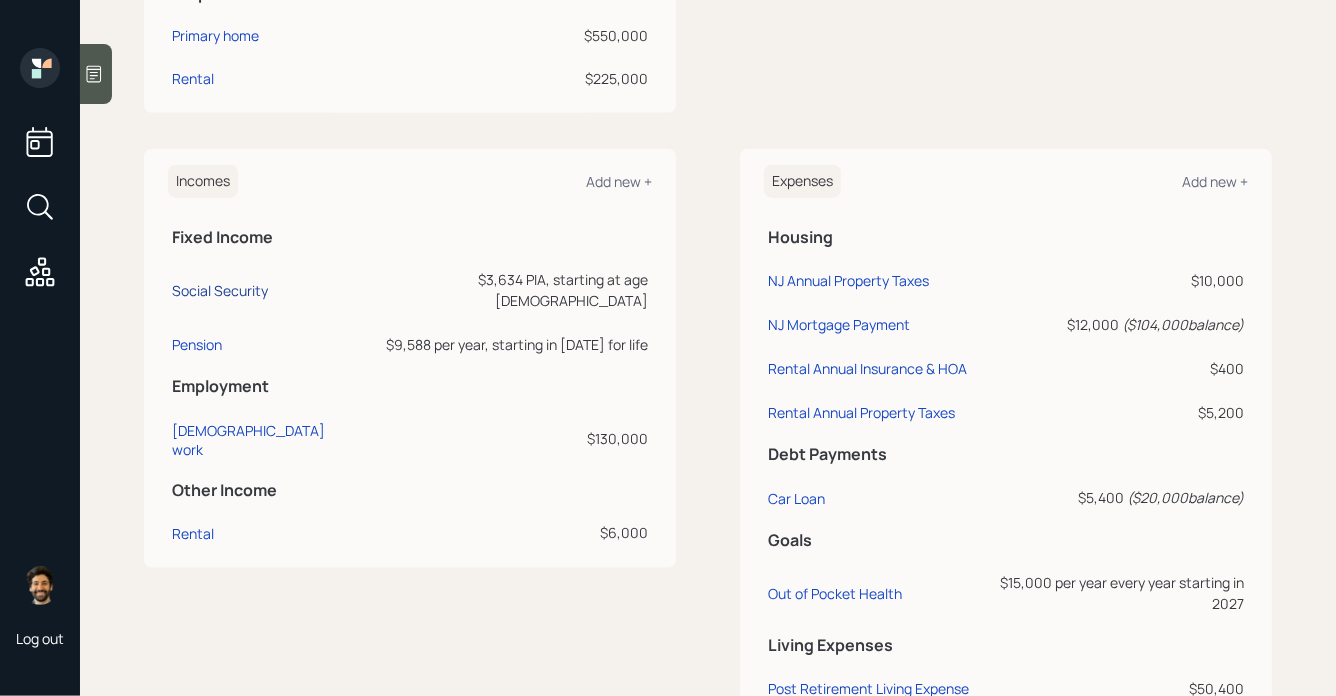 click on "Social Security" at bounding box center (220, 290) 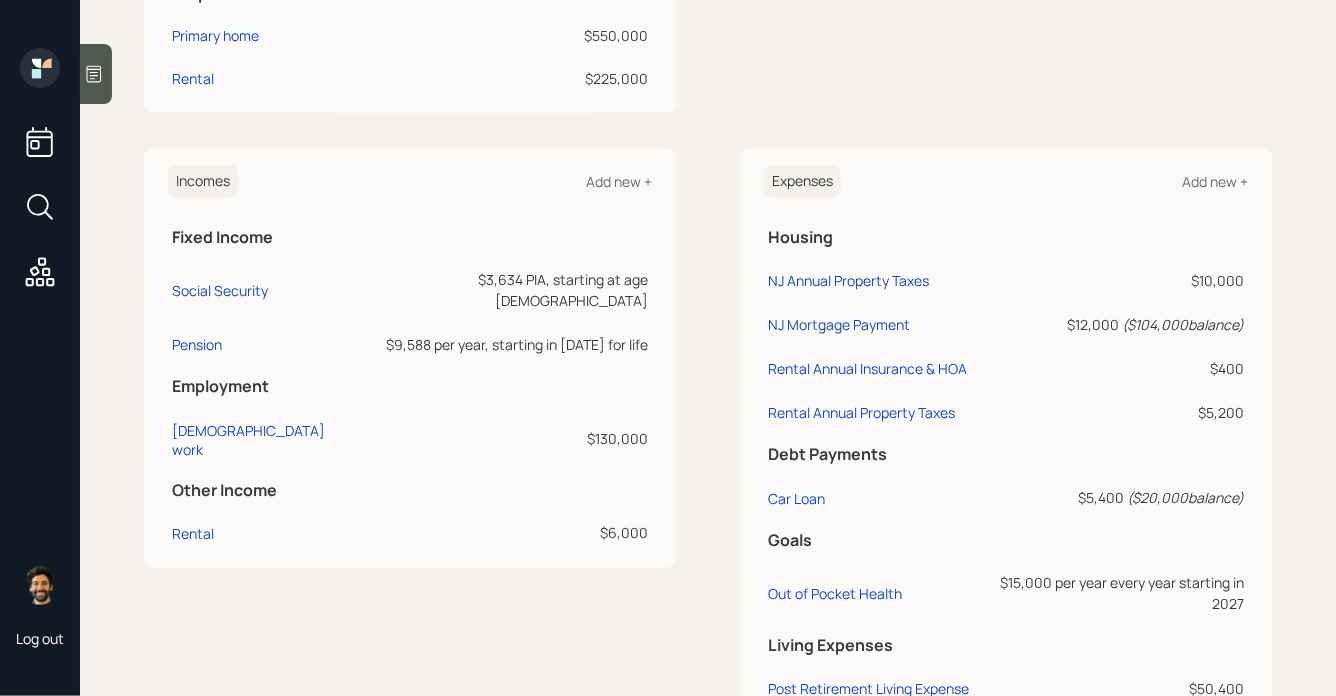 select on "12" 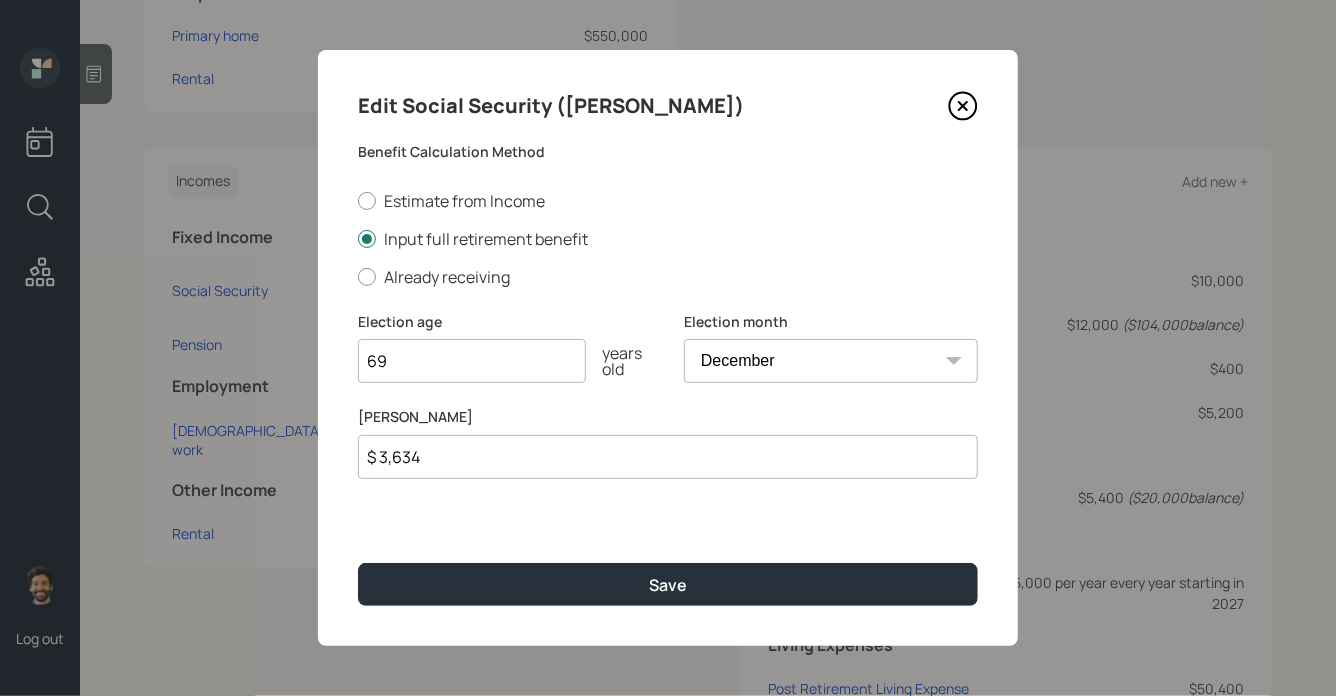 click on "$ 3,634" at bounding box center (668, 457) 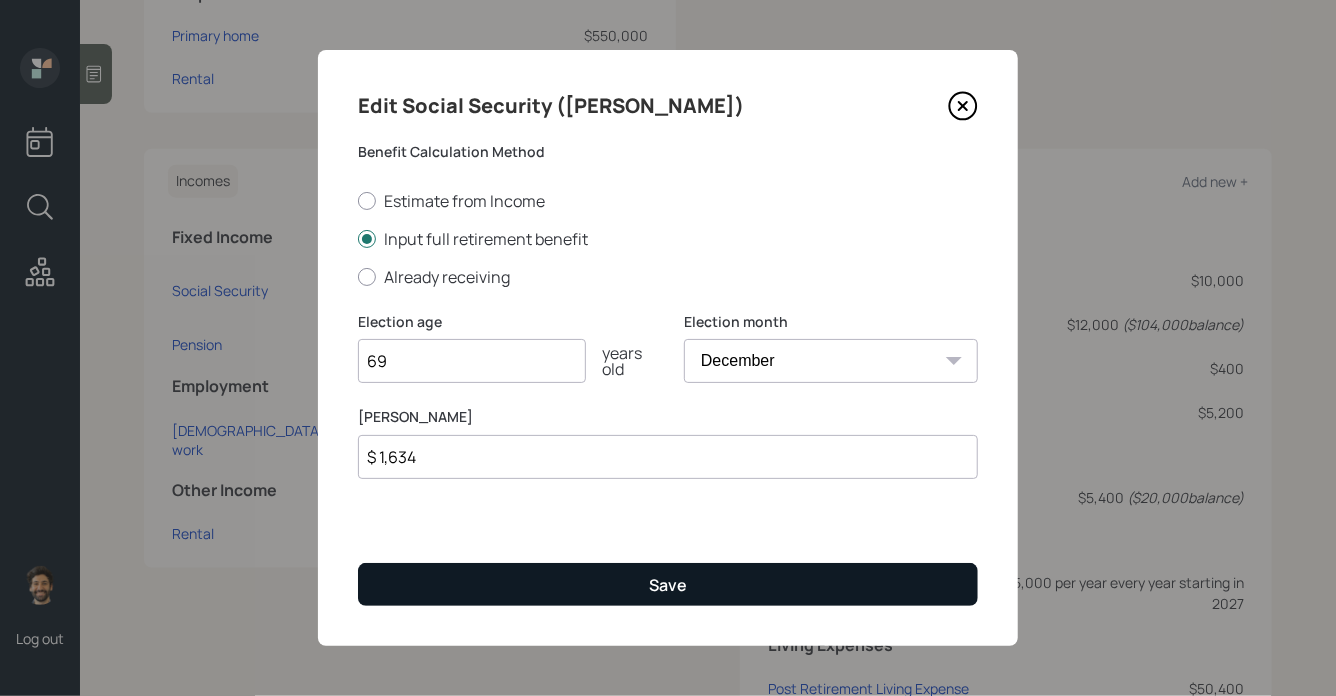 type on "$ 1,634" 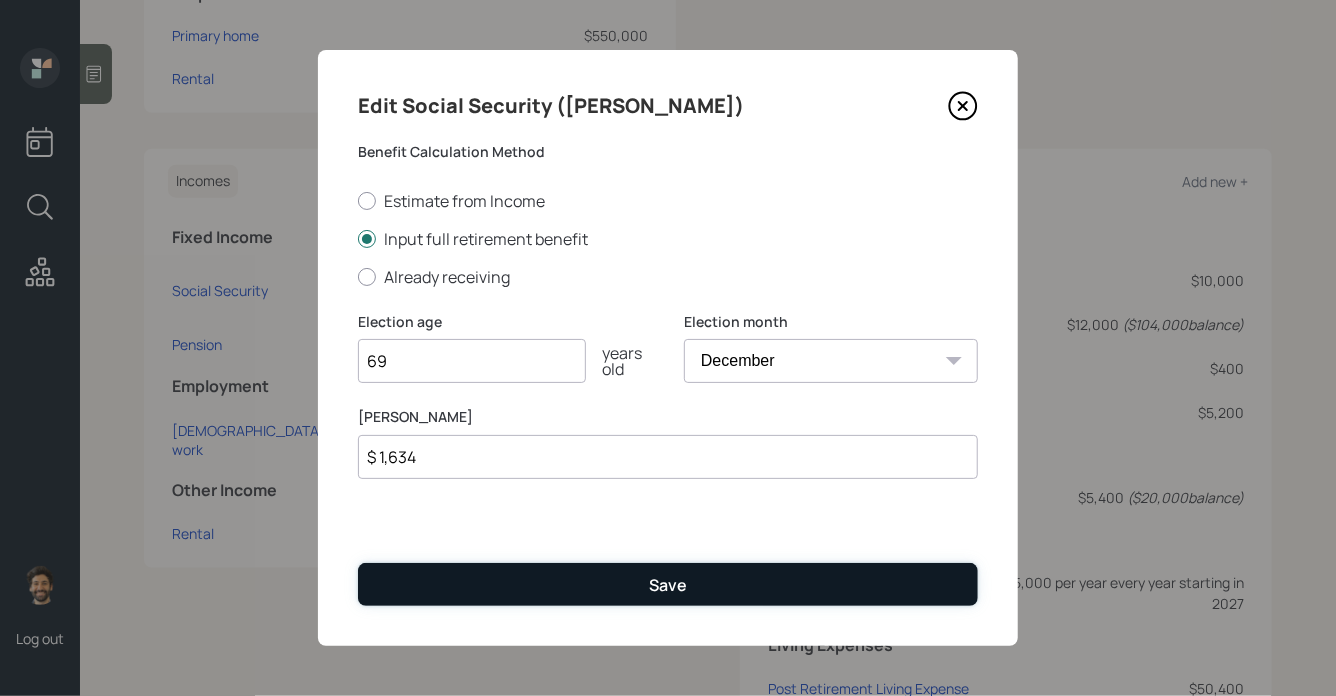 click on "Save" at bounding box center [668, 584] 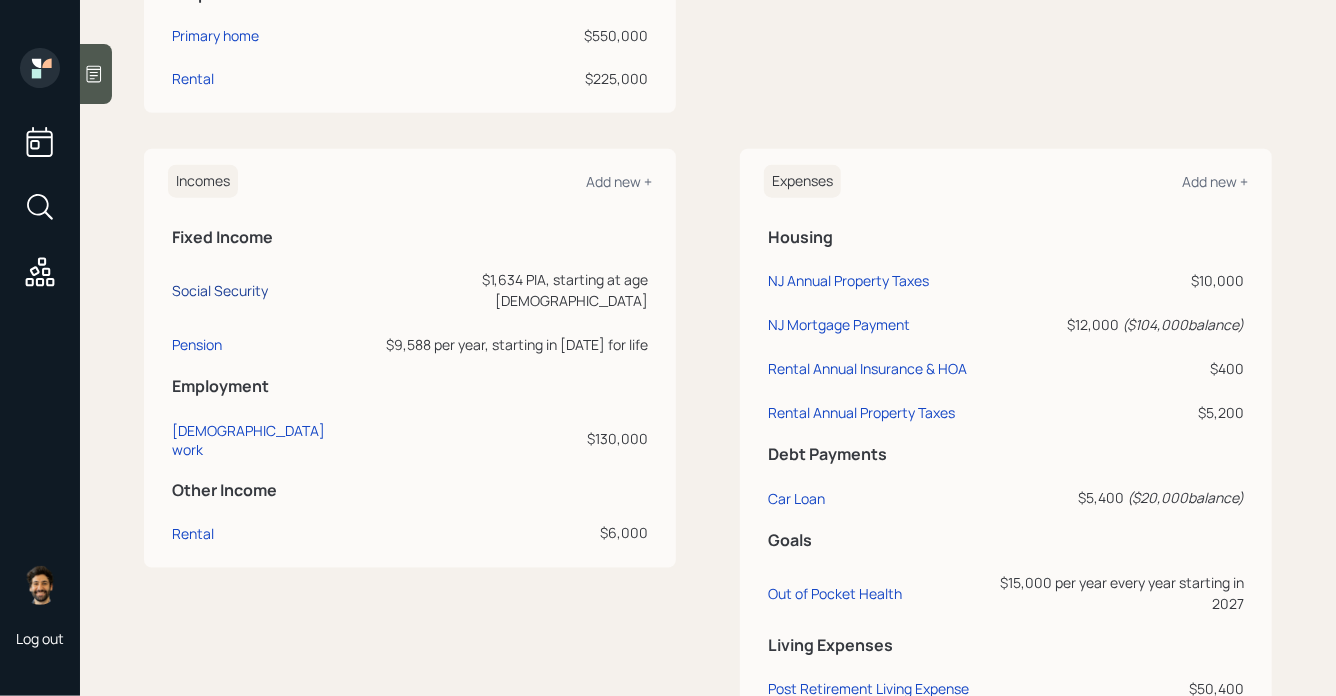 click on "Social Security" at bounding box center (220, 290) 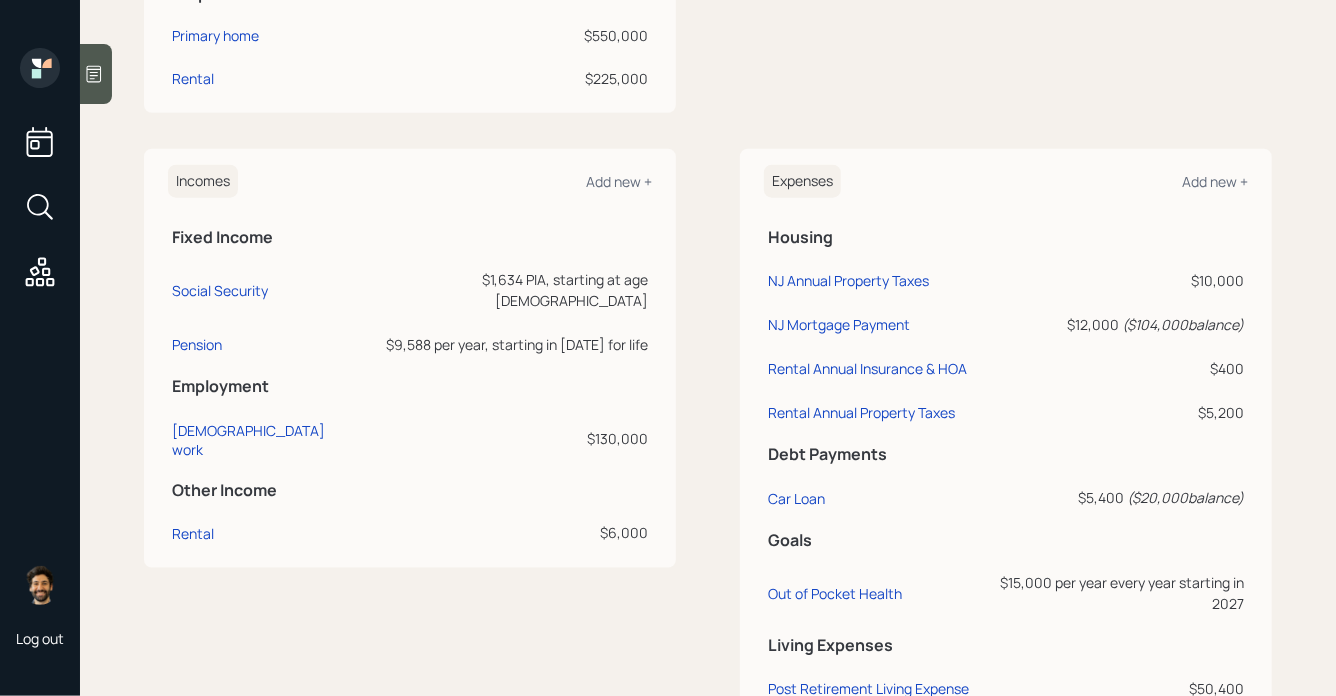 select on "12" 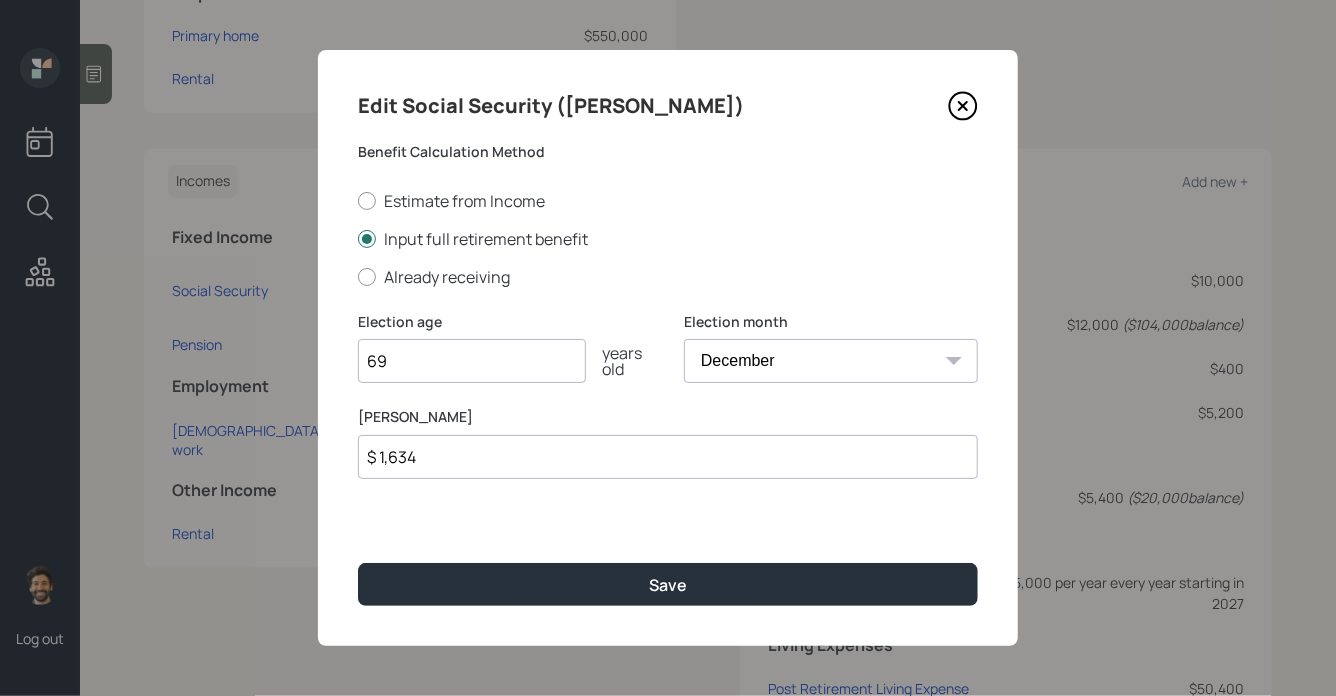 click on "$ 1,634" at bounding box center (668, 457) 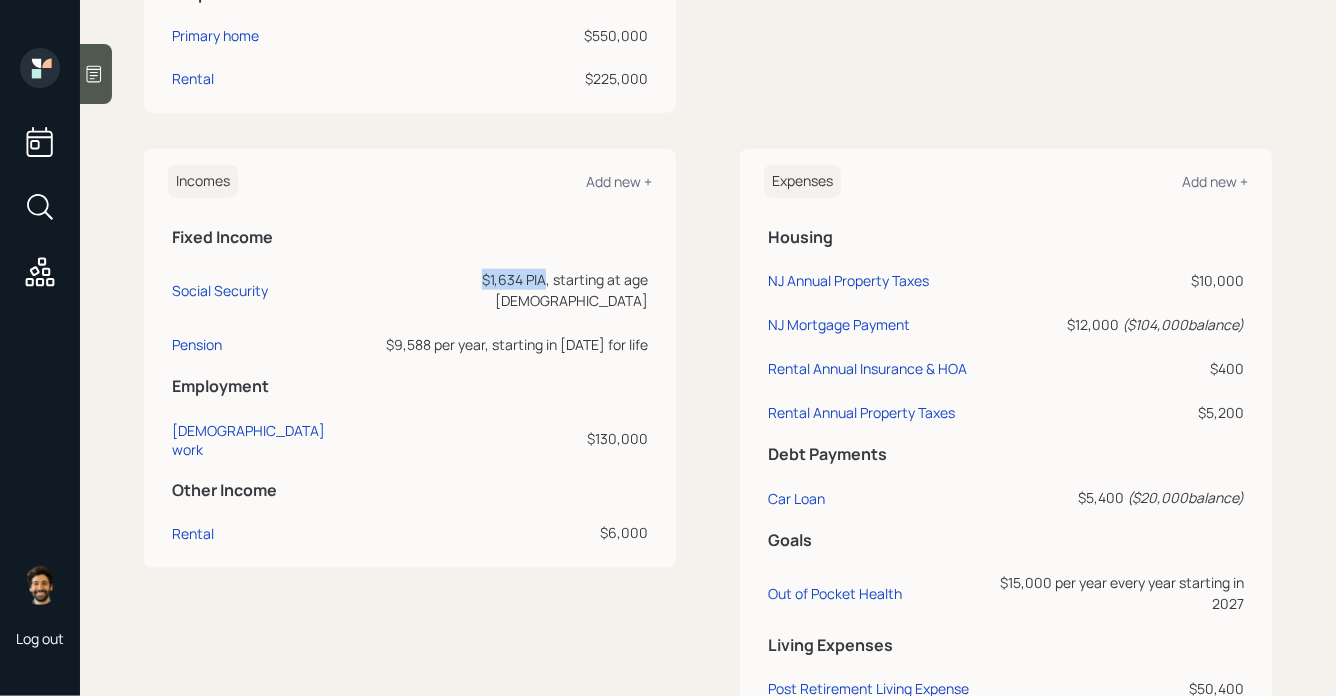 drag, startPoint x: 462, startPoint y: 283, endPoint x: 527, endPoint y: 283, distance: 65 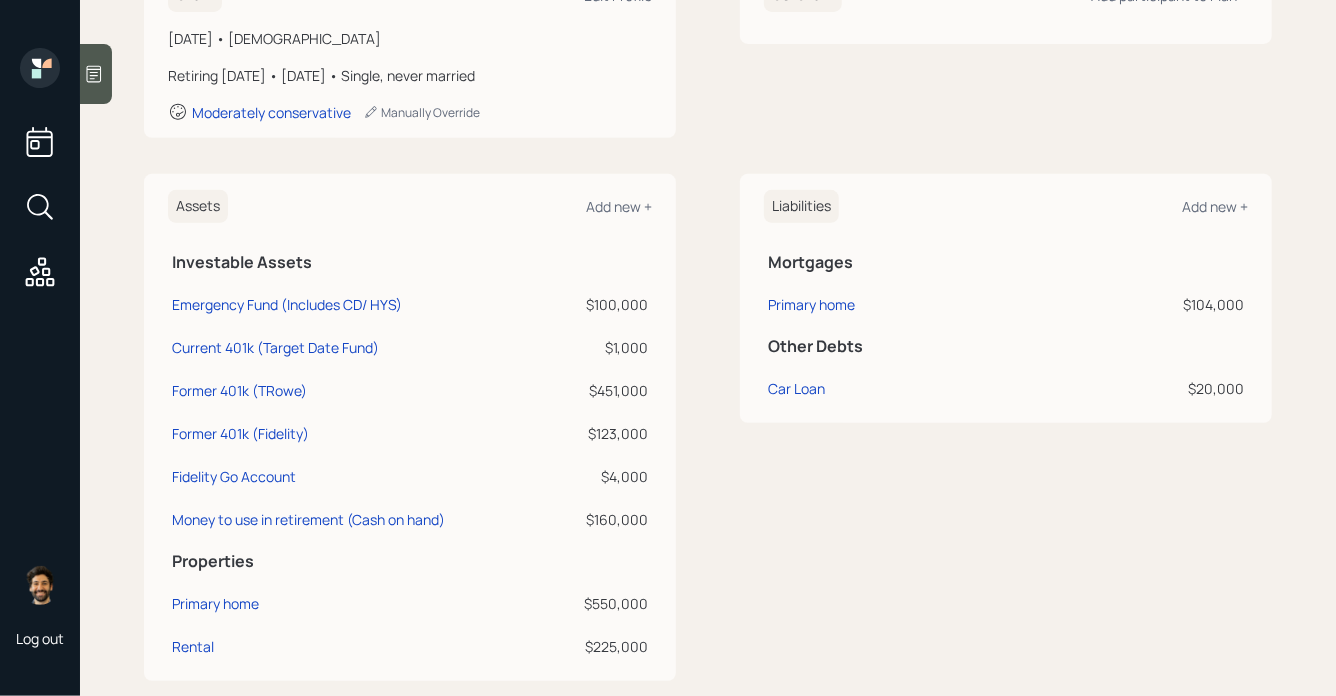 scroll, scrollTop: 267, scrollLeft: 0, axis: vertical 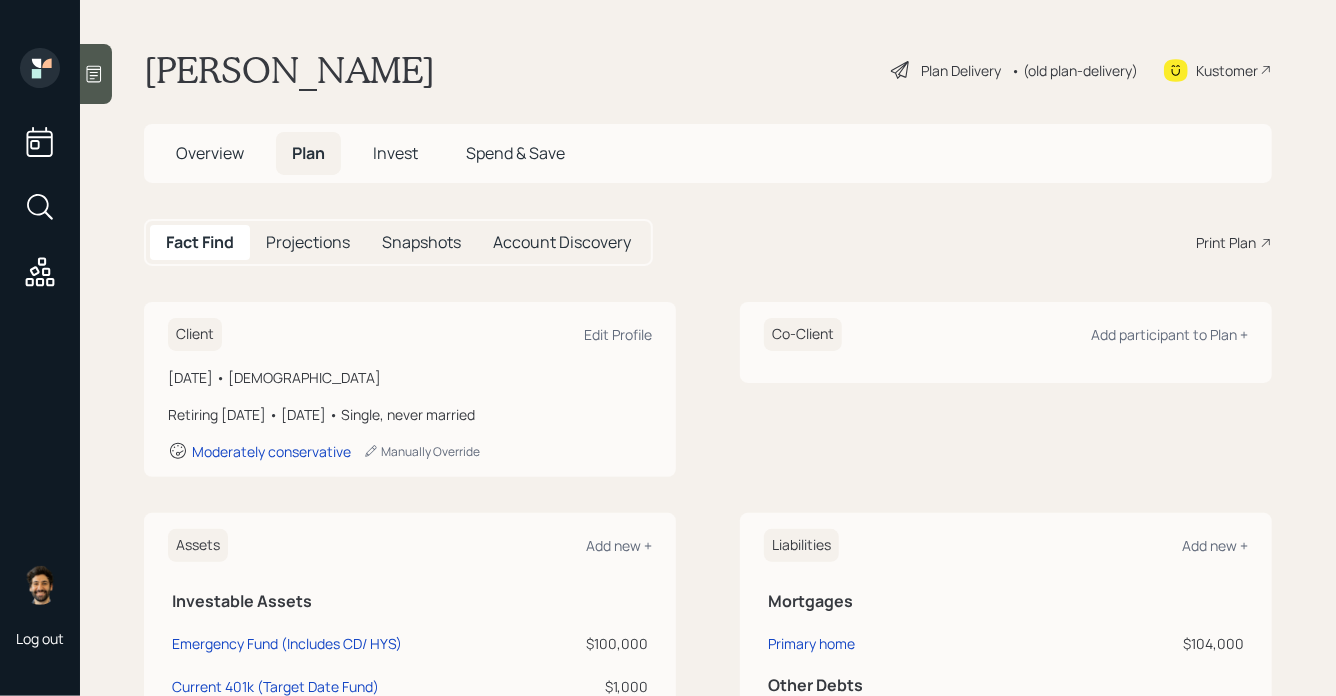 click on "• (old plan-delivery)" at bounding box center (1074, 70) 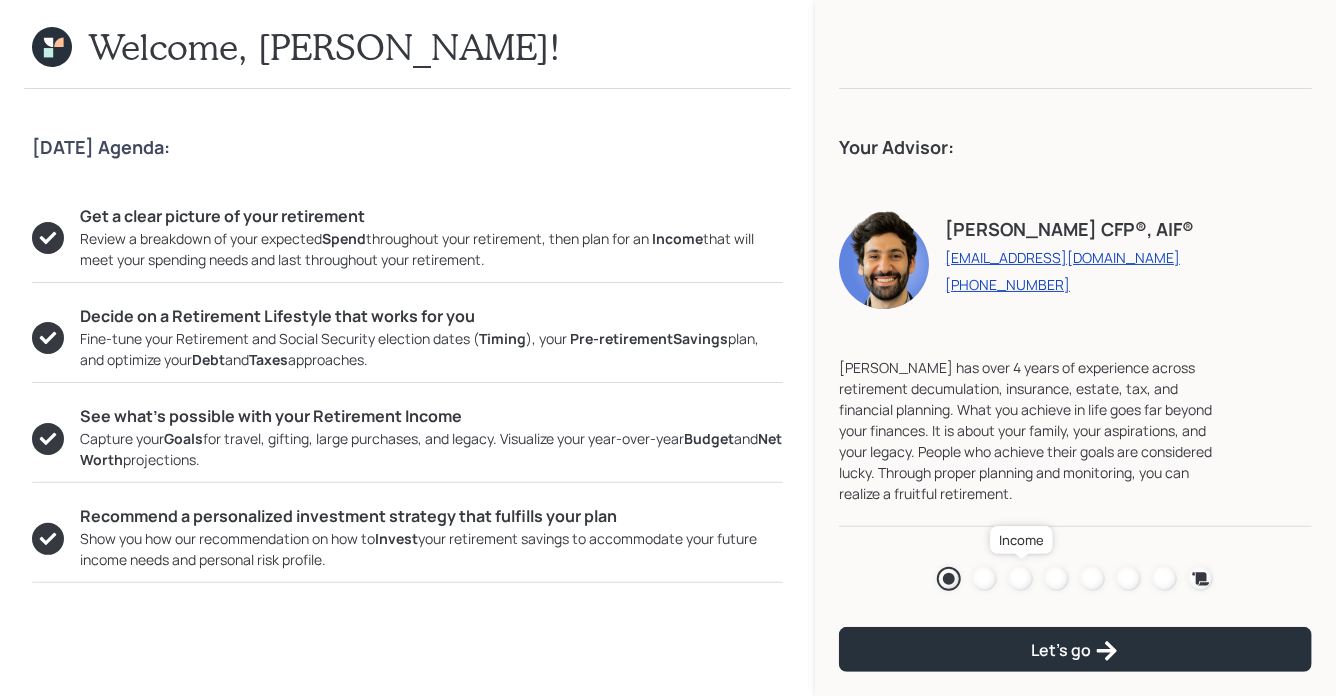 click at bounding box center (1021, 579) 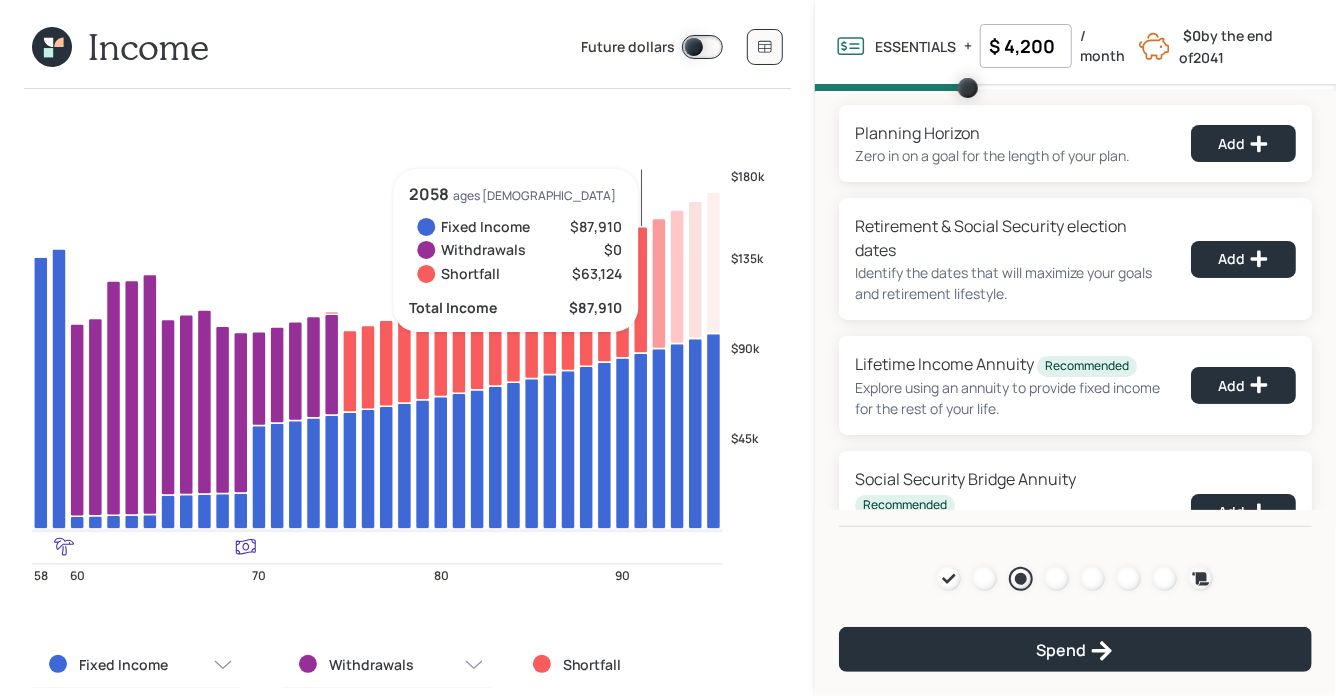 scroll, scrollTop: 15, scrollLeft: 0, axis: vertical 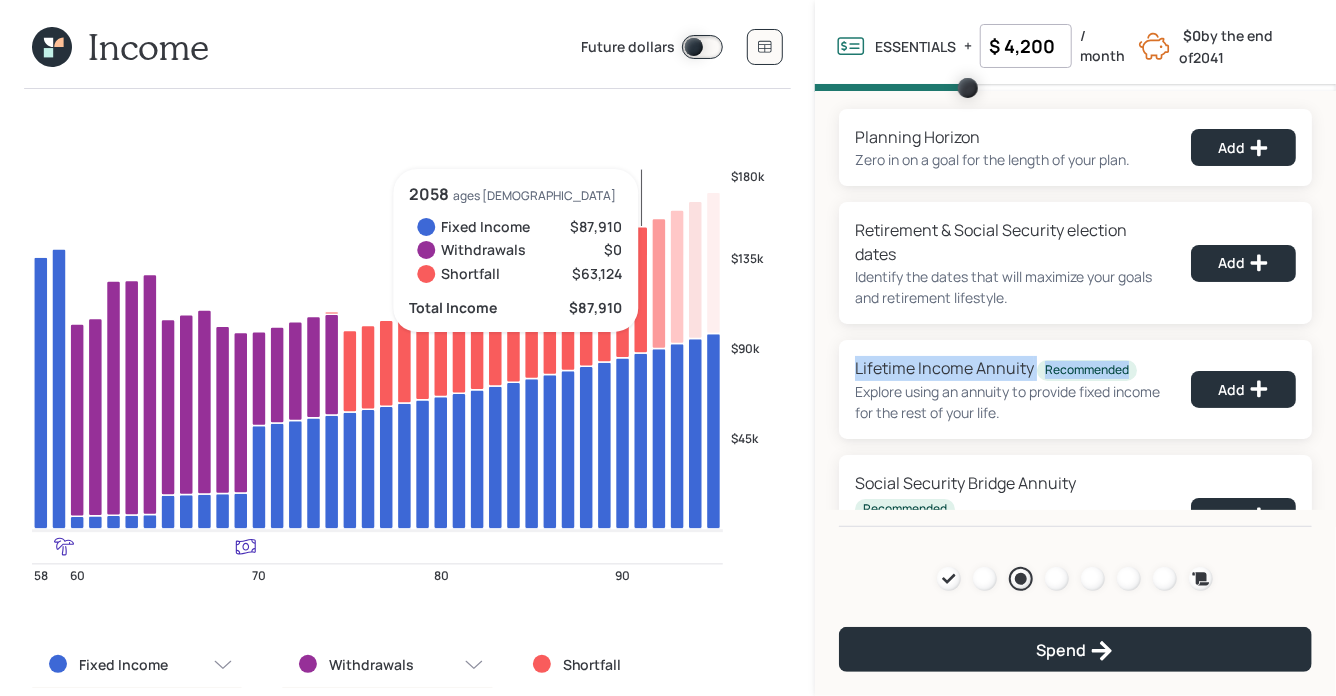 drag, startPoint x: 1130, startPoint y: 370, endPoint x: 850, endPoint y: 363, distance: 280.0875 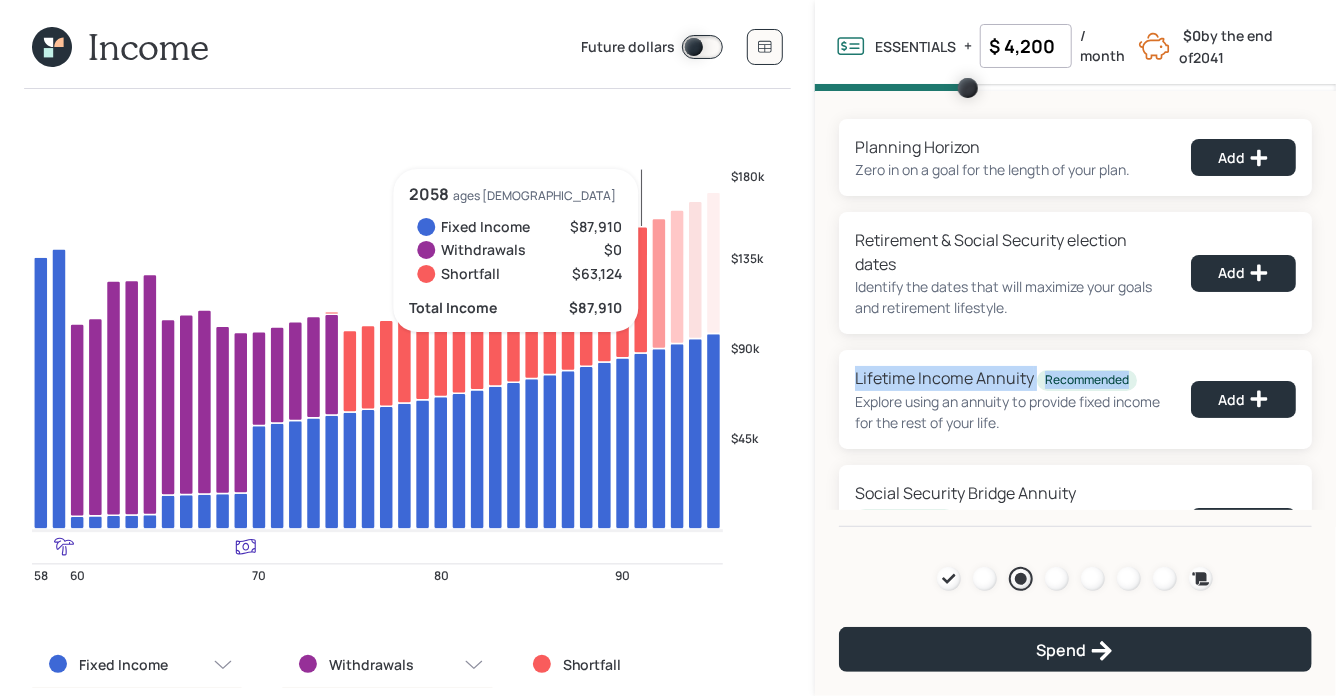scroll, scrollTop: 0, scrollLeft: 0, axis: both 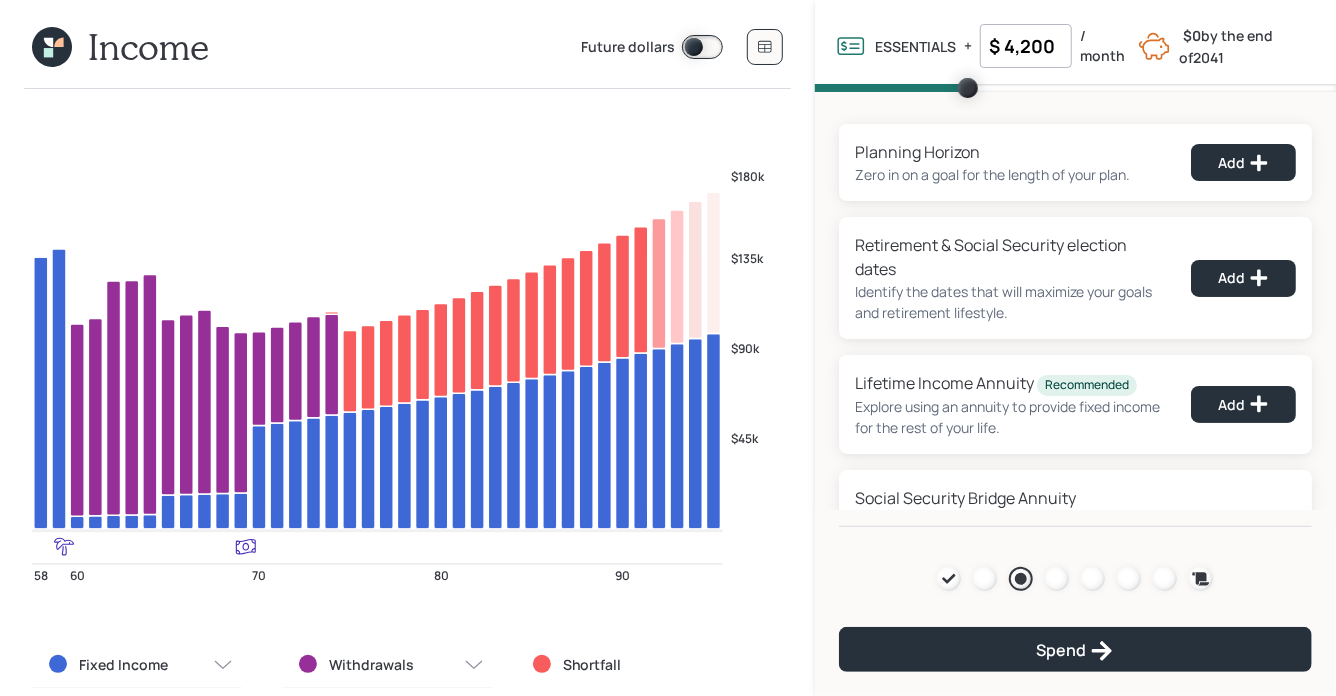 click 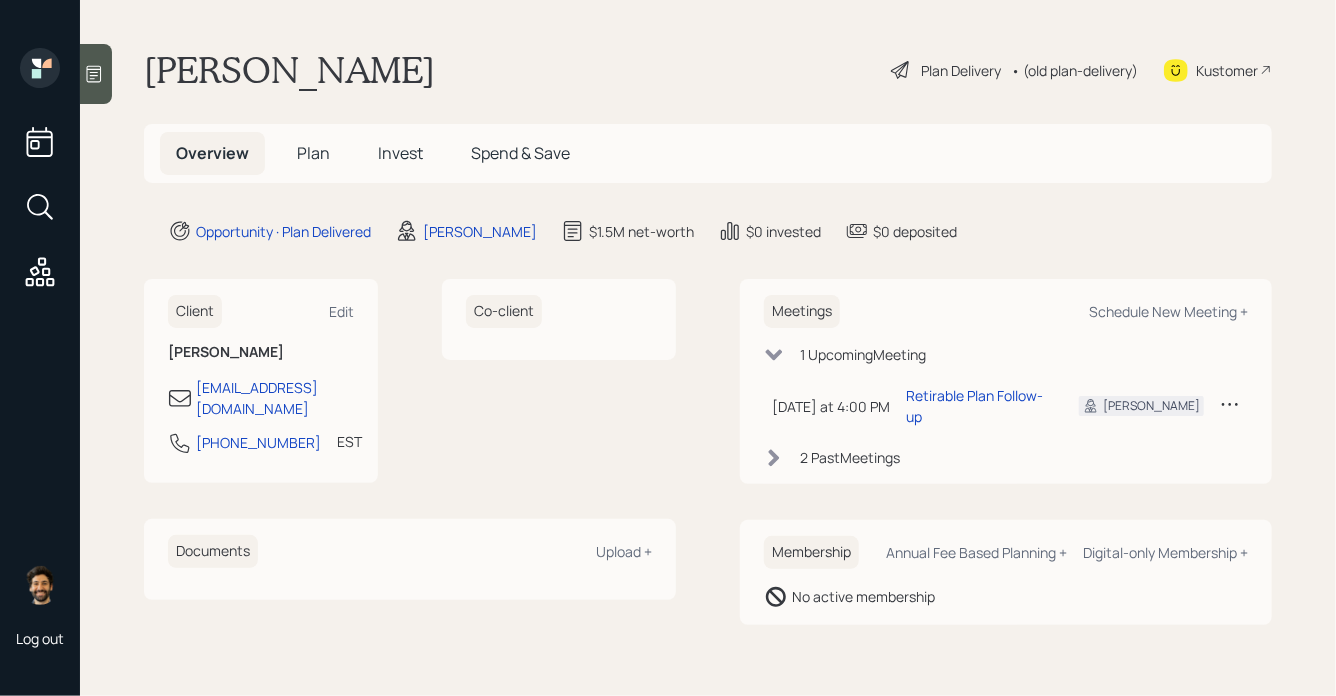 click on "Plan" at bounding box center [313, 153] 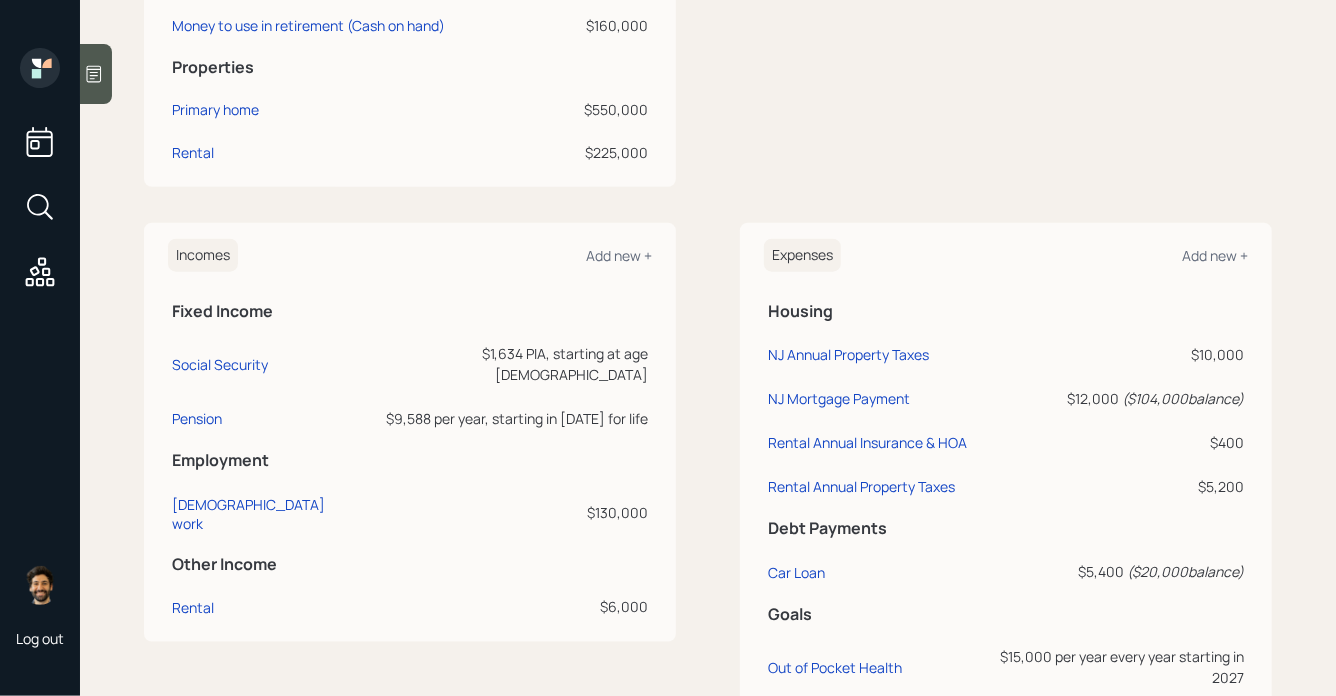 scroll, scrollTop: 851, scrollLeft: 0, axis: vertical 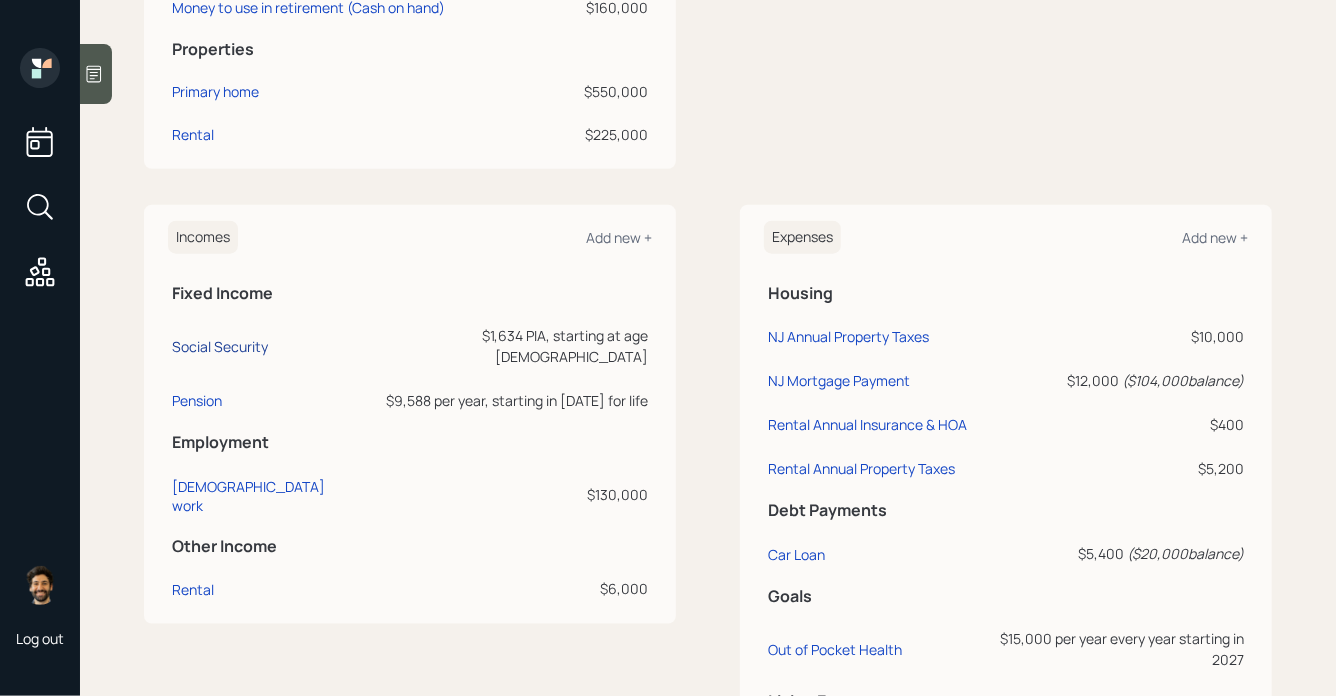 click on "Social Security" at bounding box center (220, 346) 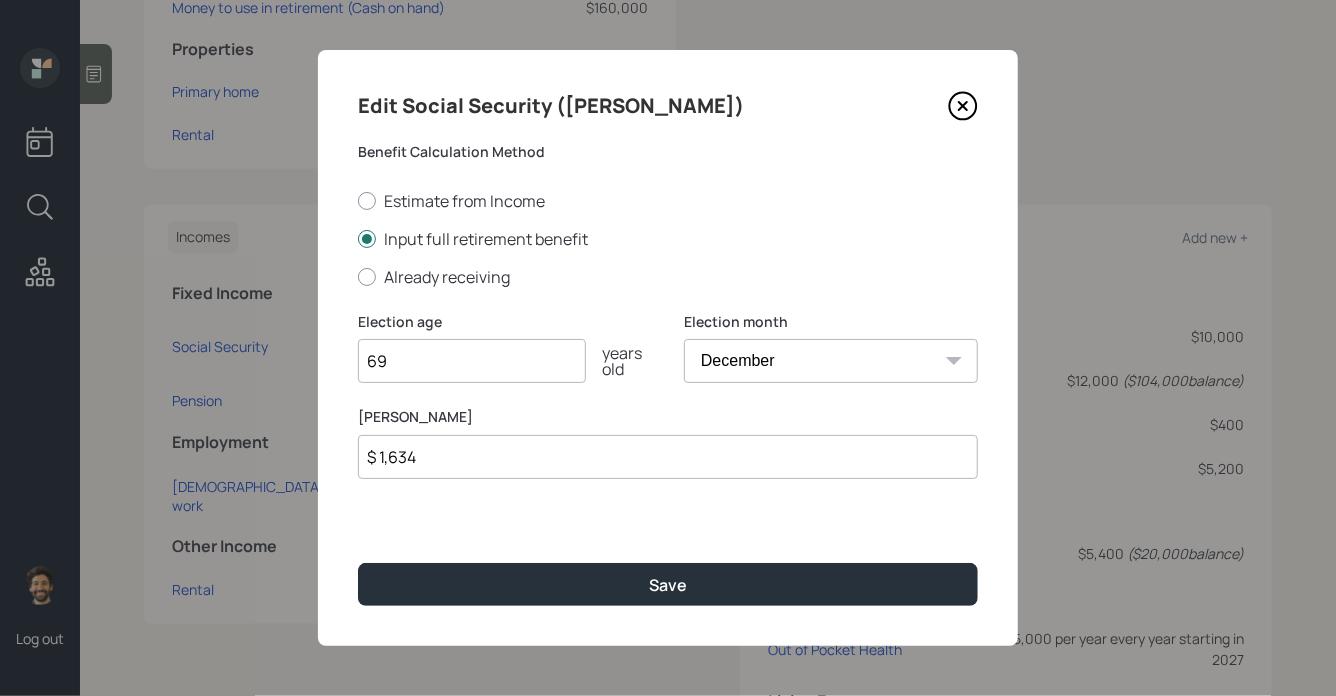 click on "$ 1,634" at bounding box center [668, 457] 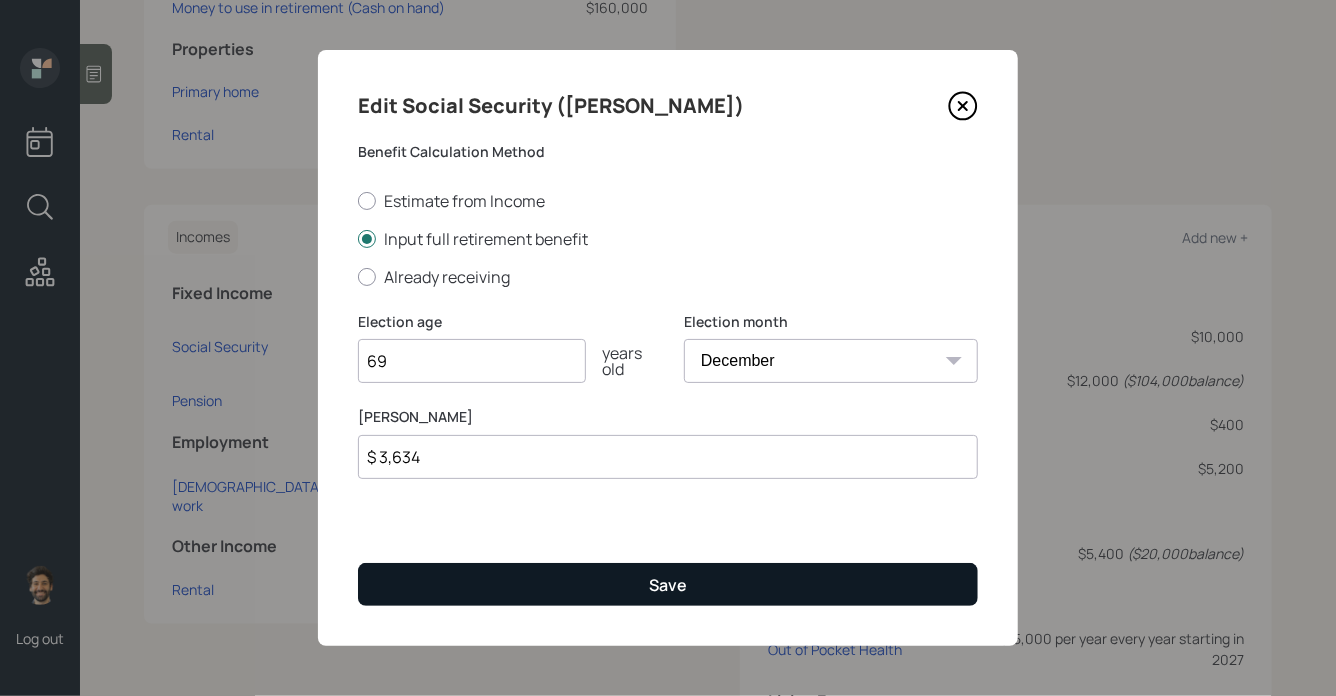 type on "$ 3,634" 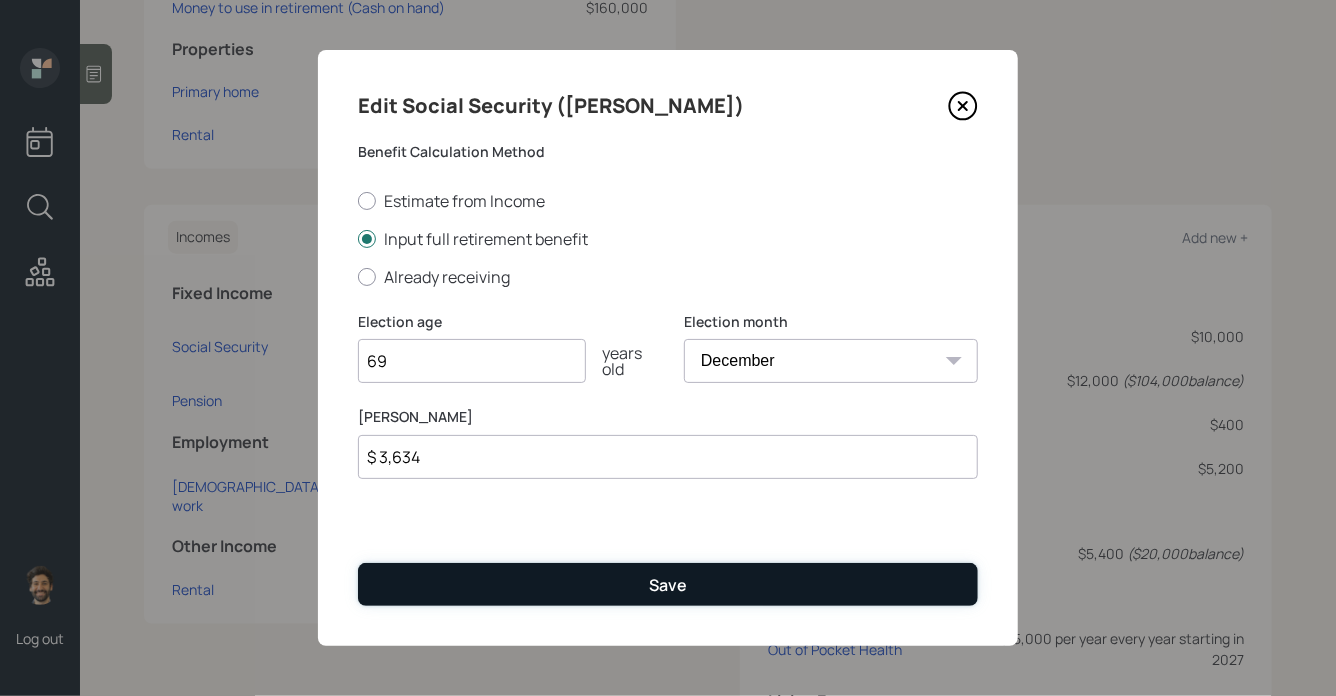 click on "Save" at bounding box center (668, 584) 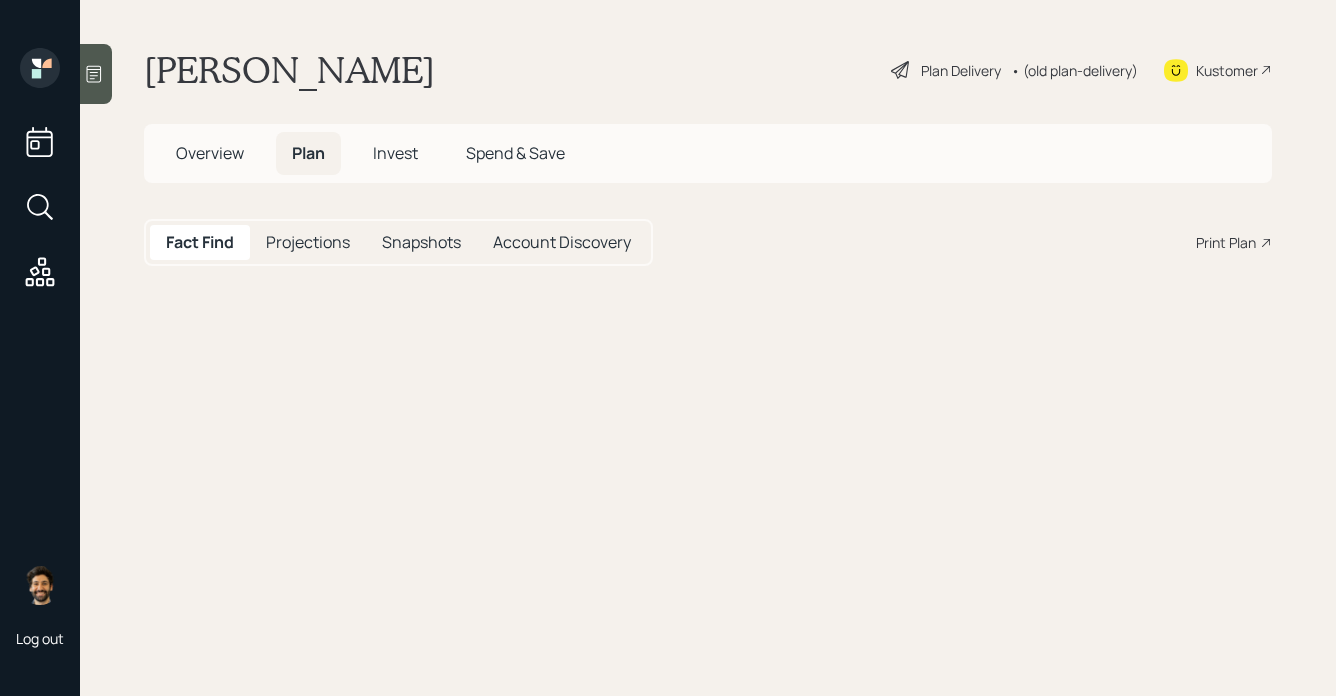 scroll, scrollTop: 0, scrollLeft: 0, axis: both 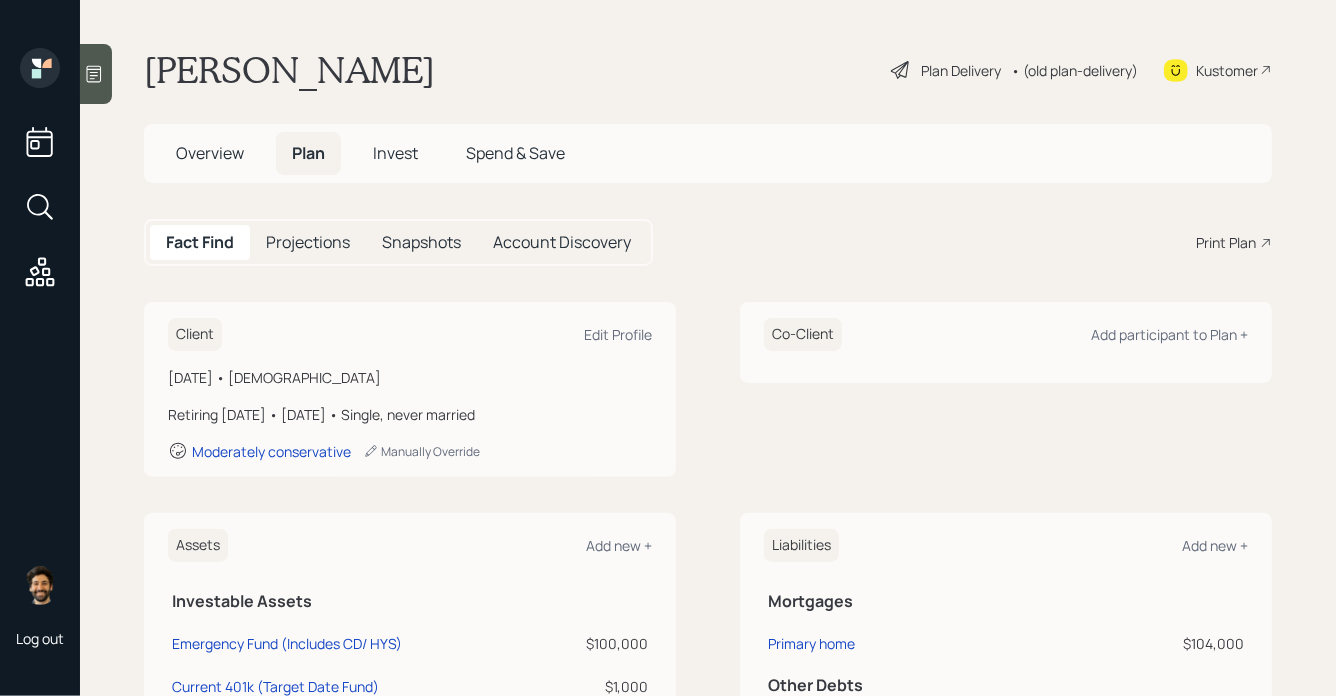 click on "• (old plan-delivery)" at bounding box center (1074, 70) 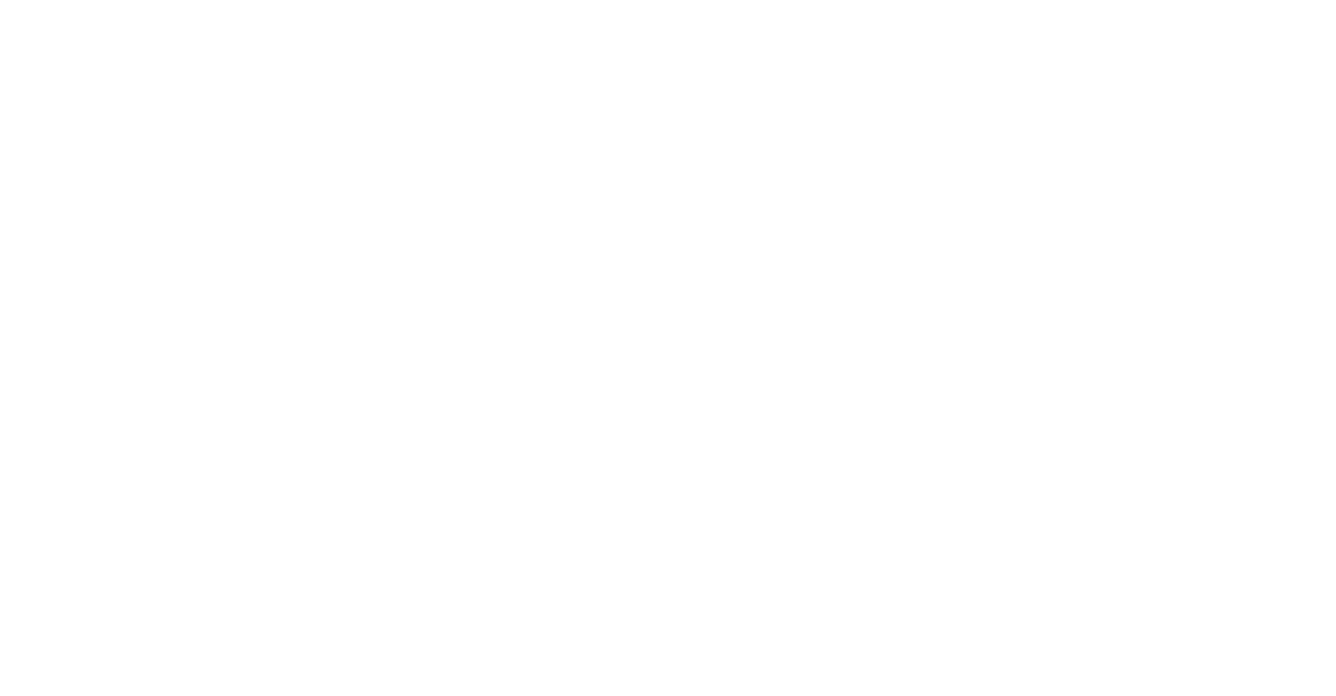 scroll, scrollTop: 0, scrollLeft: 0, axis: both 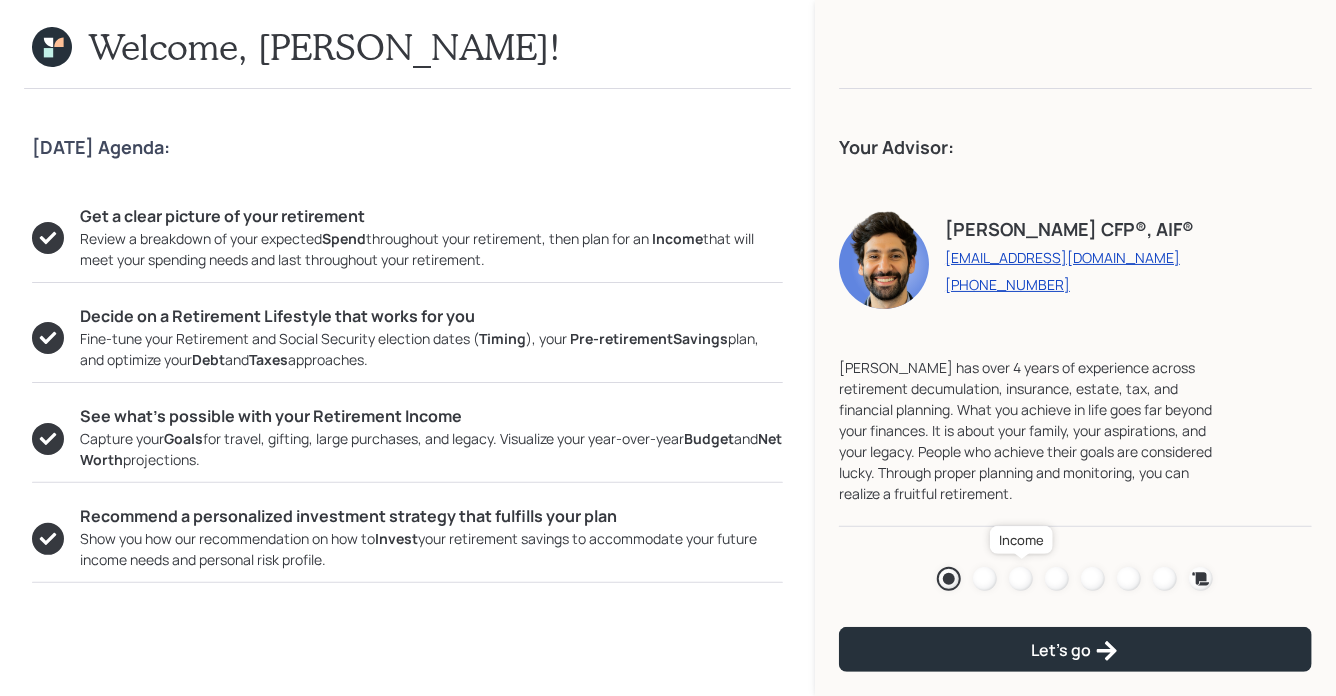 click at bounding box center (1021, 579) 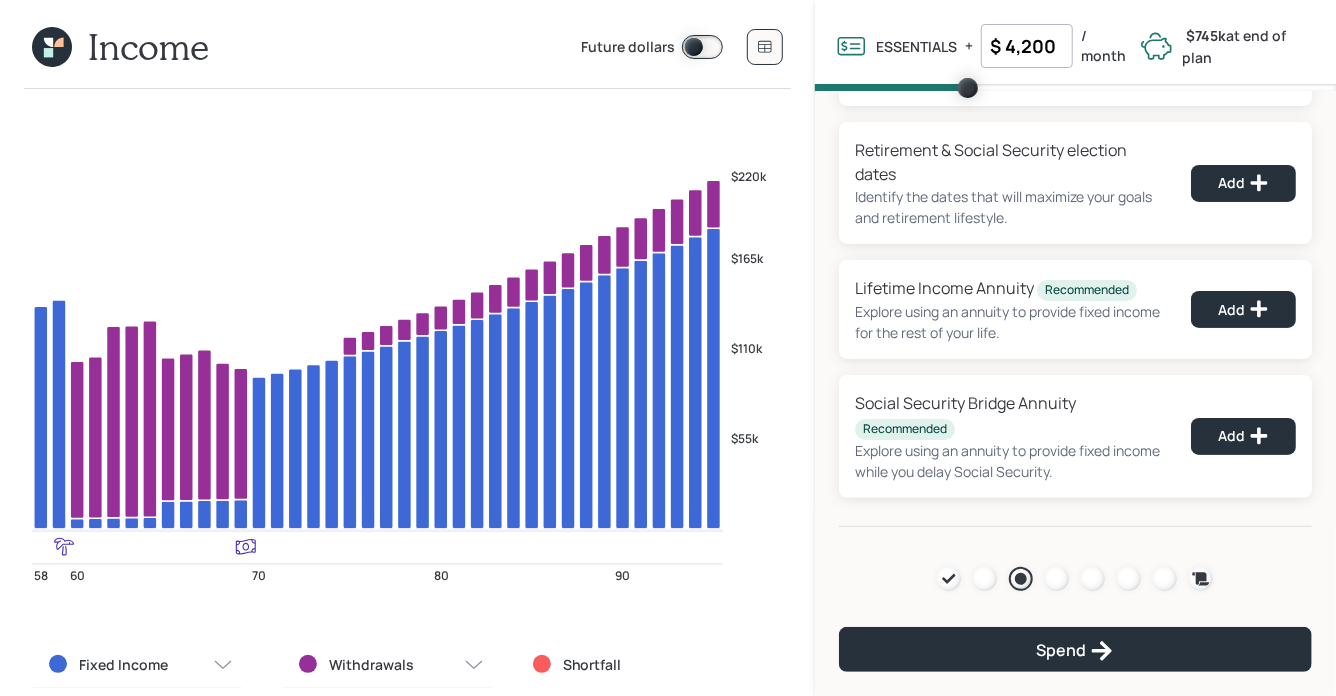 scroll, scrollTop: 0, scrollLeft: 0, axis: both 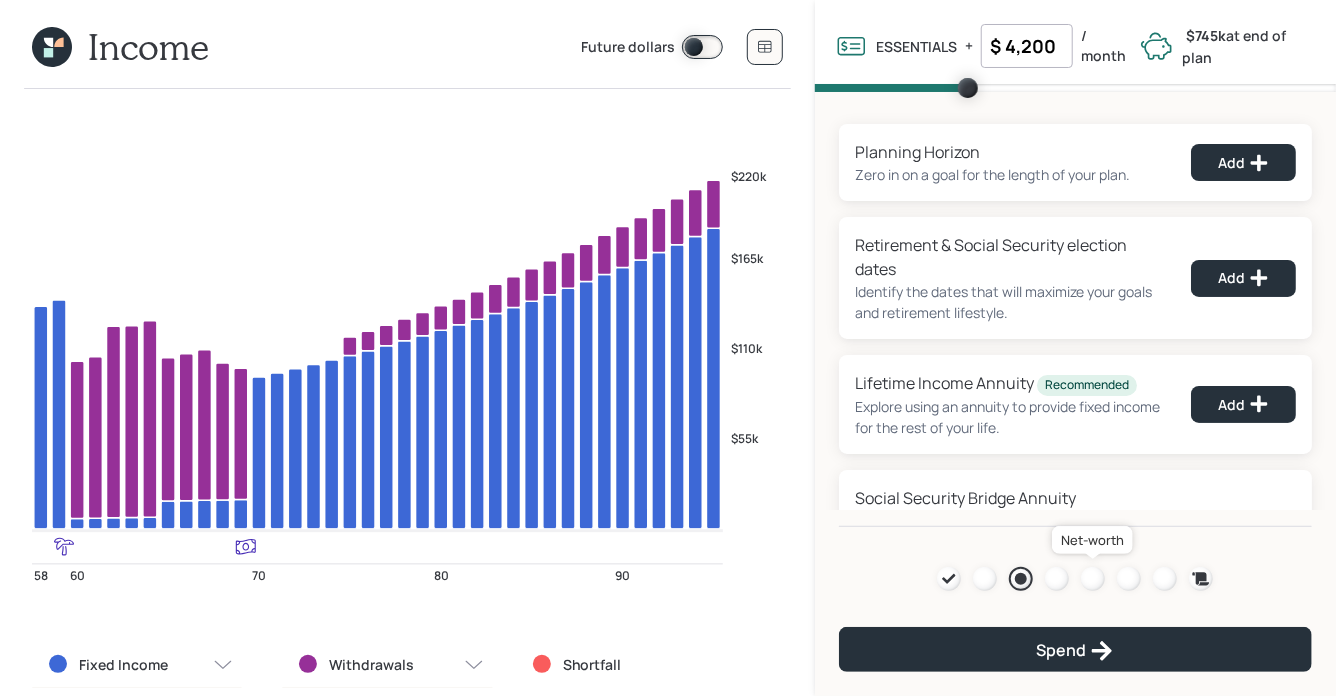 click at bounding box center [1093, 579] 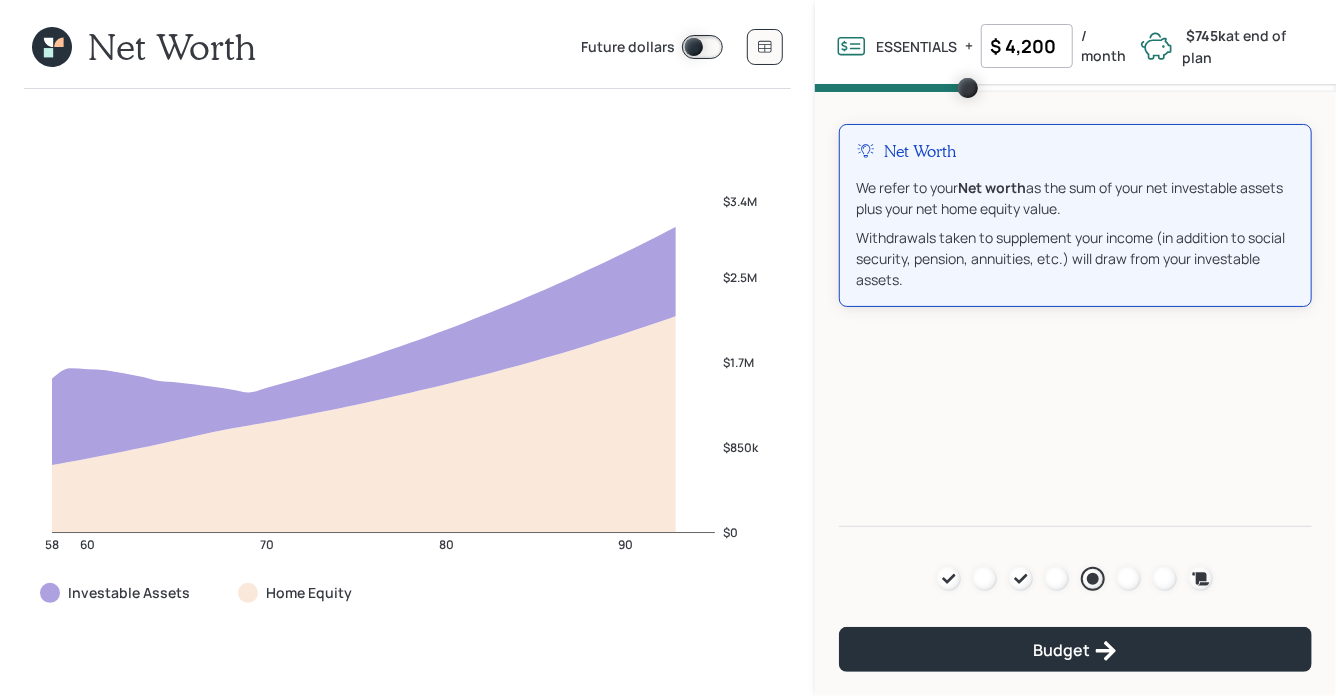 click at bounding box center (702, 47) 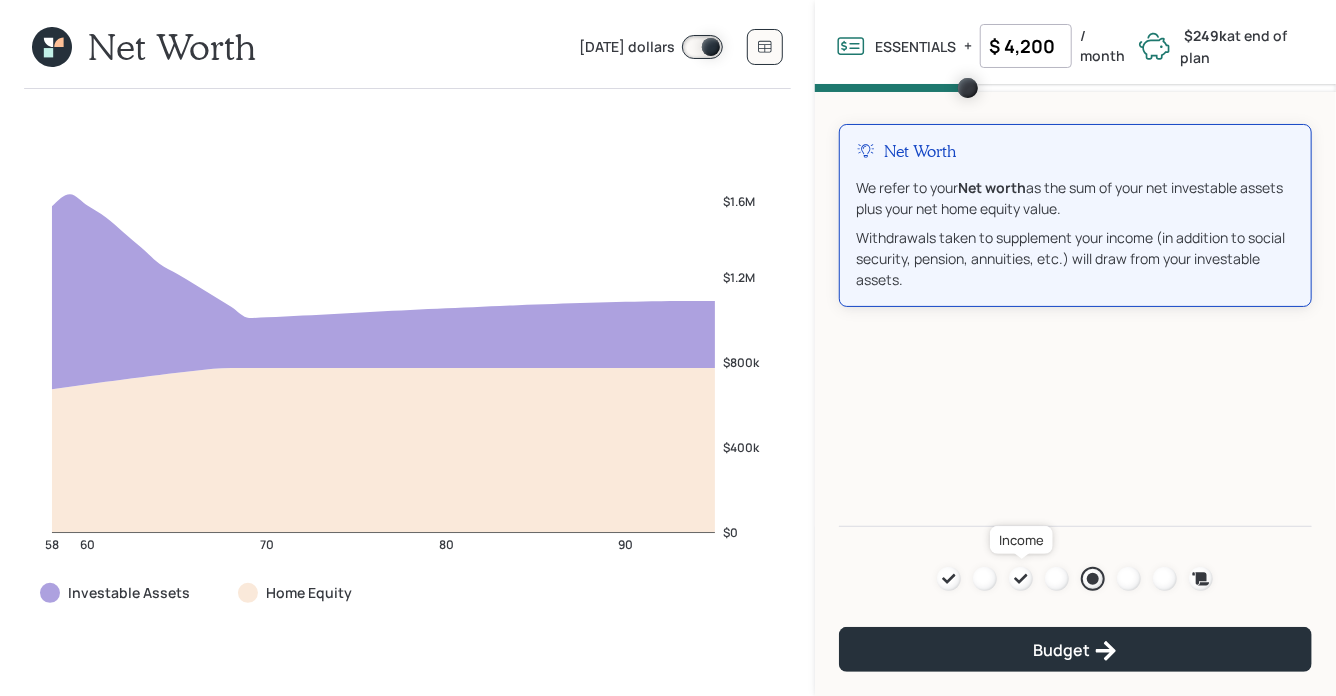 click 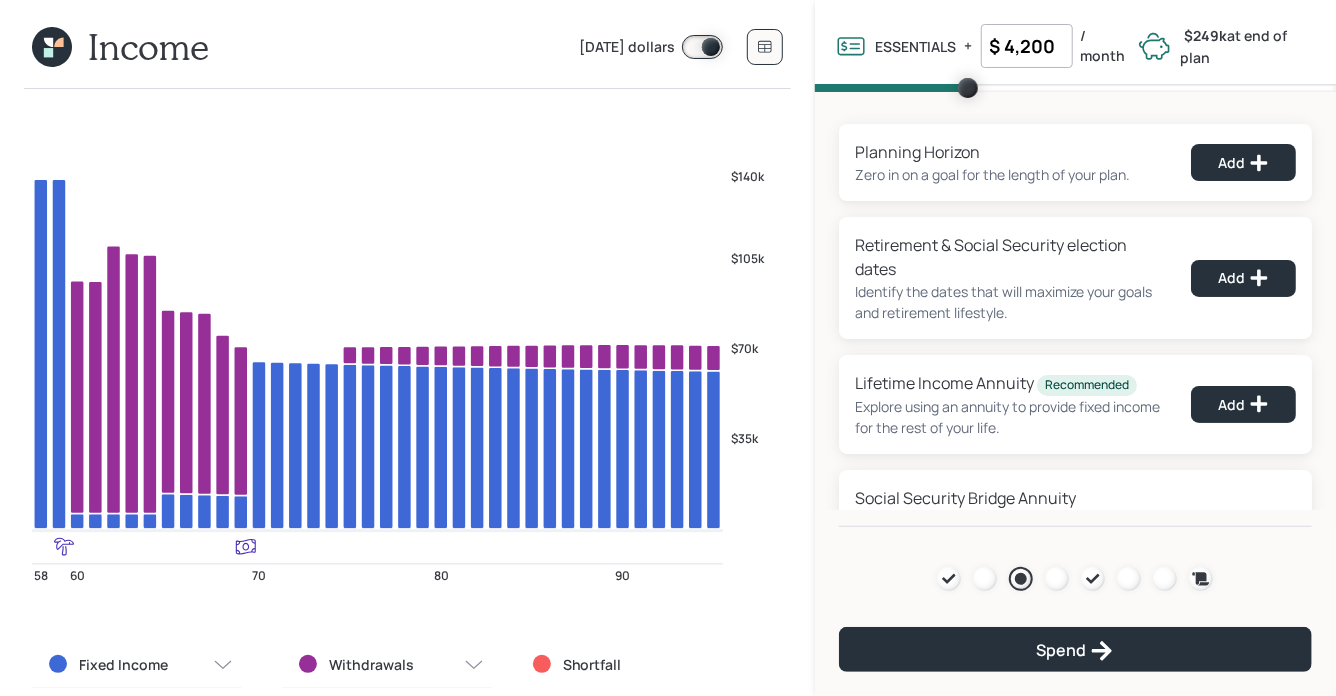 click at bounding box center [702, 47] 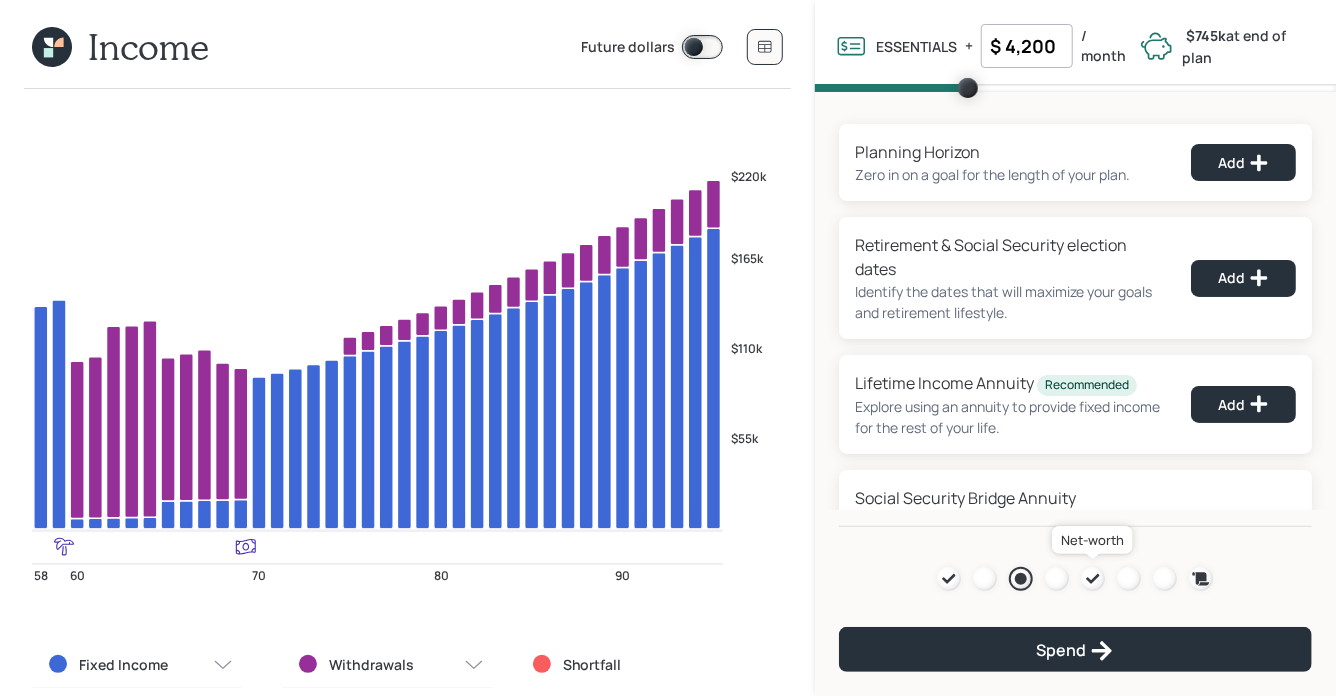 click 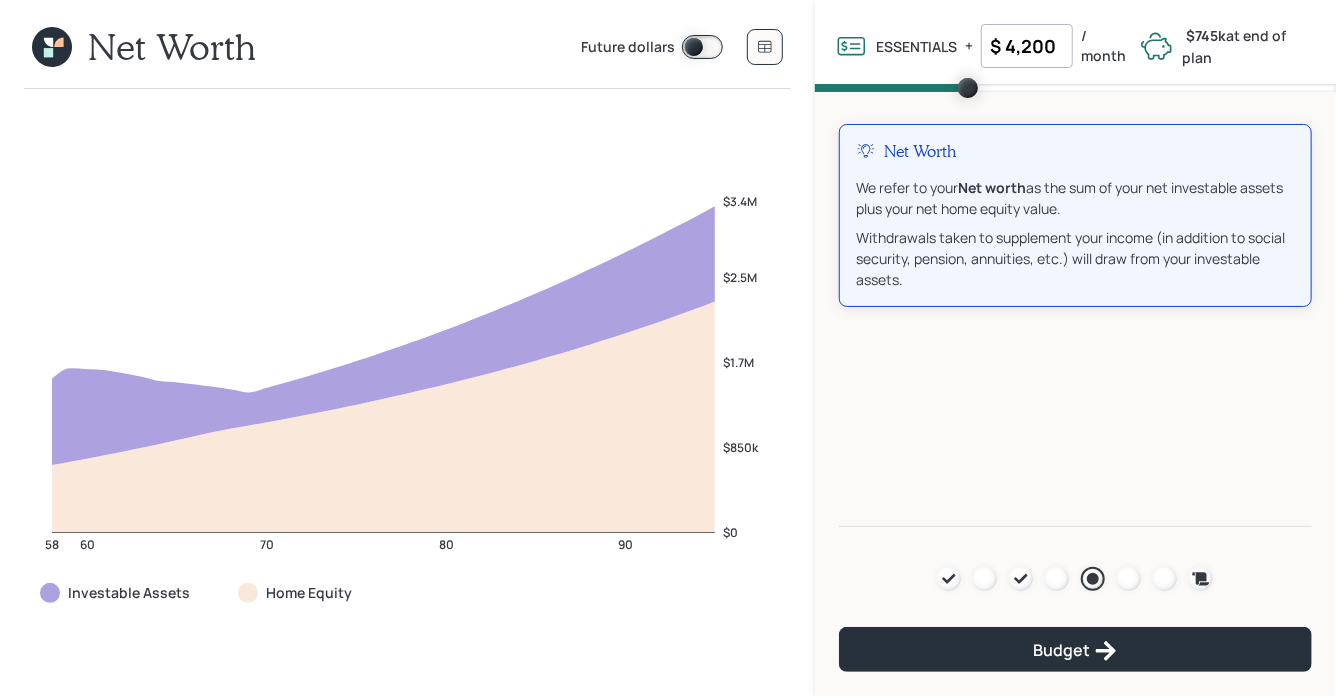 click at bounding box center (702, 47) 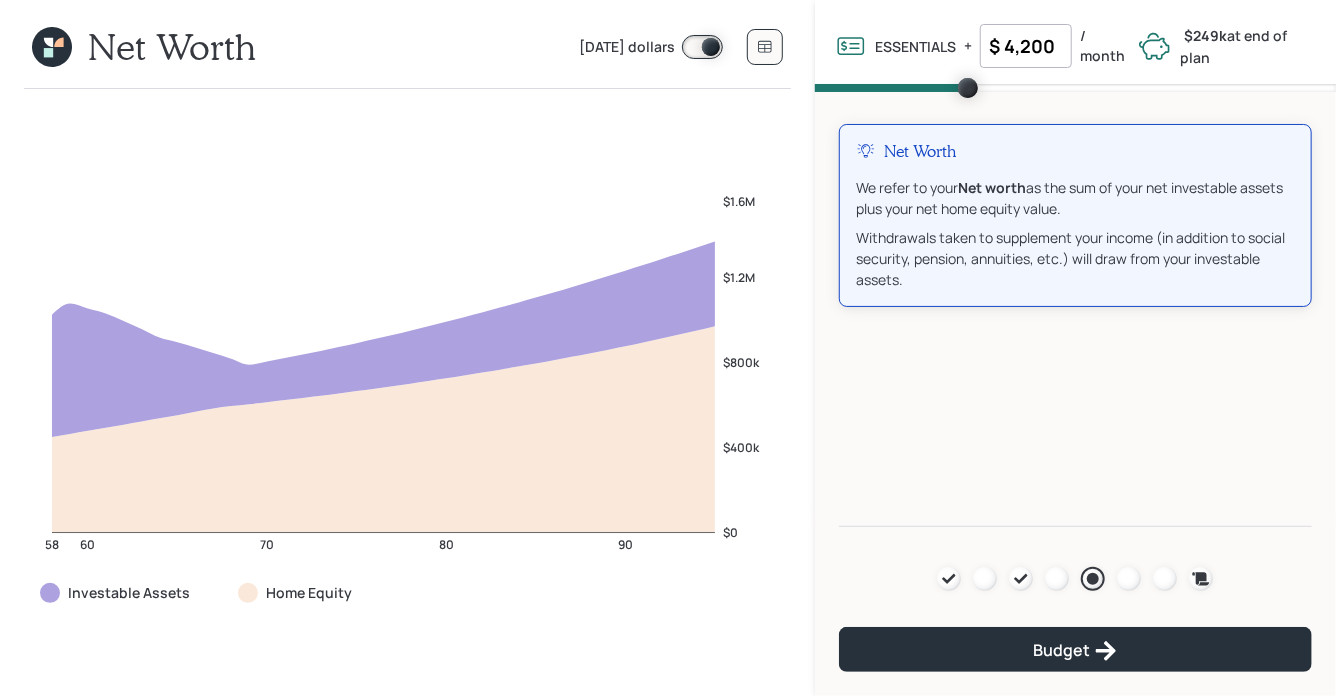click on "[DATE] dollars" at bounding box center [627, 48] 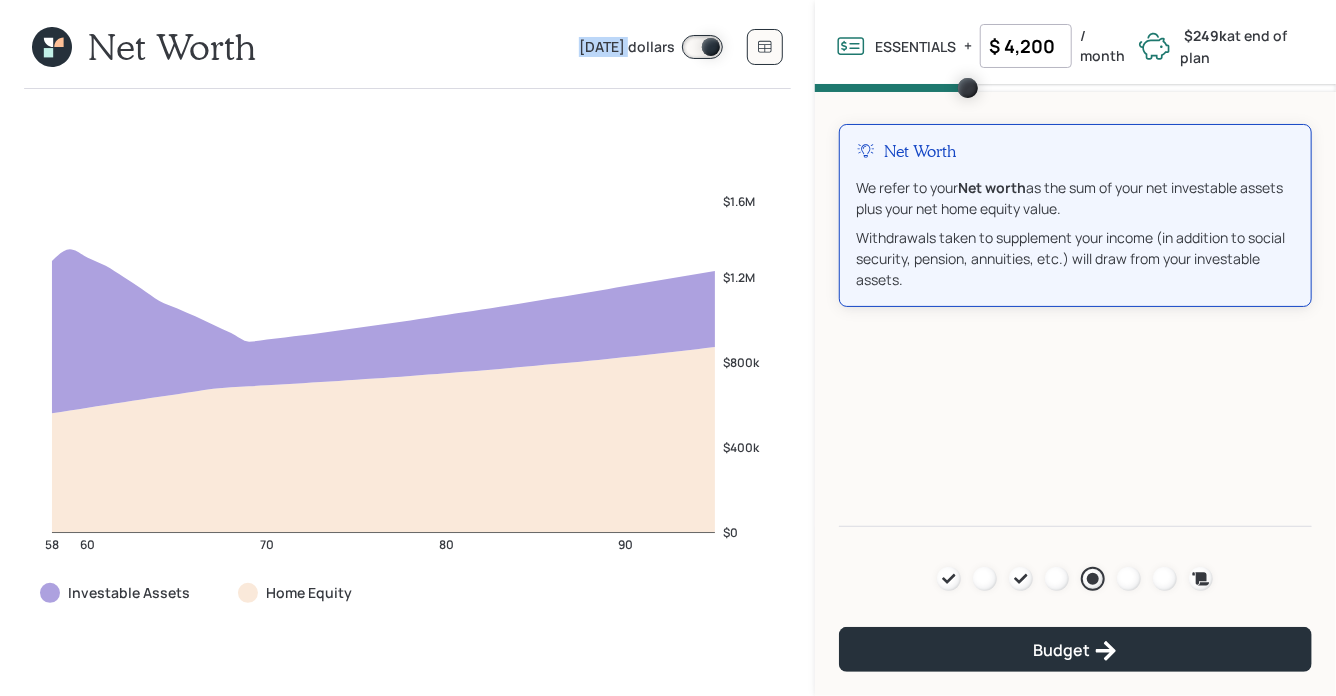 click on "[DATE] dollars" at bounding box center [627, 48] 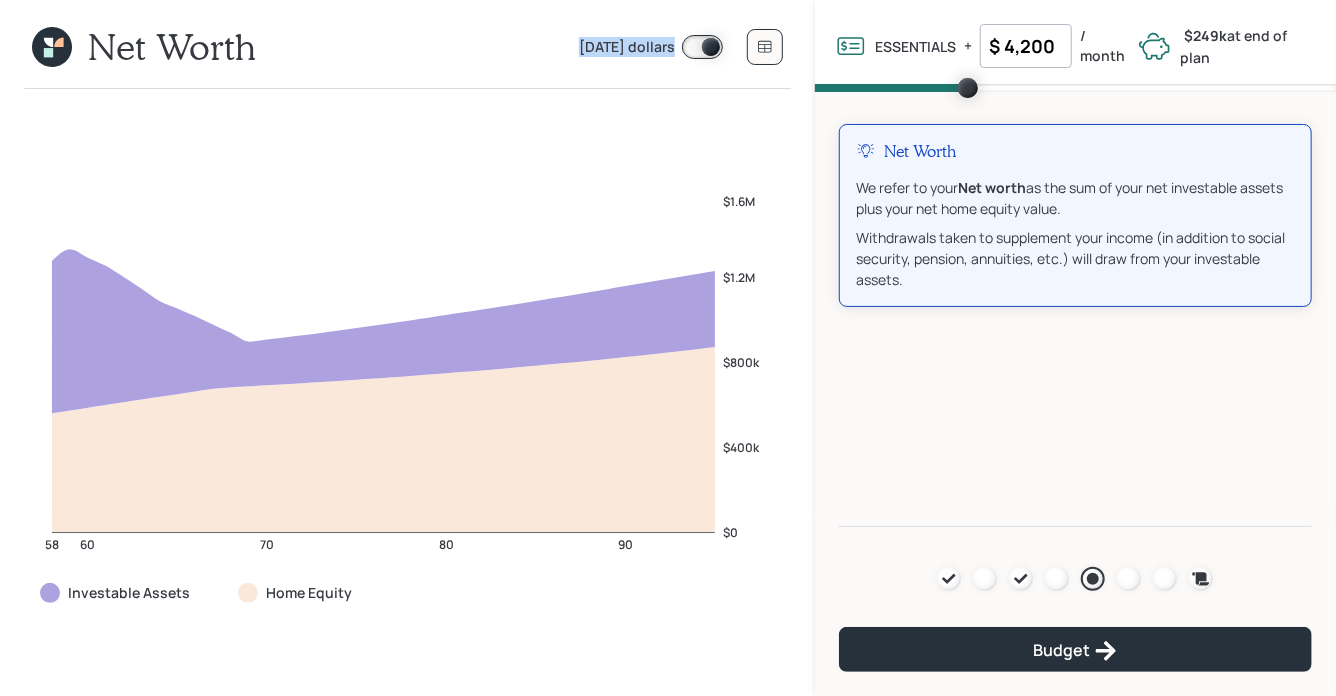 click on "[DATE] dollars" at bounding box center (627, 48) 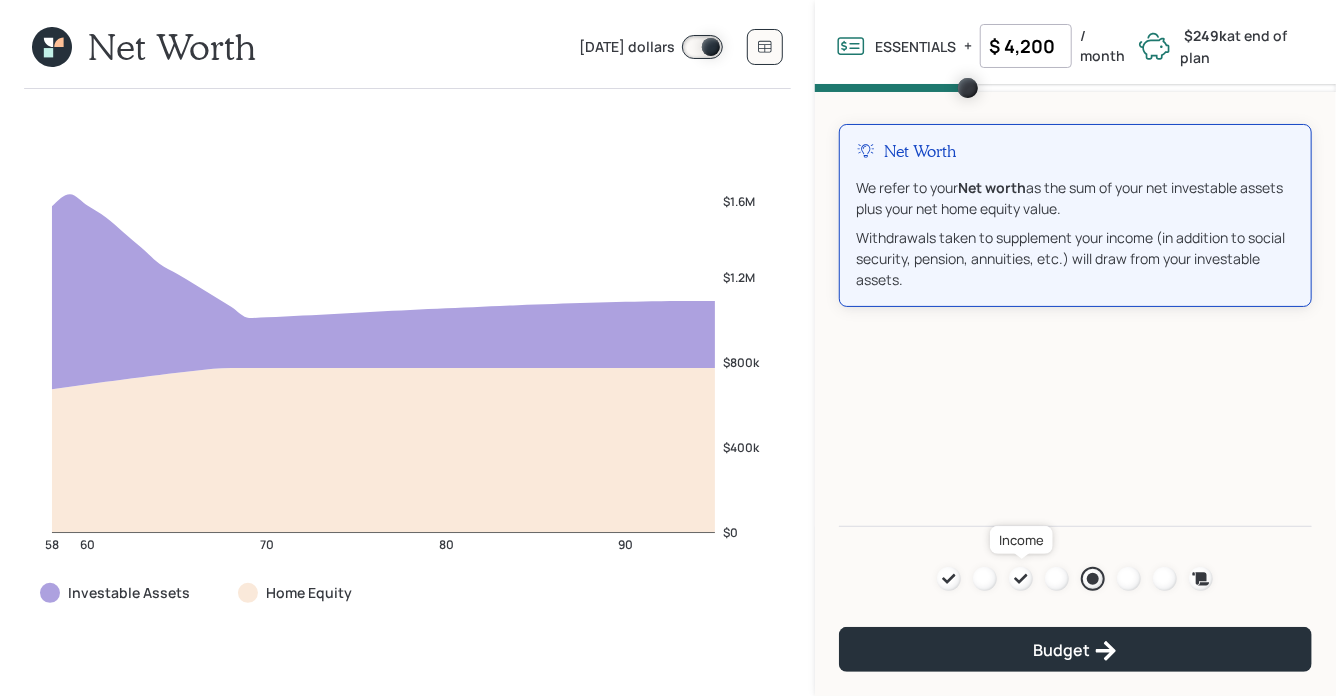 click 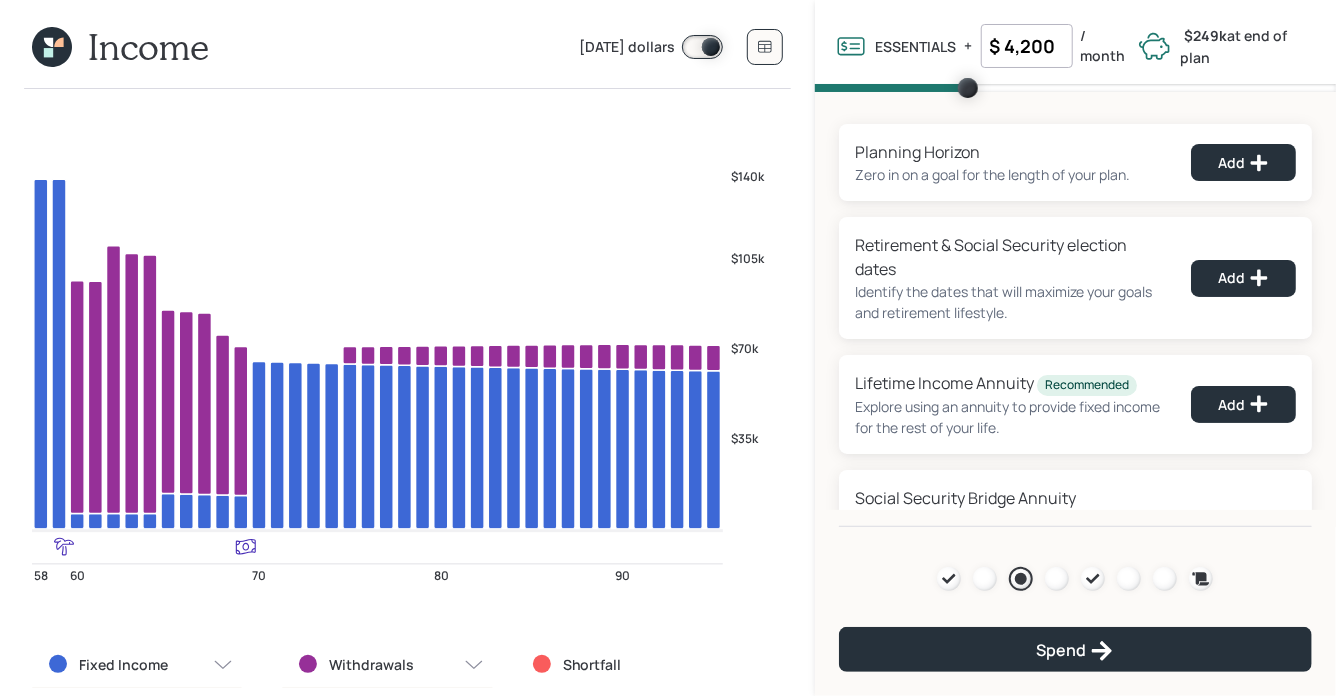 click at bounding box center (702, 47) 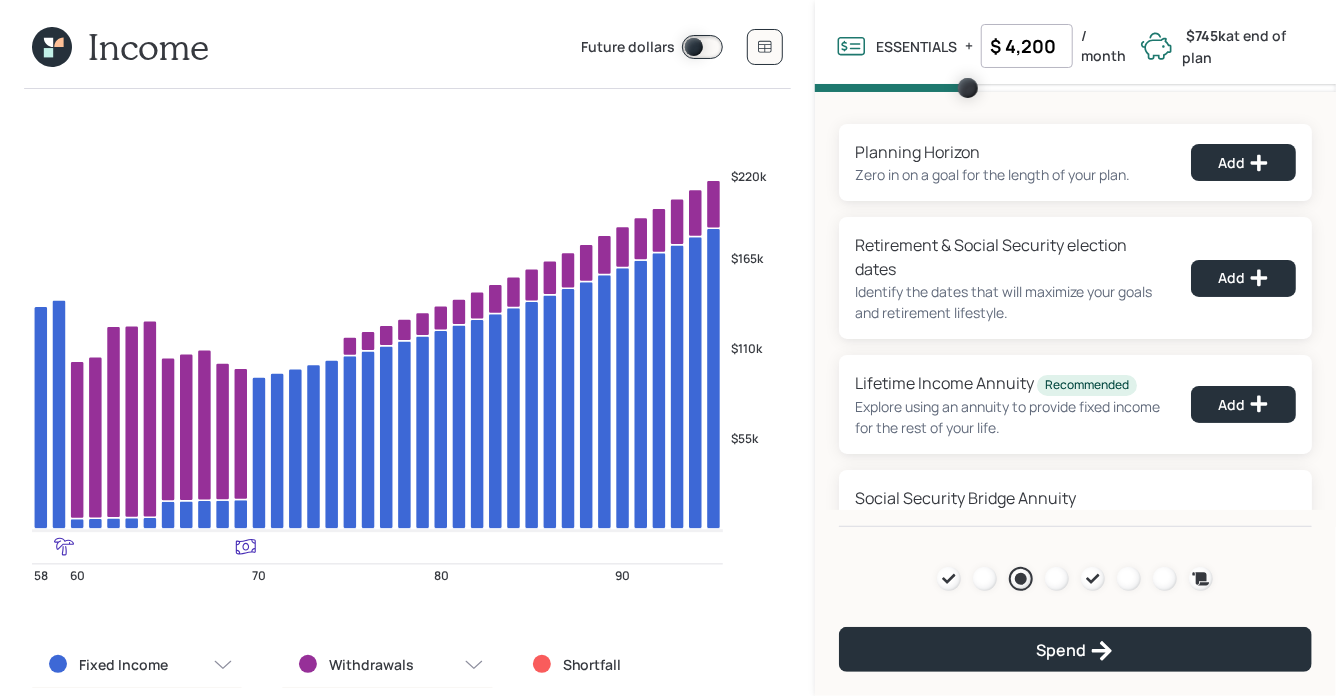 click on "$ 4,200" at bounding box center [1027, 46] 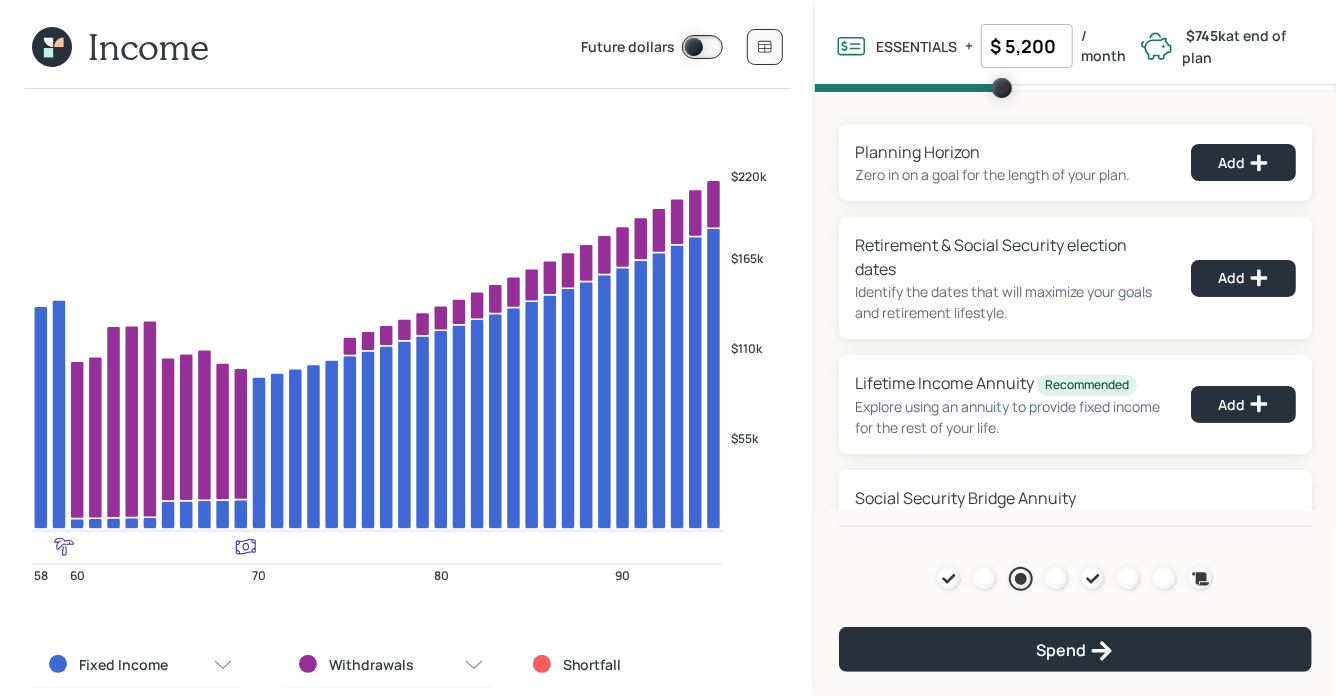click on "Planning Horizon Zero in on a goal for the length of your plan. Add Retirement & Social Security election dates Identify the dates that will maximize your goals and retirement lifestyle. Add Lifetime Income Annuity   Recommended Explore using an annuity to provide fixed income for the rest of your life. Add Social Security Bridge Annuity   Recommended Explore using an annuity to provide fixed income while you delay Social Security. Add   Agenda Review Income Spend Net-worth Budget Taxes Invest   Spend" at bounding box center (1075, 309) 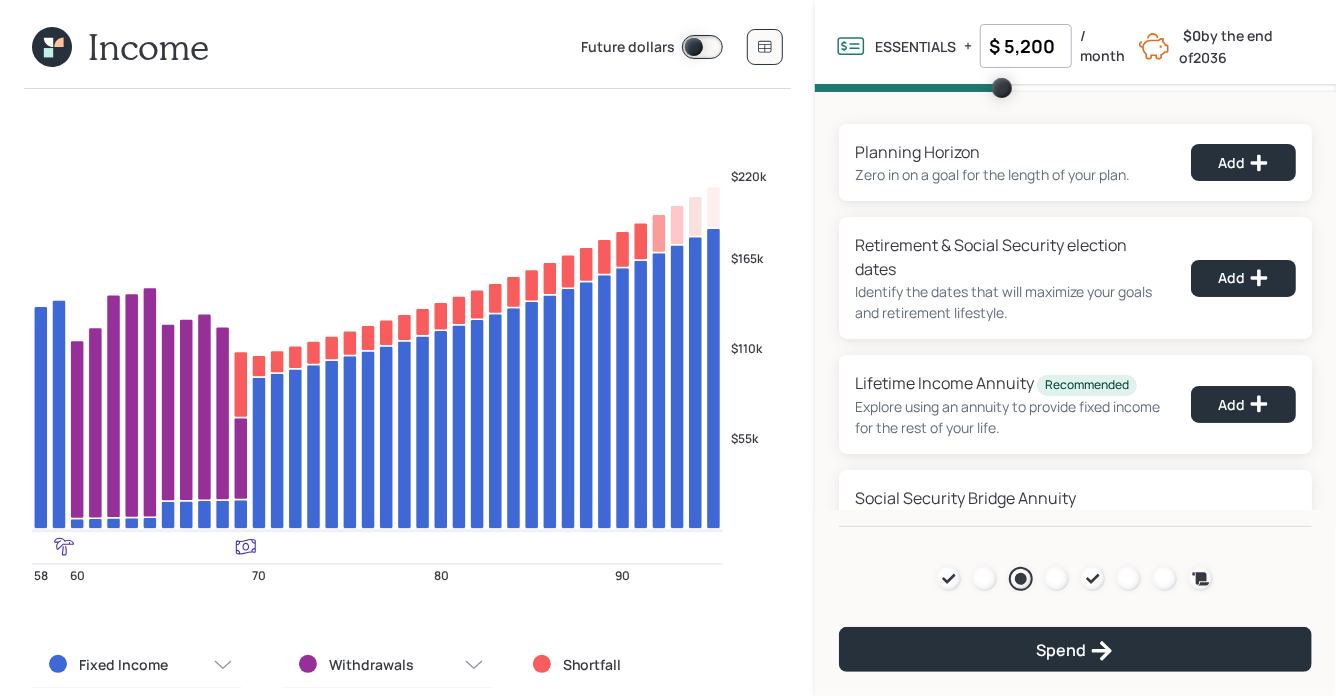 click on "$ 5,200" at bounding box center [1026, 46] 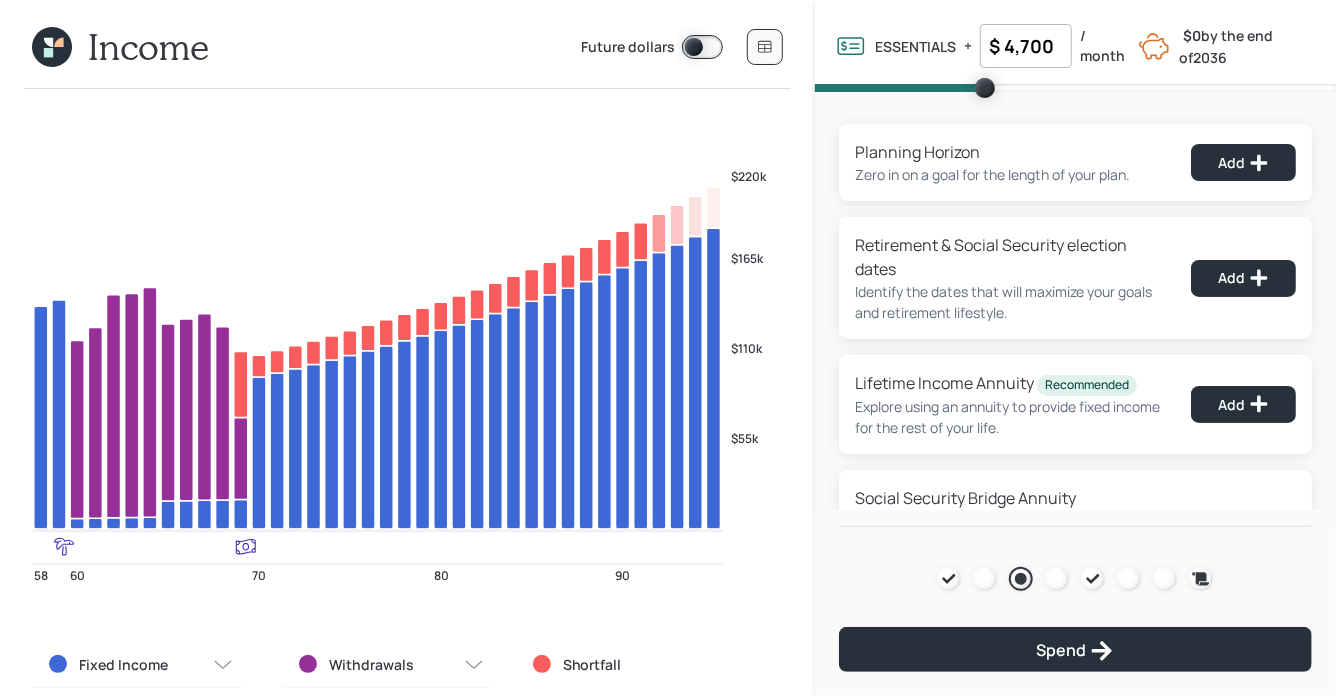 click on "Planning Horizon Zero in on a goal for the length of your plan. Add Retirement & Social Security election dates Identify the dates that will maximize your goals and retirement lifestyle. Add Lifetime Income Annuity   Recommended Explore using an annuity to provide fixed income for the rest of your life. Add Social Security Bridge Annuity   Recommended Explore using an annuity to provide fixed income while you delay Social Security. Add   Agenda Review Income Spend Net-worth Budget Taxes Invest   Spend" at bounding box center [1075, 309] 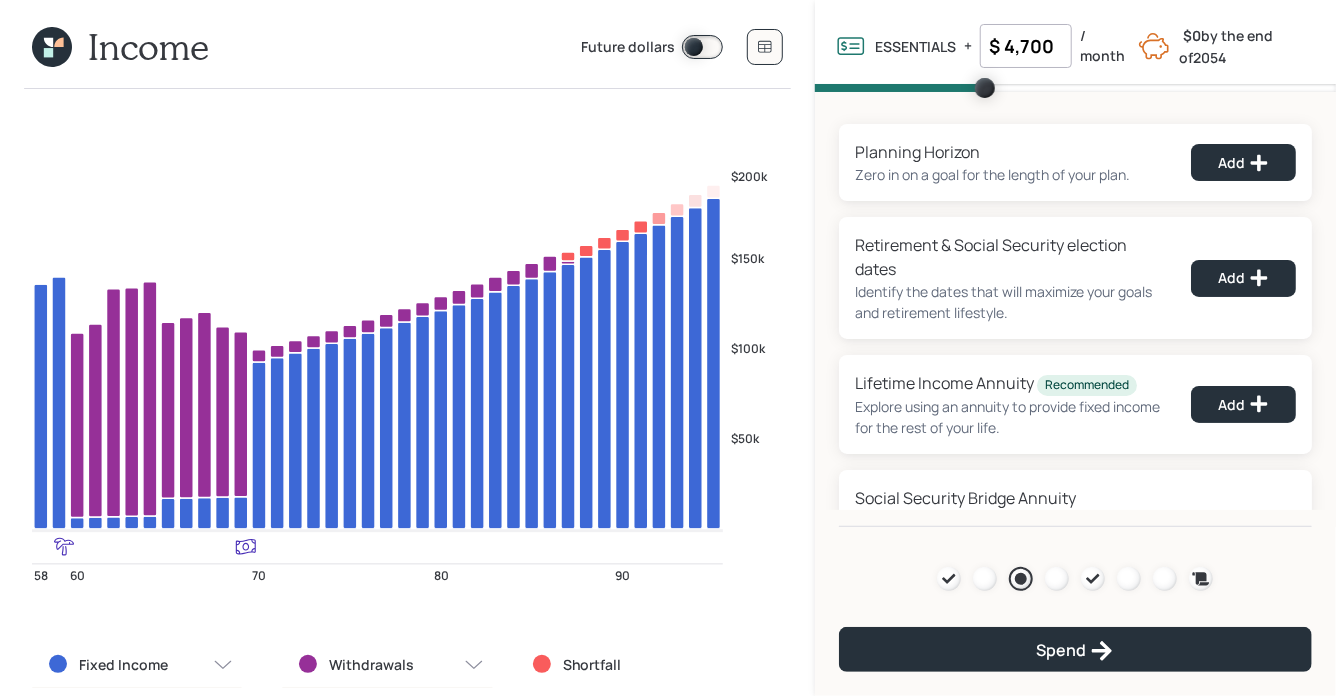 click on "$ 4,700" at bounding box center [1026, 46] 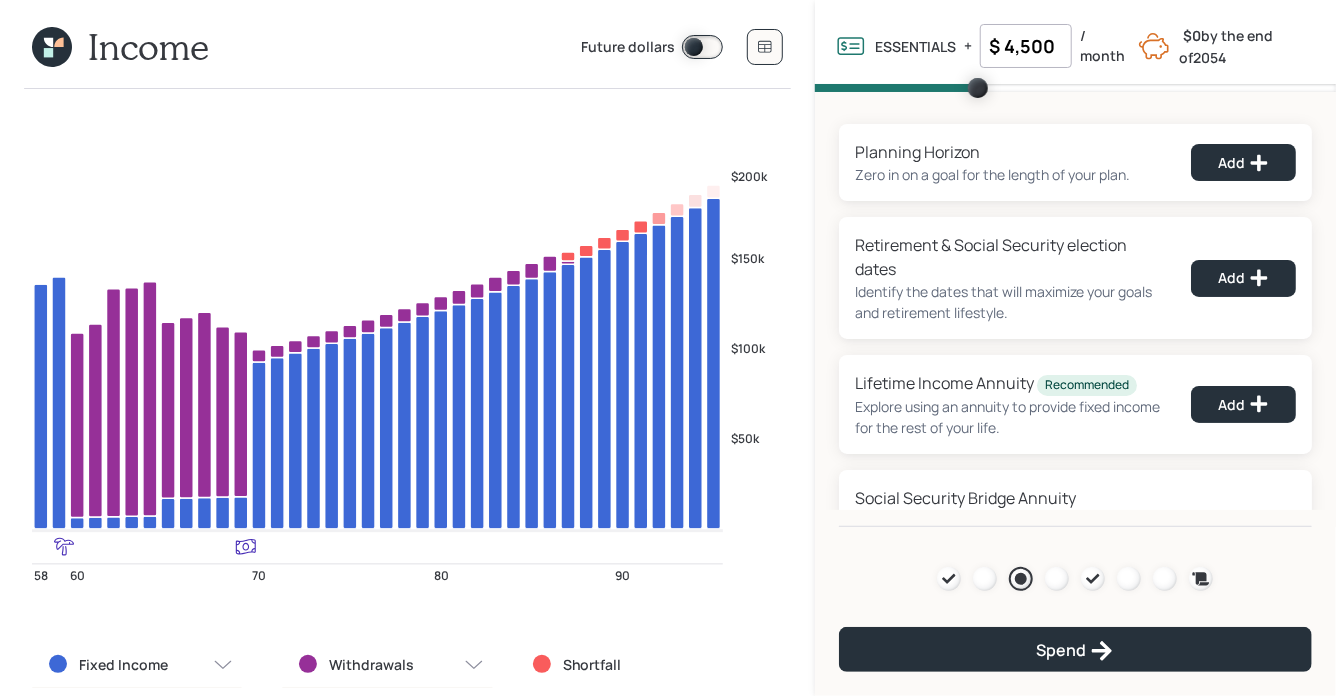 type on "$ 4,500" 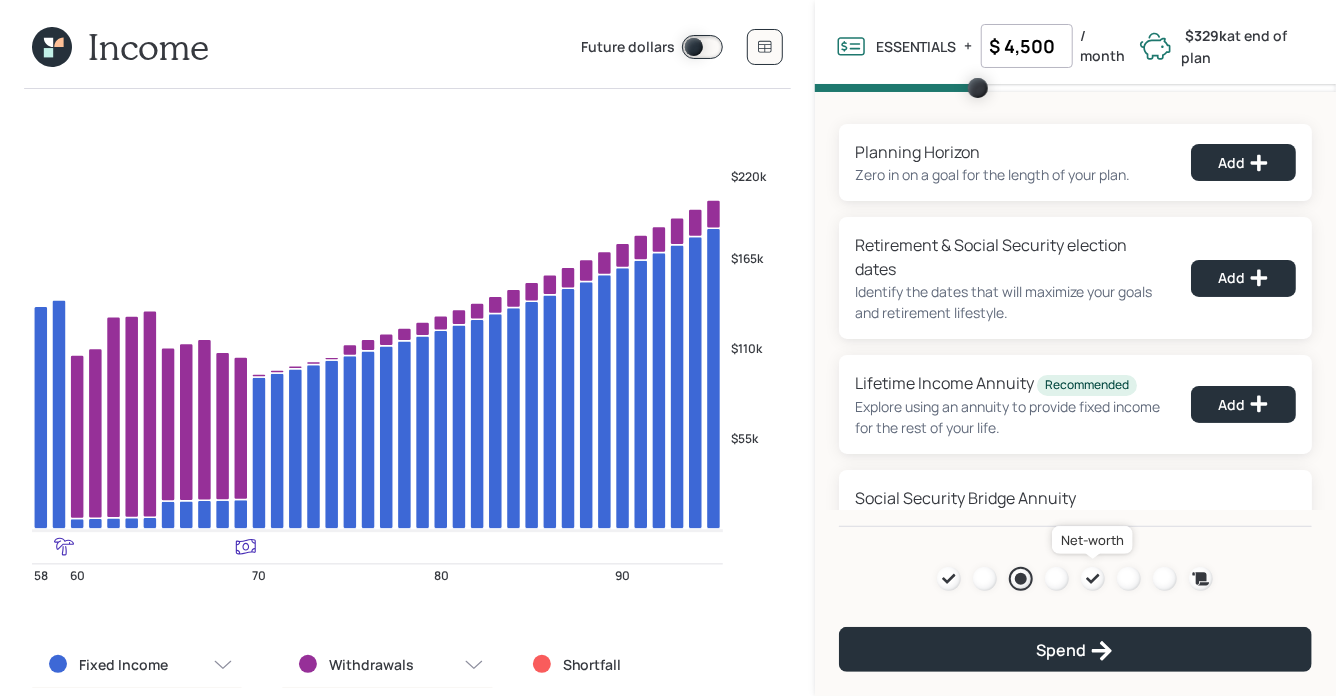 click at bounding box center [1093, 579] 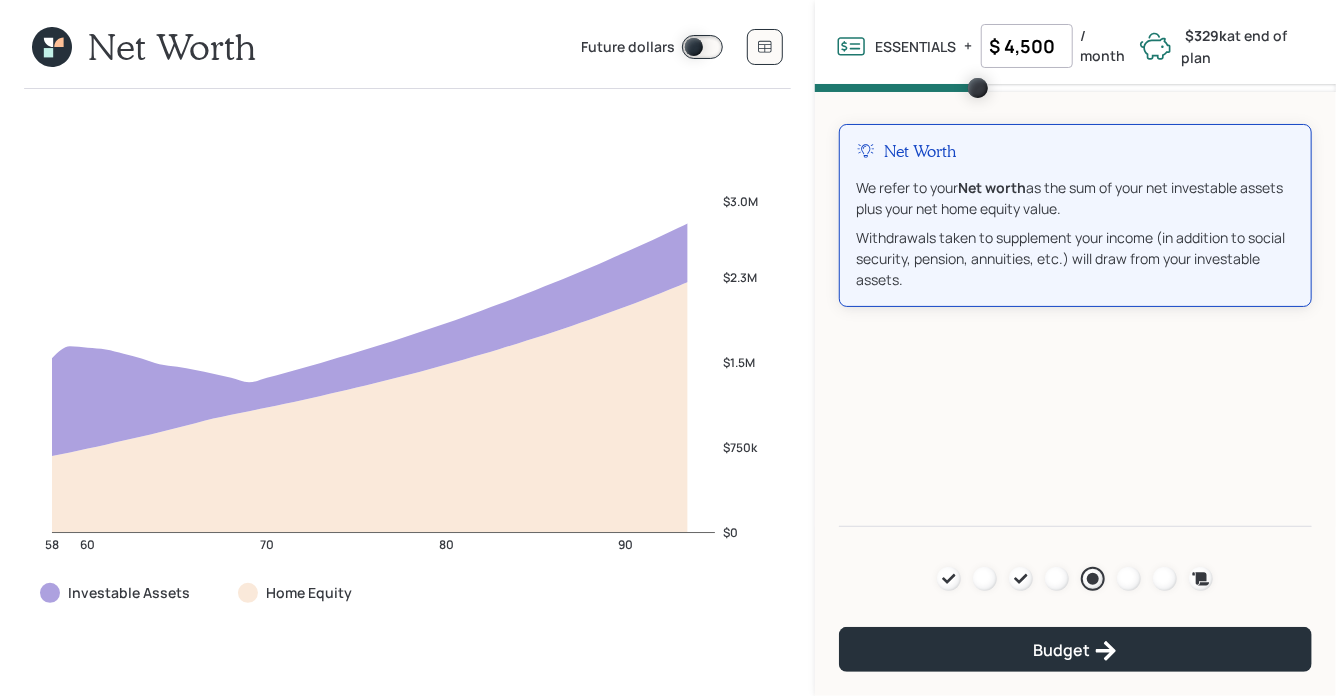 click at bounding box center (702, 47) 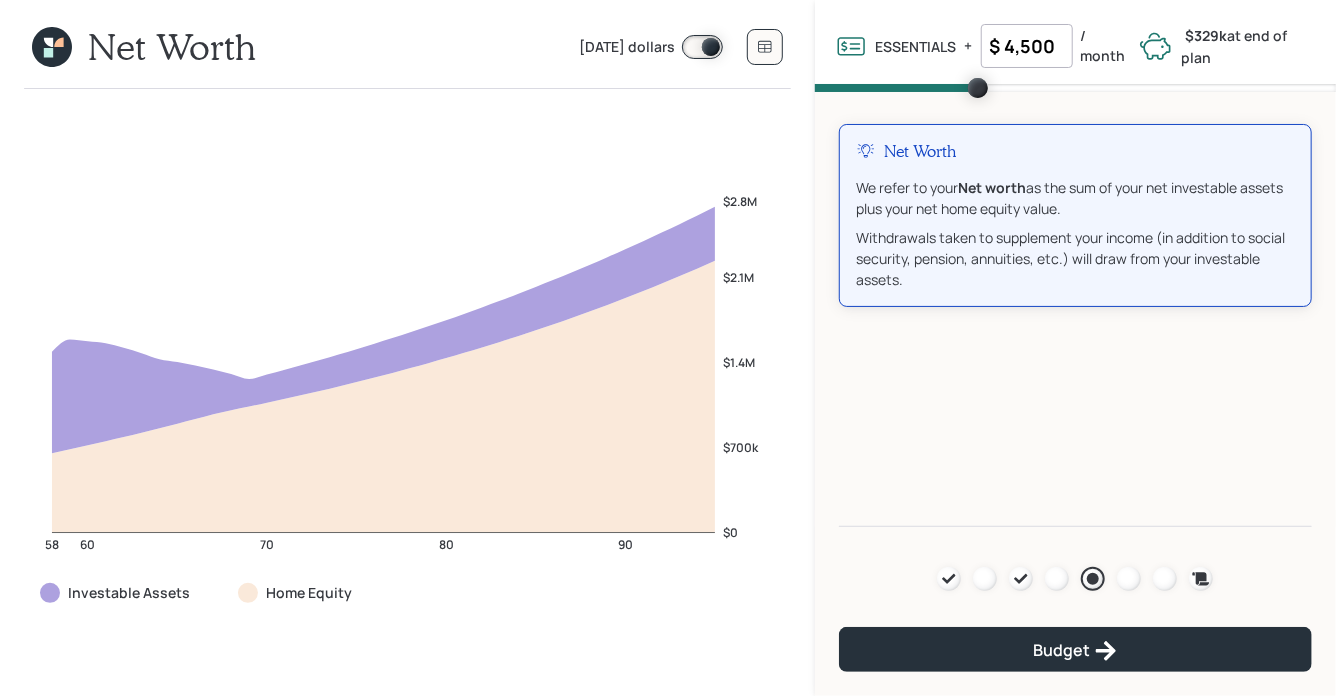 click on "[DATE] dollars" at bounding box center [627, 48] 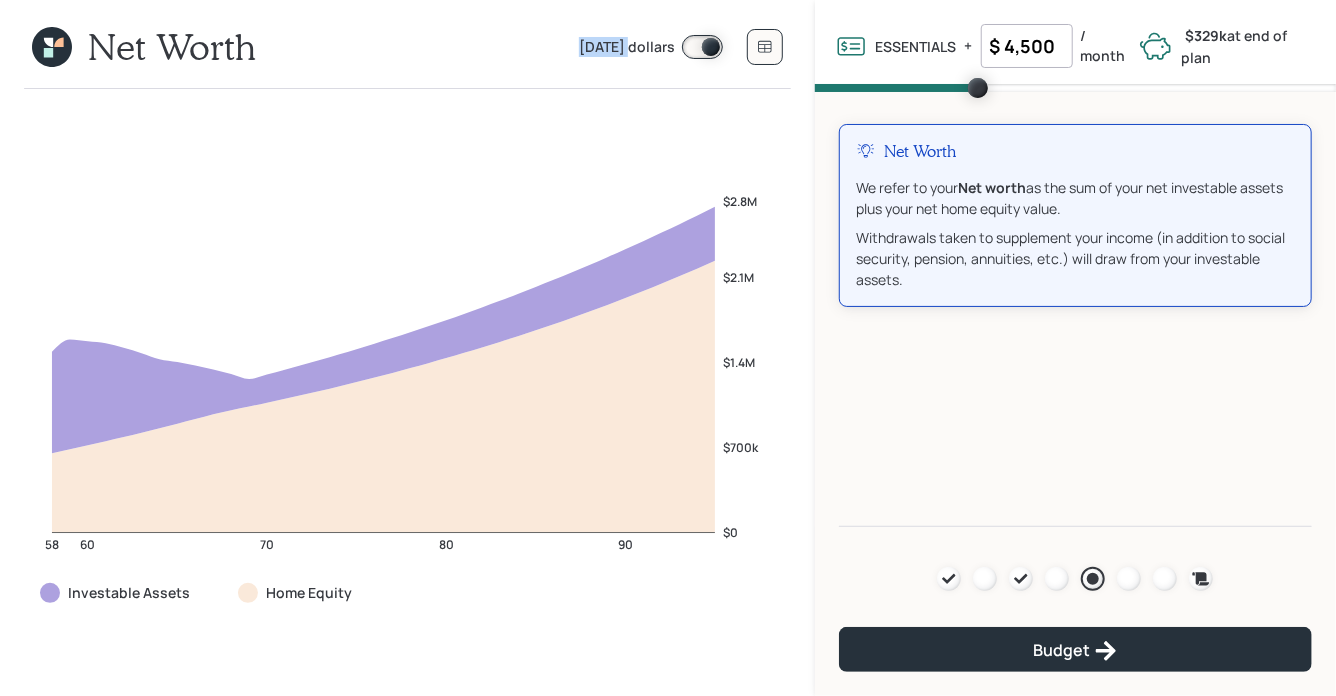 click on "[DATE] dollars" at bounding box center (627, 48) 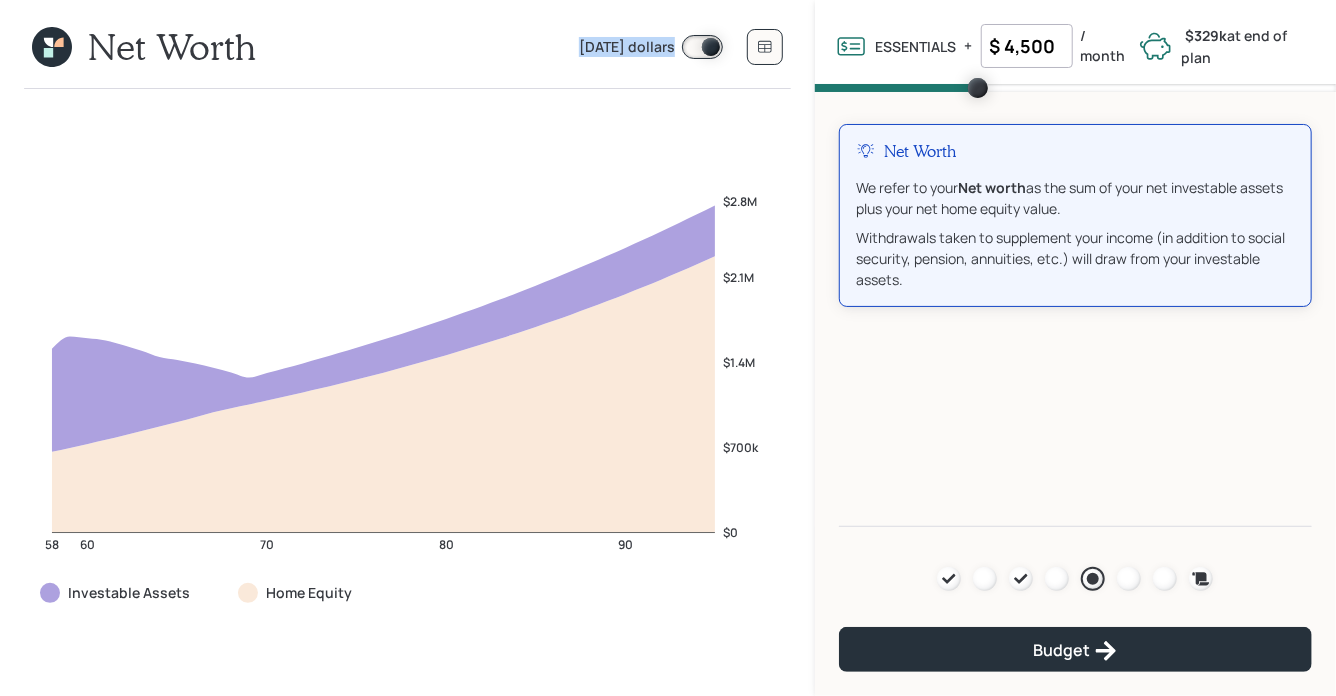 click on "[DATE] dollars" at bounding box center [627, 48] 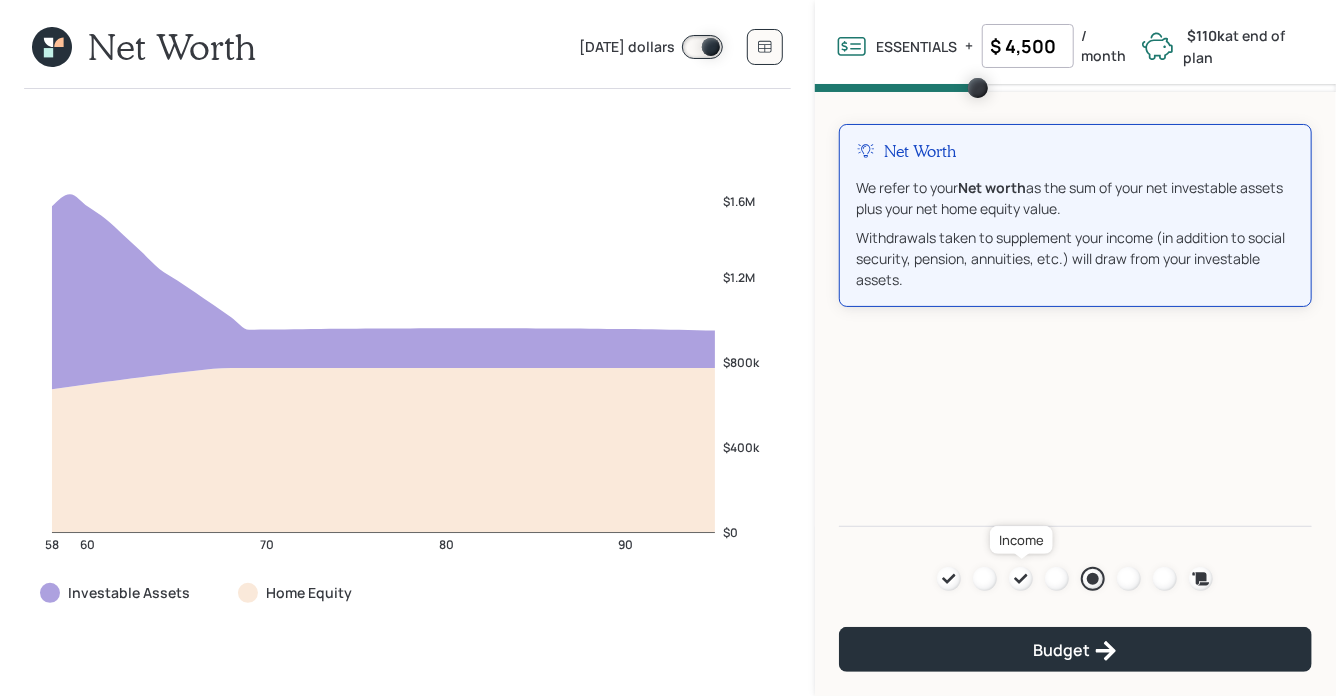 click 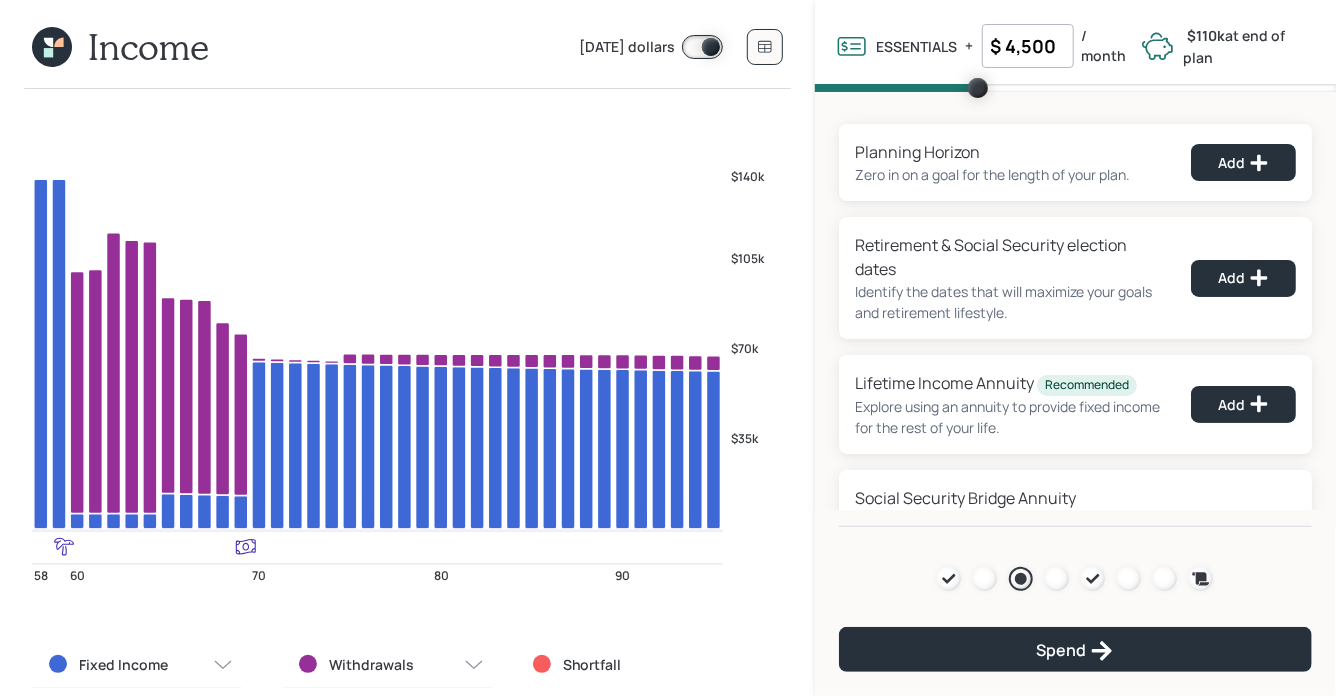click at bounding box center [702, 47] 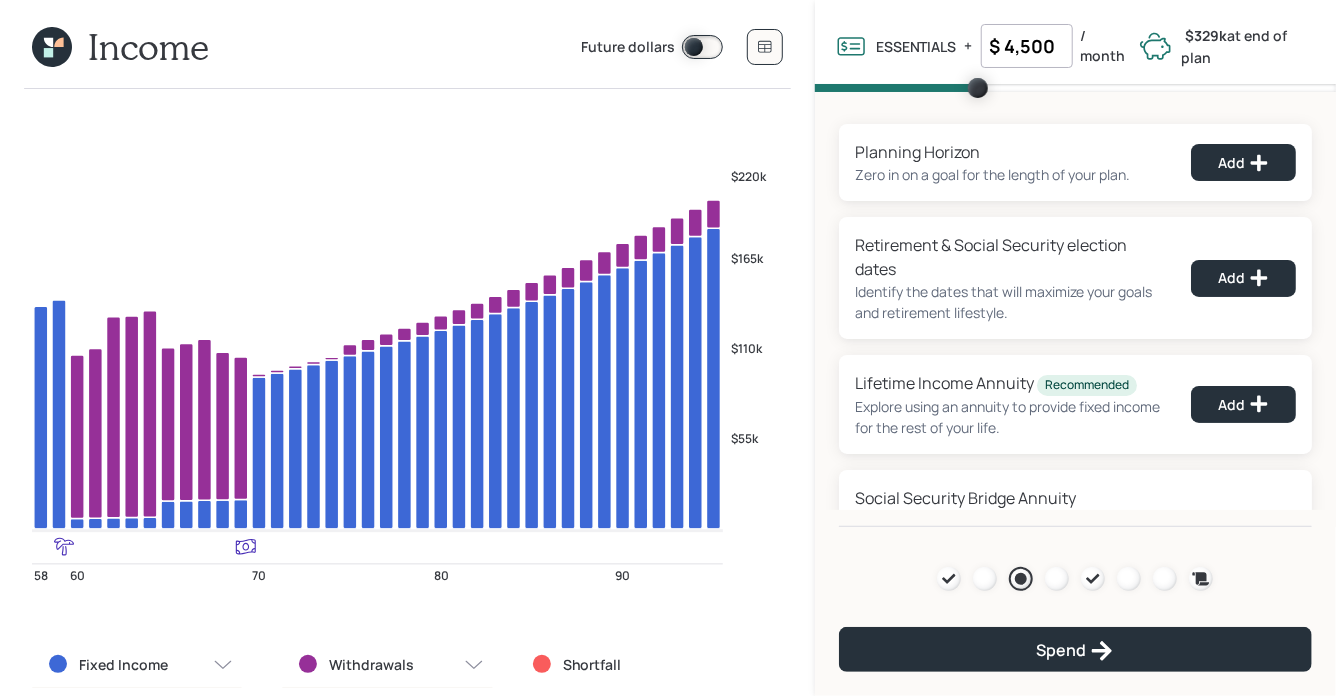 click on "$ 4,500" at bounding box center (1027, 46) 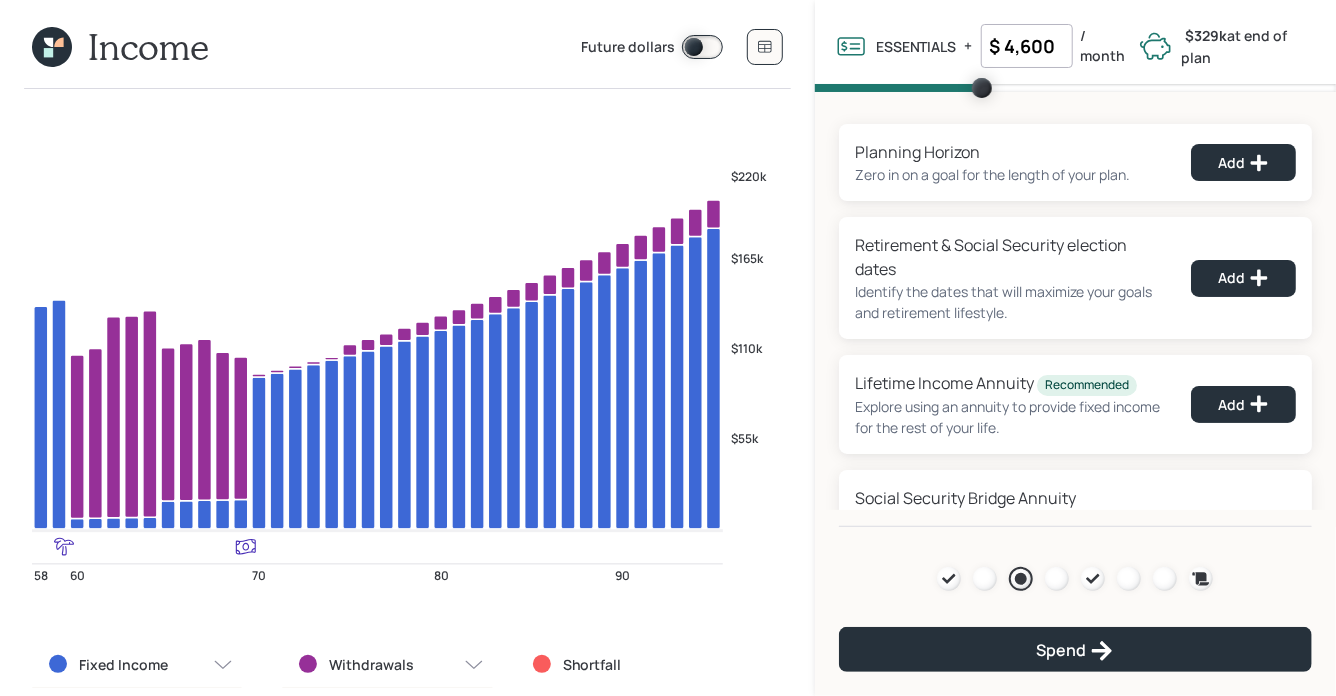 type on "$ 4,600" 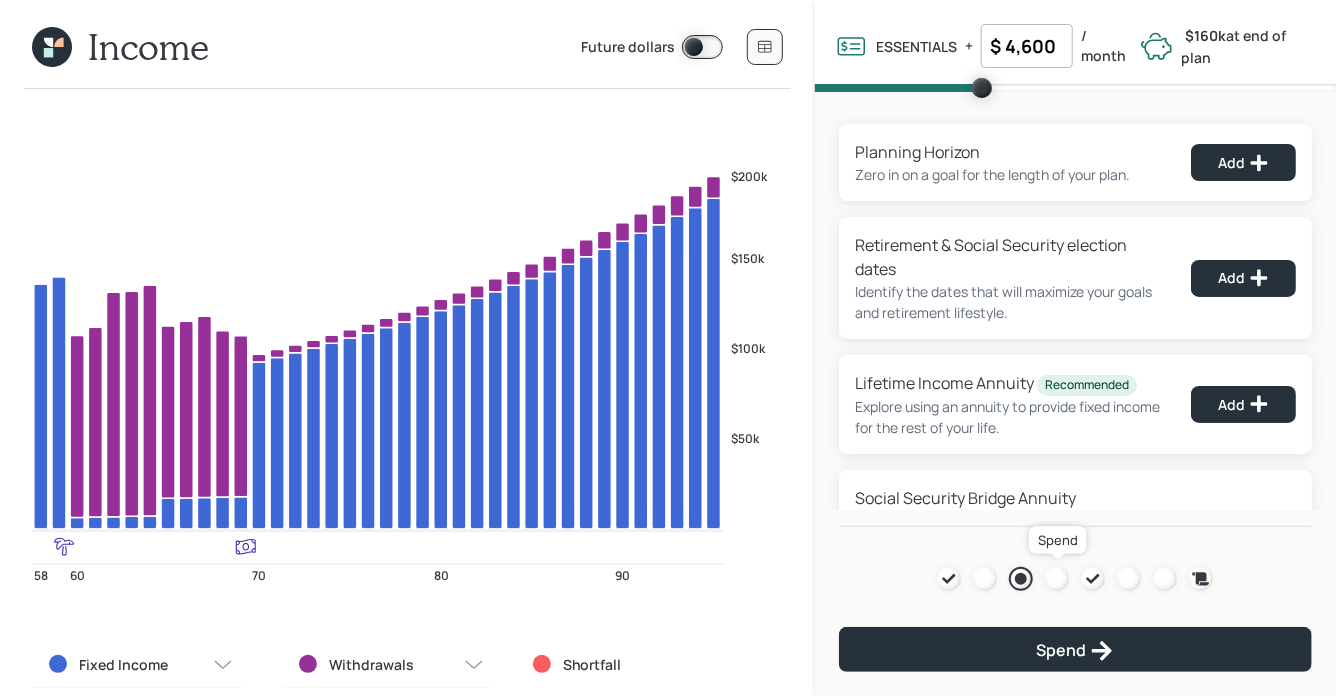 click at bounding box center [1057, 579] 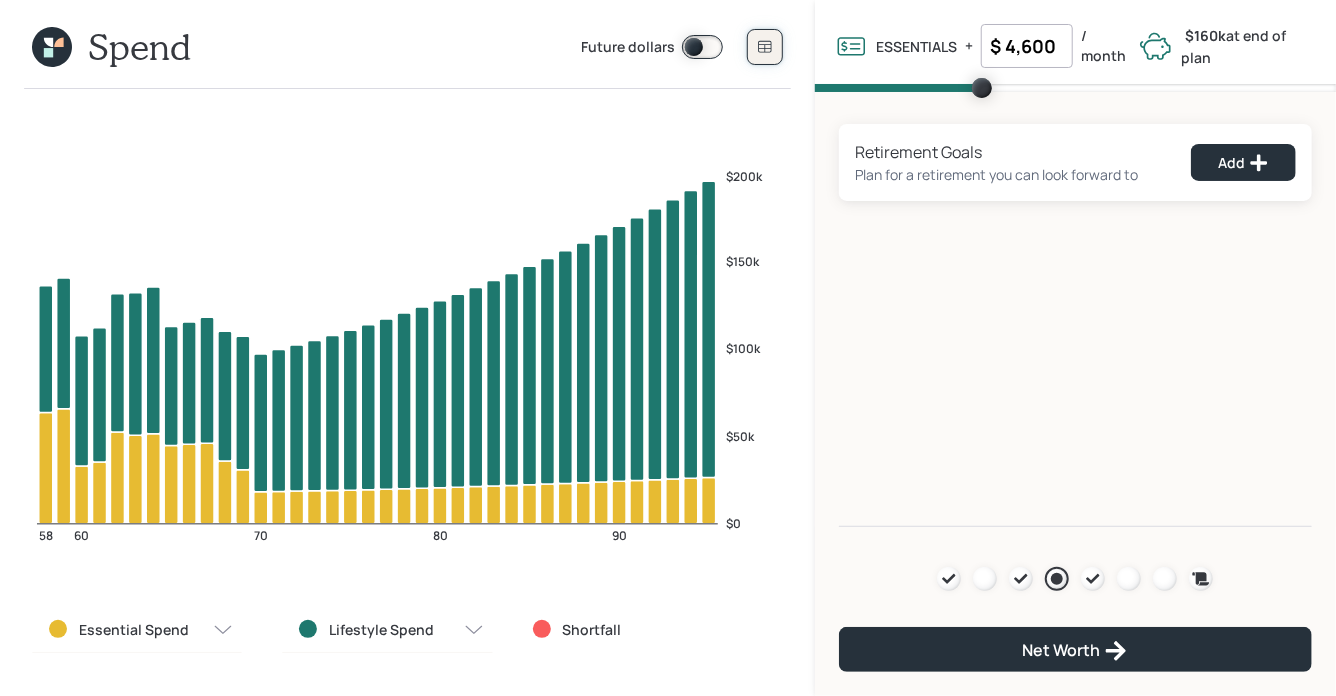 click 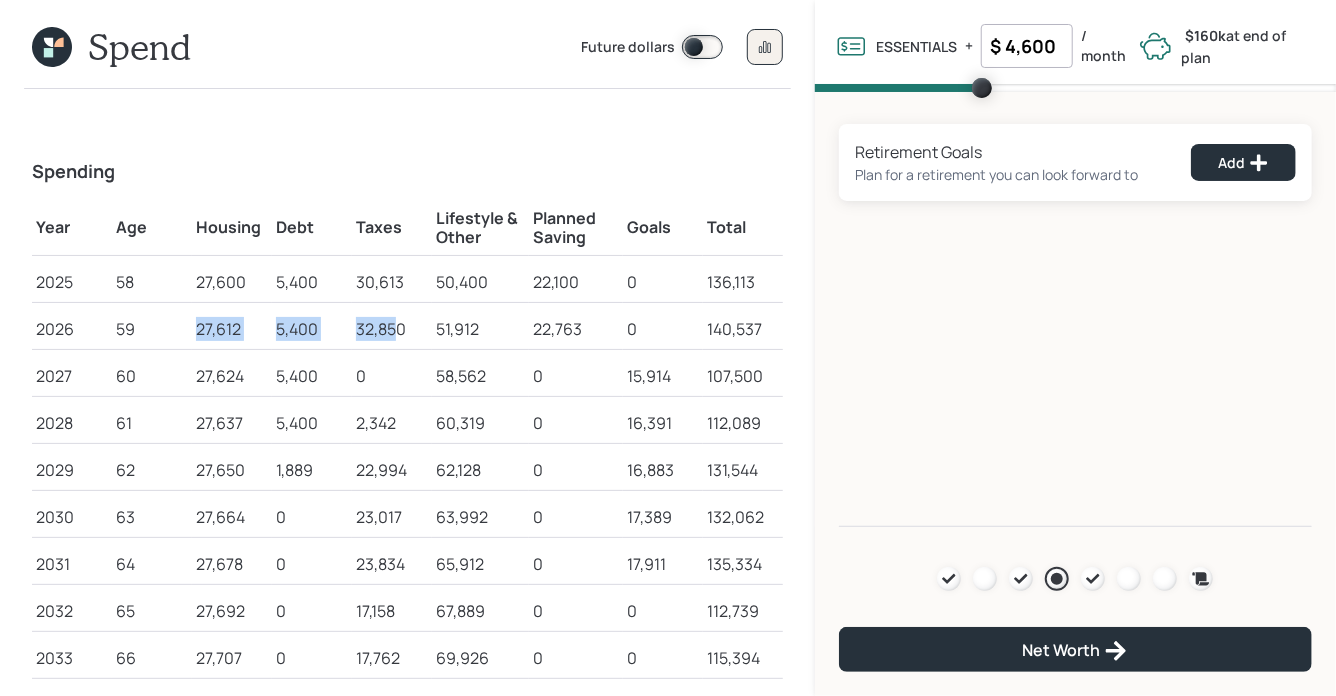drag, startPoint x: 193, startPoint y: 332, endPoint x: 395, endPoint y: 326, distance: 202.0891 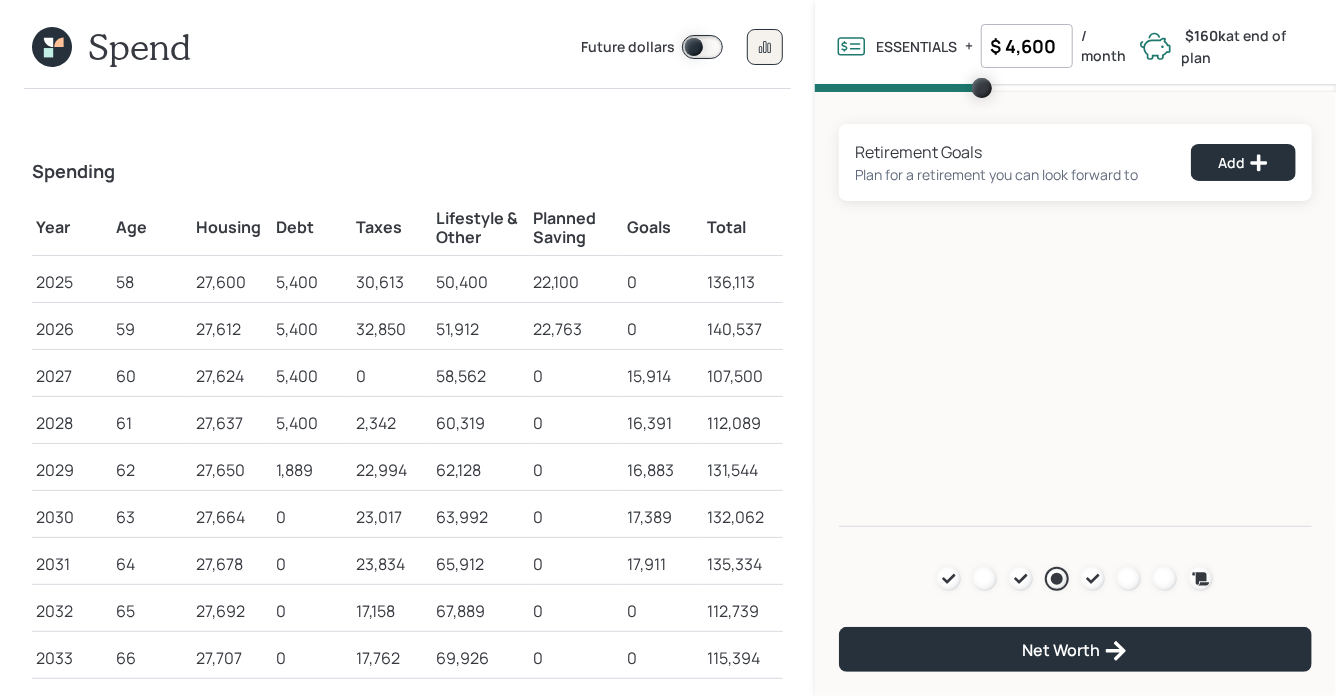 click on "5,400" at bounding box center (312, 376) 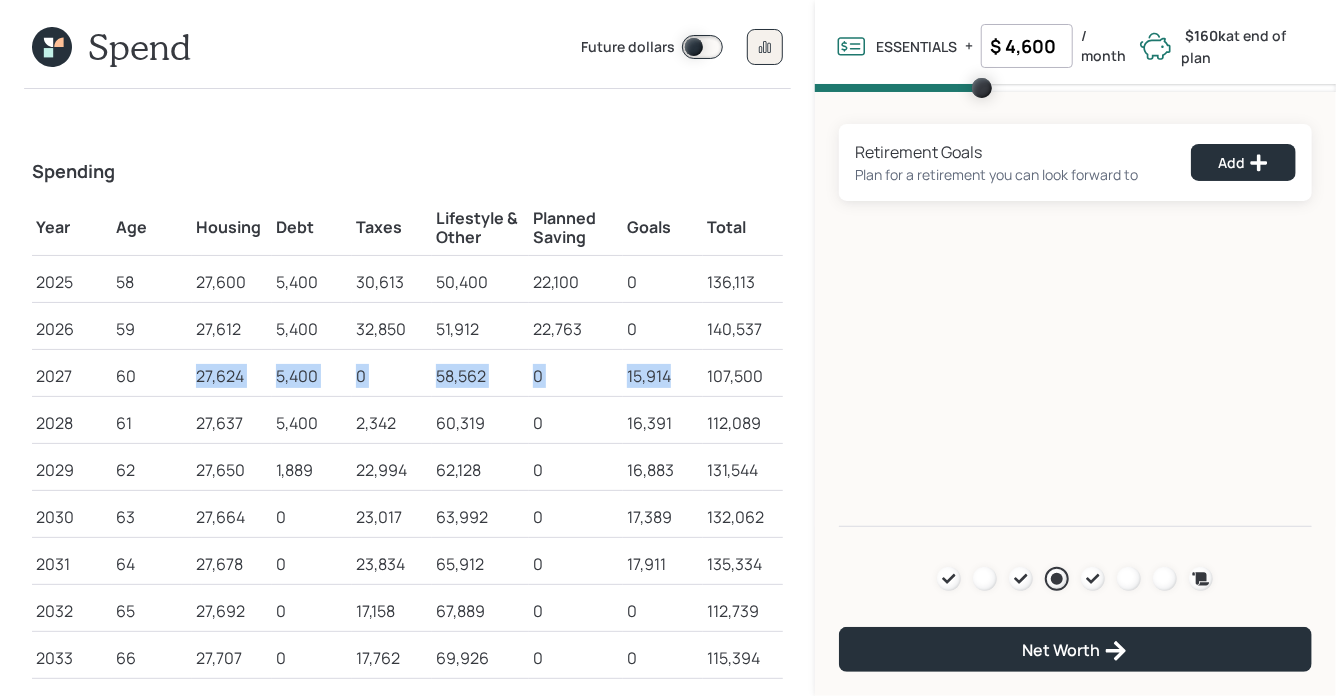 drag, startPoint x: 199, startPoint y: 372, endPoint x: 674, endPoint y: 385, distance: 475.17786 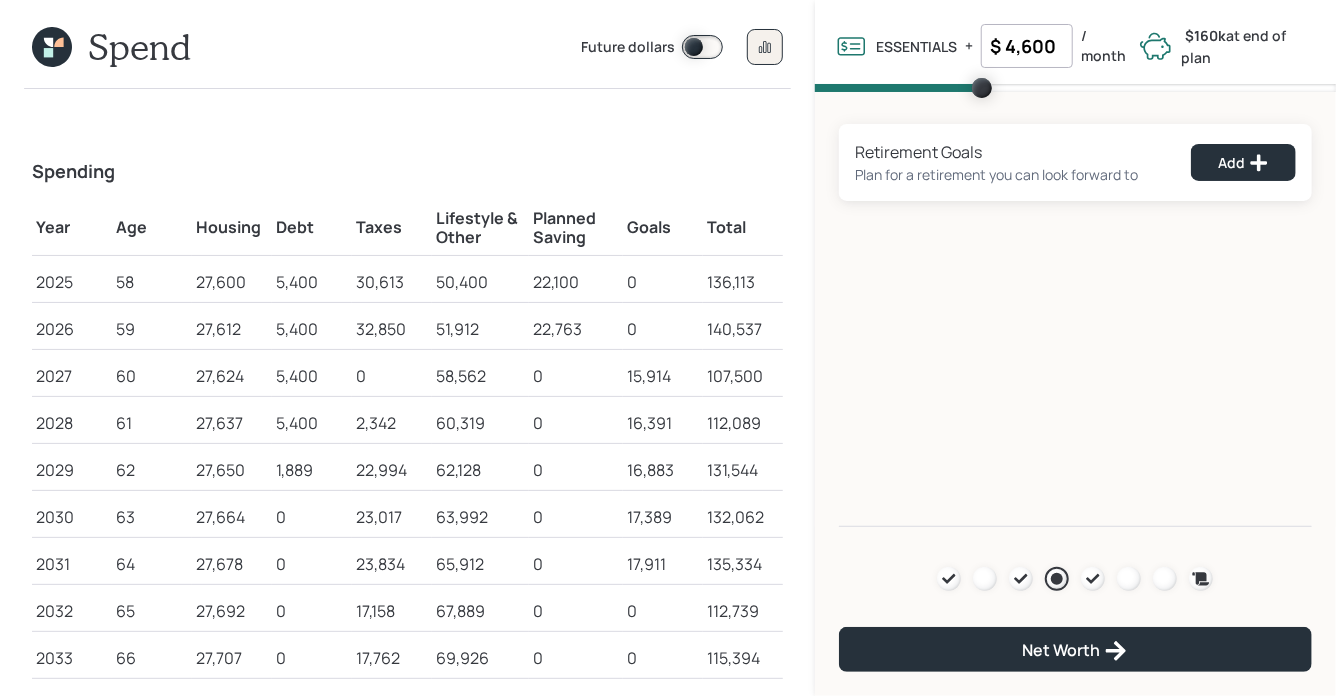 click on "107,500" at bounding box center (743, 376) 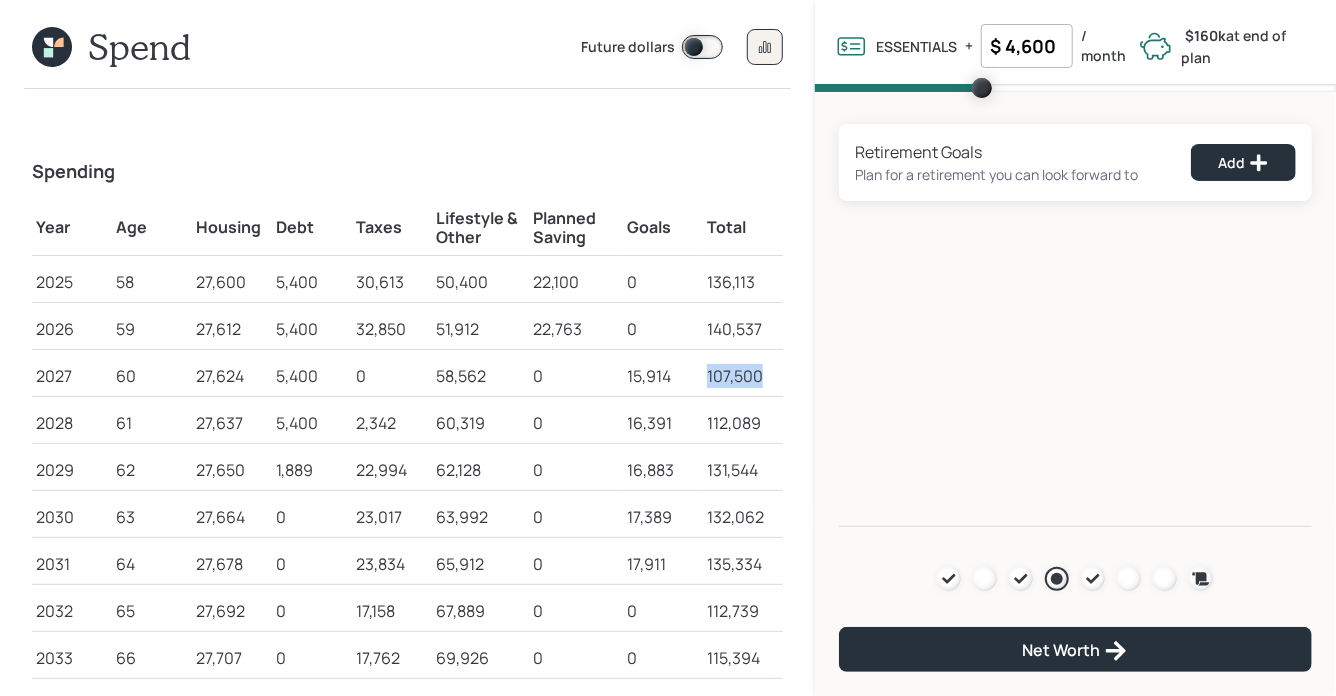 click on "107,500" at bounding box center [743, 376] 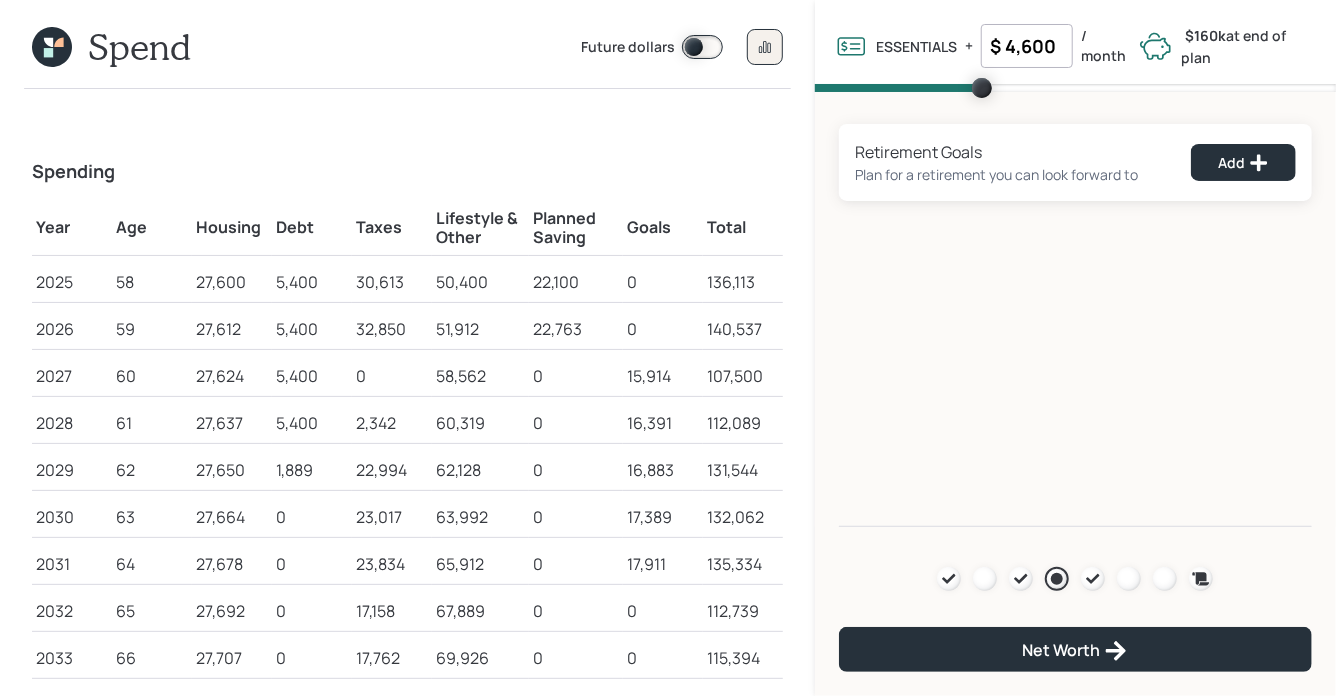 click on "$ 4,600" at bounding box center (1027, 46) 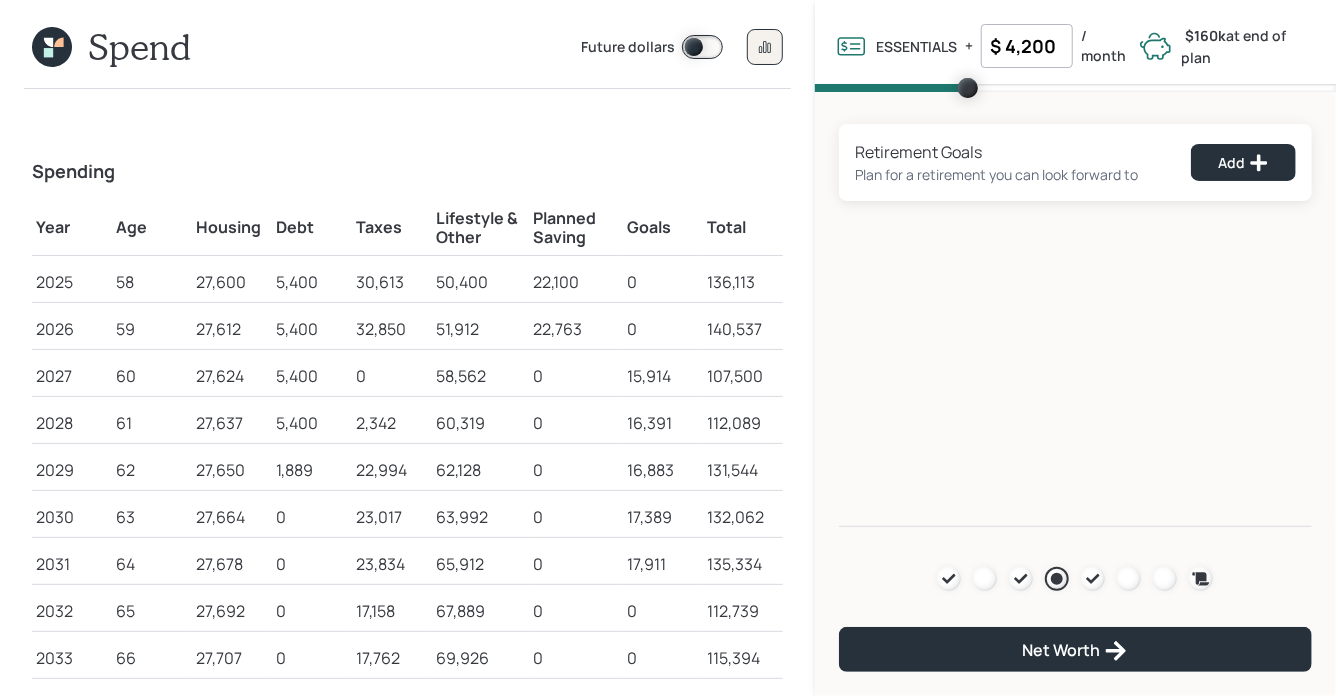 type on "$ 4,200" 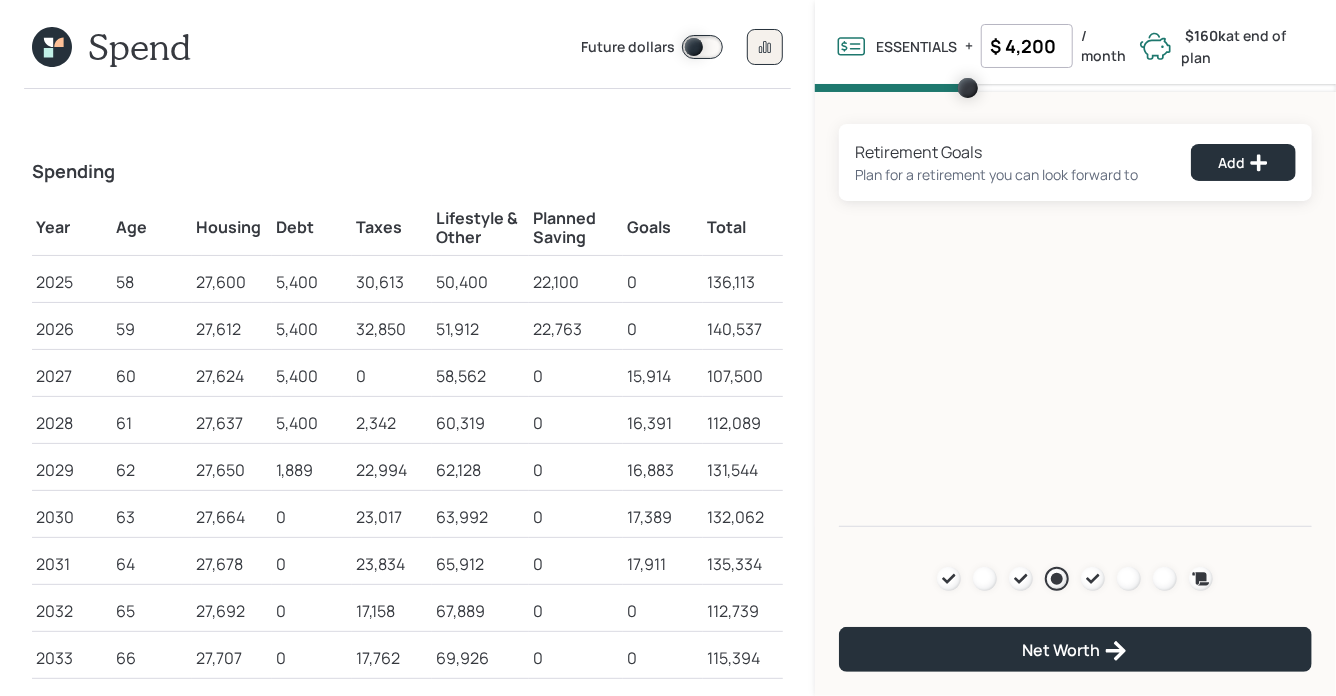 click on "Retirement Goals Plan for a retirement you can look forward to Add   Agenda Review Income Spend Net-worth Budget Taxes Invest   Net Worth" at bounding box center (1075, 309) 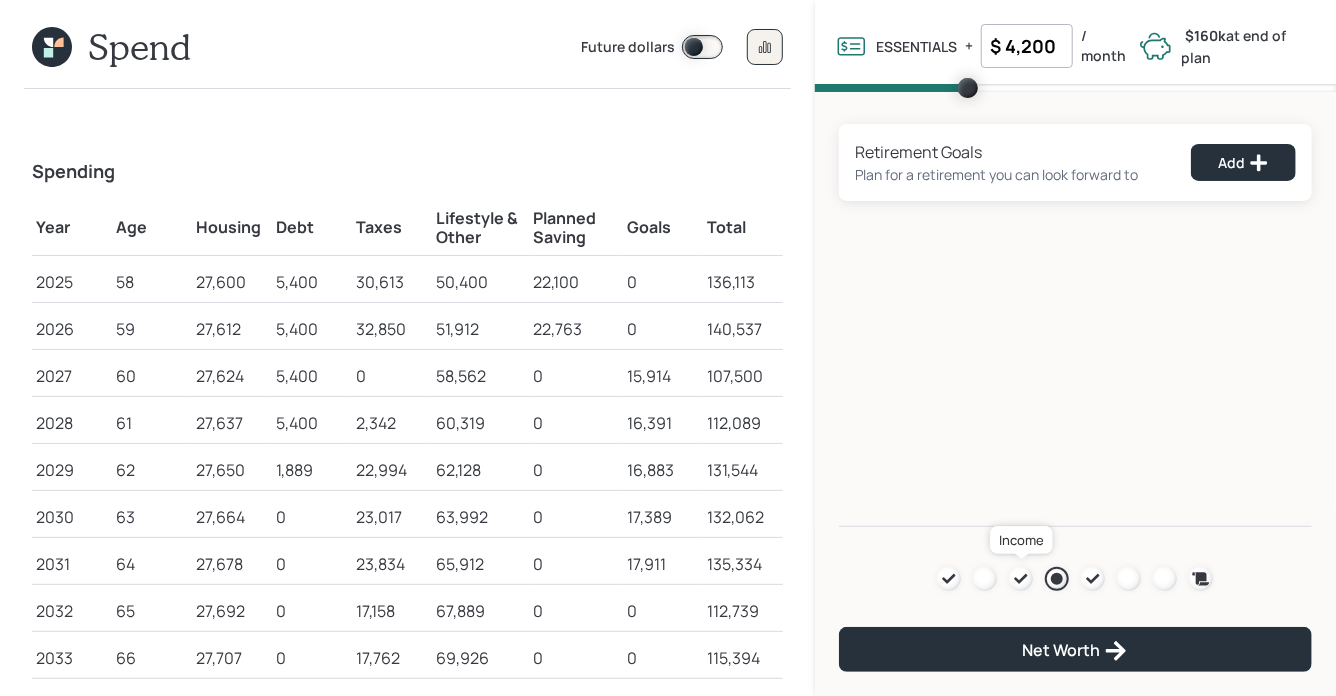 click 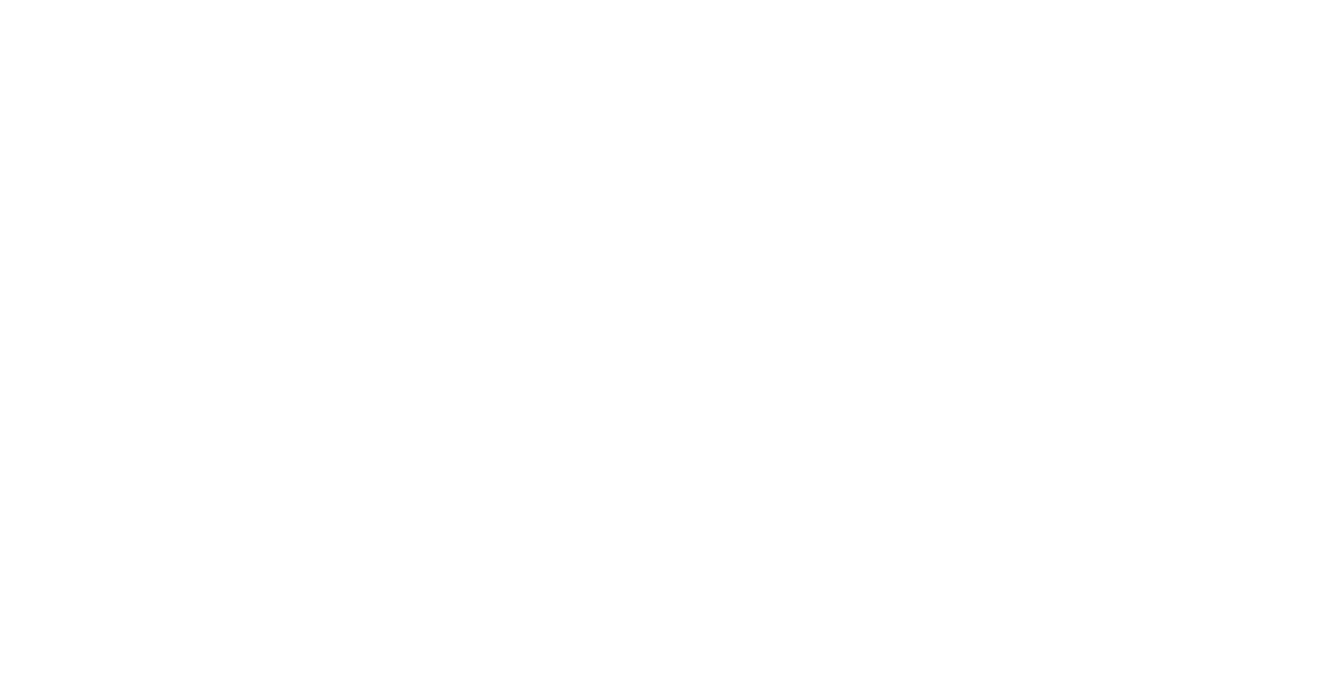 scroll, scrollTop: 0, scrollLeft: 0, axis: both 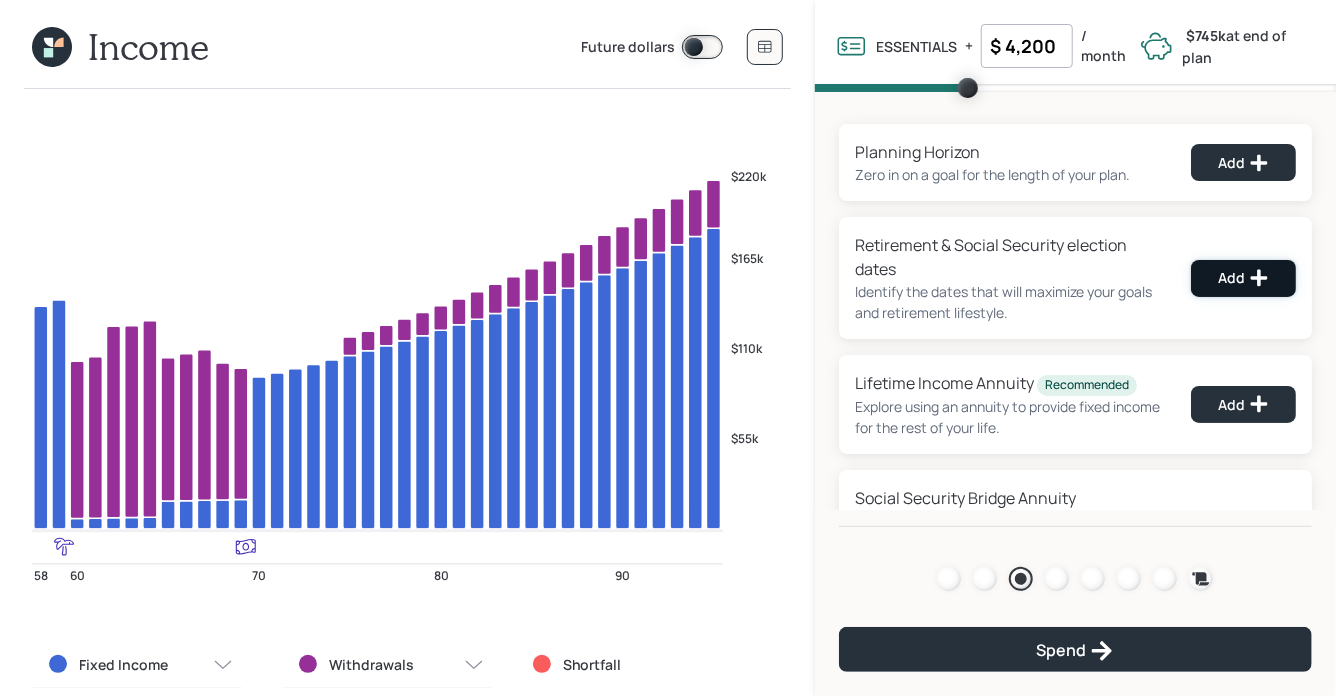 click on "Add" at bounding box center [1243, 278] 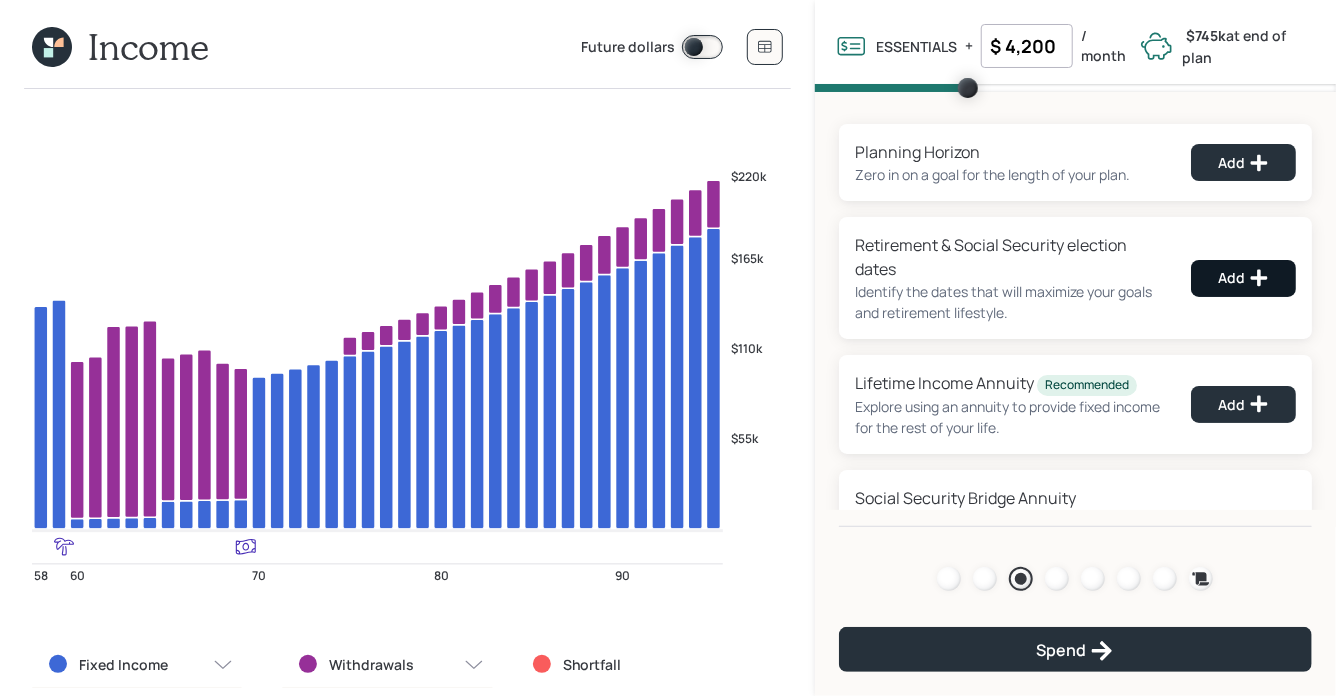 select on "12" 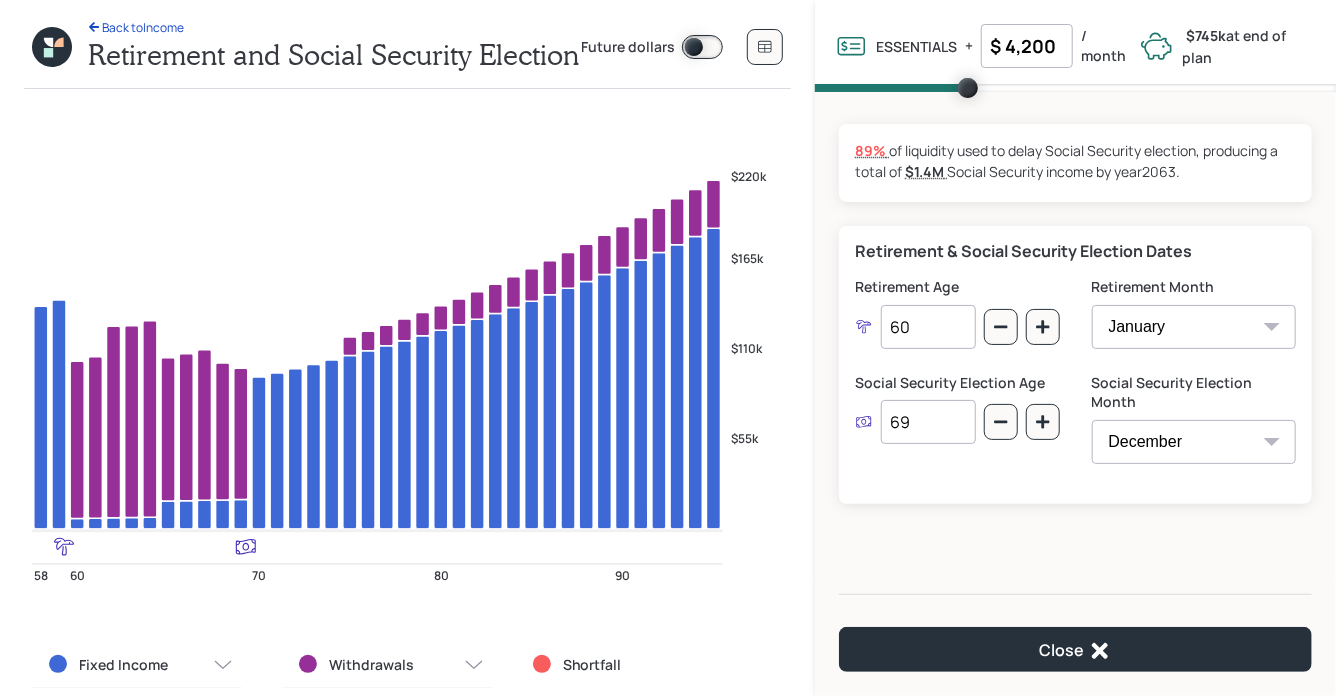 click on "60" at bounding box center (928, 327) 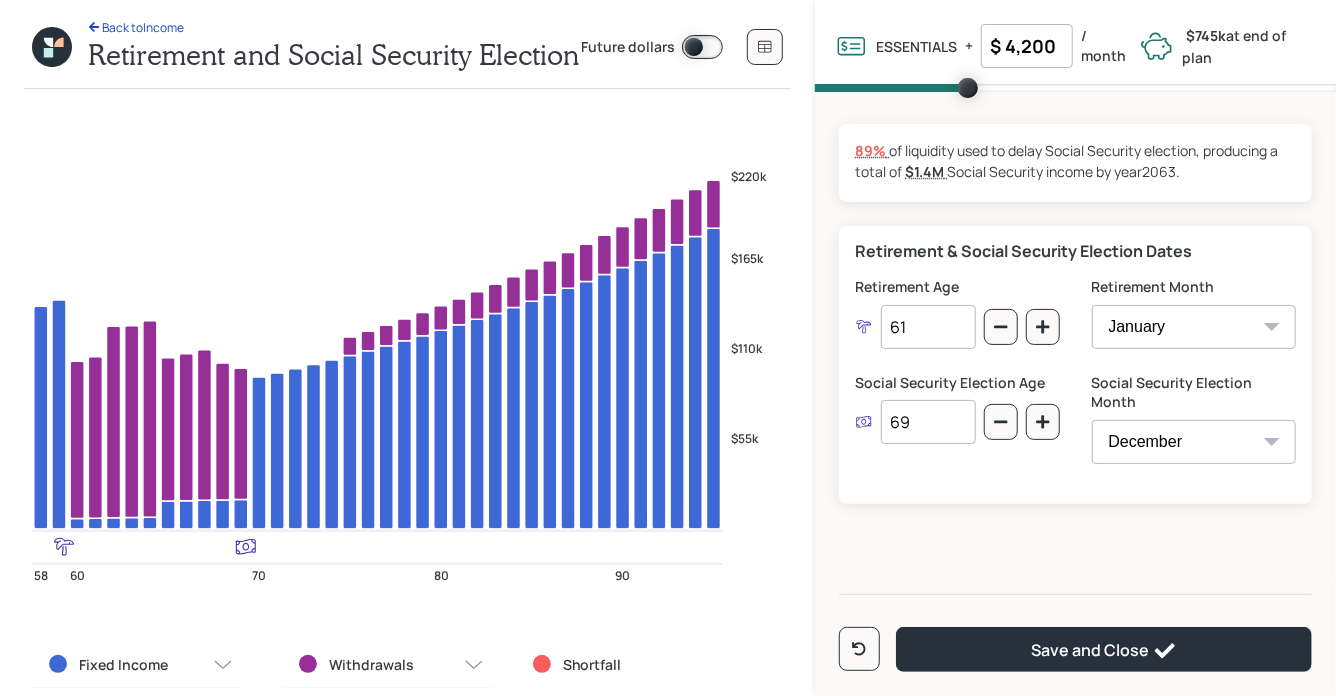 type on "61" 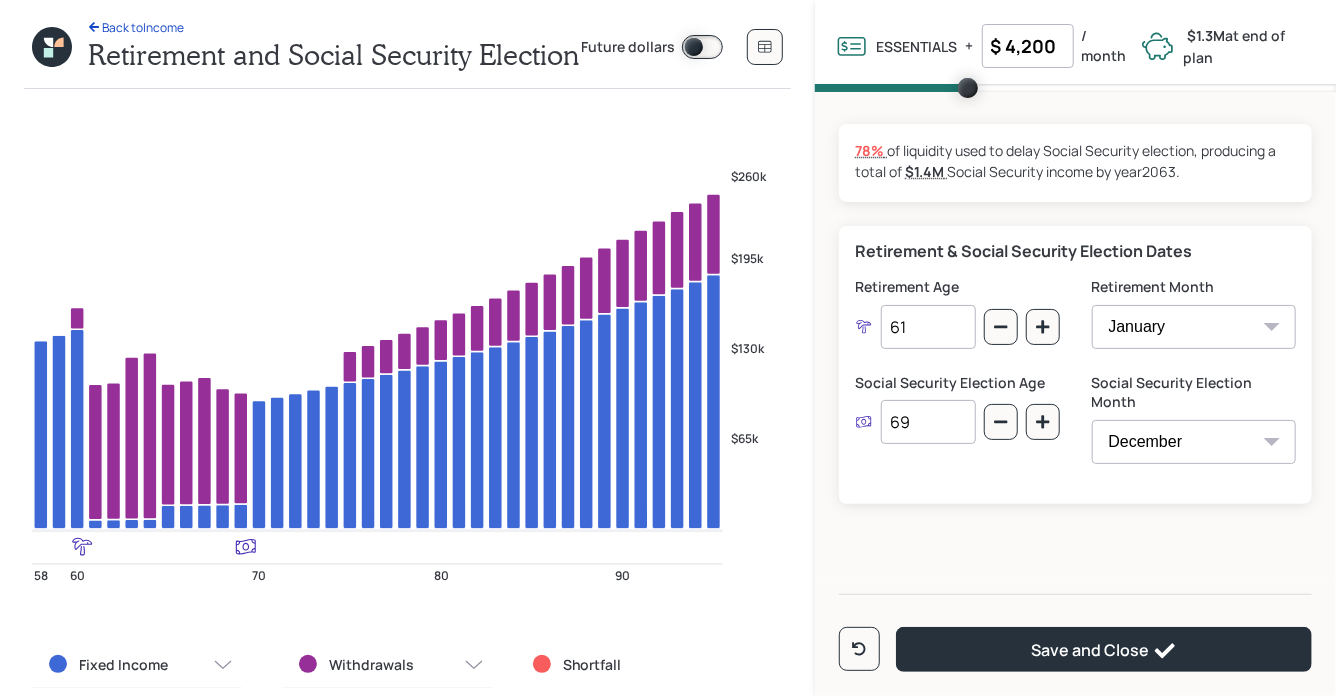 click on "Retirement & Social Security Election Dates" at bounding box center (1075, 251) 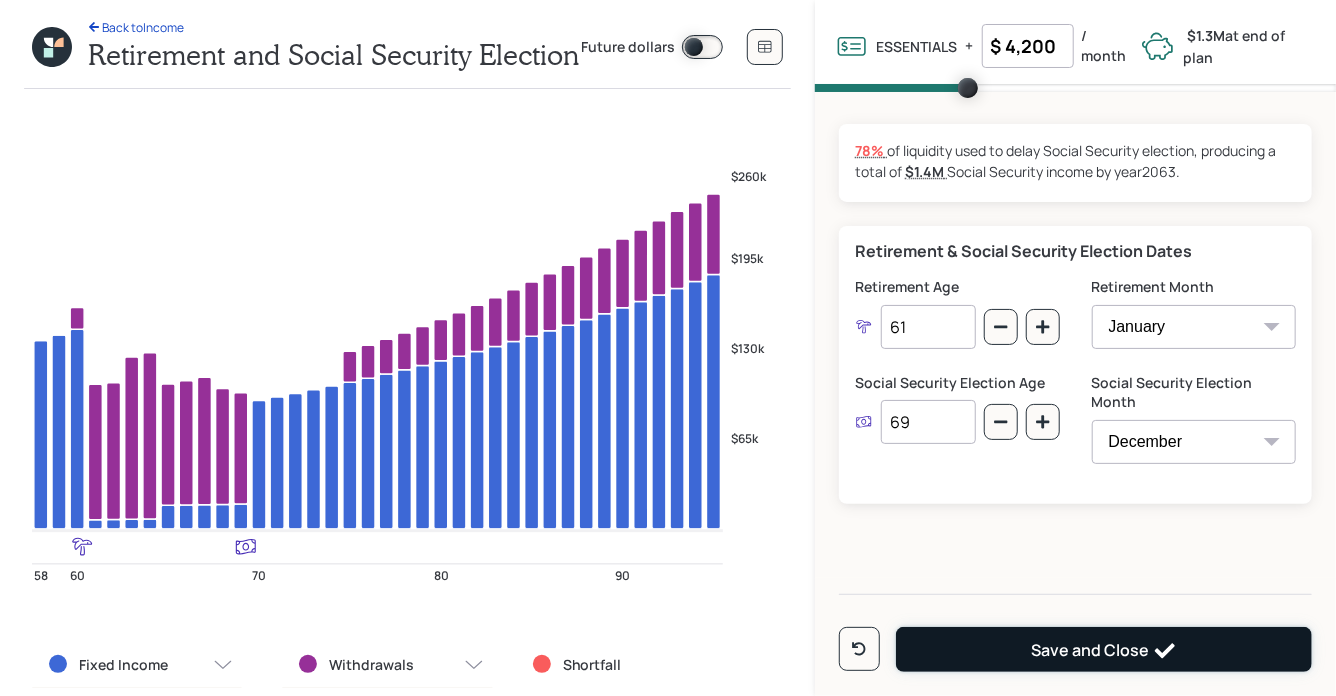 click on "Save and Close" at bounding box center [1104, 649] 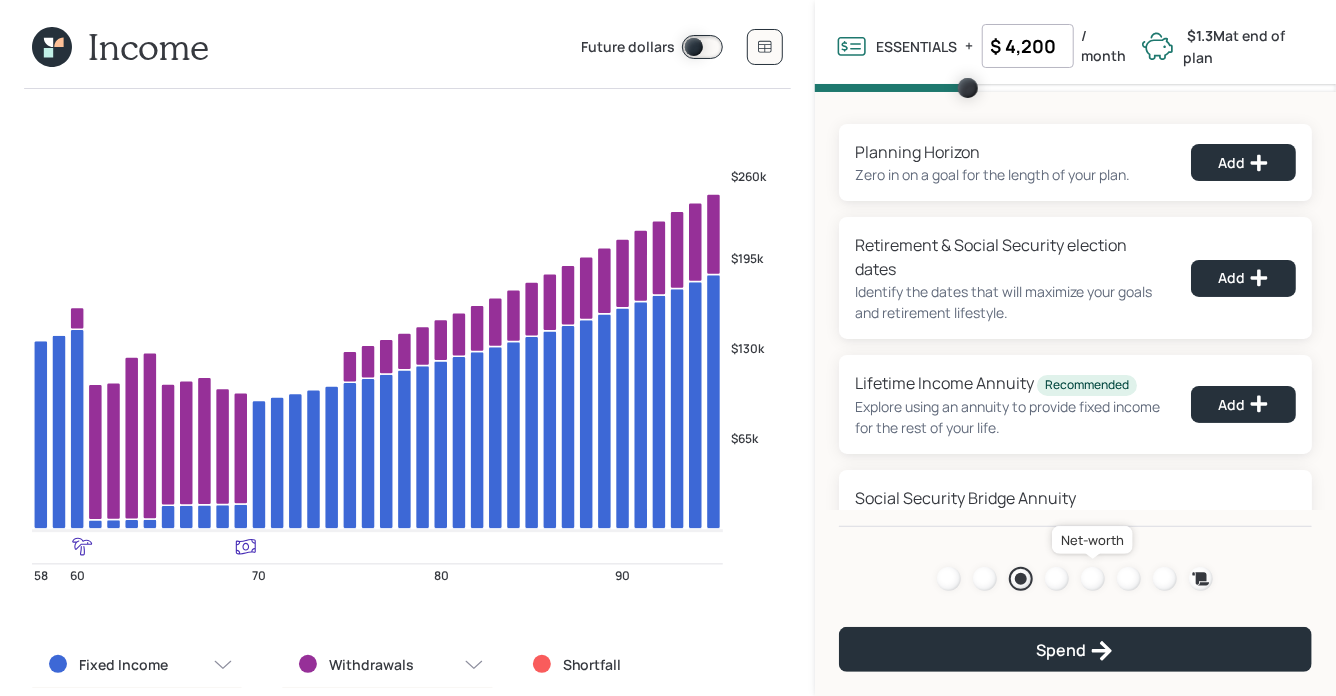 click at bounding box center [1093, 579] 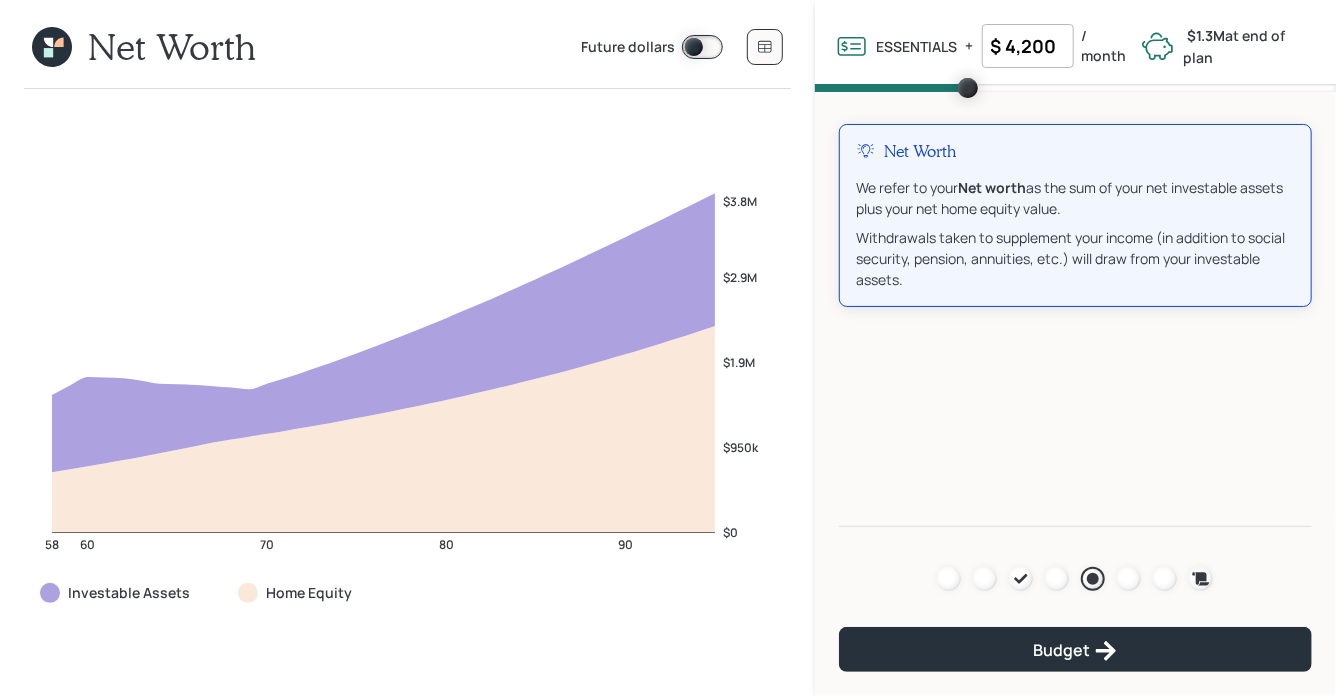 click at bounding box center (702, 47) 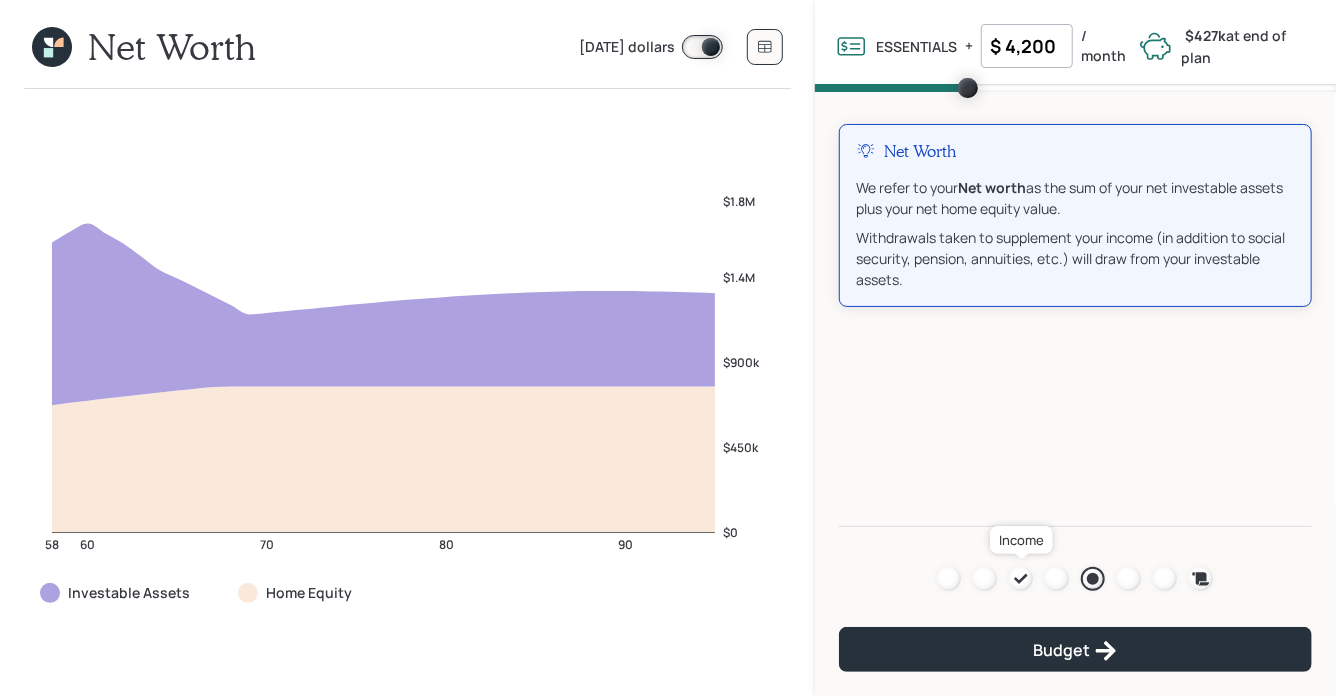 click at bounding box center (1021, 579) 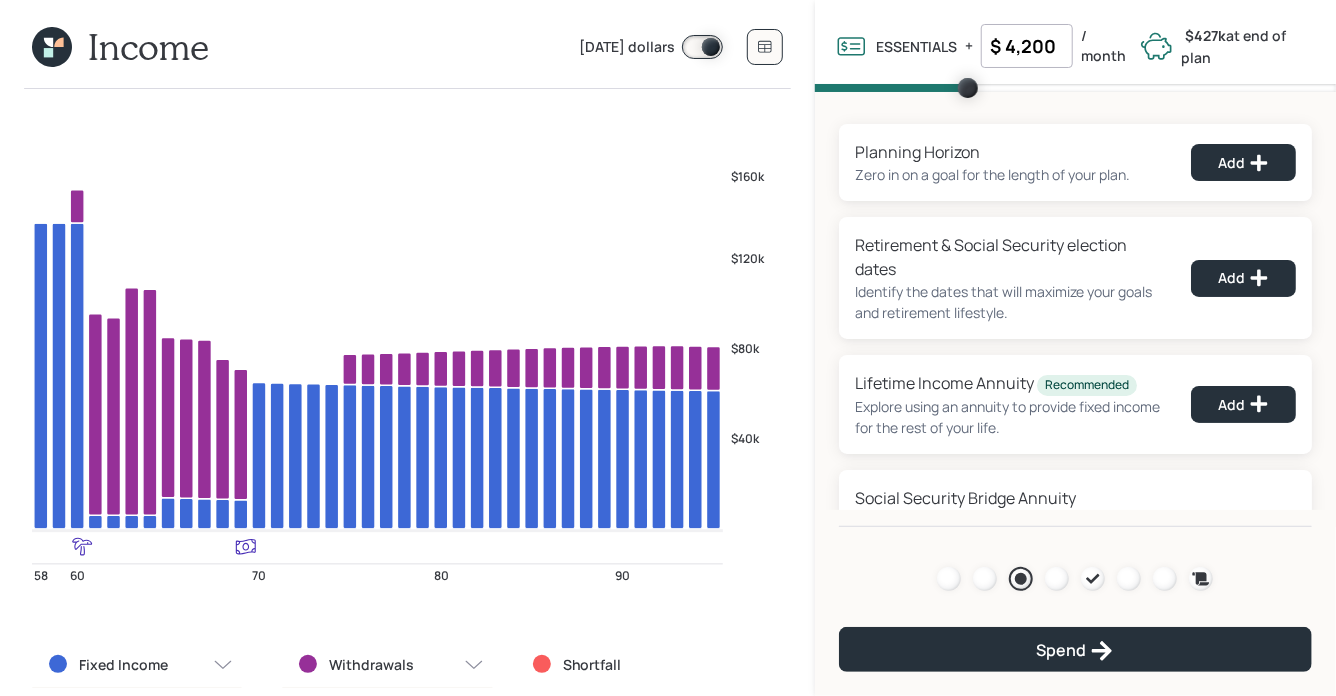 click on "Retirement & Social Security election dates Identify the dates that will maximize your goals and retirement lifestyle. Add" at bounding box center (1075, 278) 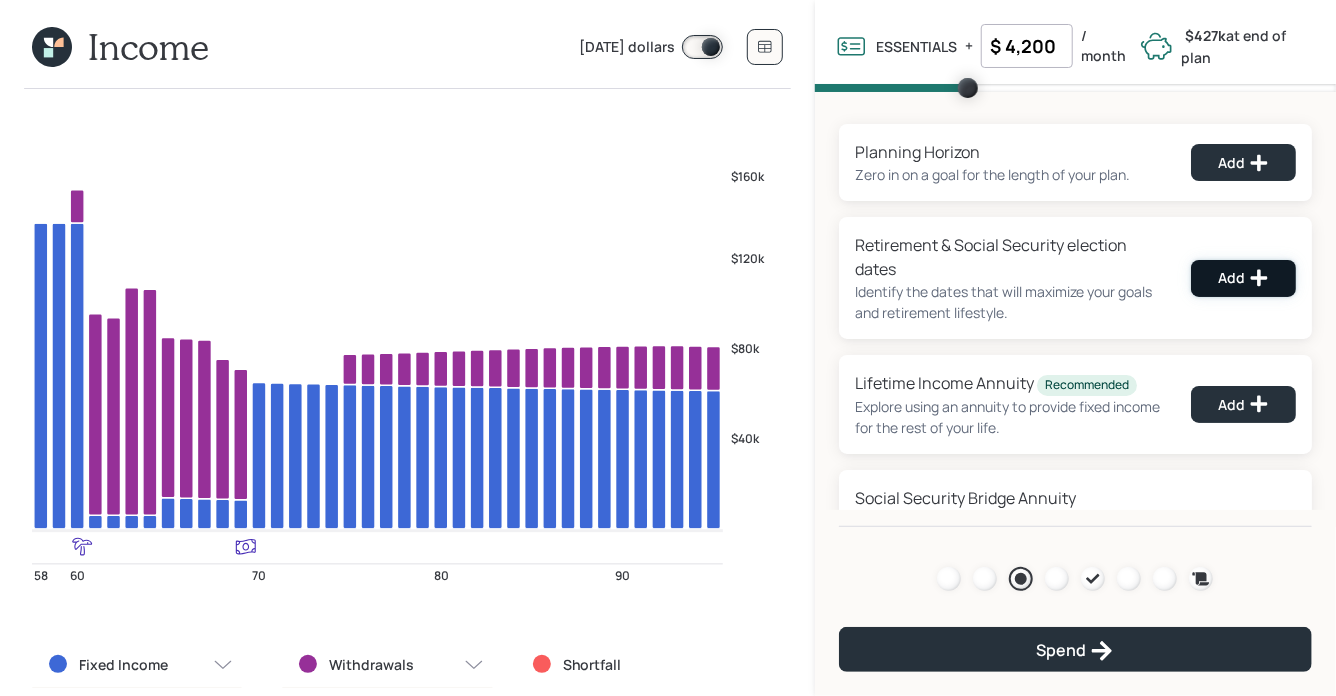 click on "Add" at bounding box center (1243, 278) 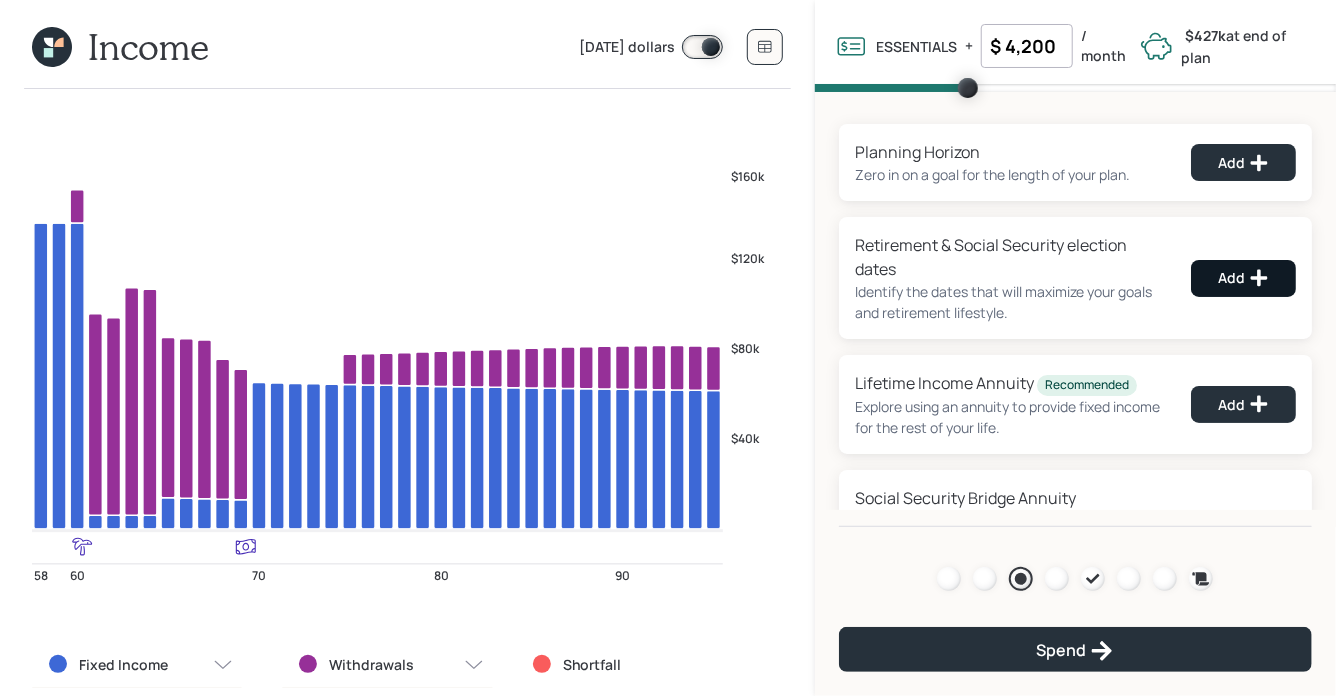 select on "12" 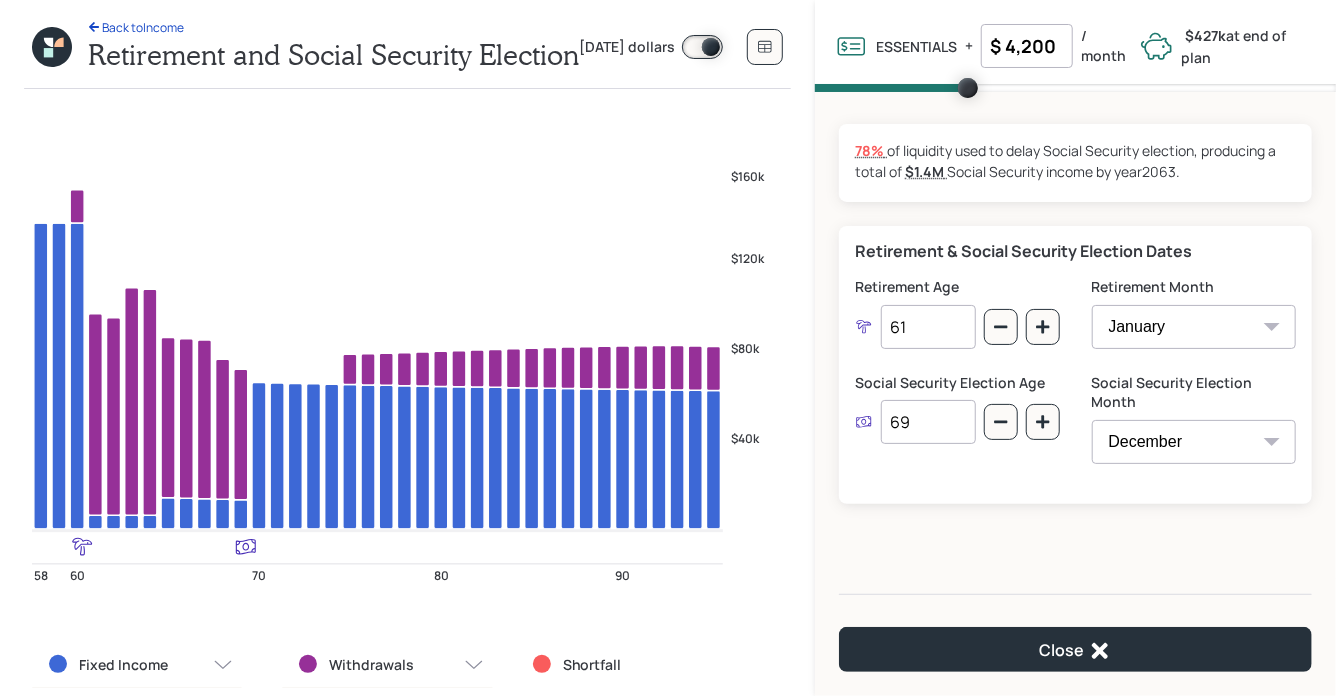 click on "61" at bounding box center [928, 327] 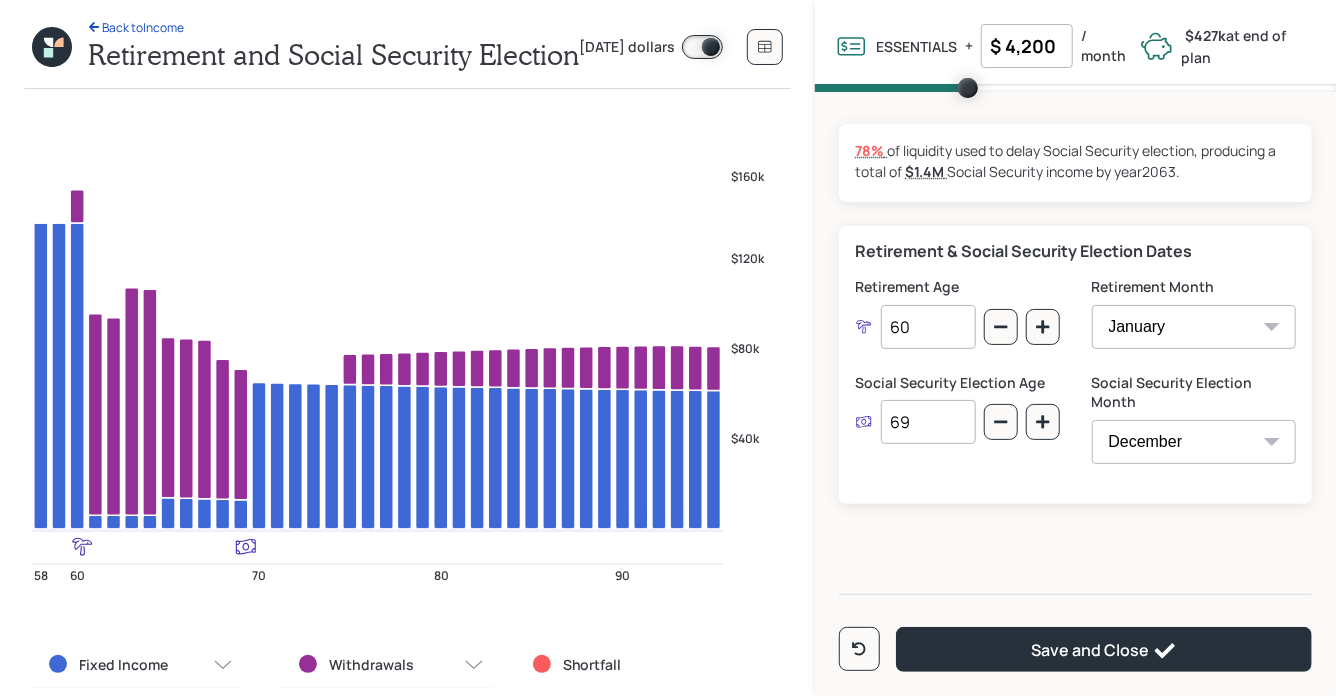type on "60" 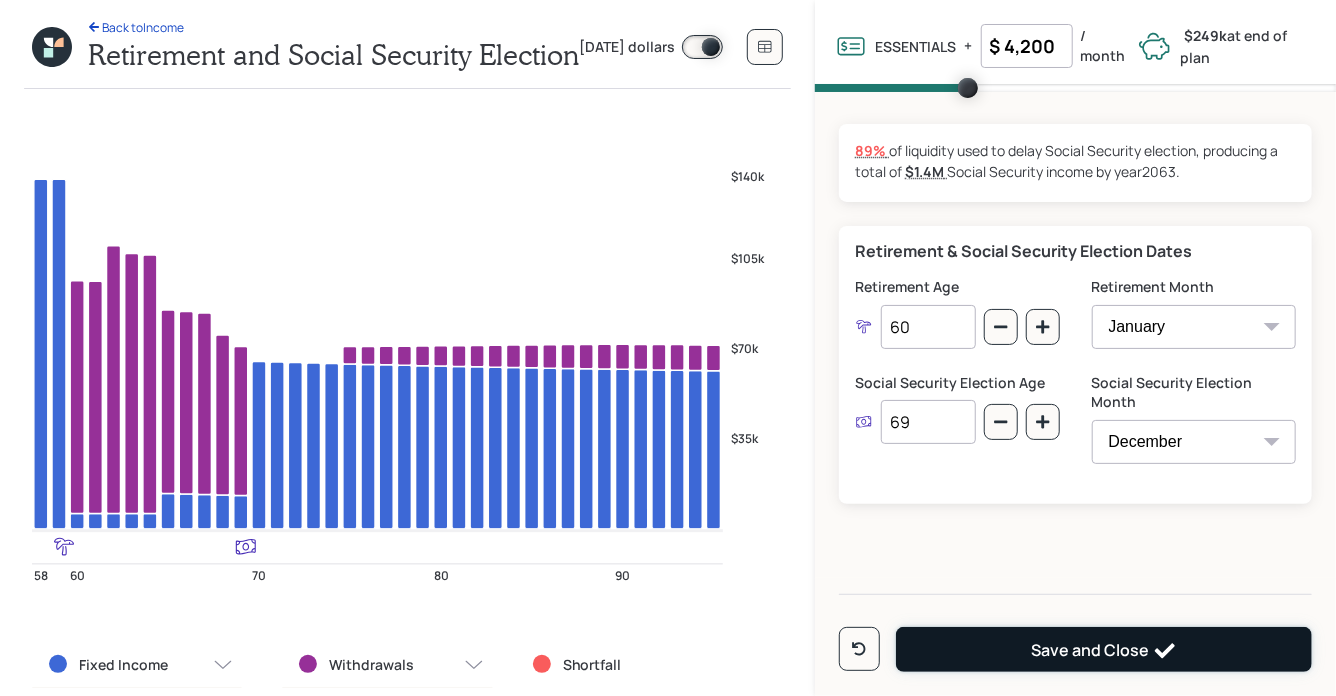 click on "Save and Close" at bounding box center [1104, 649] 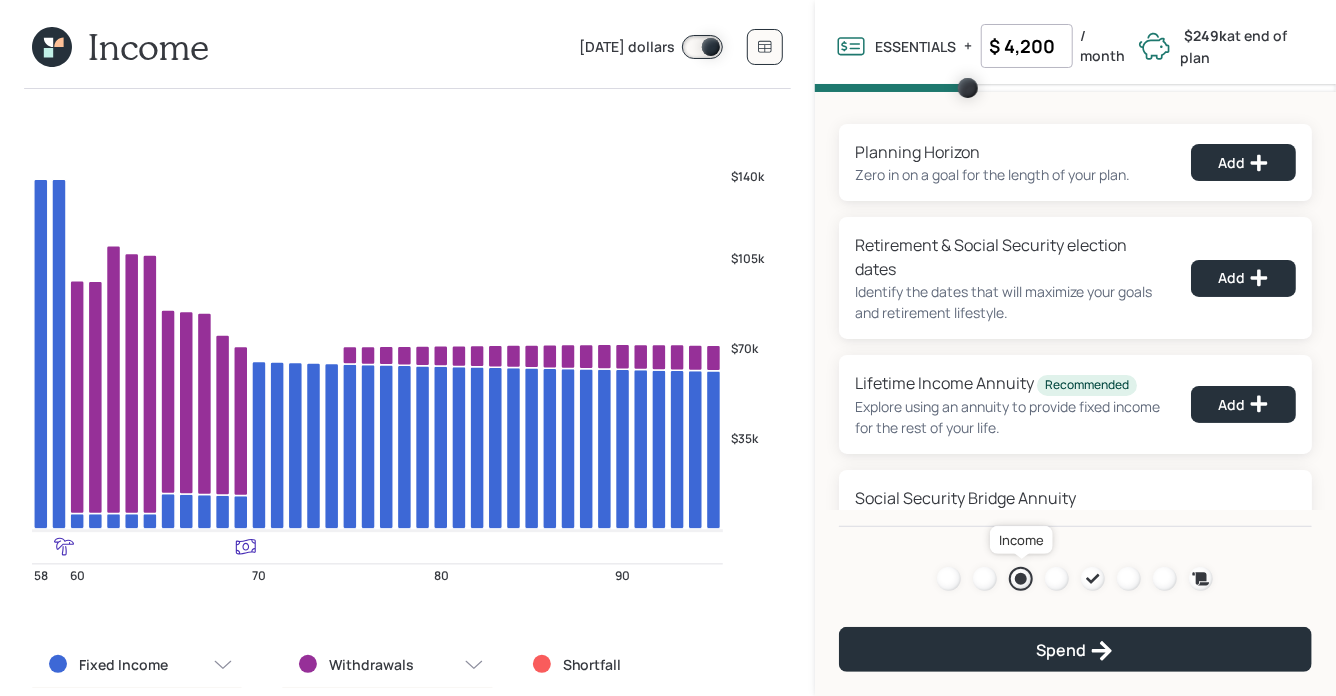 click at bounding box center [1021, 579] 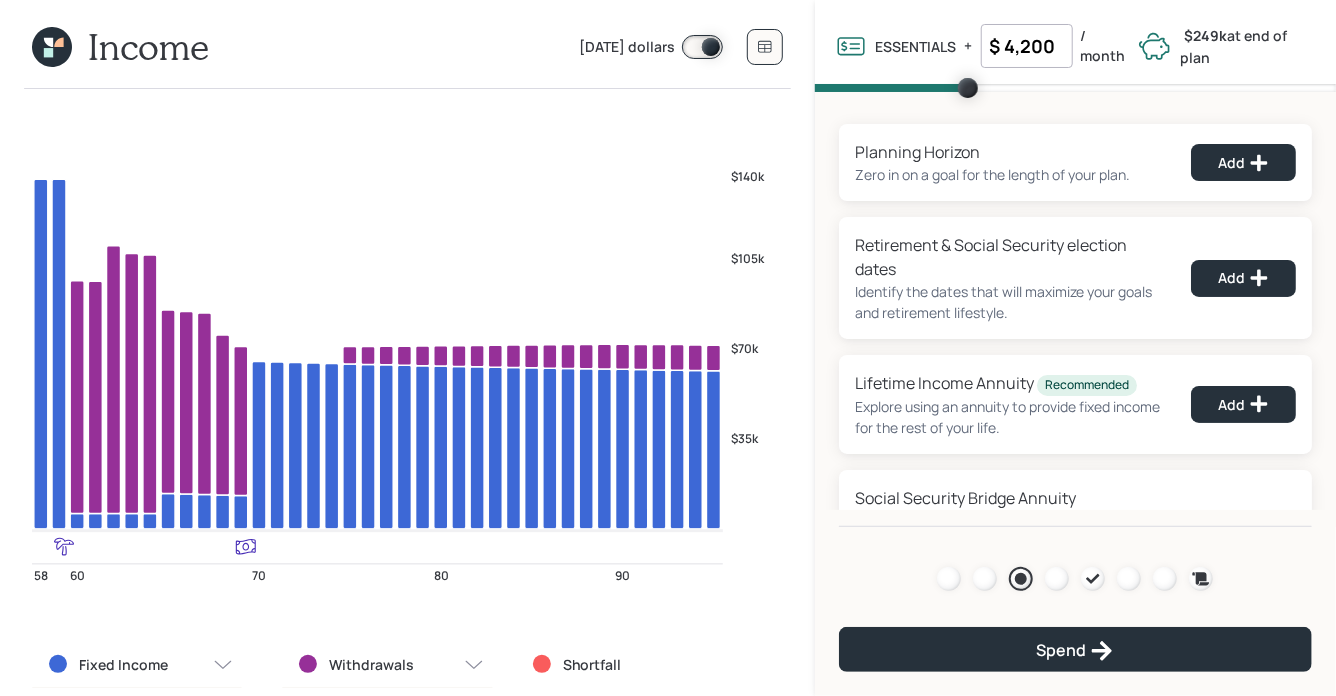 click 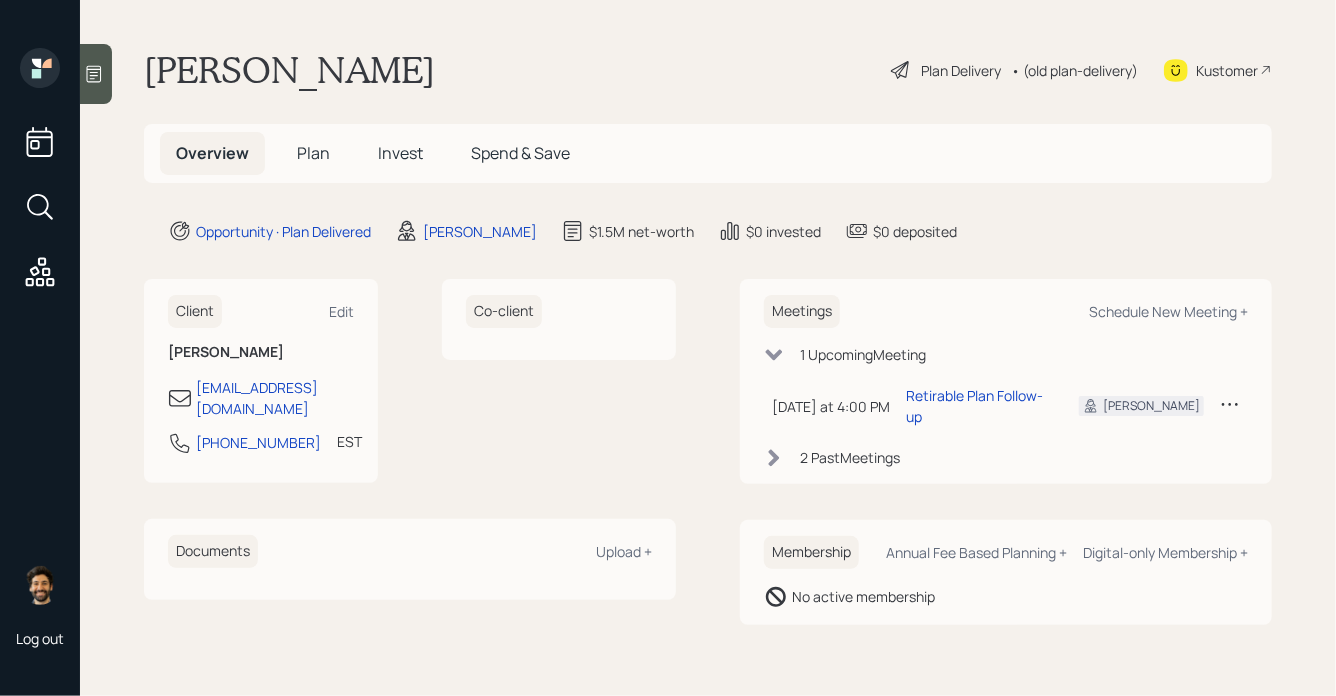 click on "Invest" at bounding box center (400, 153) 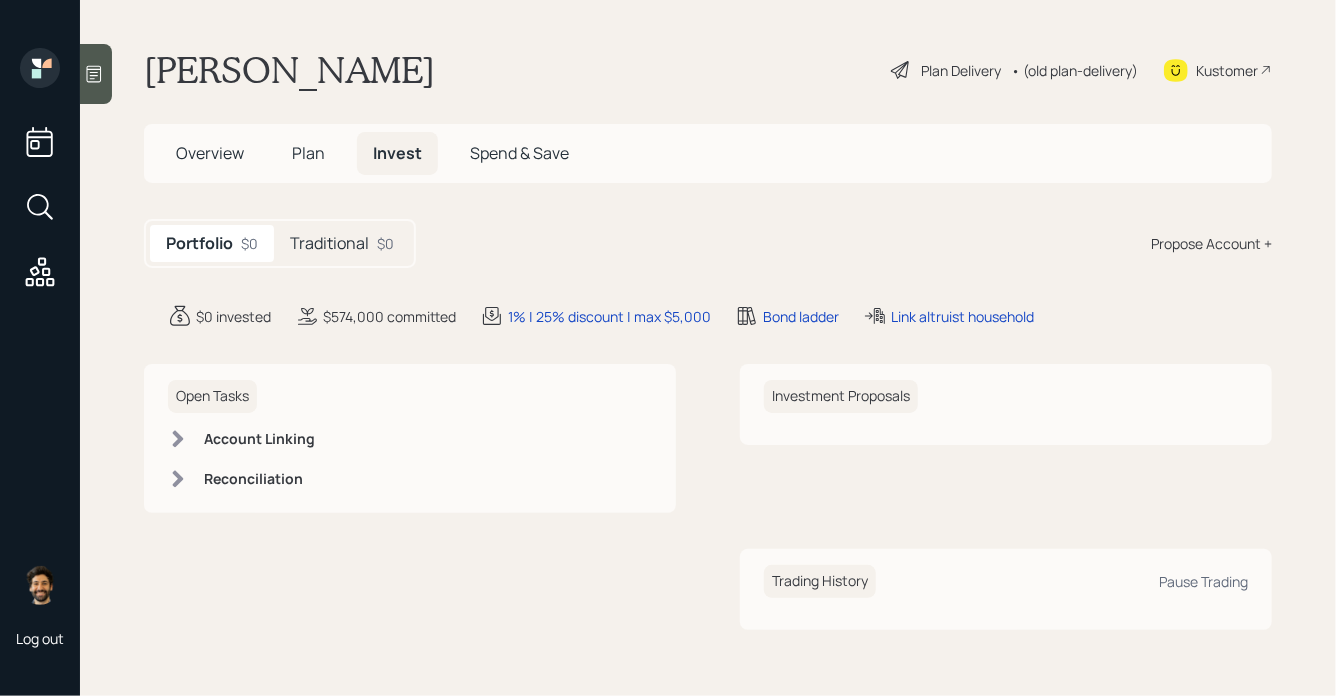 click on "Traditional" at bounding box center [329, 243] 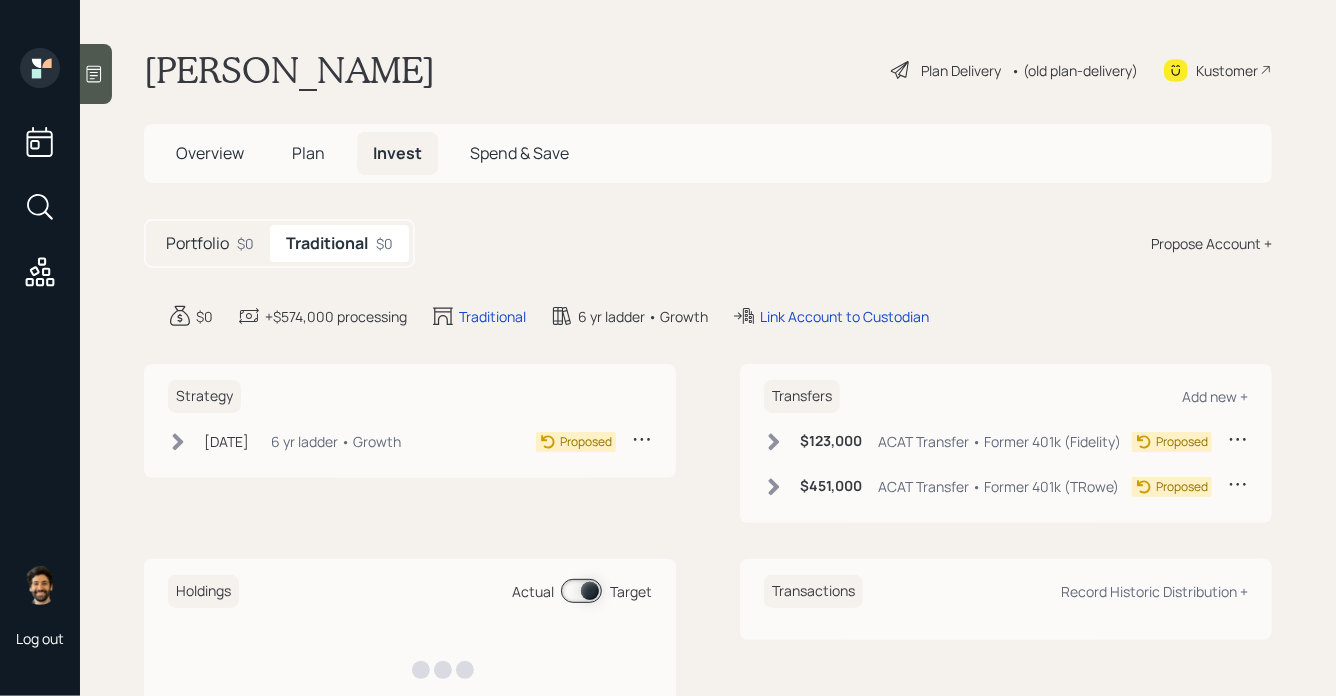 click on "Portfolio $0" at bounding box center [210, 243] 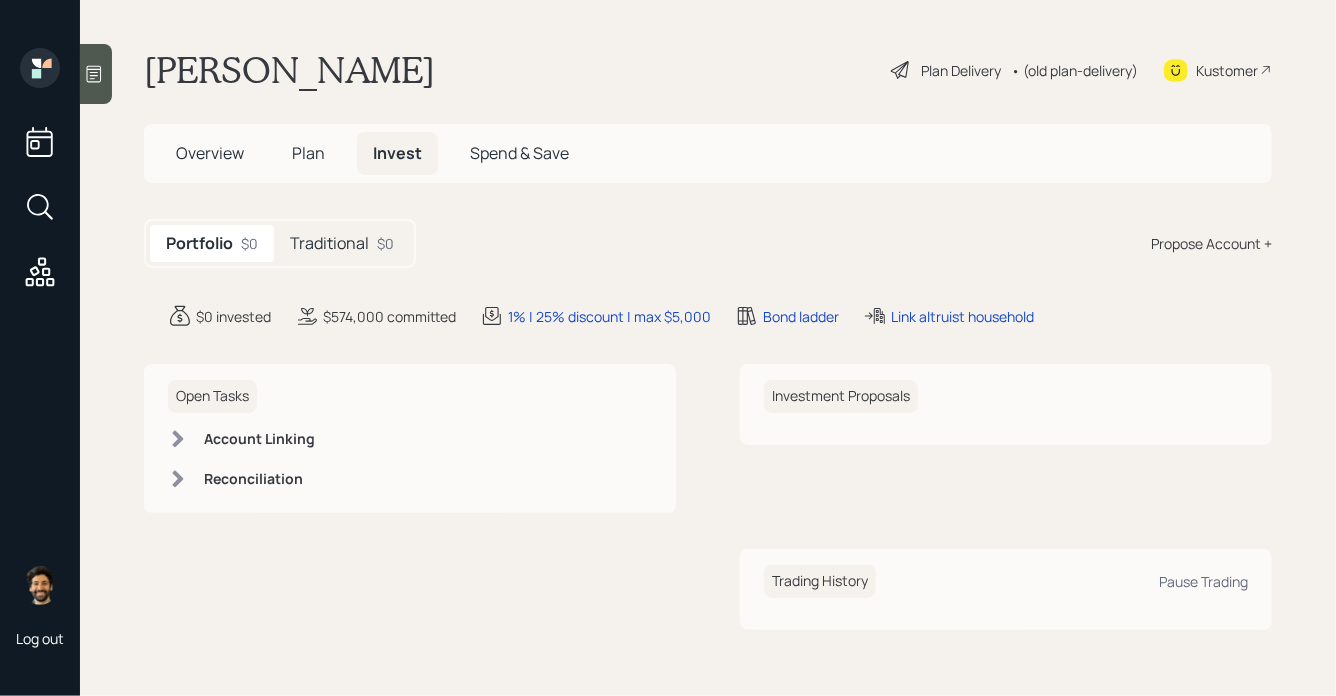 click on "Plan" at bounding box center [308, 153] 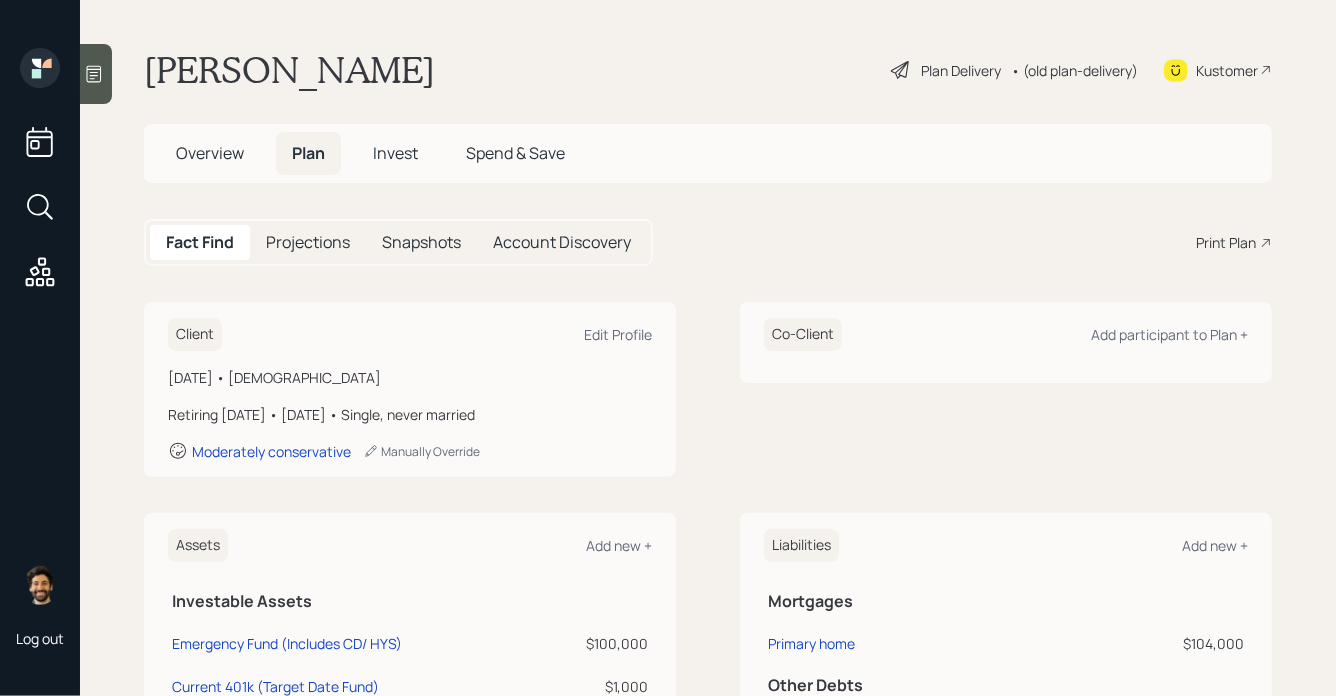click on "• (old plan-delivery)" at bounding box center [1074, 70] 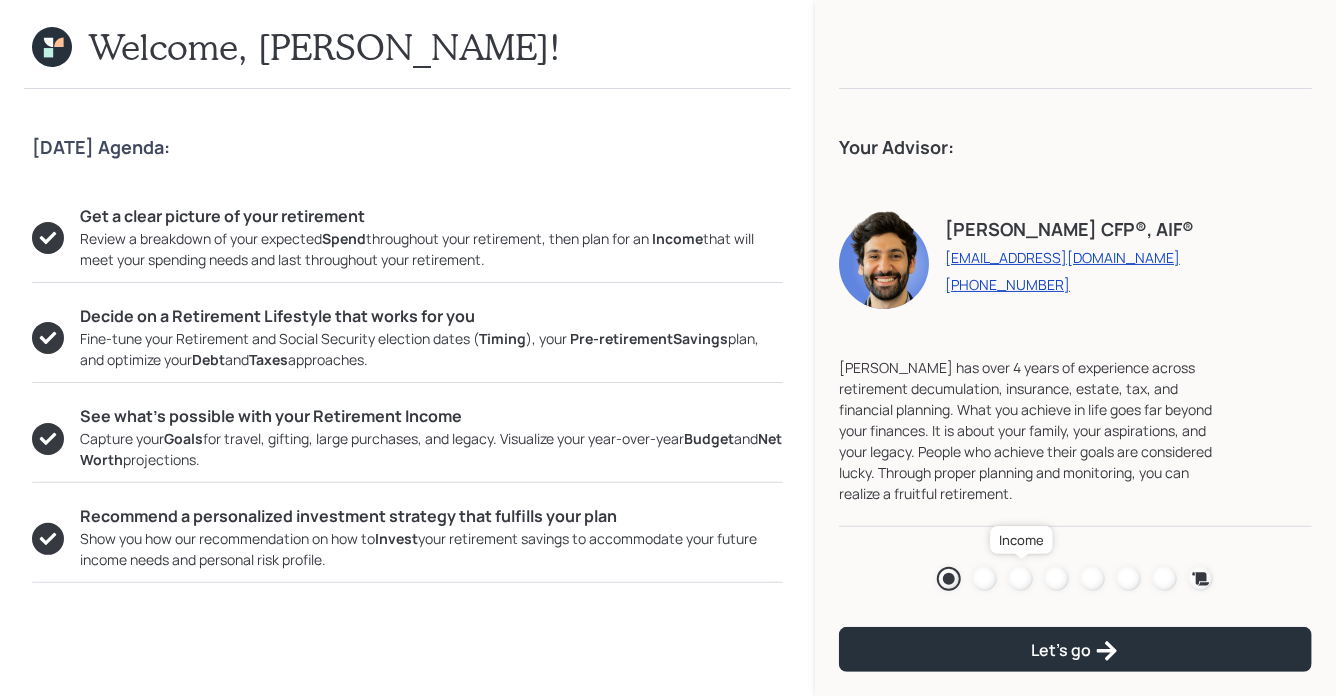 click at bounding box center (1021, 579) 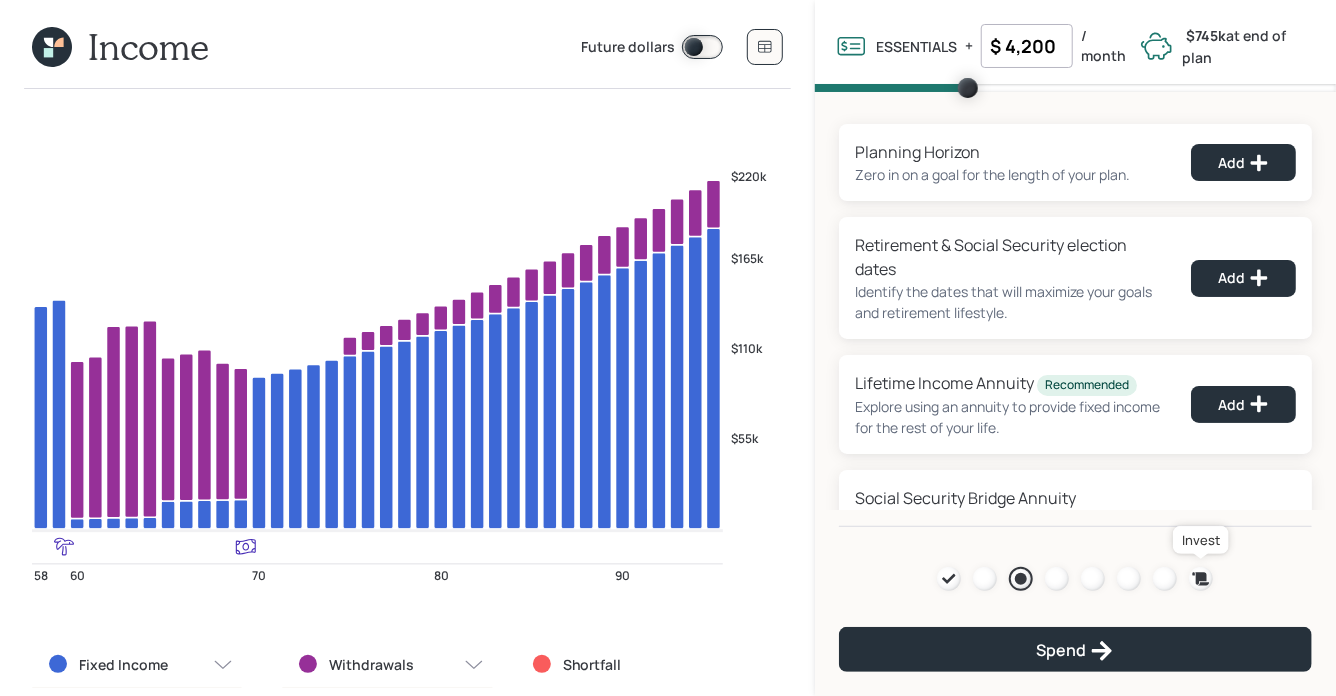 click 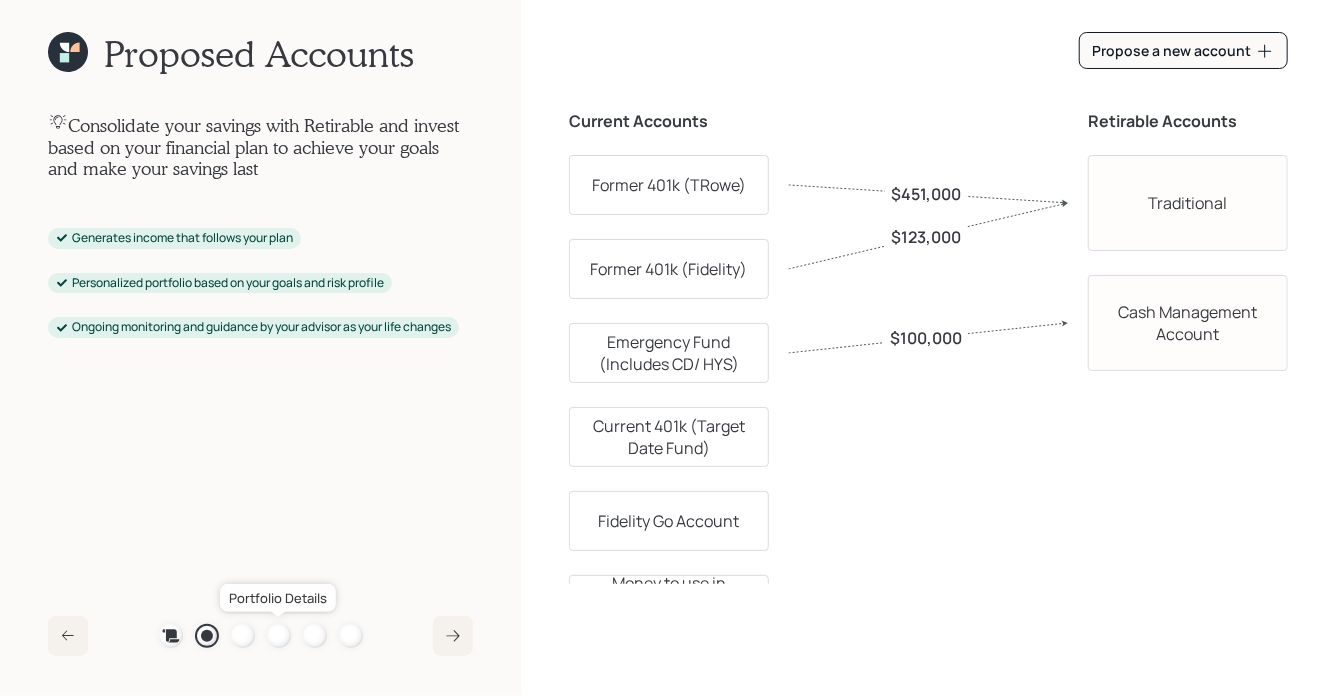click at bounding box center [279, 636] 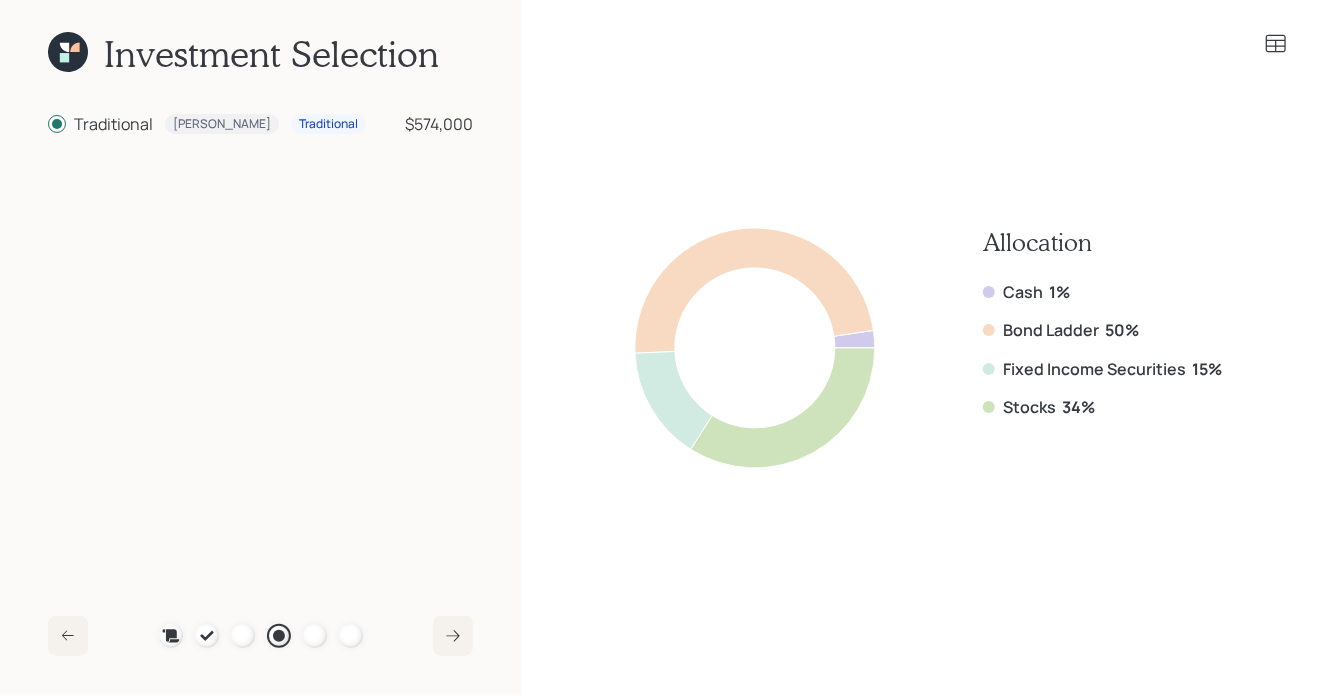 click 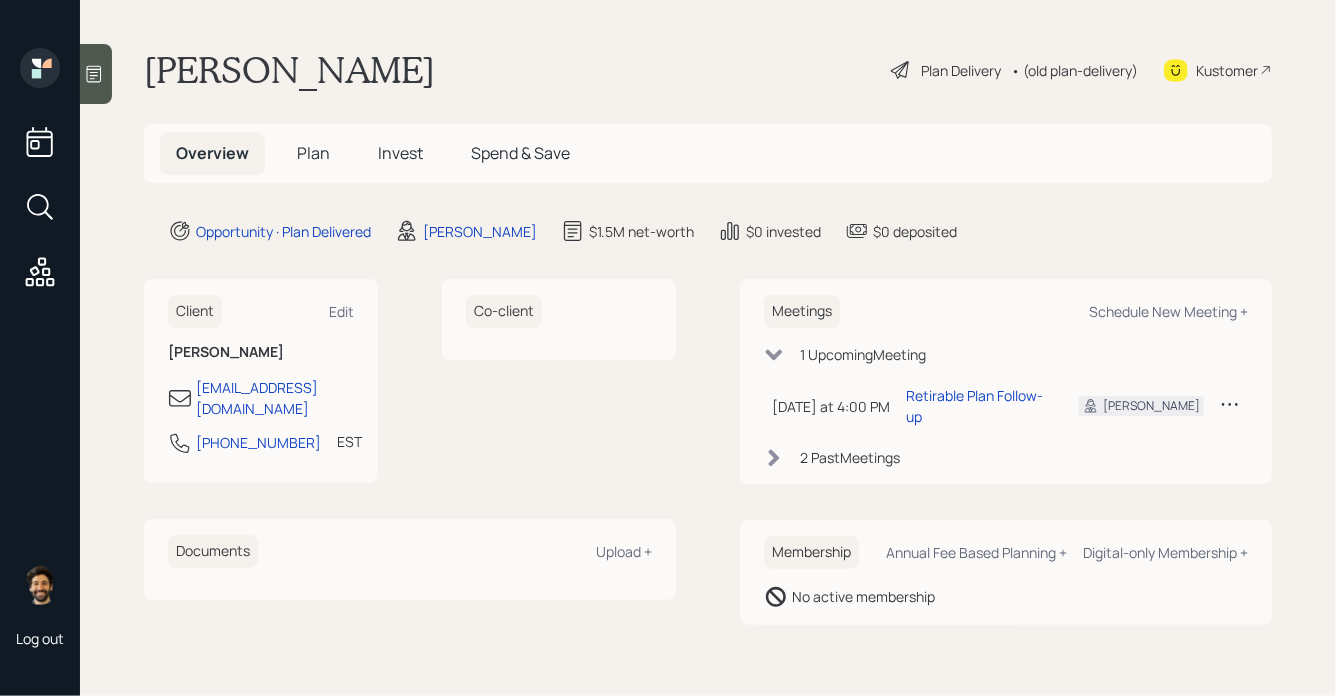 click on "Plan" at bounding box center [313, 153] 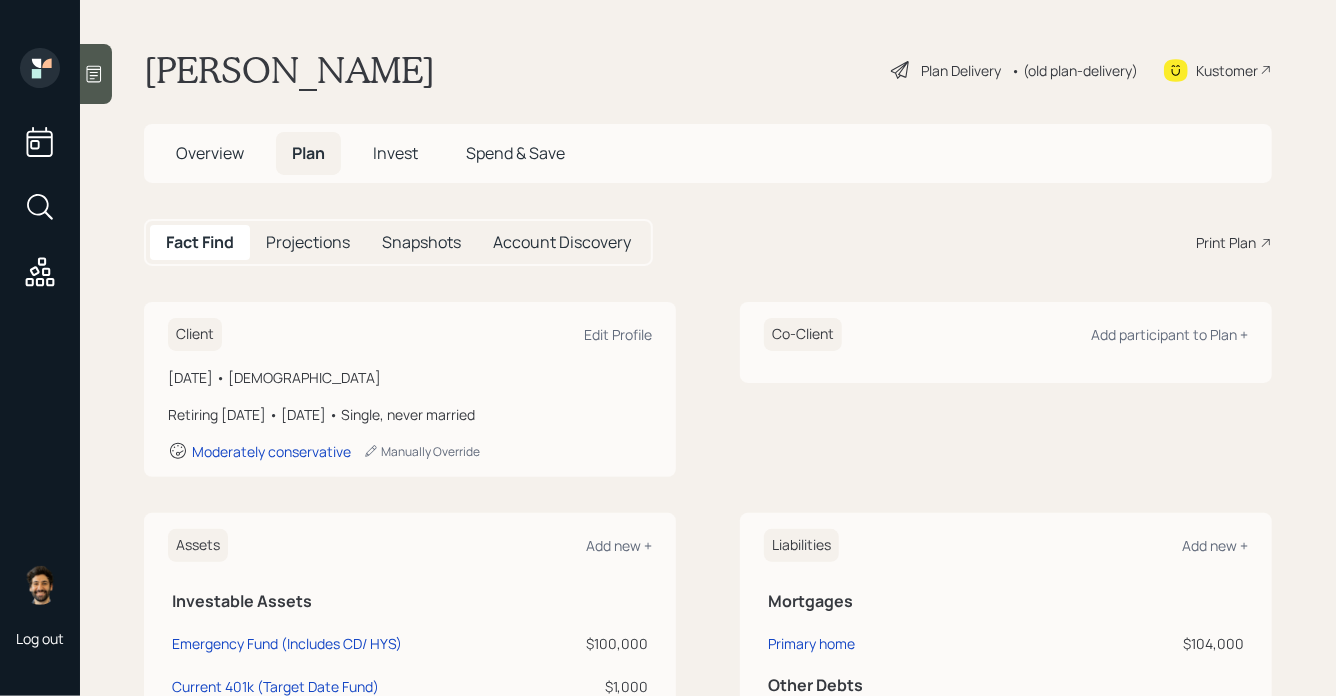 click on "• (old plan-delivery)" at bounding box center (1074, 70) 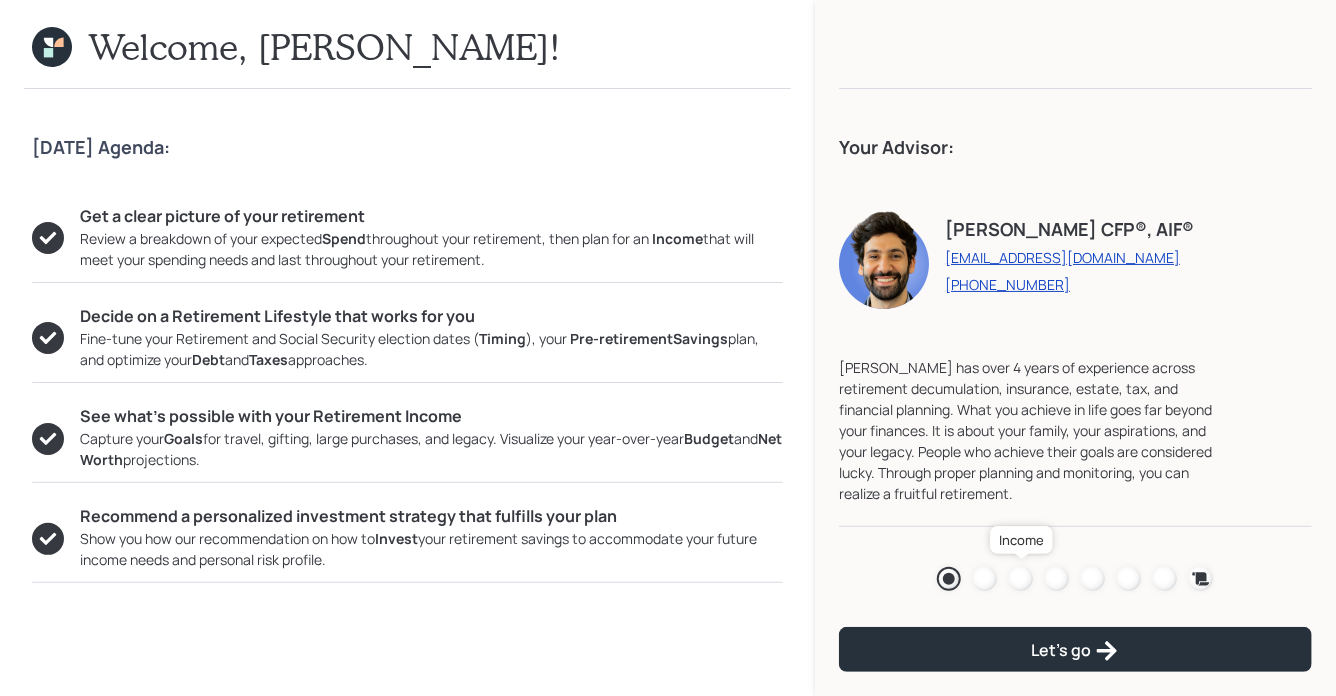 click at bounding box center [1021, 579] 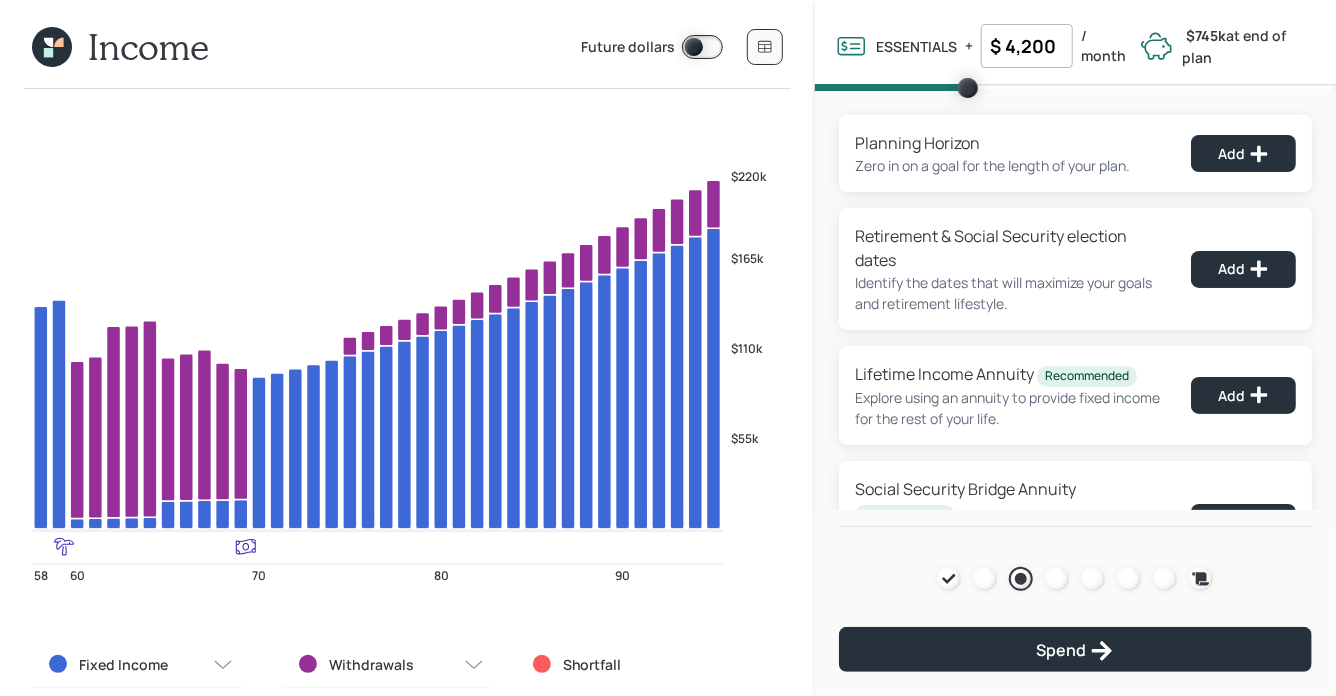 scroll, scrollTop: 0, scrollLeft: 0, axis: both 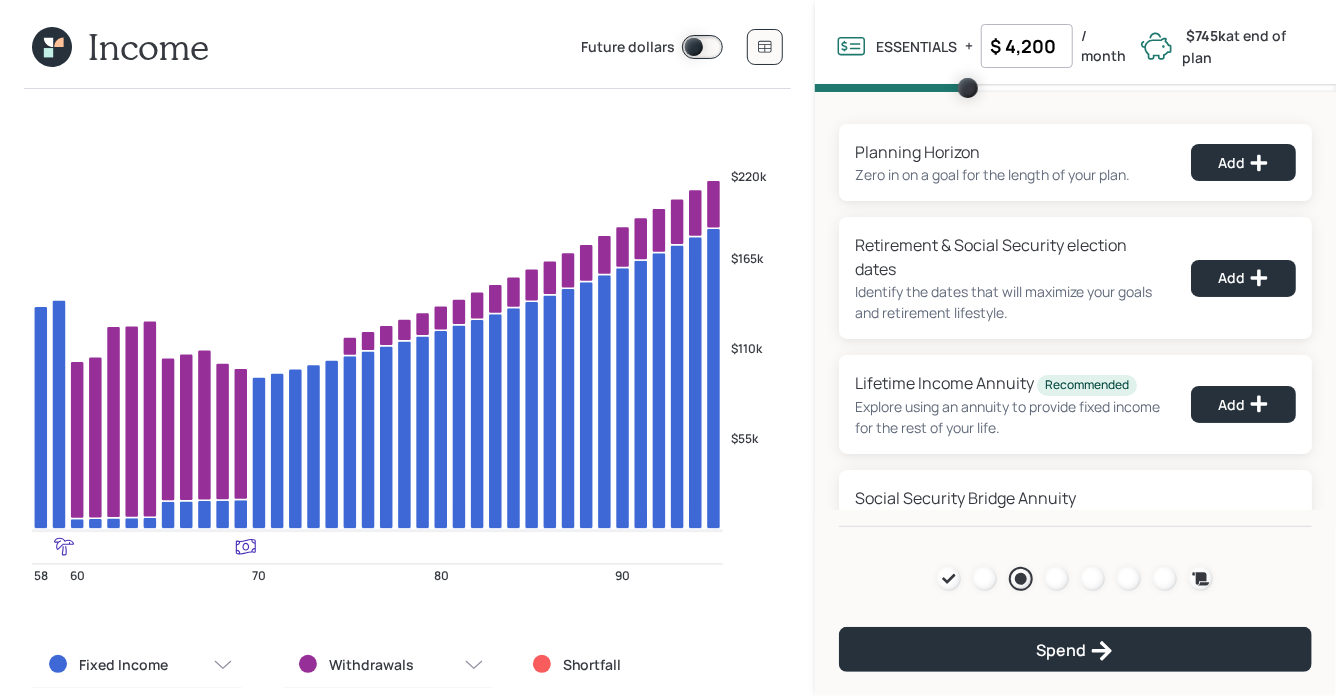click 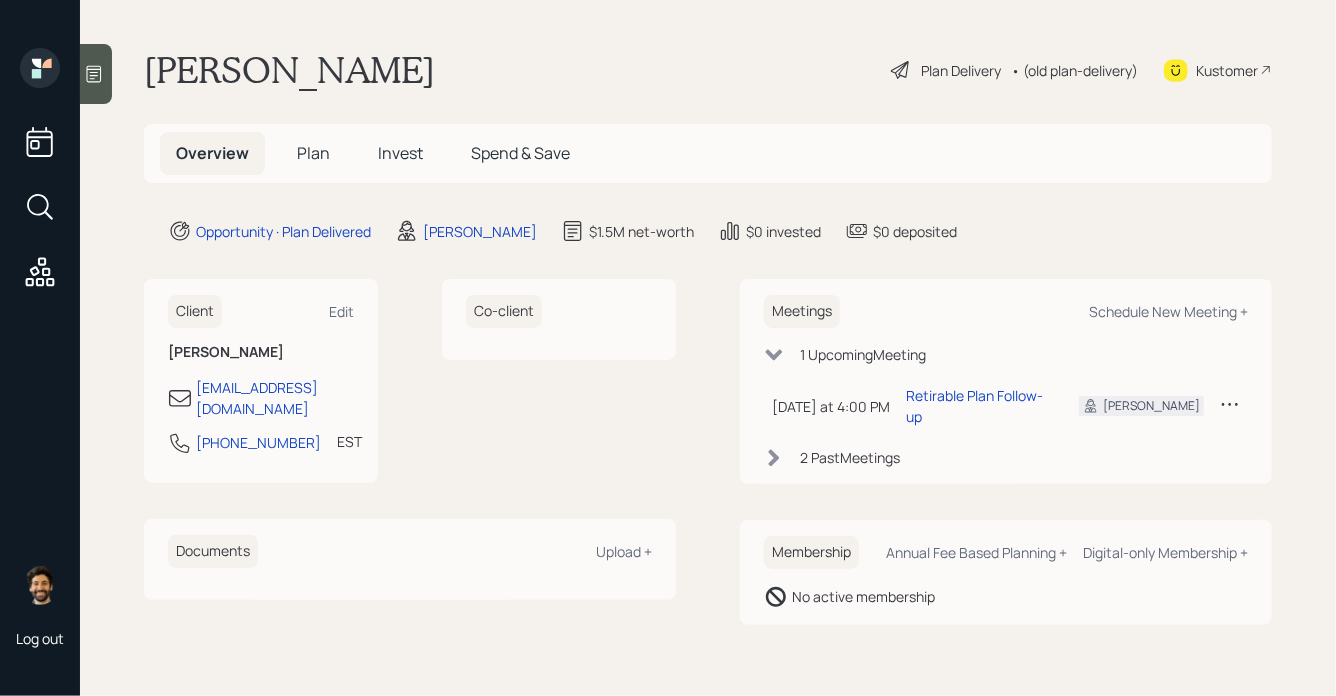 click on "• (old plan-delivery)" at bounding box center (1074, 70) 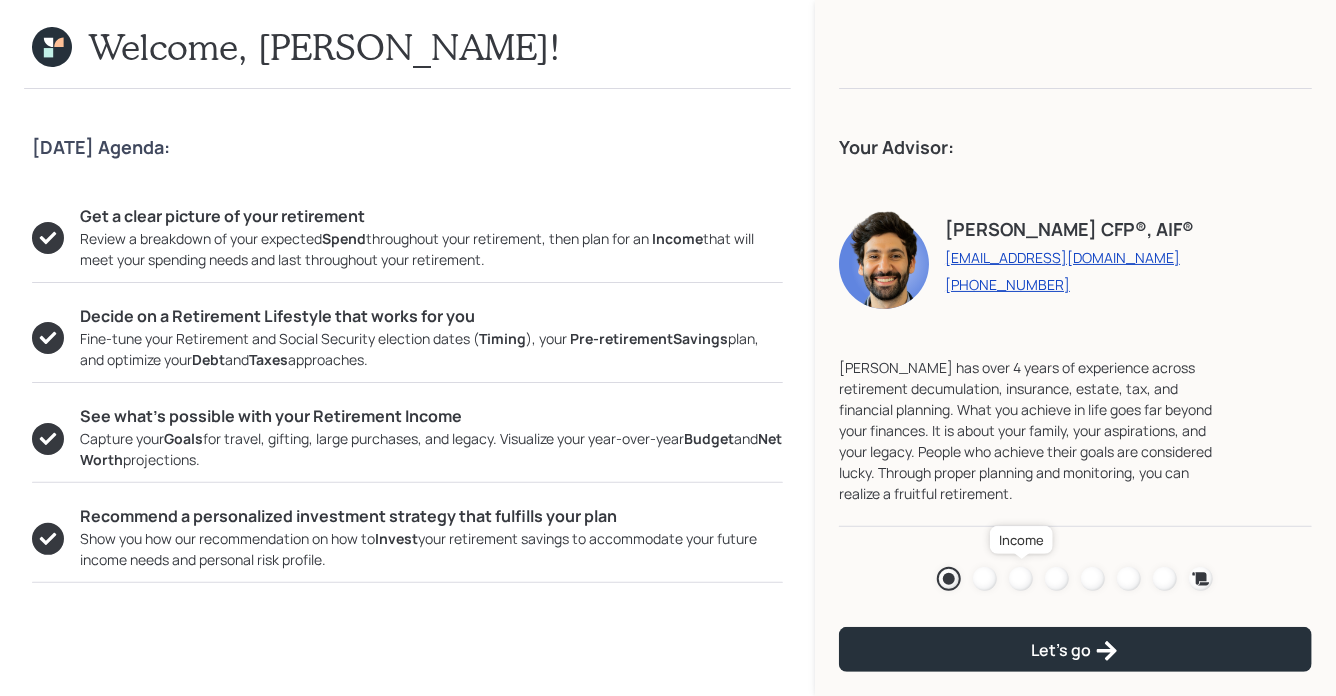 click at bounding box center (1021, 579) 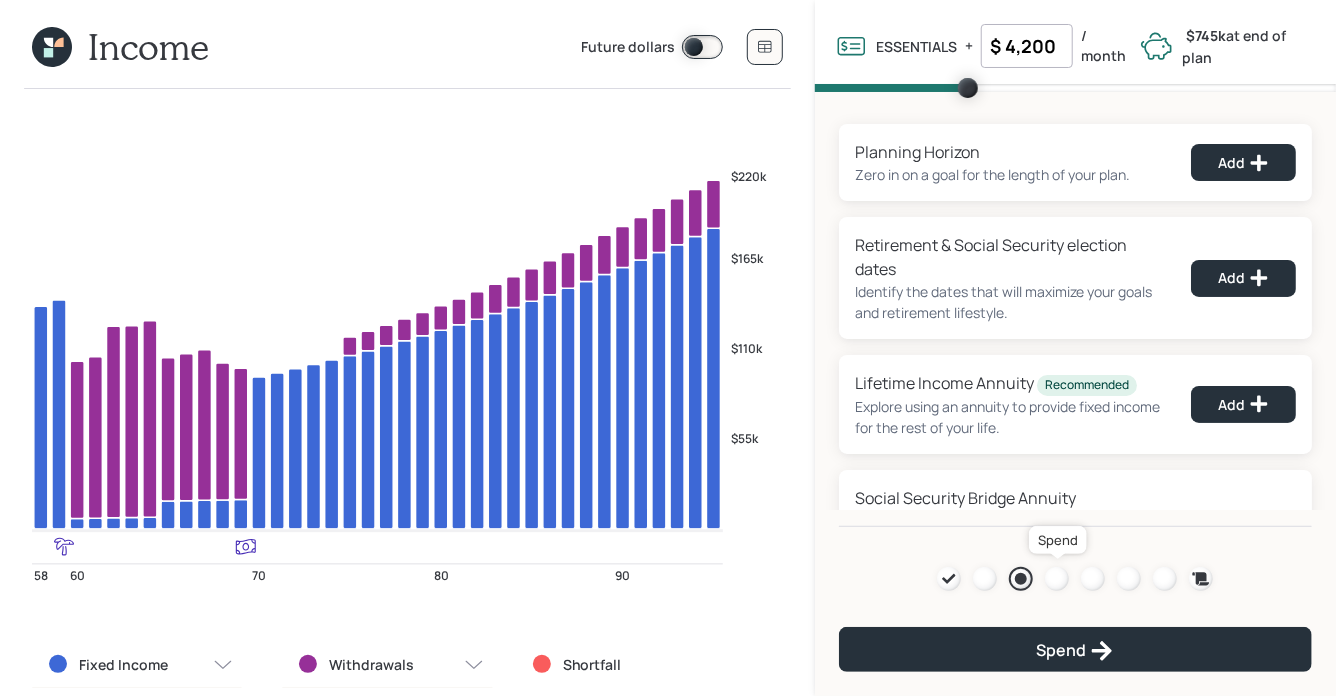 click at bounding box center [1057, 579] 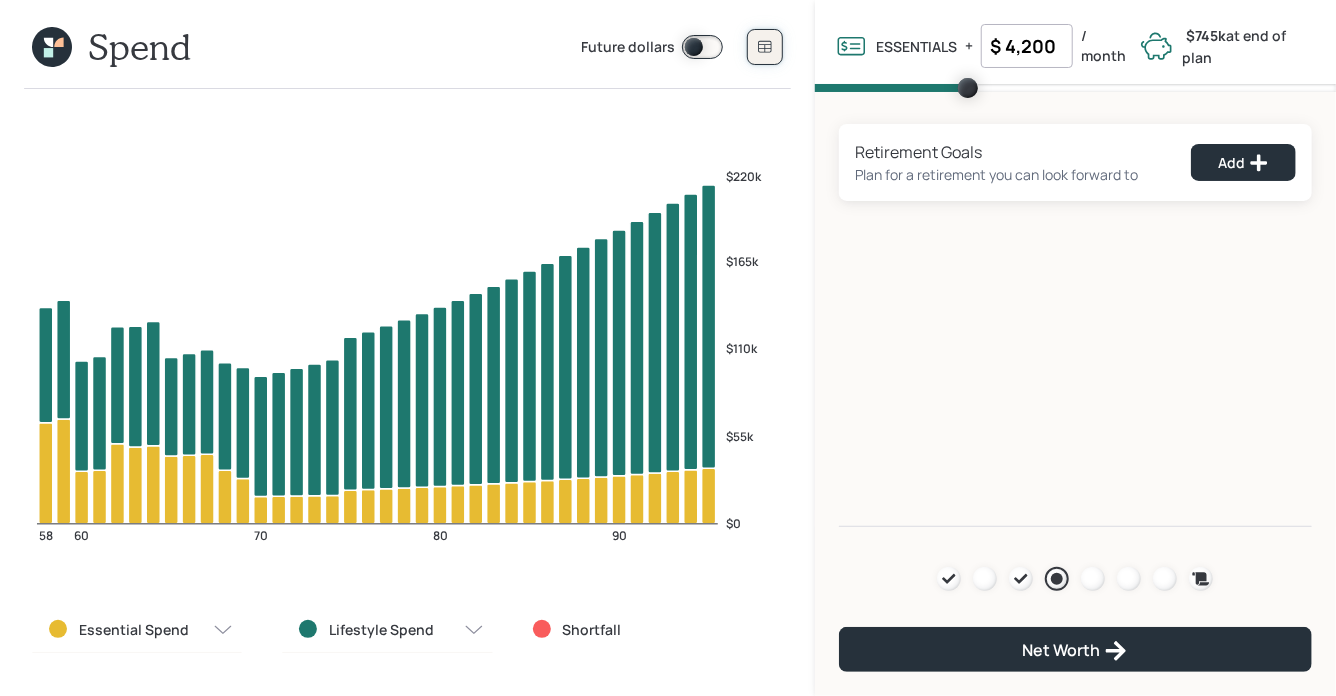 click 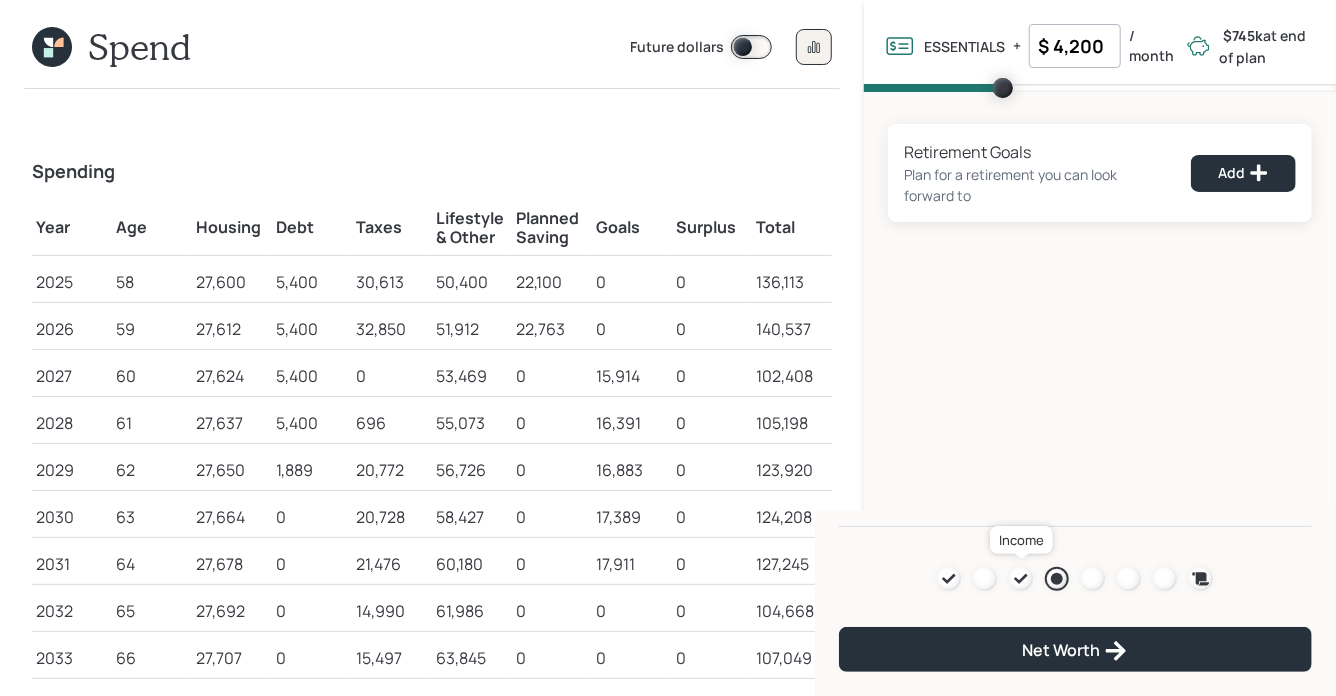 click 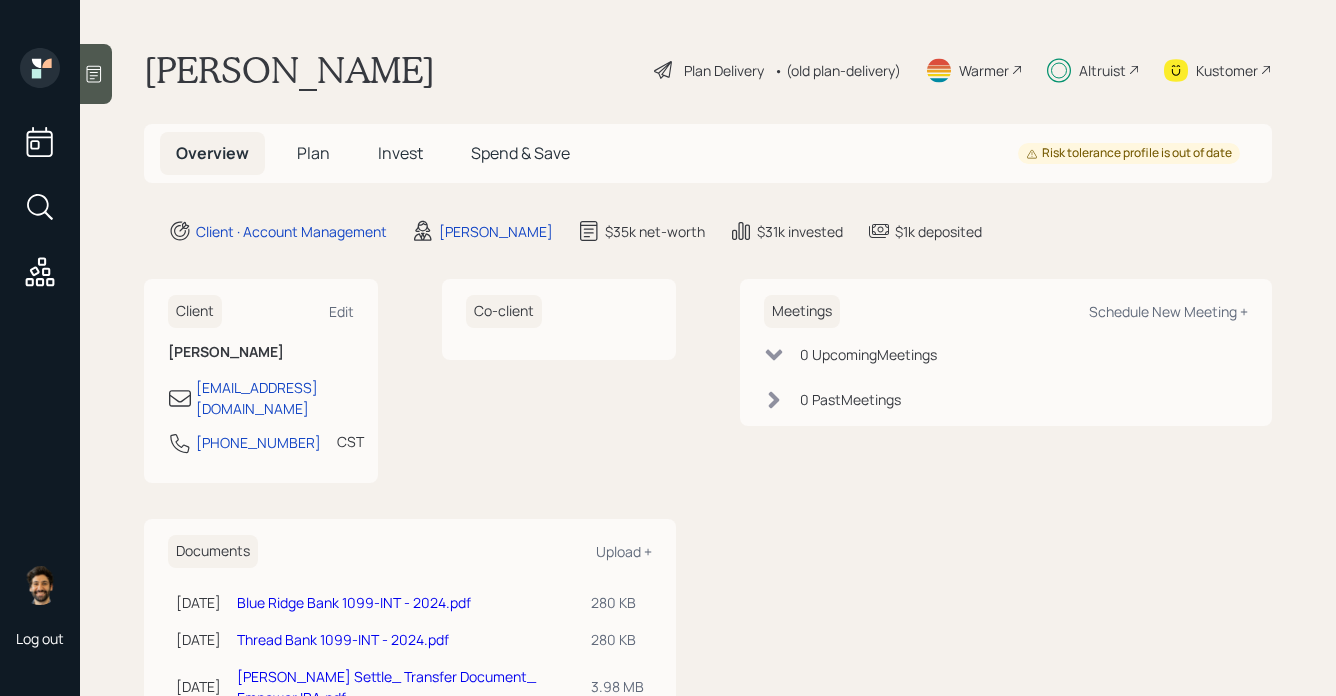 scroll, scrollTop: 0, scrollLeft: 0, axis: both 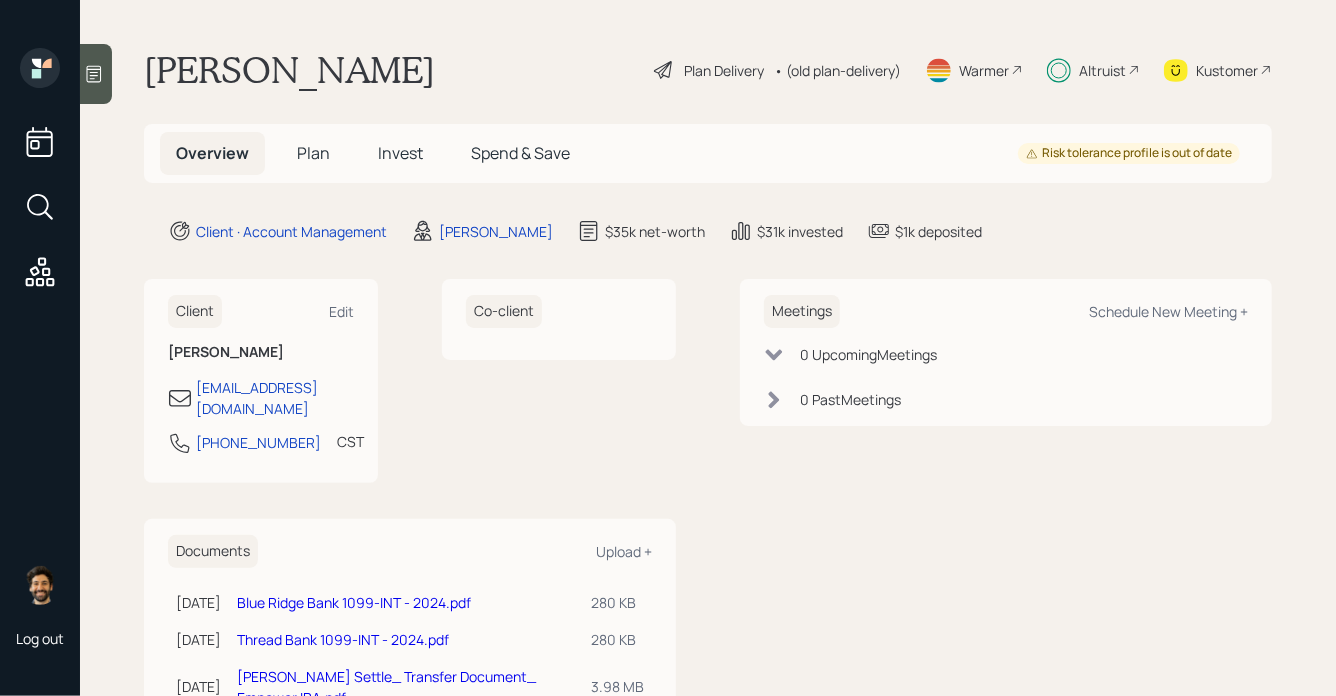 click on "Invest" at bounding box center (400, 153) 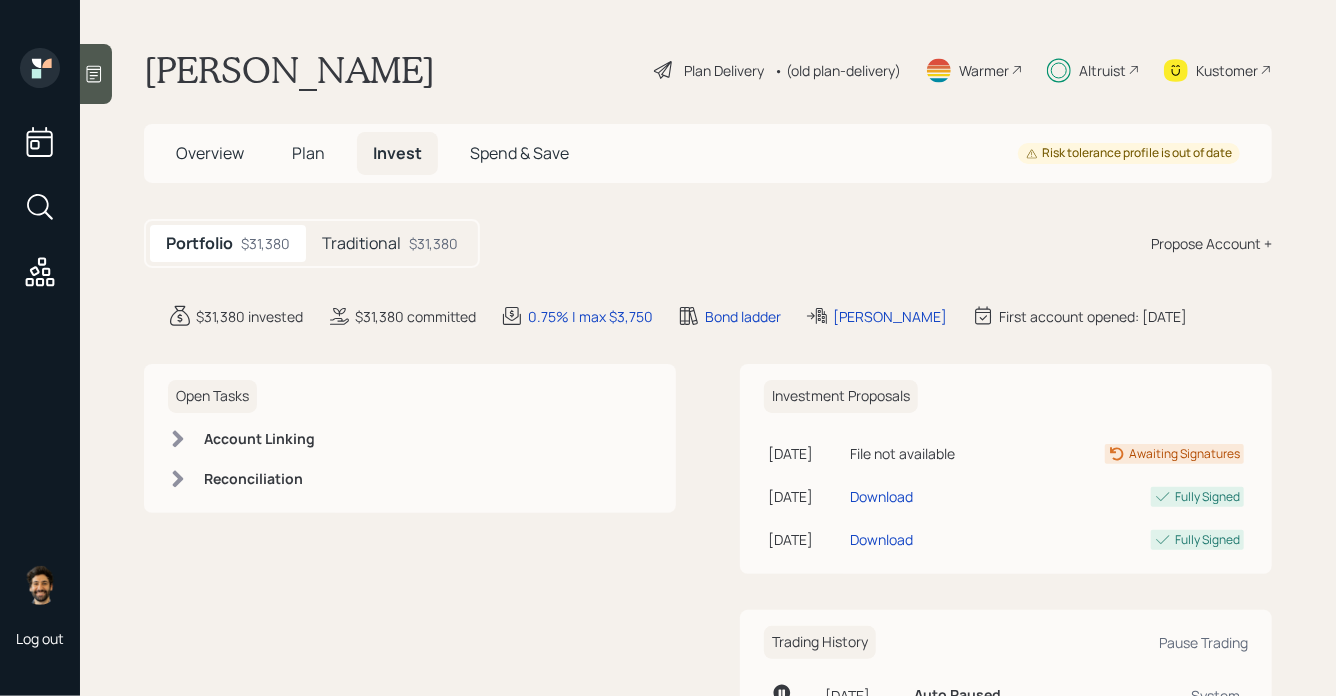 click on "Traditional" at bounding box center [361, 243] 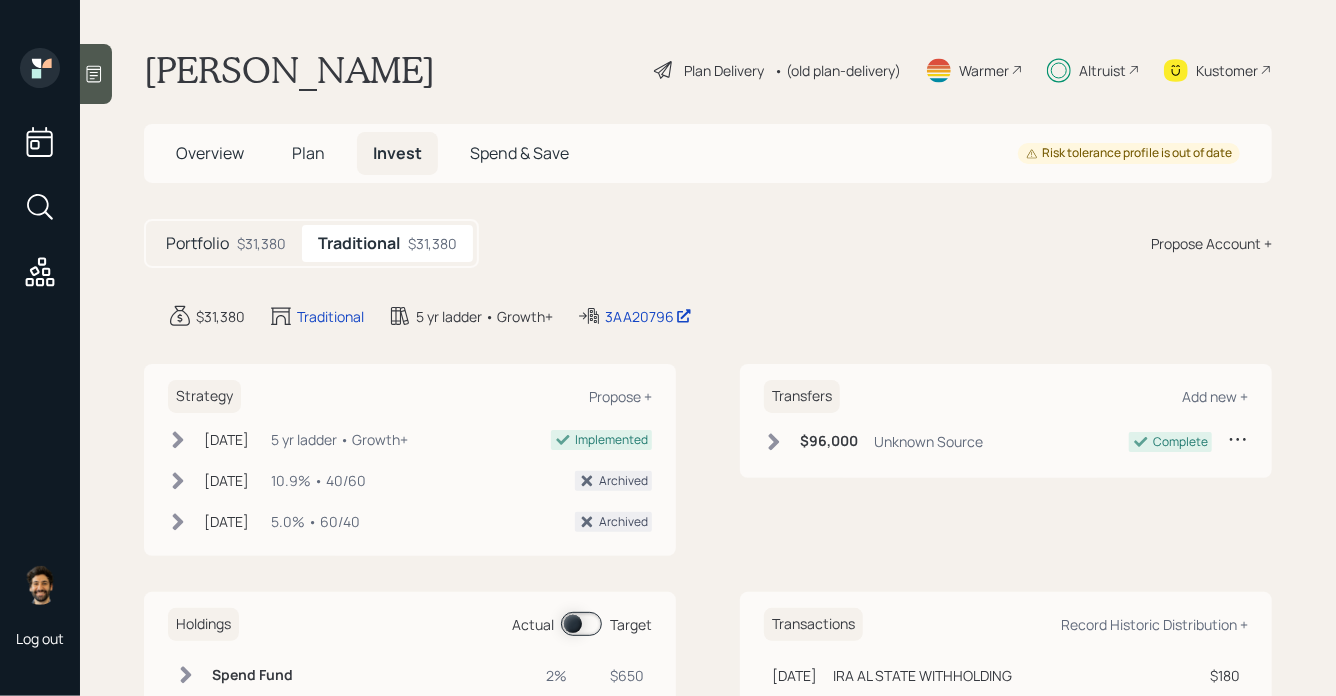 scroll, scrollTop: 91, scrollLeft: 0, axis: vertical 